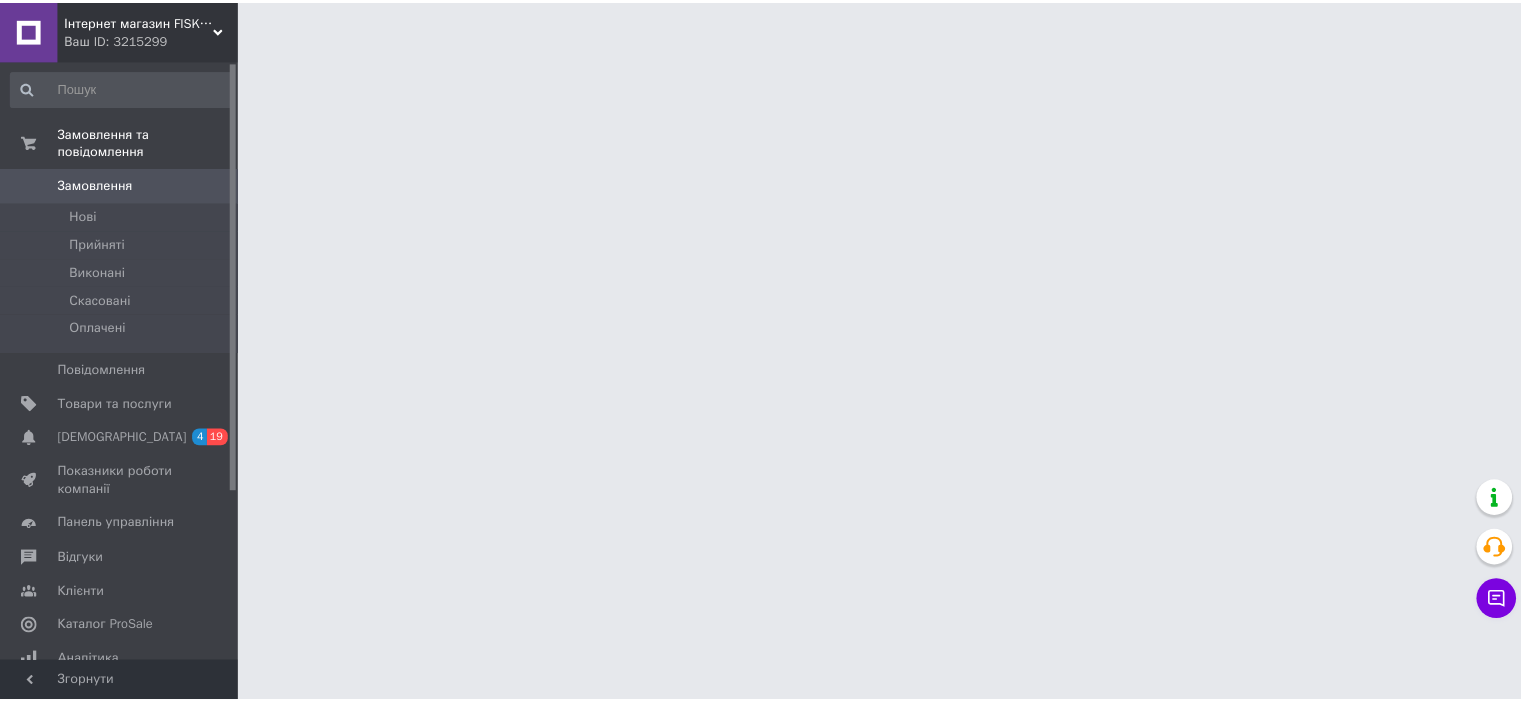 scroll, scrollTop: 0, scrollLeft: 0, axis: both 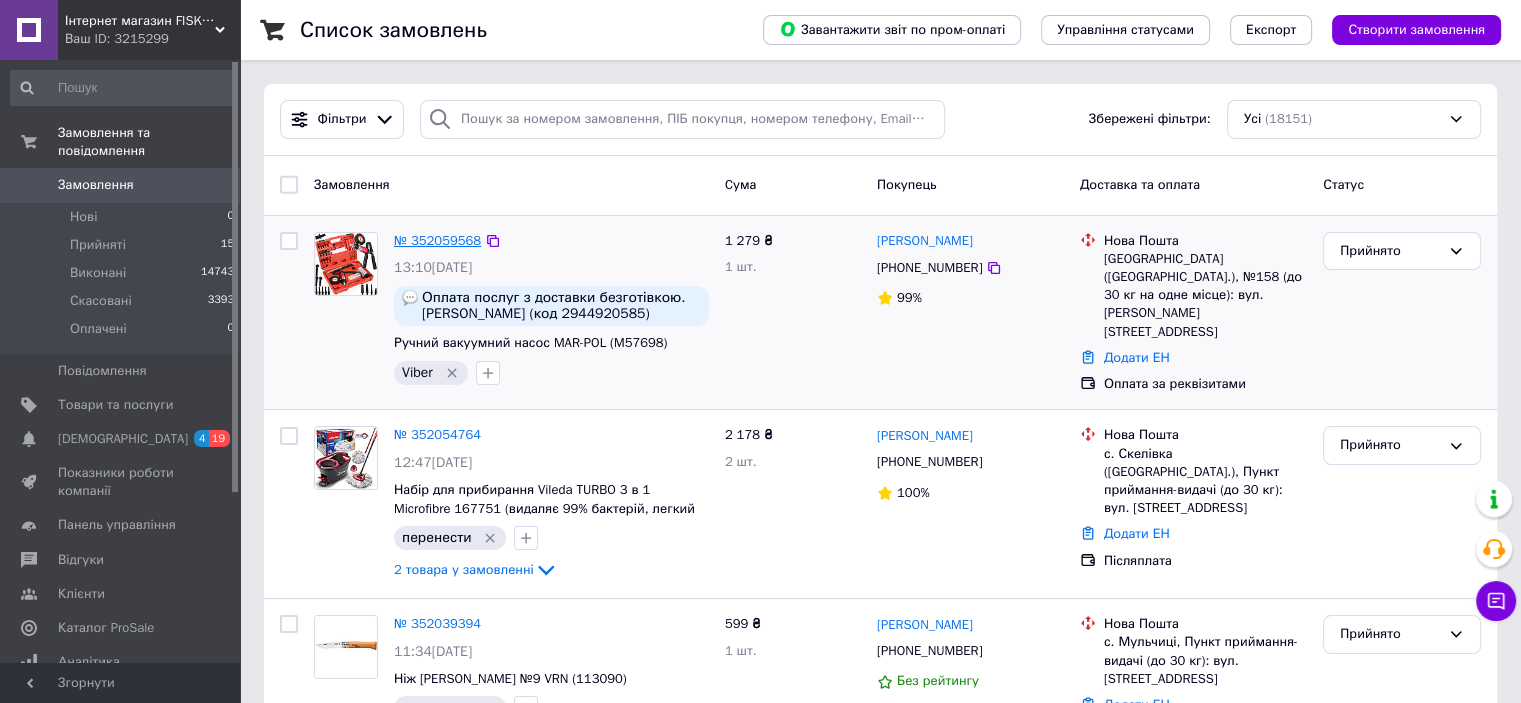 click on "№ 352059568" at bounding box center (437, 240) 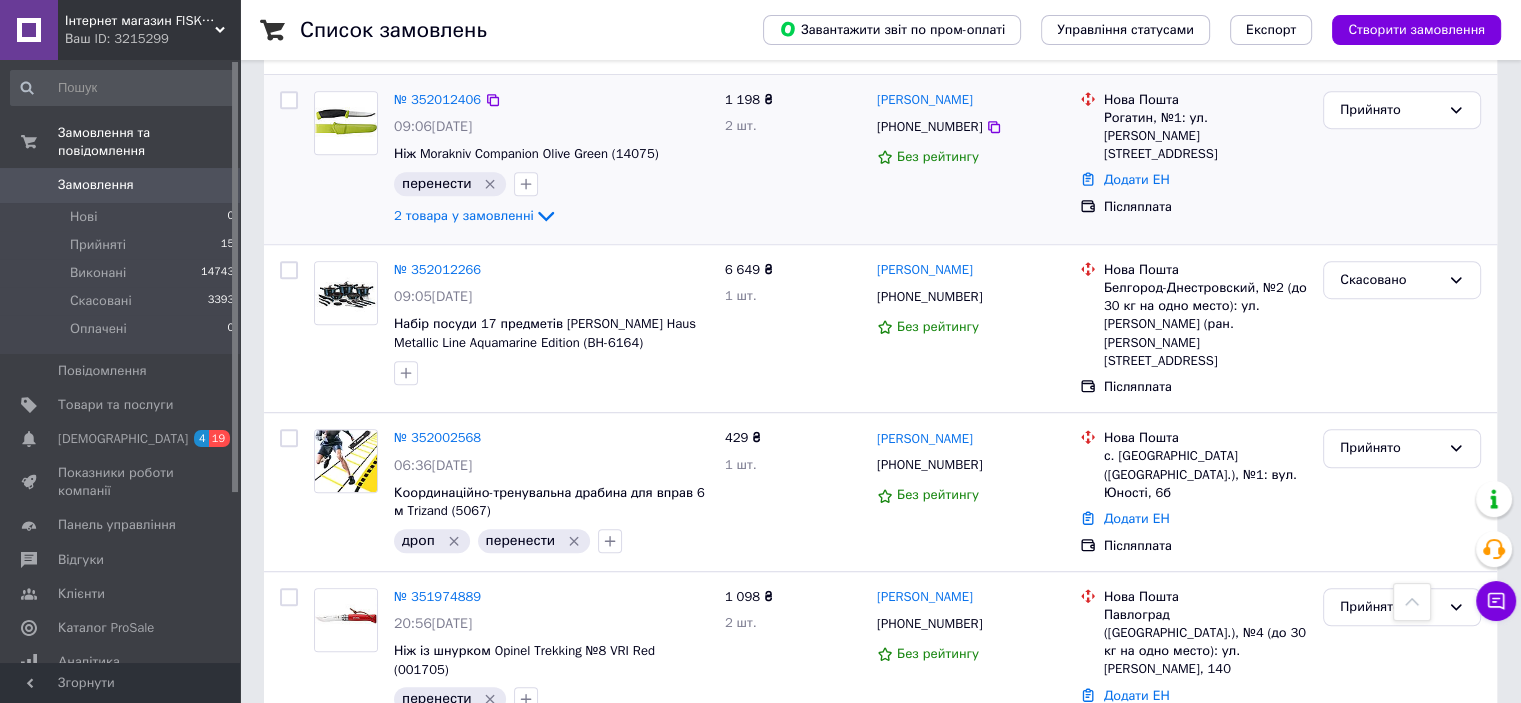 scroll, scrollTop: 1333, scrollLeft: 0, axis: vertical 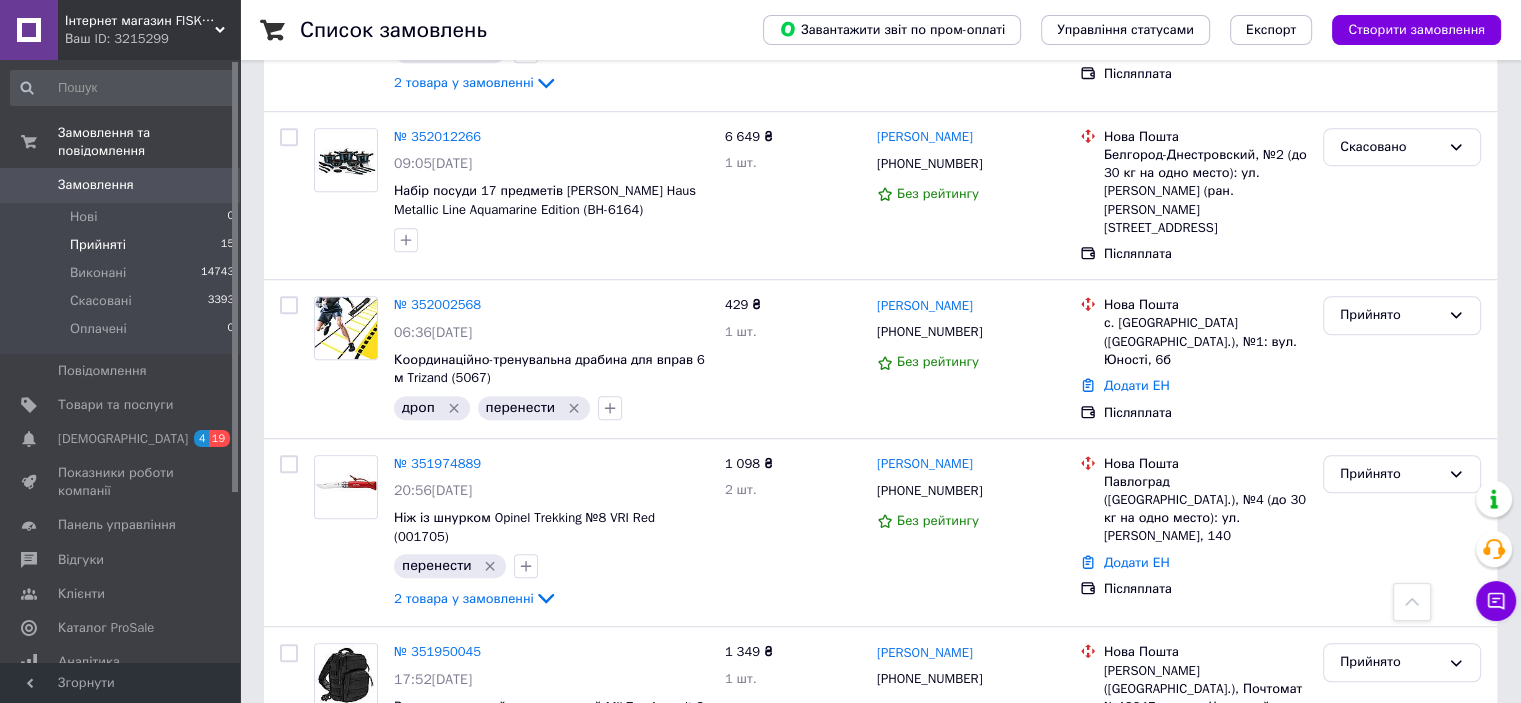 click on "Прийняті 15" at bounding box center [123, 245] 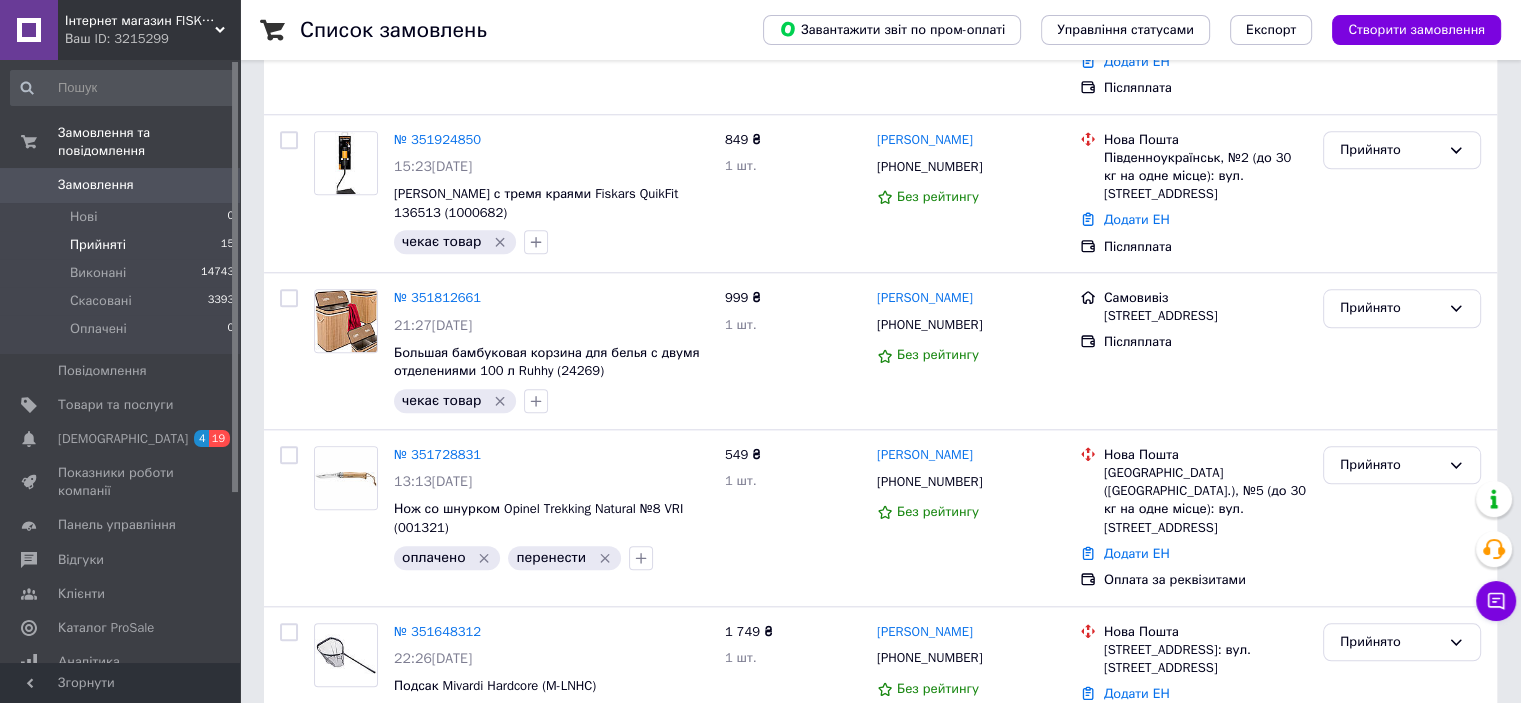 scroll, scrollTop: 2153, scrollLeft: 0, axis: vertical 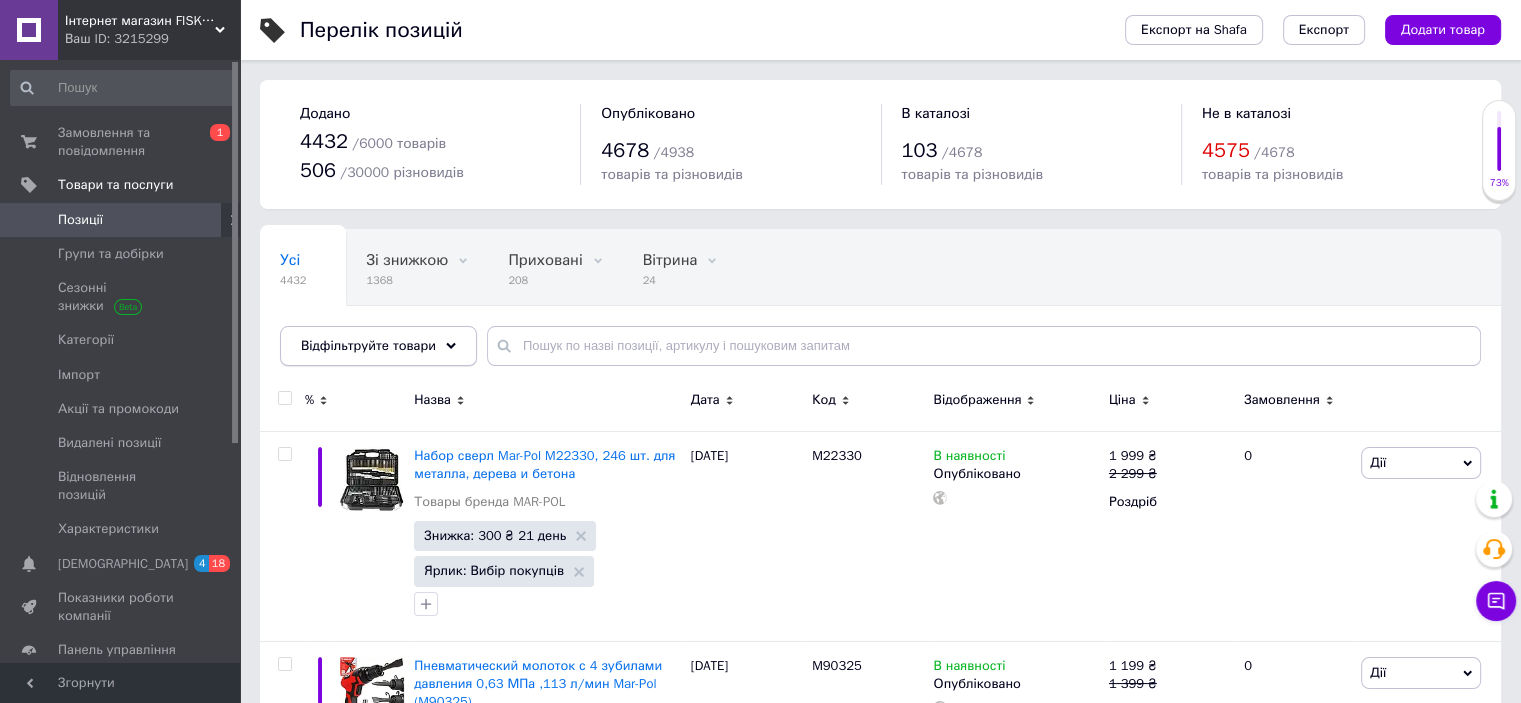 click on "Відфільтруйте товари" at bounding box center [378, 346] 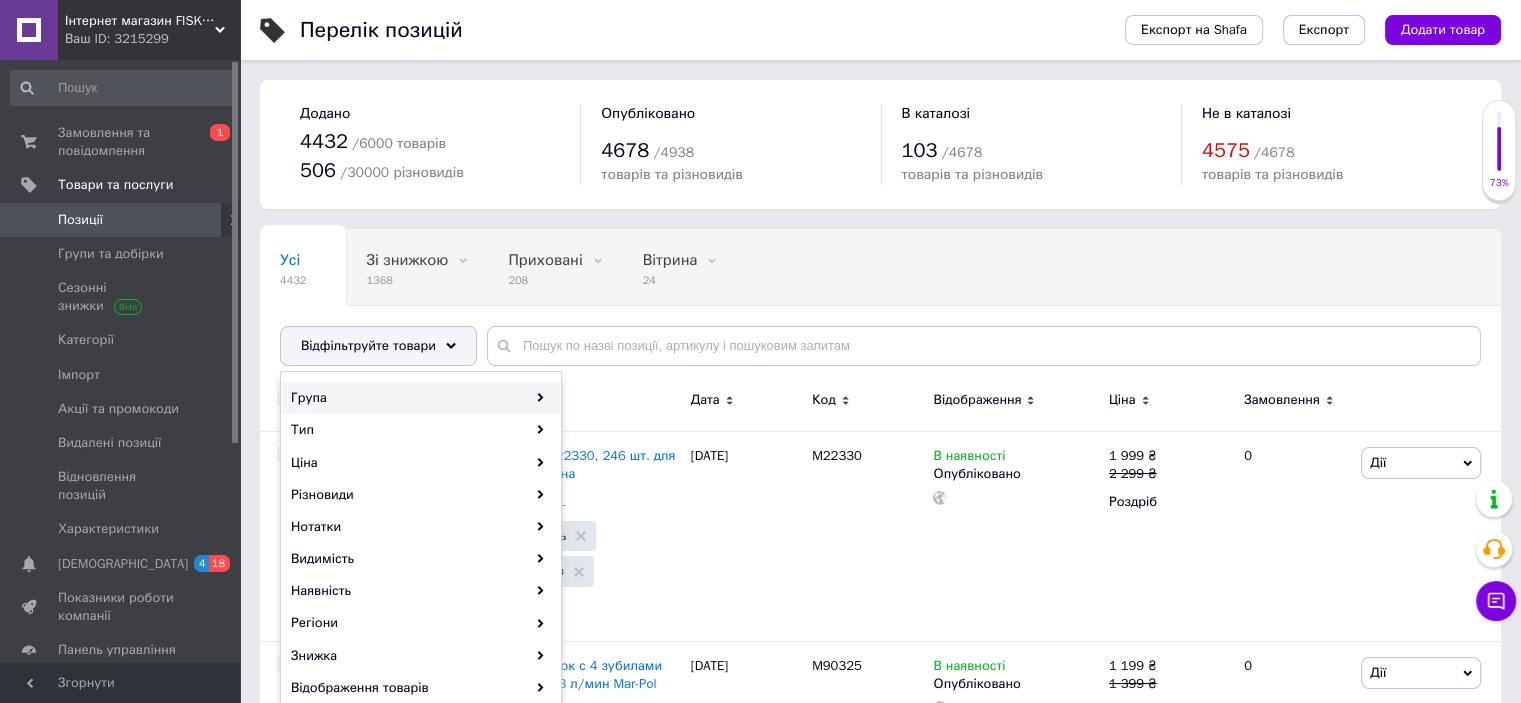 click on "Група" at bounding box center [421, 398] 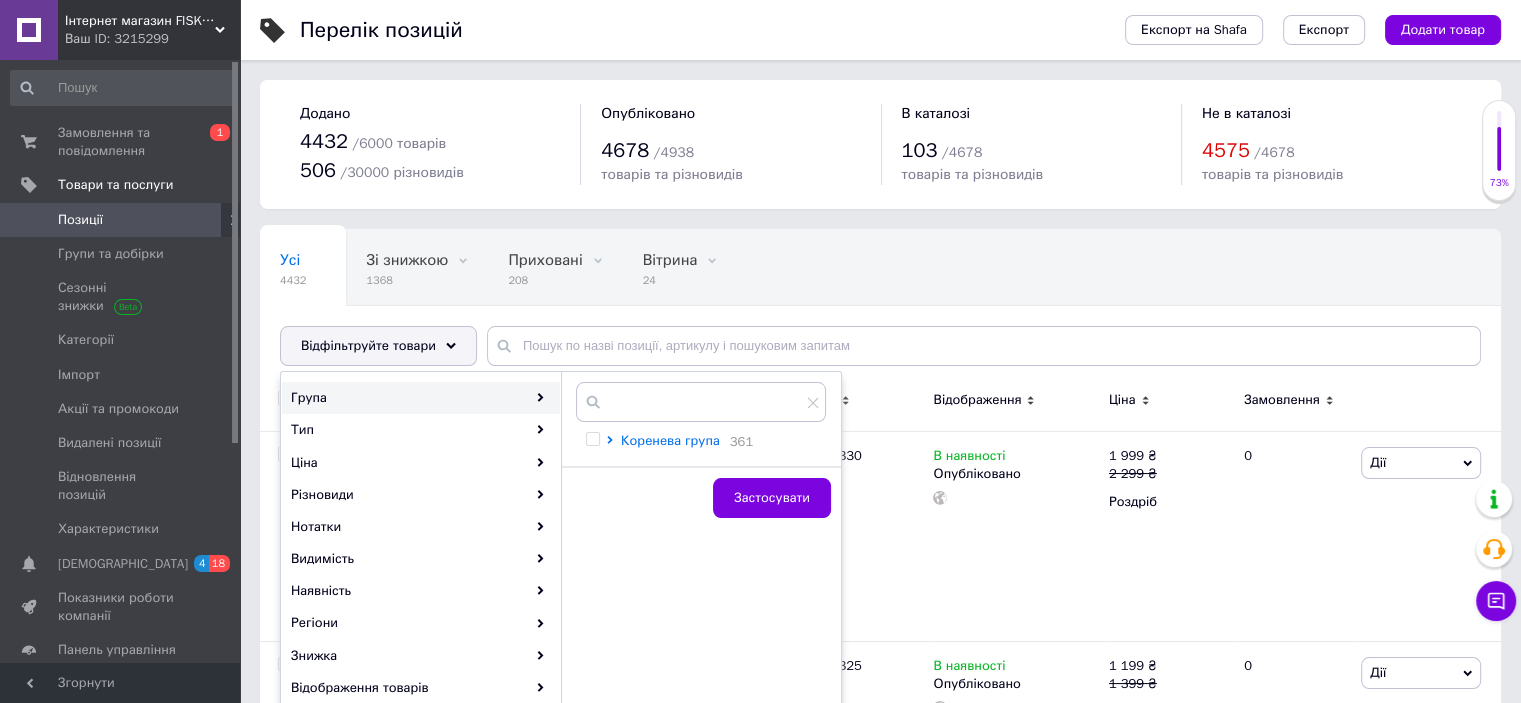 click on "Коренева група" at bounding box center [670, 440] 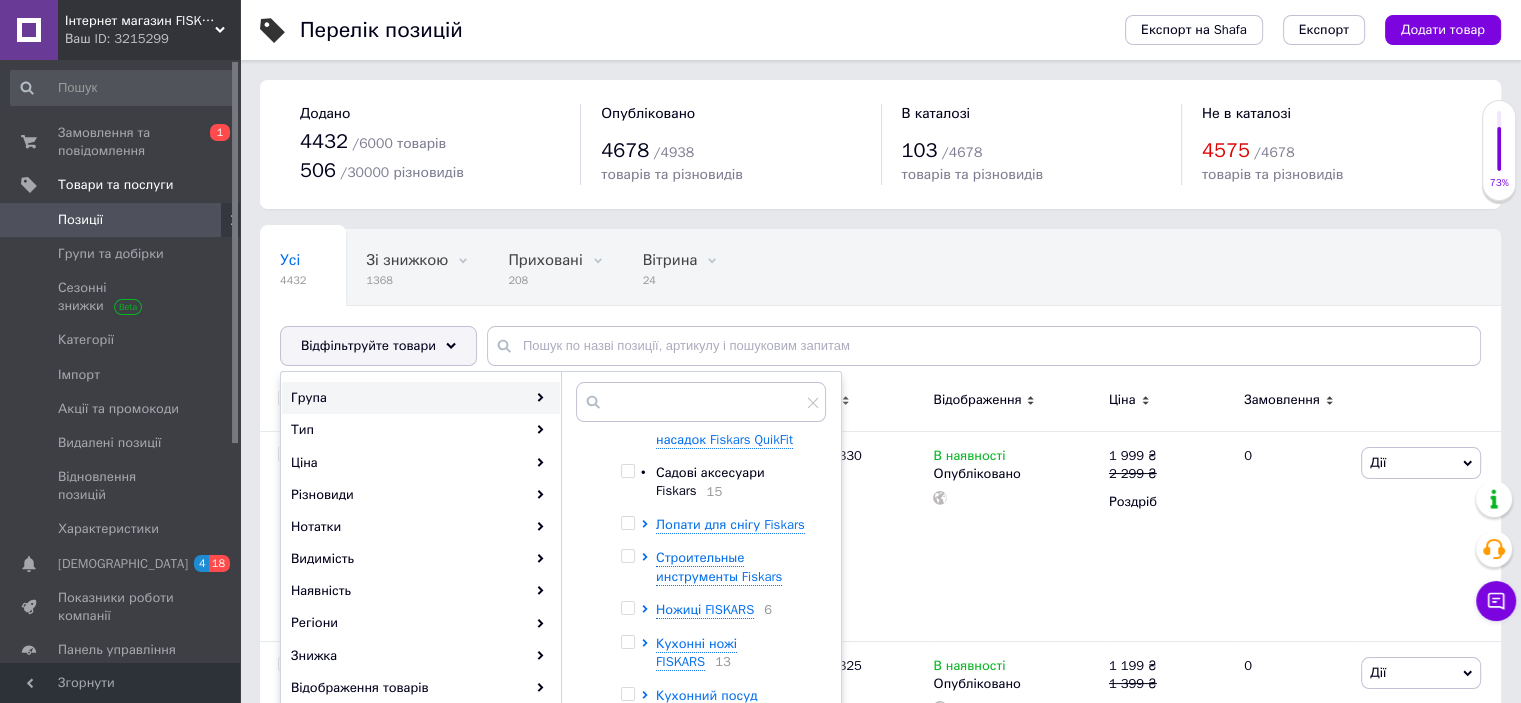 scroll, scrollTop: 533, scrollLeft: 0, axis: vertical 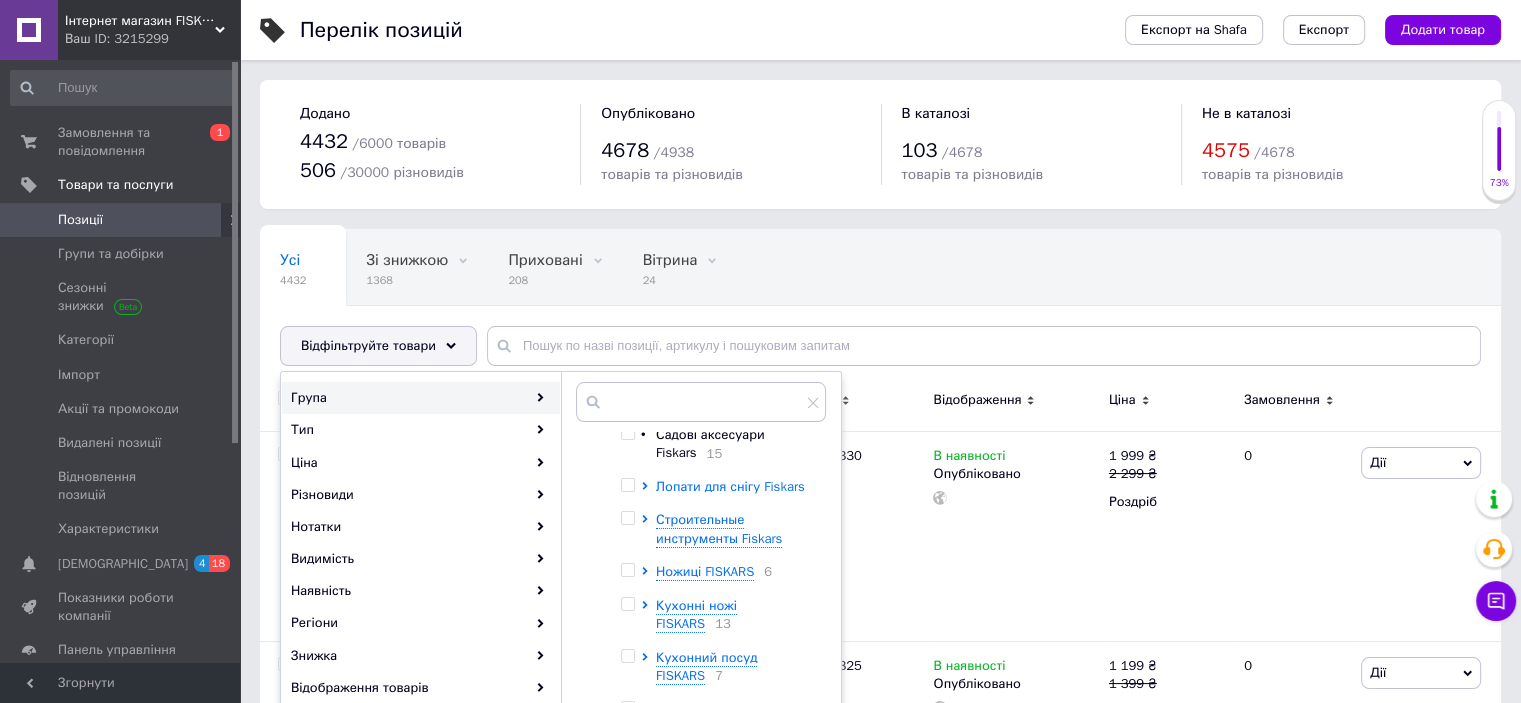click on "Лопати для снігу Fiskars" at bounding box center (730, 486) 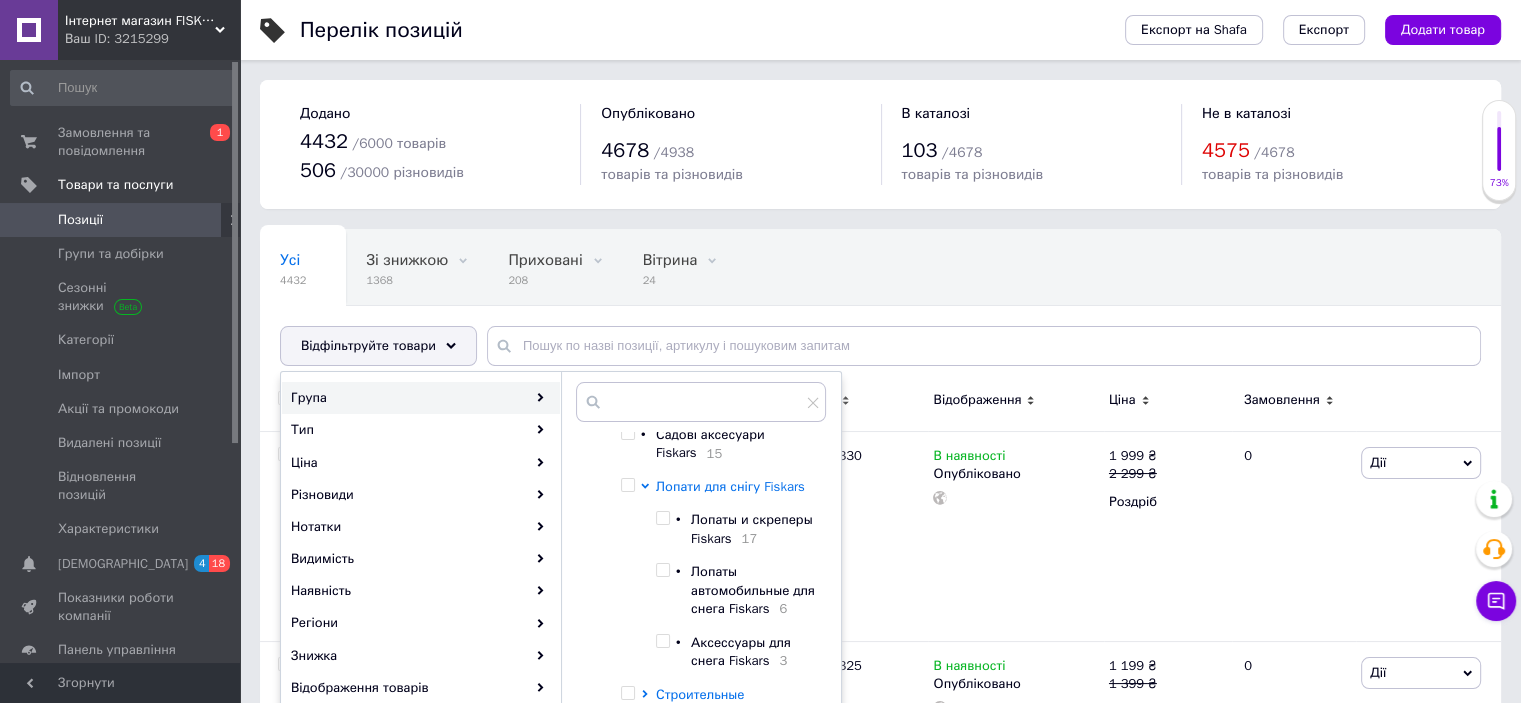 click on "Лопати для снігу Fiskars" at bounding box center [730, 486] 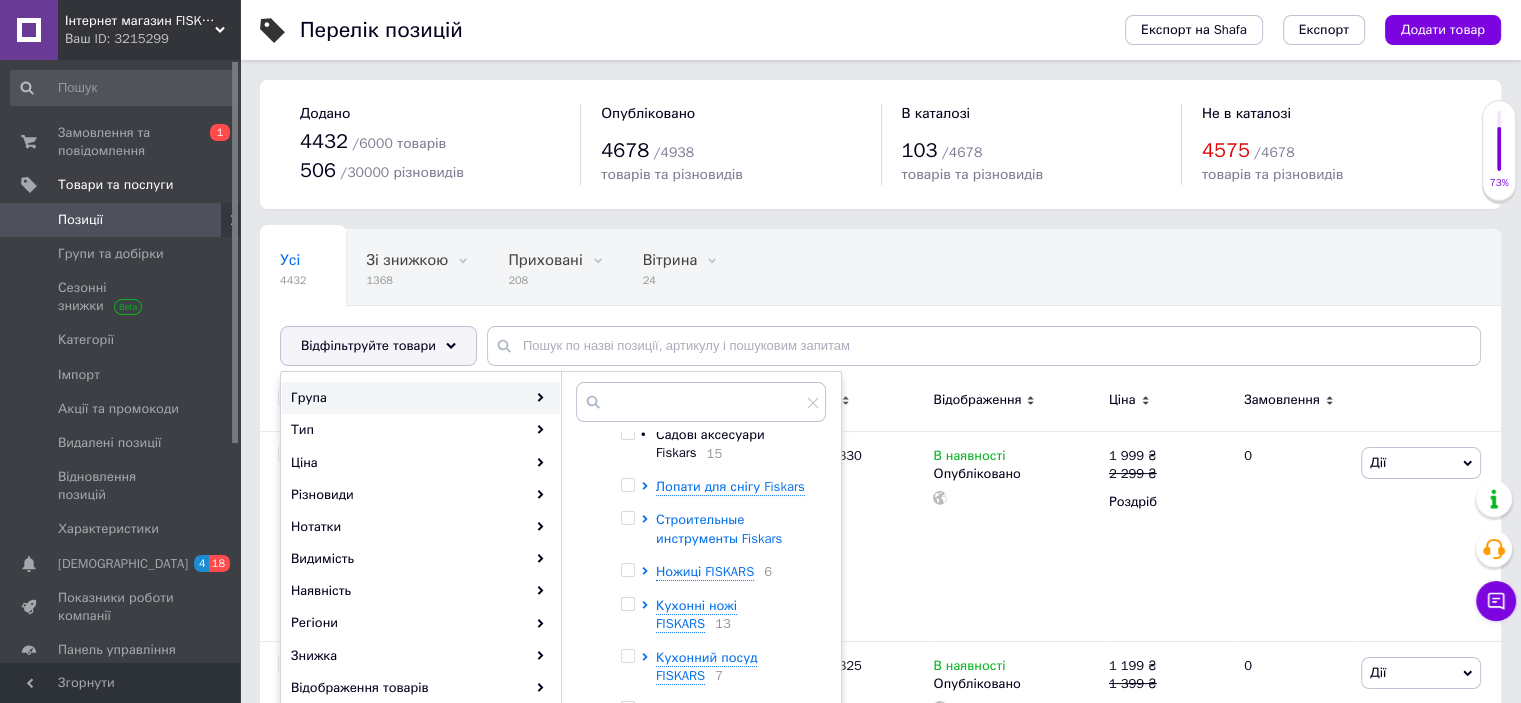 click on "Строительные инструменты Fiskars" at bounding box center [719, 528] 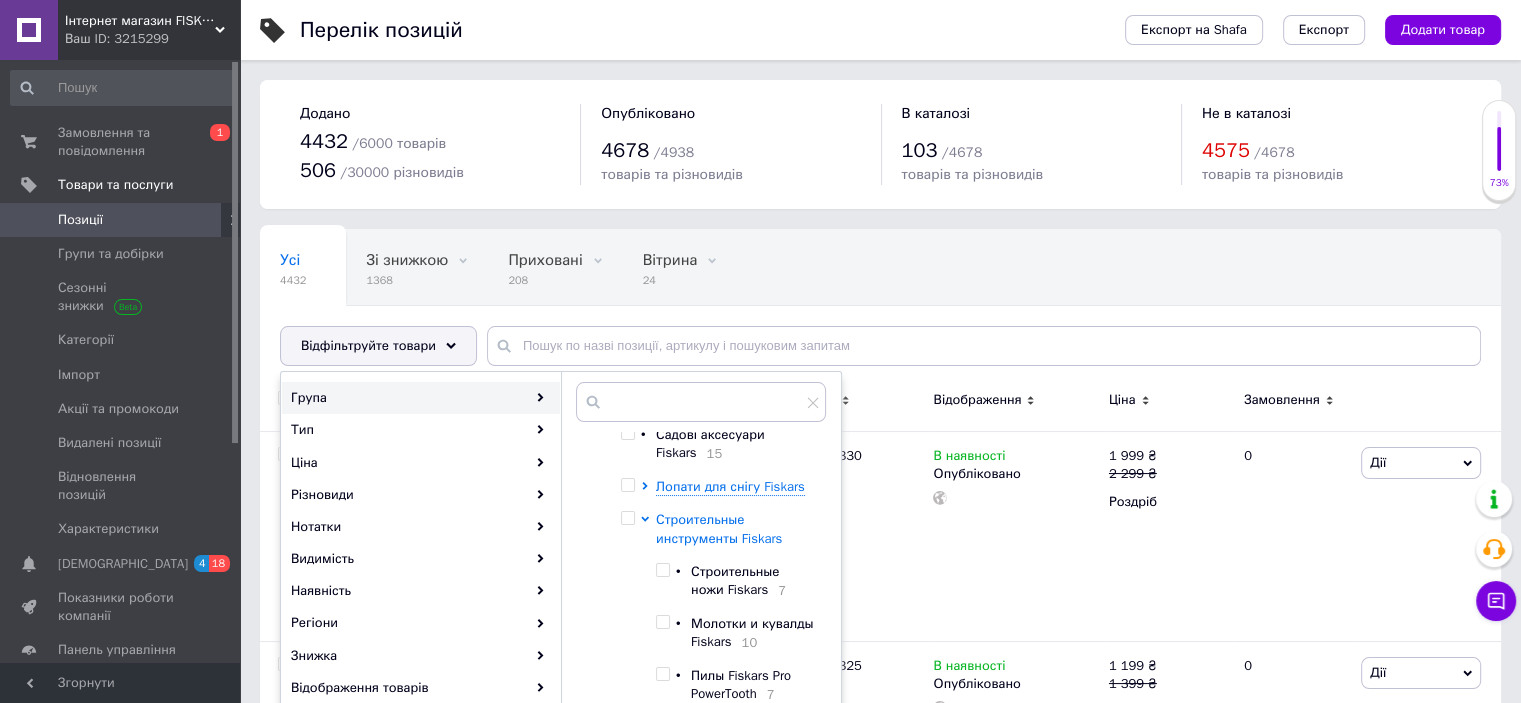 scroll, scrollTop: 666, scrollLeft: 0, axis: vertical 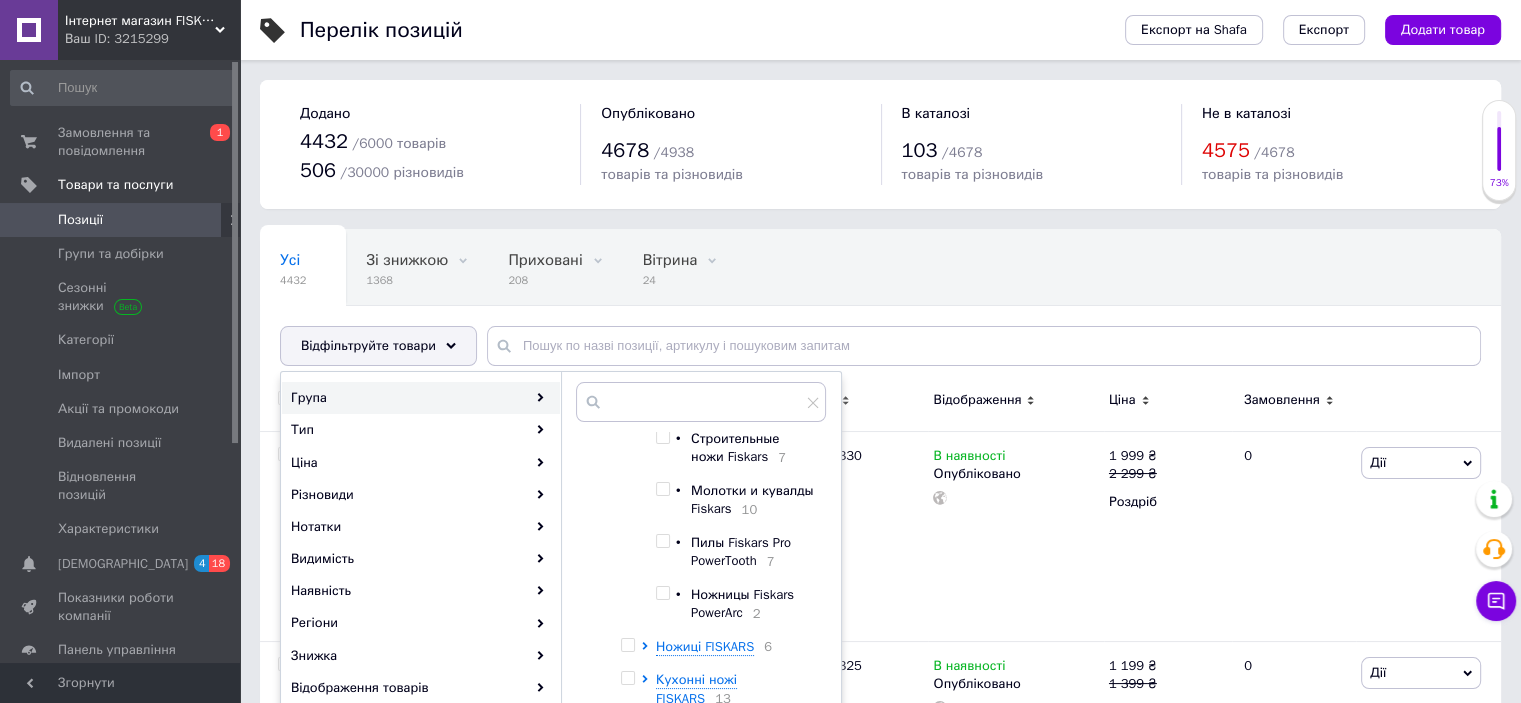 click at bounding box center [662, 541] 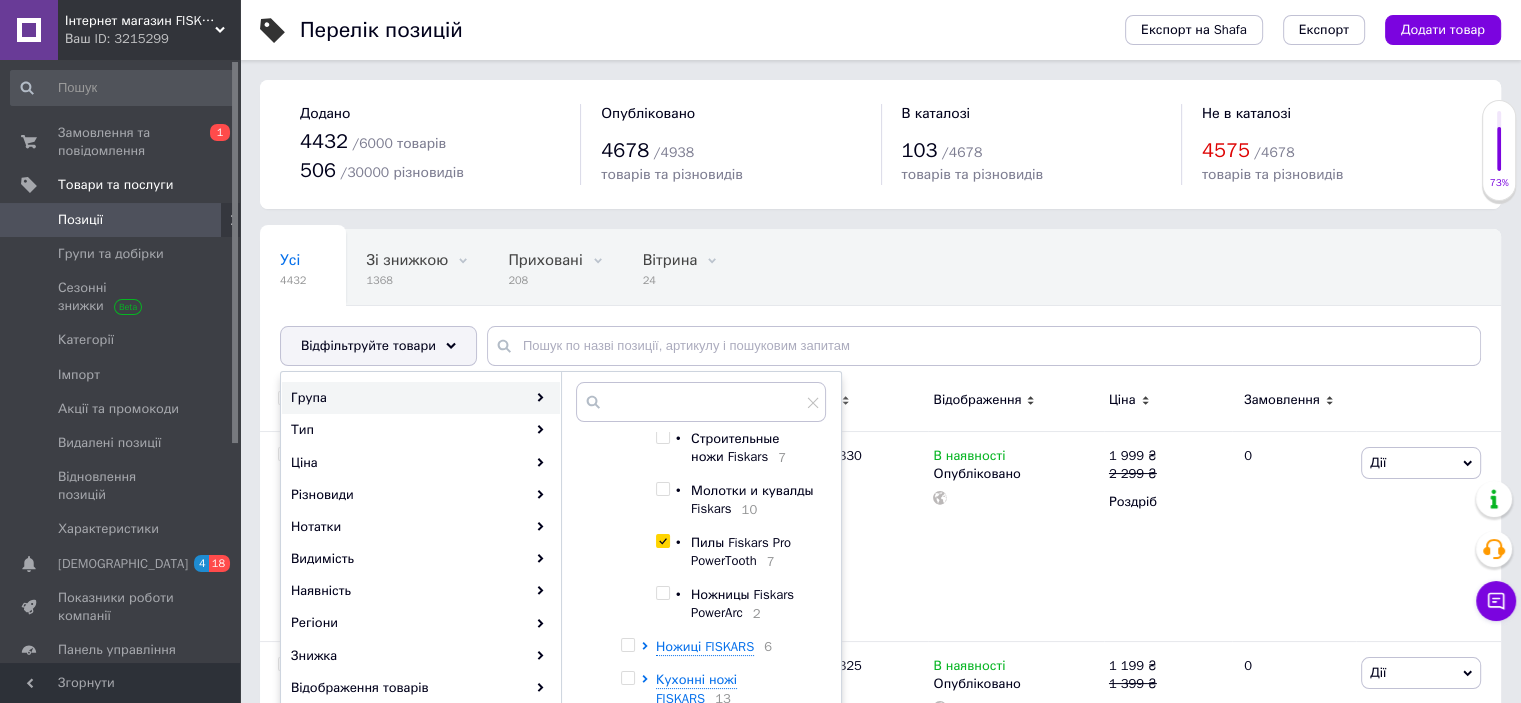 checkbox on "true" 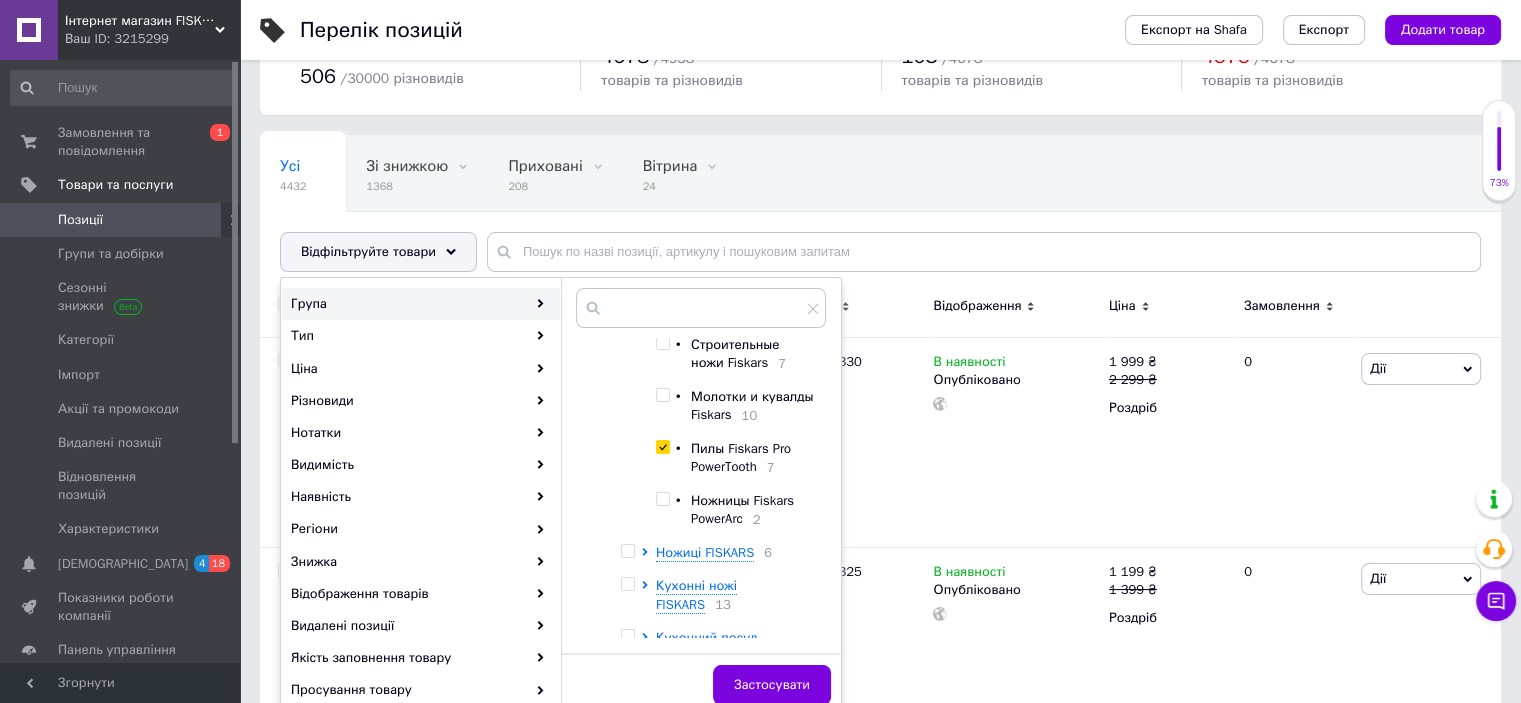 scroll, scrollTop: 133, scrollLeft: 0, axis: vertical 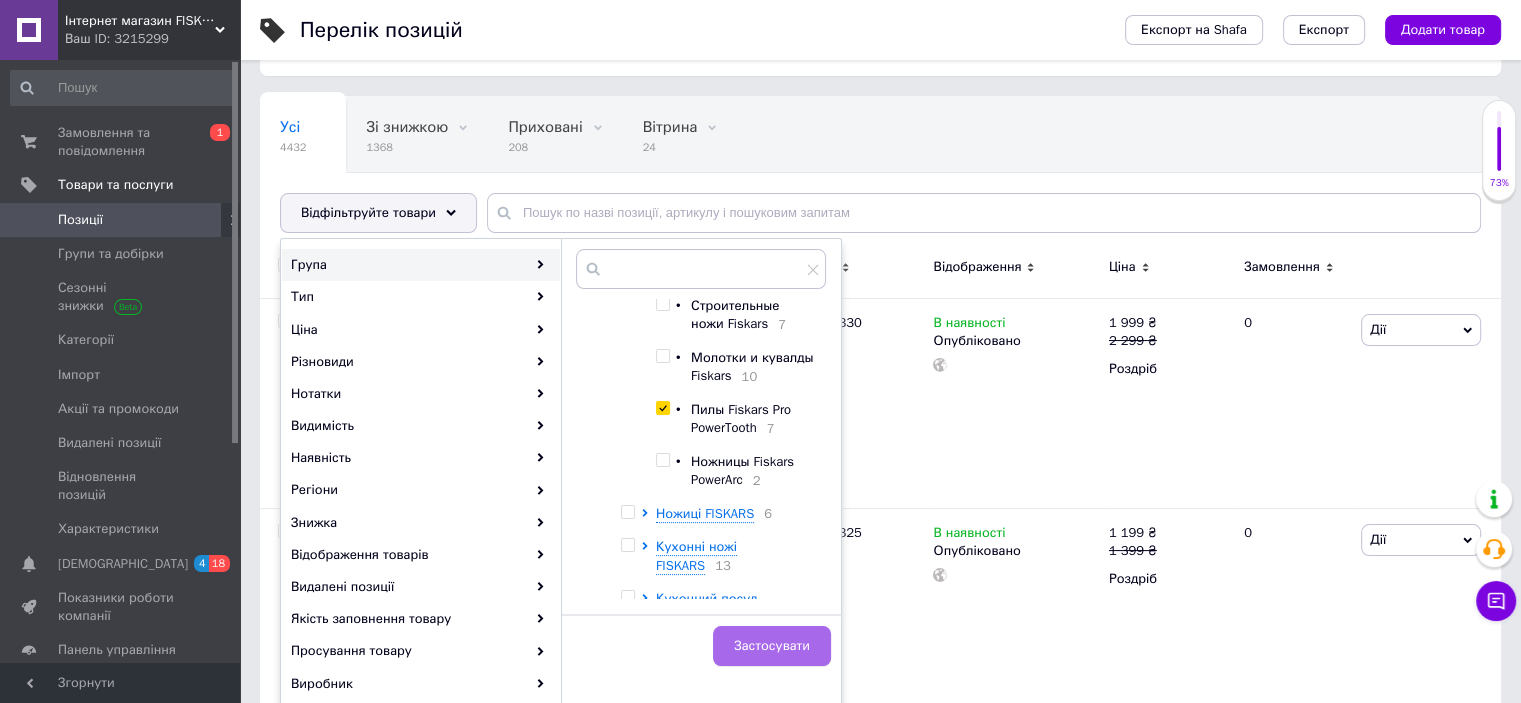 click on "Застосувати" at bounding box center [772, 646] 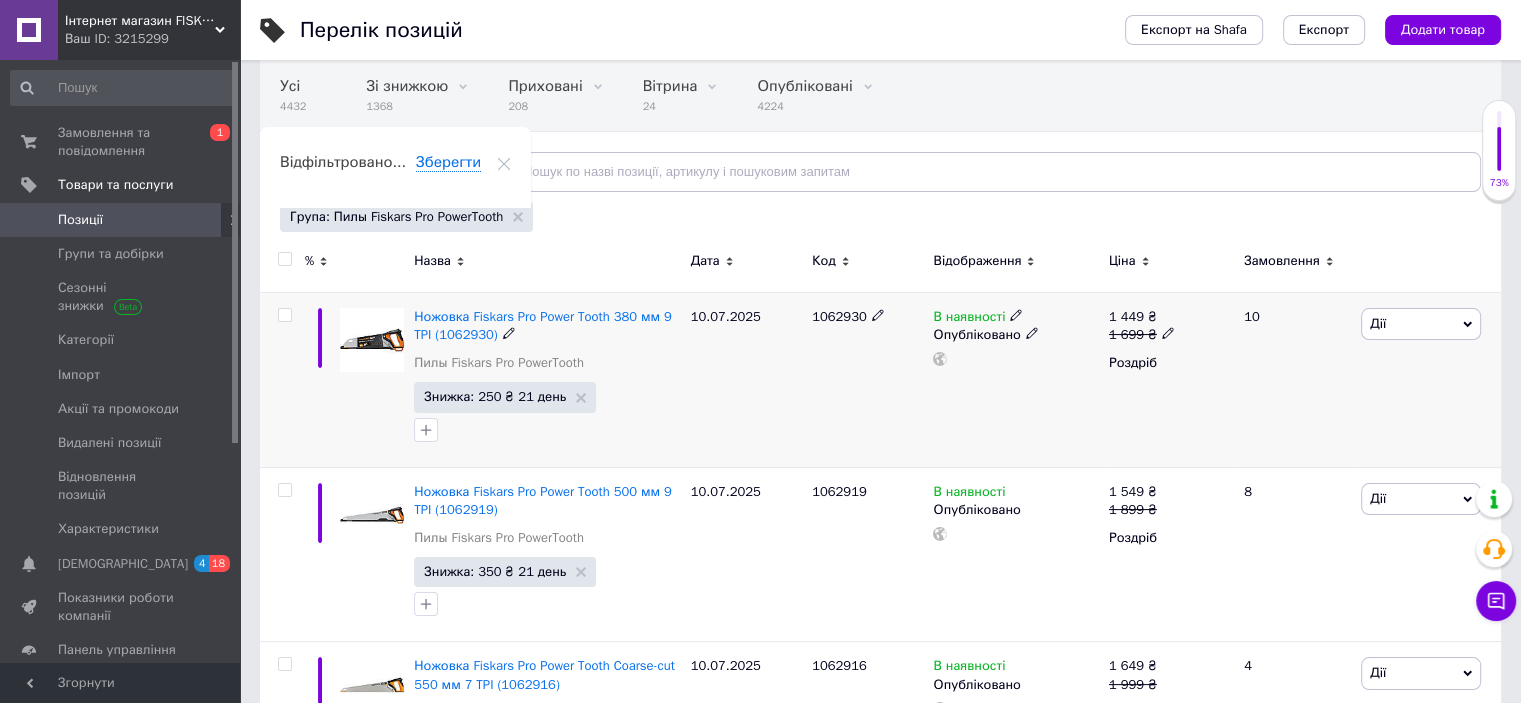 scroll, scrollTop: 266, scrollLeft: 0, axis: vertical 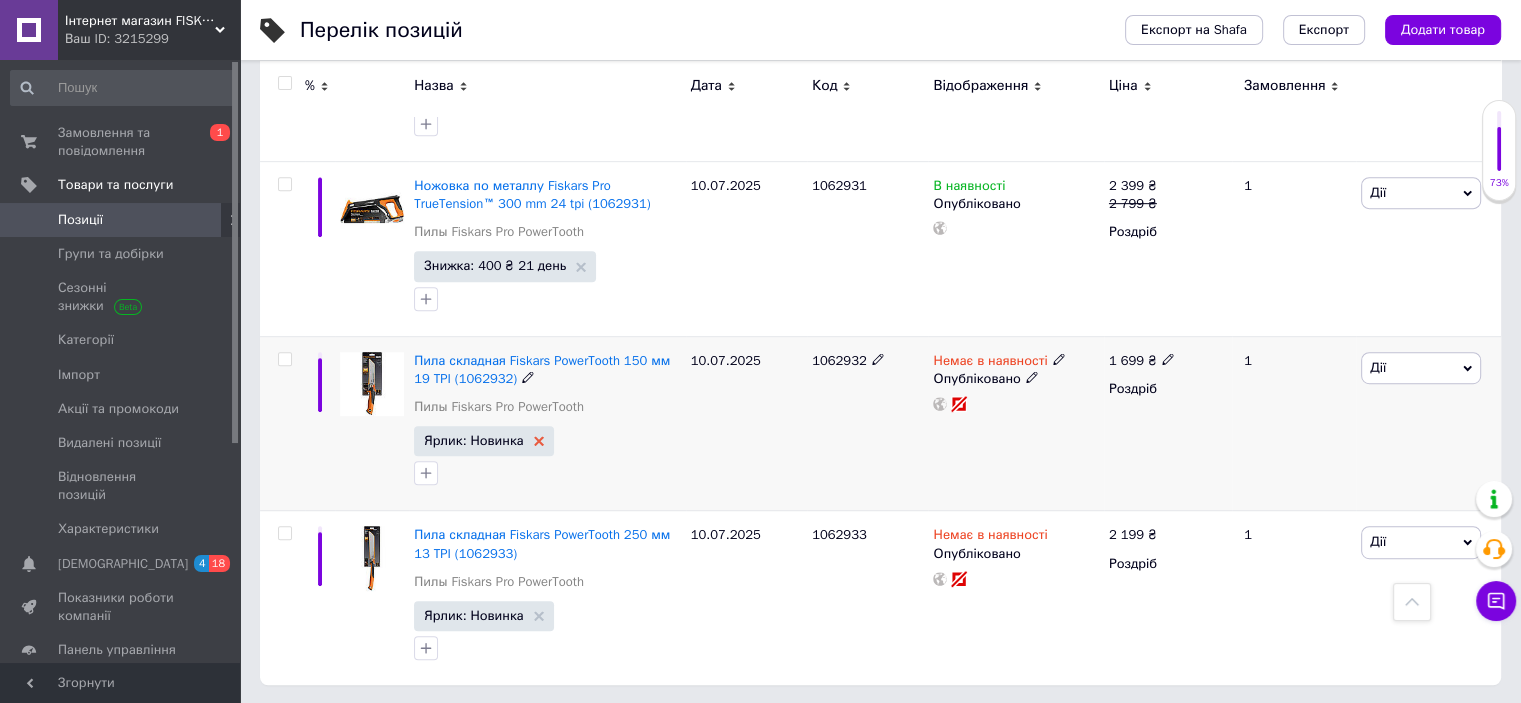 click 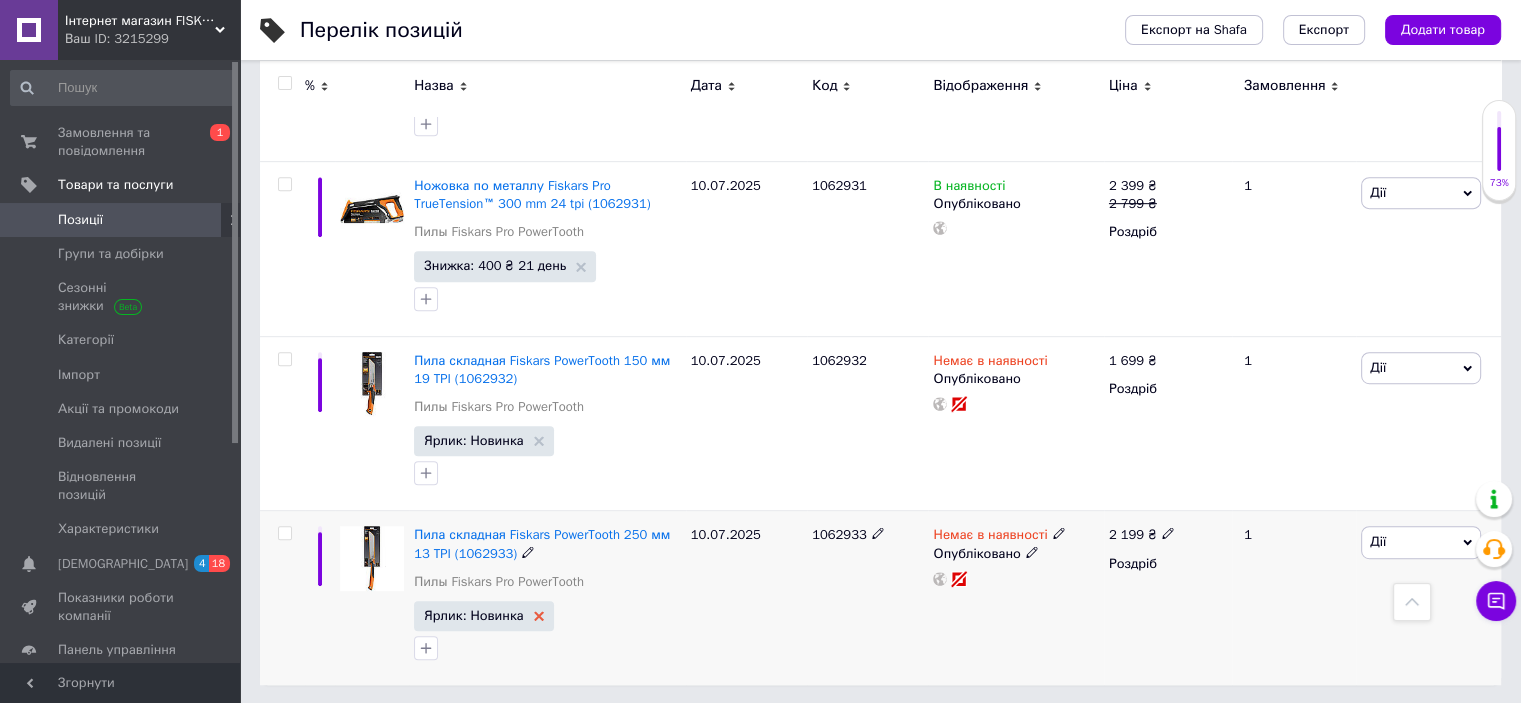 click 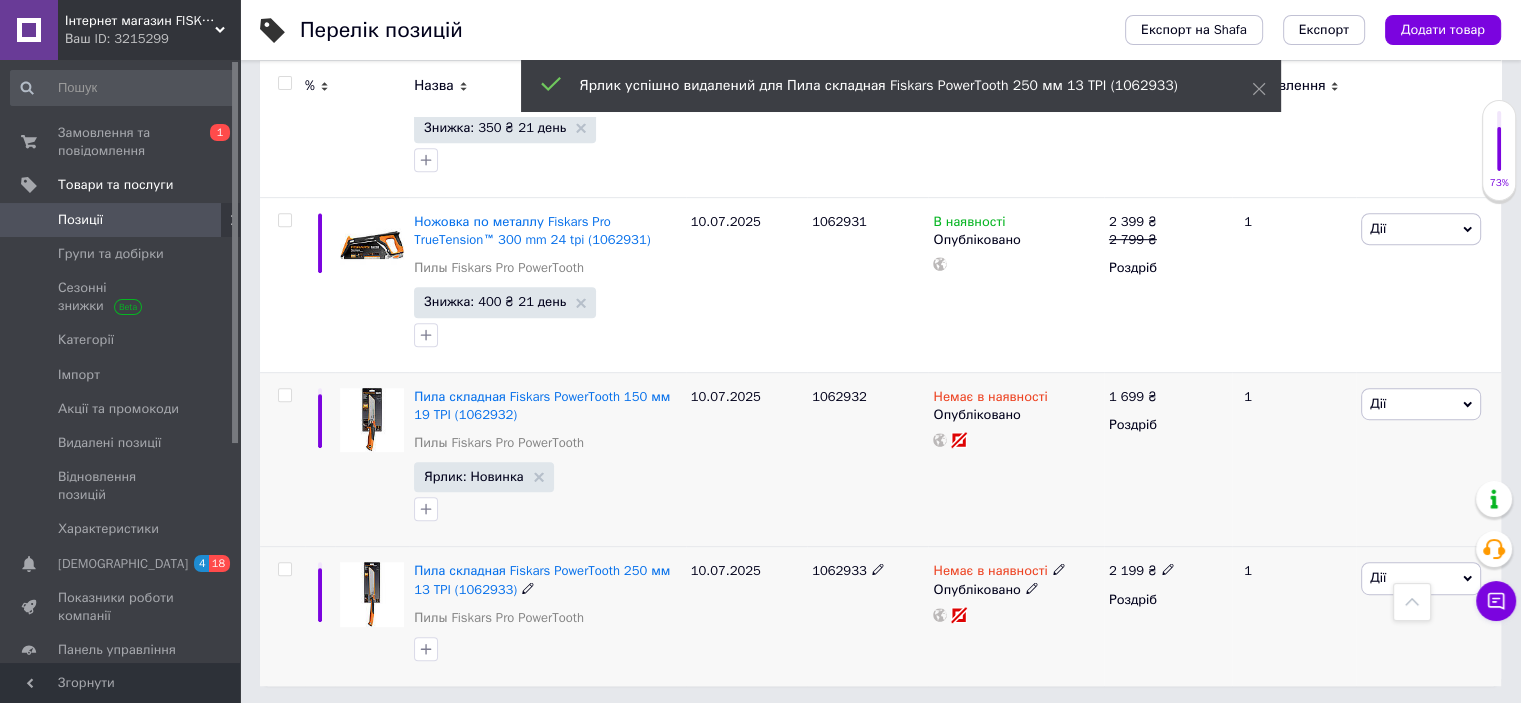 scroll, scrollTop: 933, scrollLeft: 0, axis: vertical 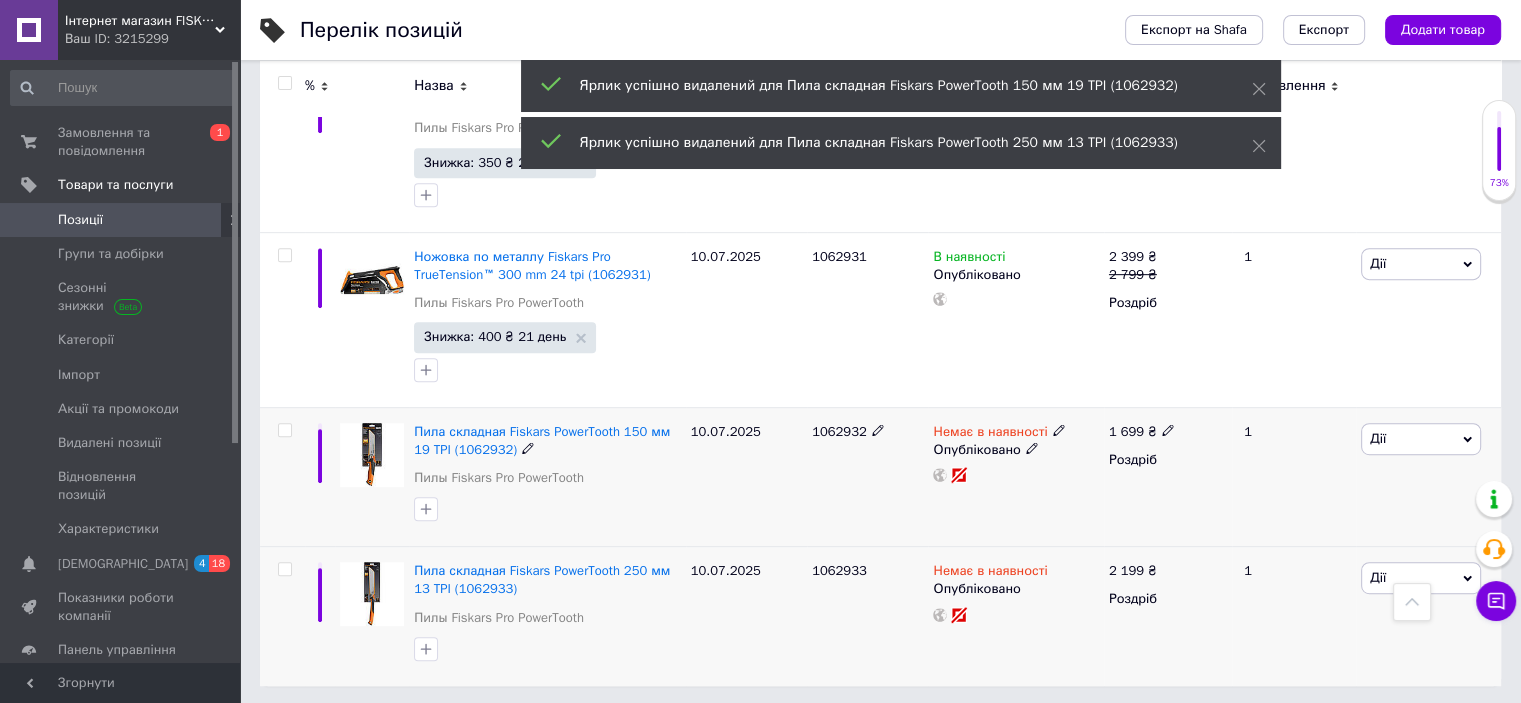 click on "1062932" at bounding box center (839, 431) 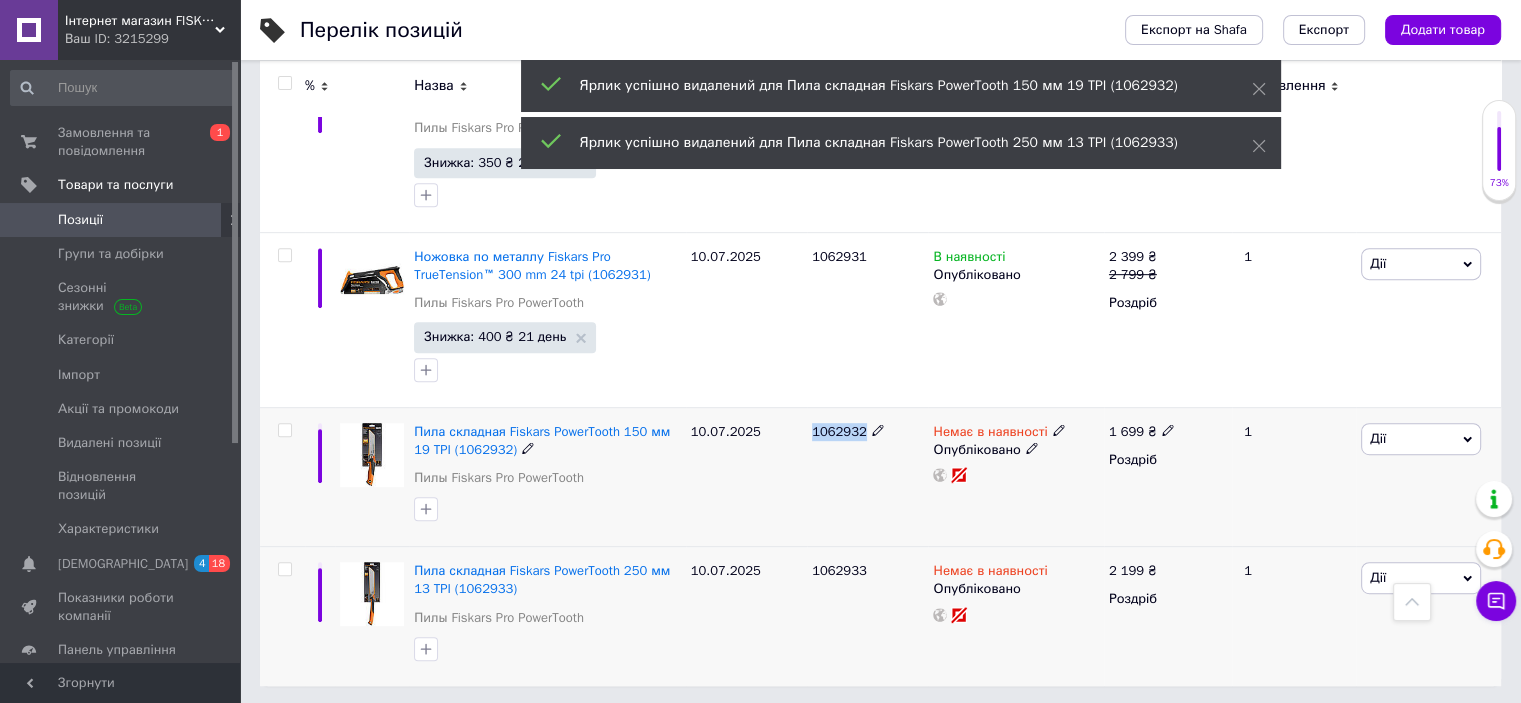 click on "1062932" at bounding box center (839, 431) 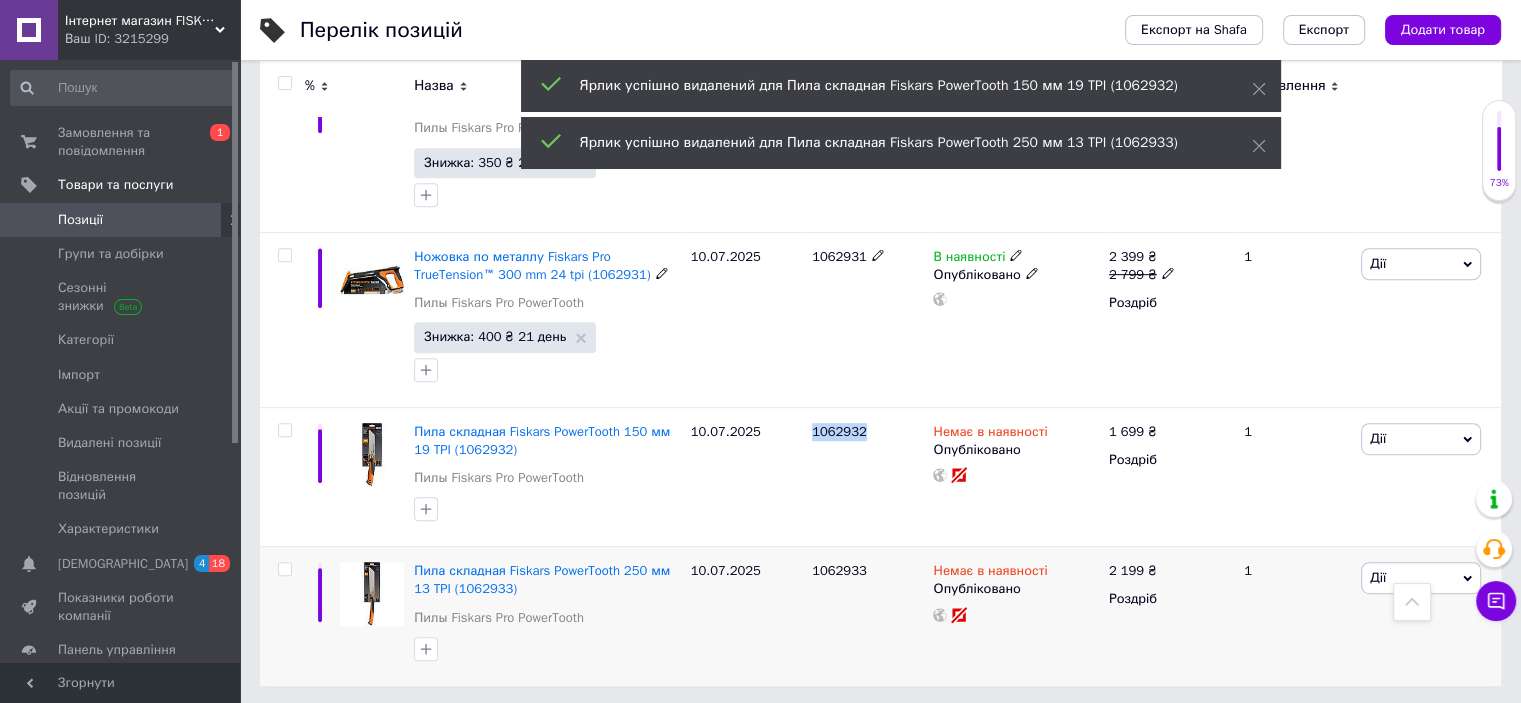 copy on "1062932" 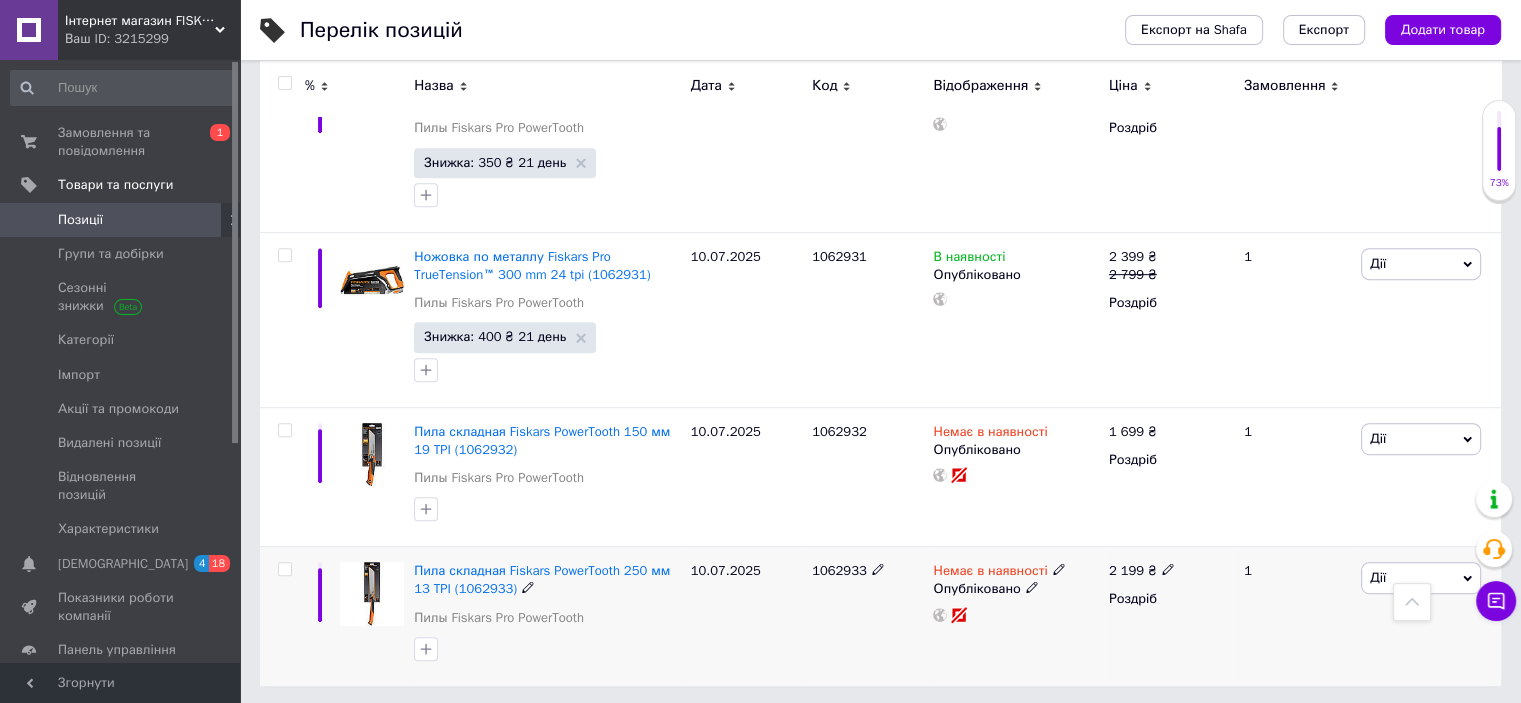 click on "1062933" at bounding box center (839, 570) 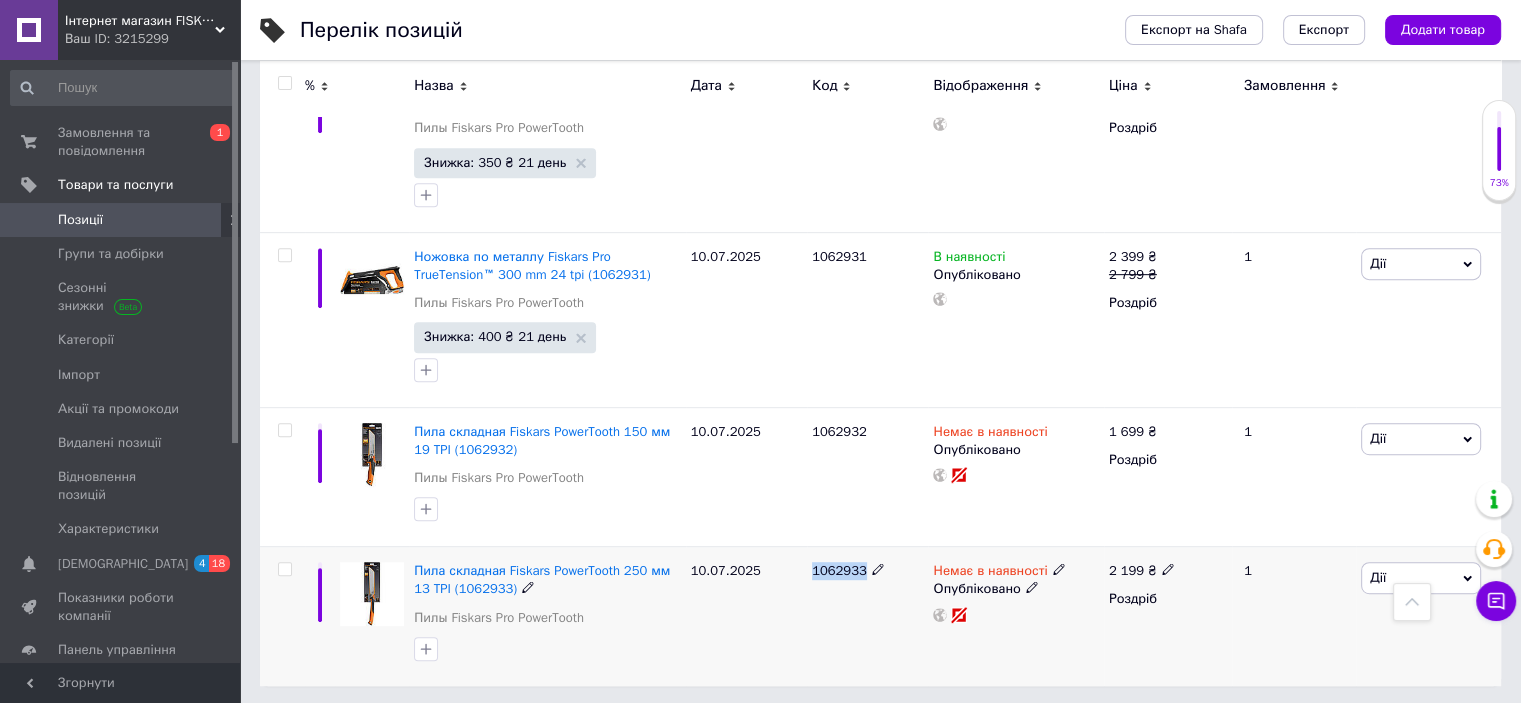 click on "1062933" at bounding box center (839, 570) 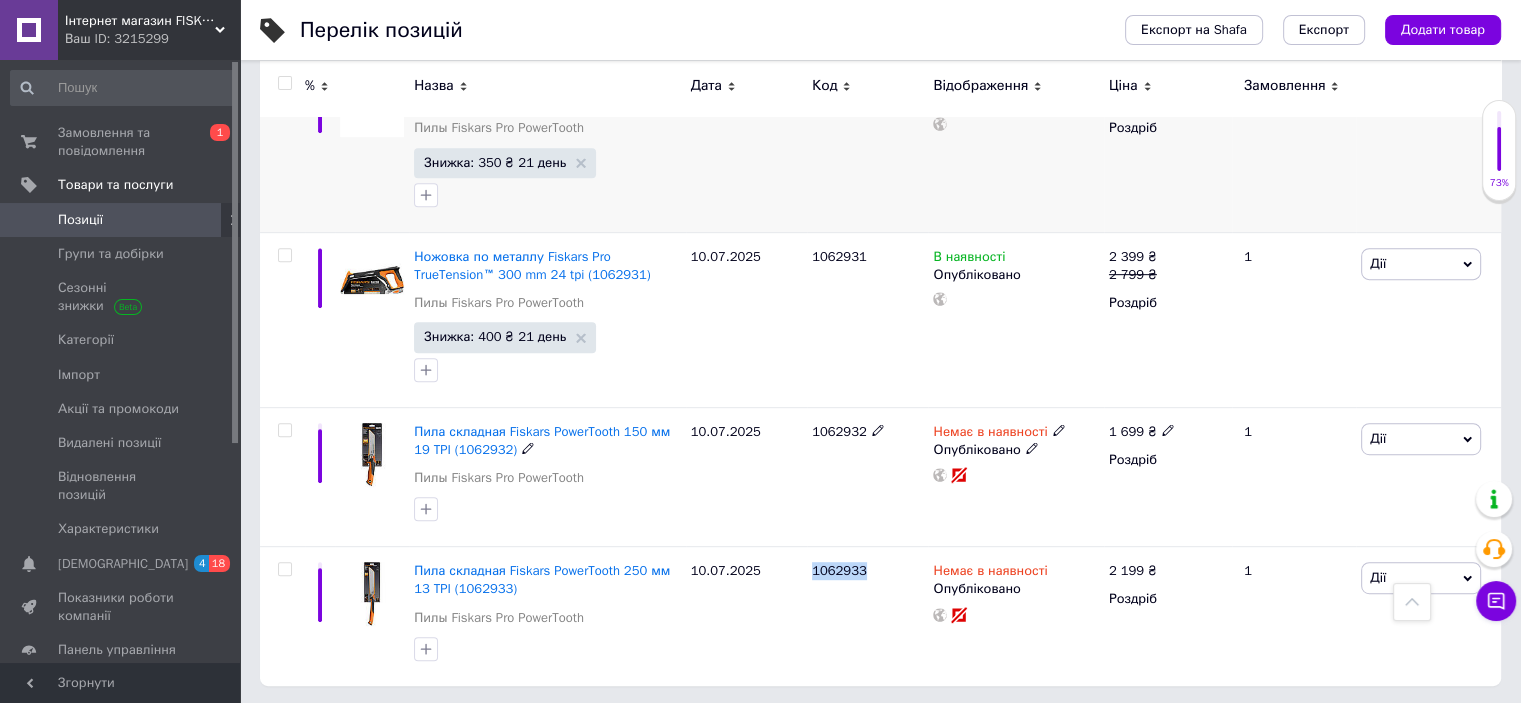 copy on "1062933" 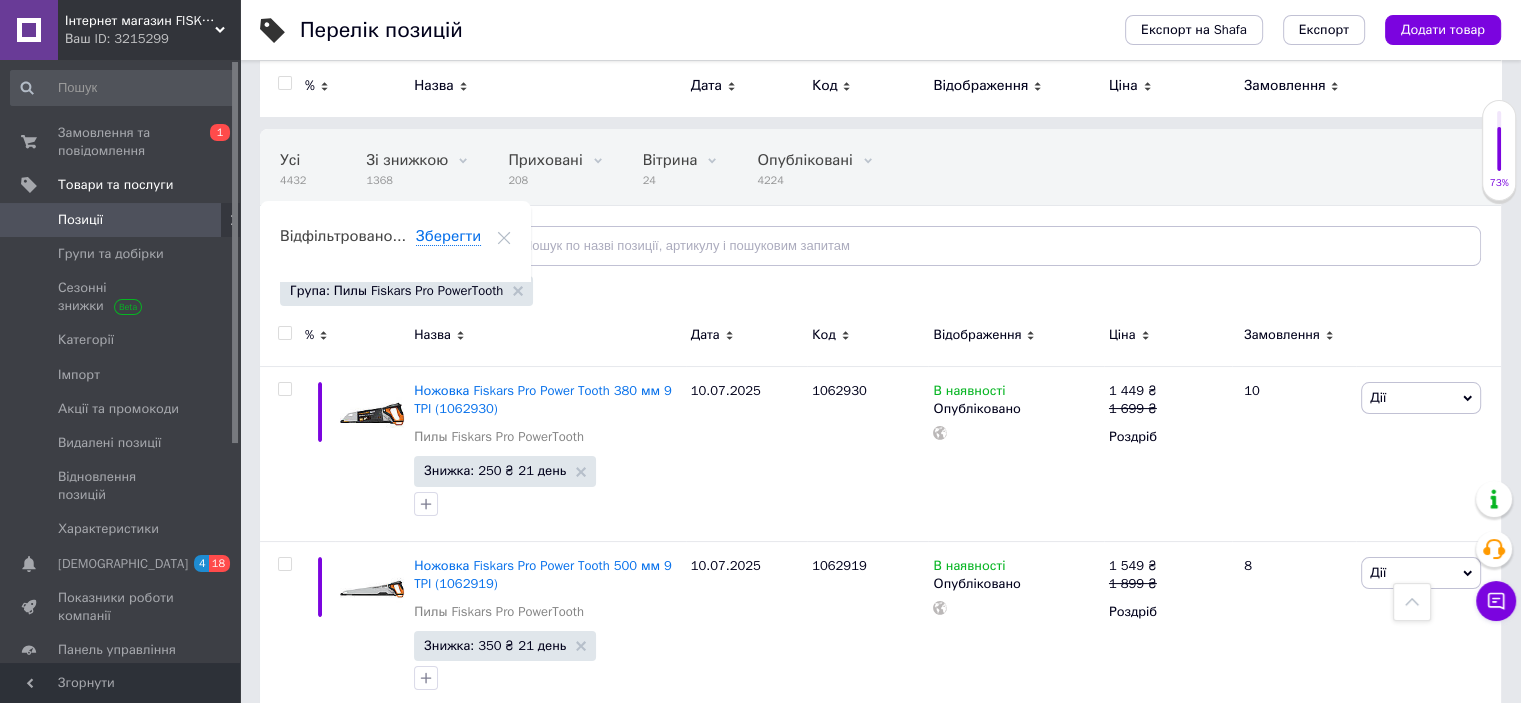 scroll, scrollTop: 0, scrollLeft: 0, axis: both 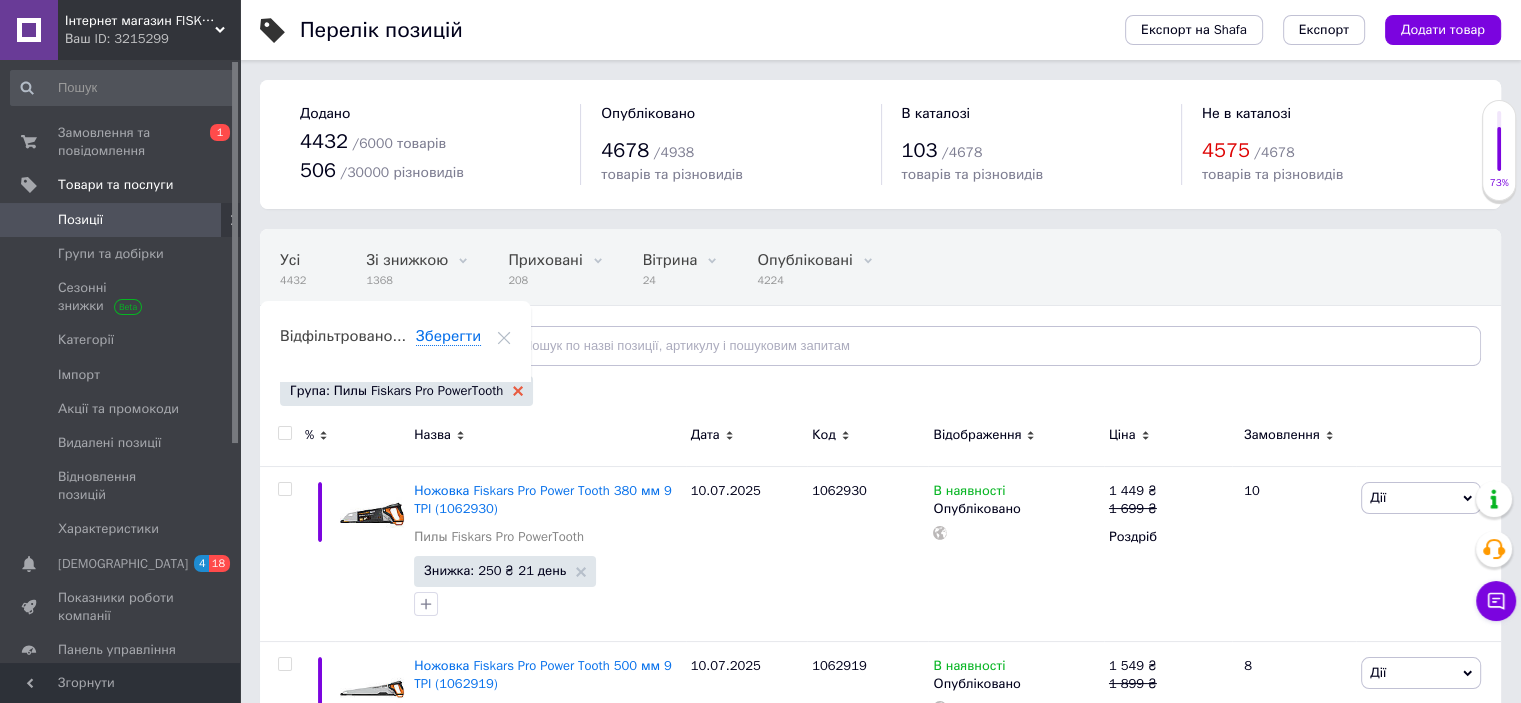 click 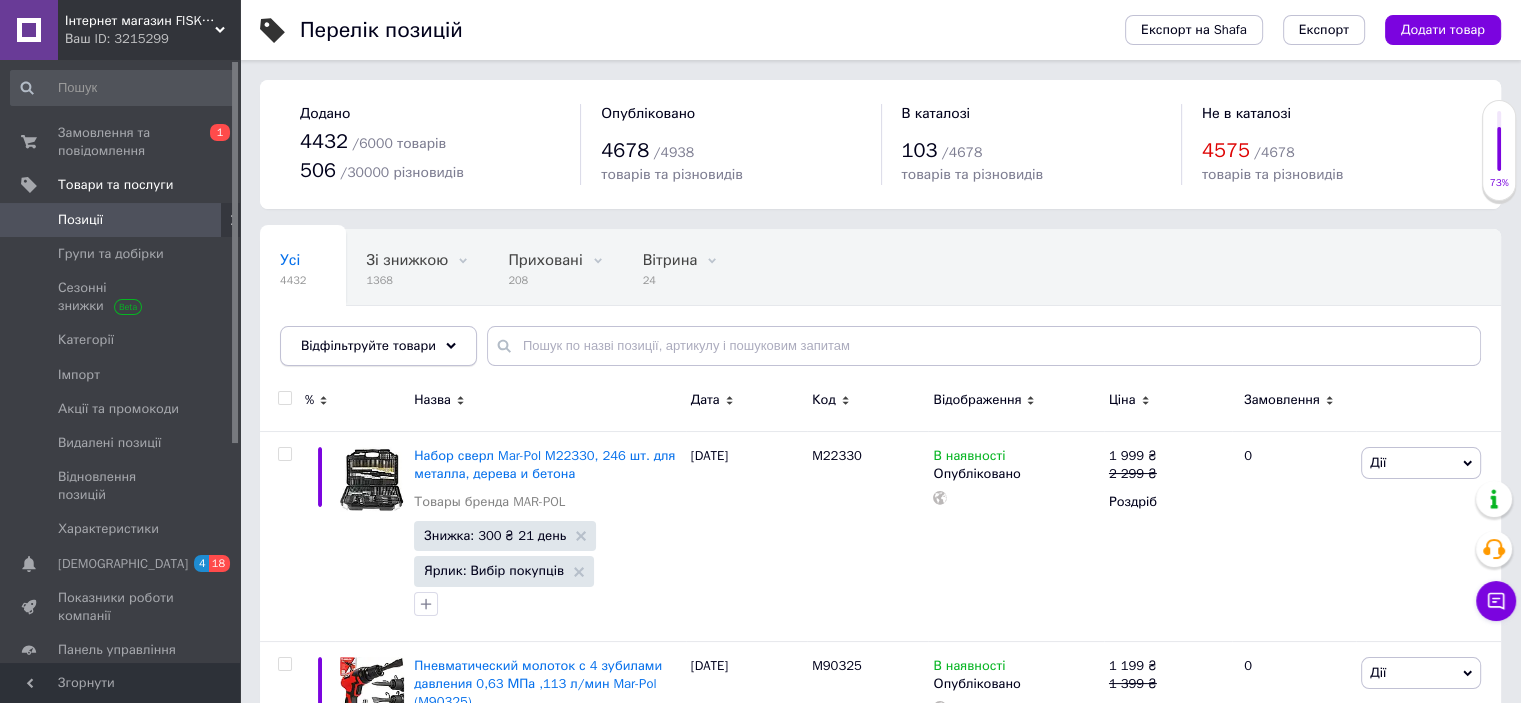 click on "Відфільтруйте товари" at bounding box center (378, 346) 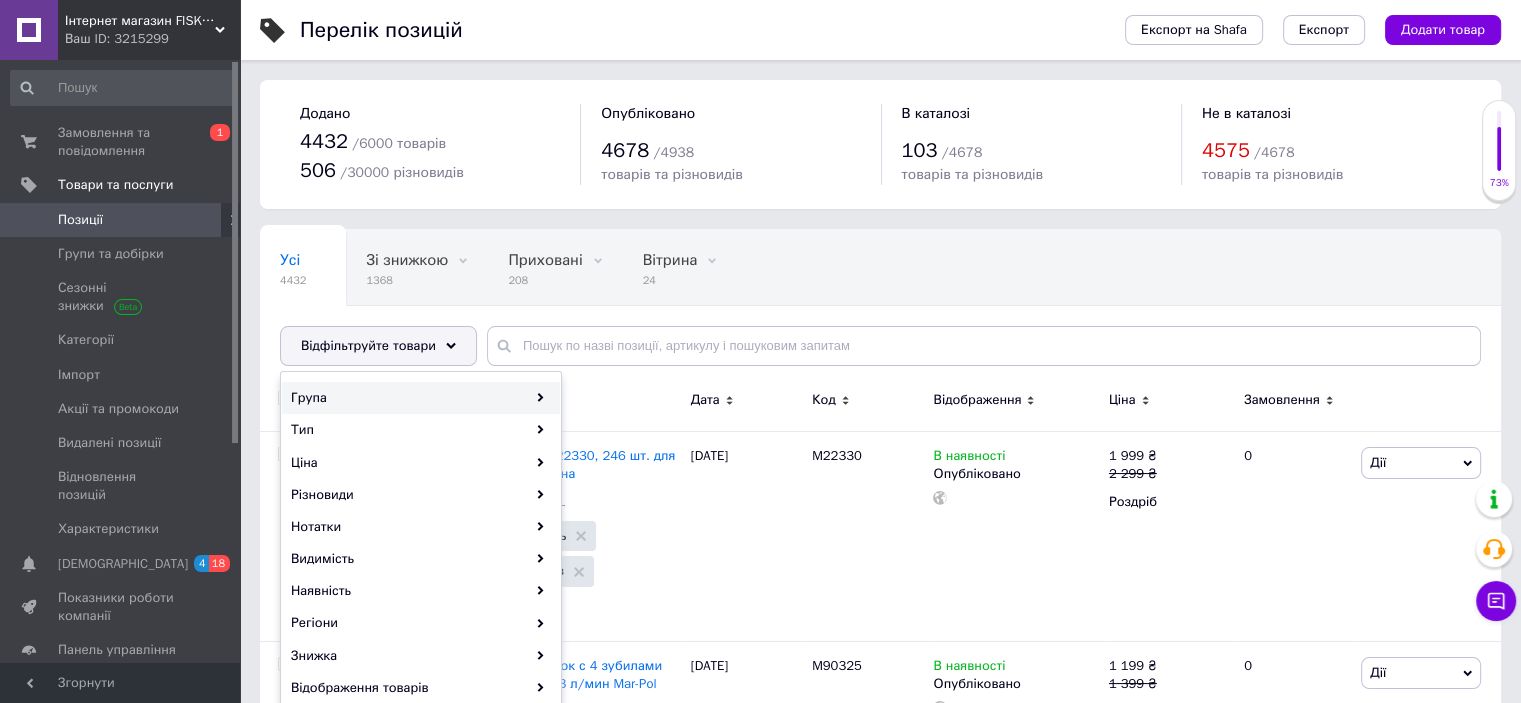 click on "Група" at bounding box center [421, 398] 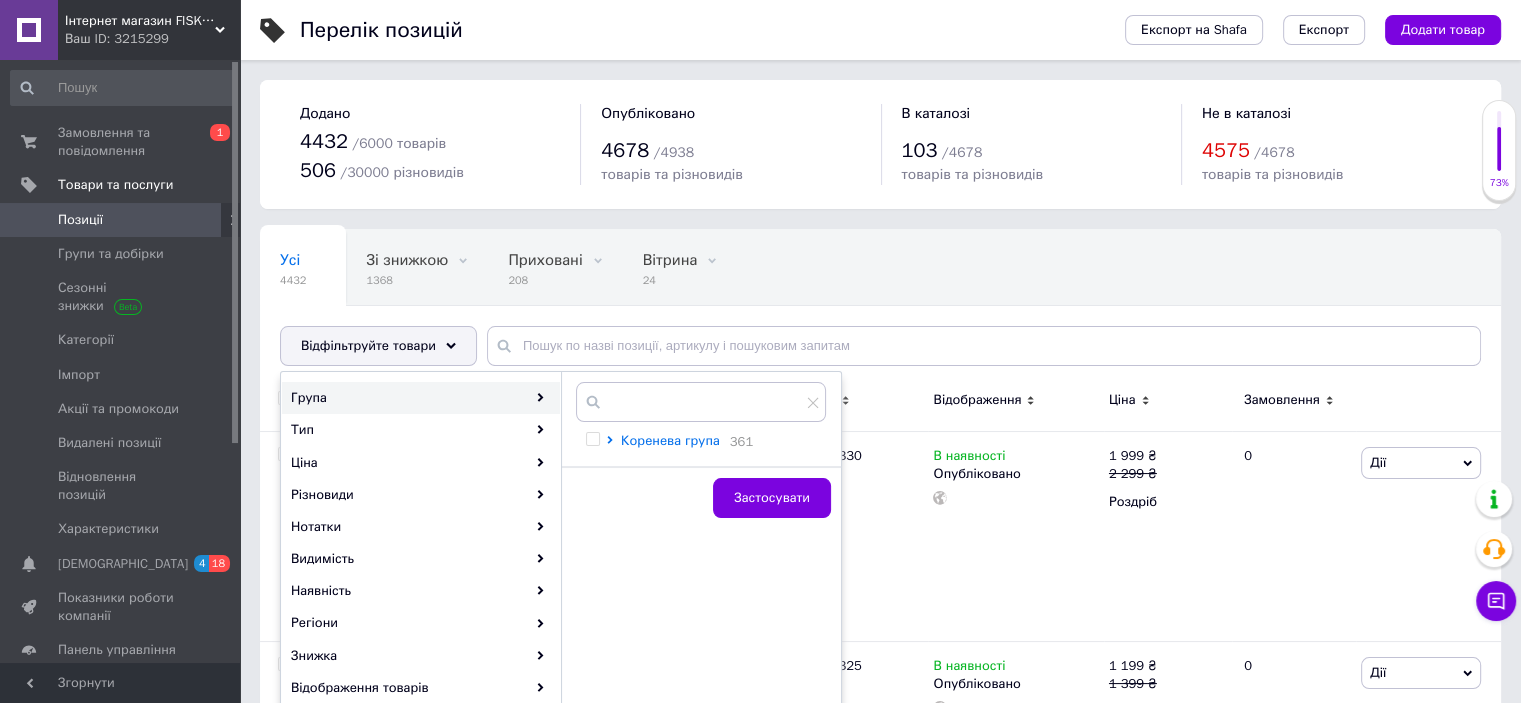 click on "Коренева група" at bounding box center [670, 440] 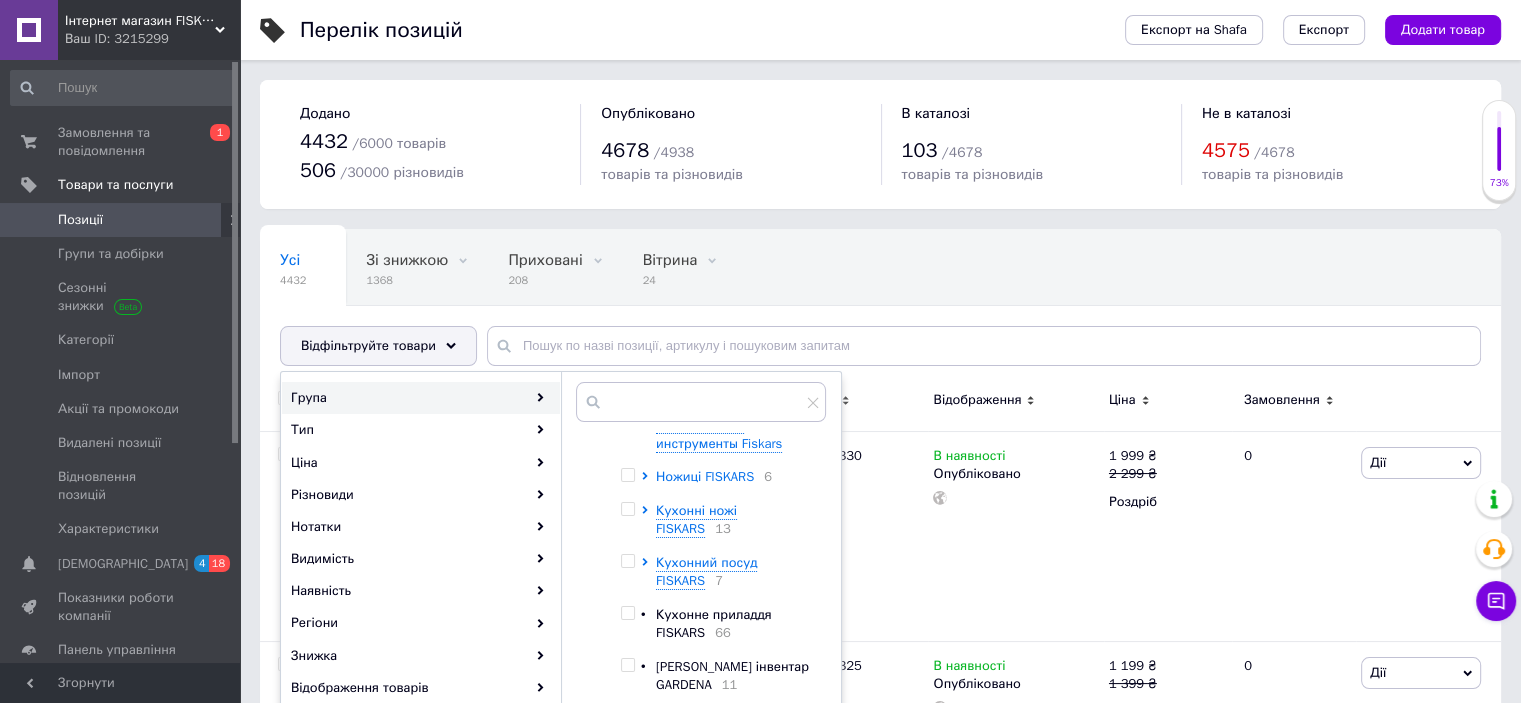 scroll, scrollTop: 533, scrollLeft: 0, axis: vertical 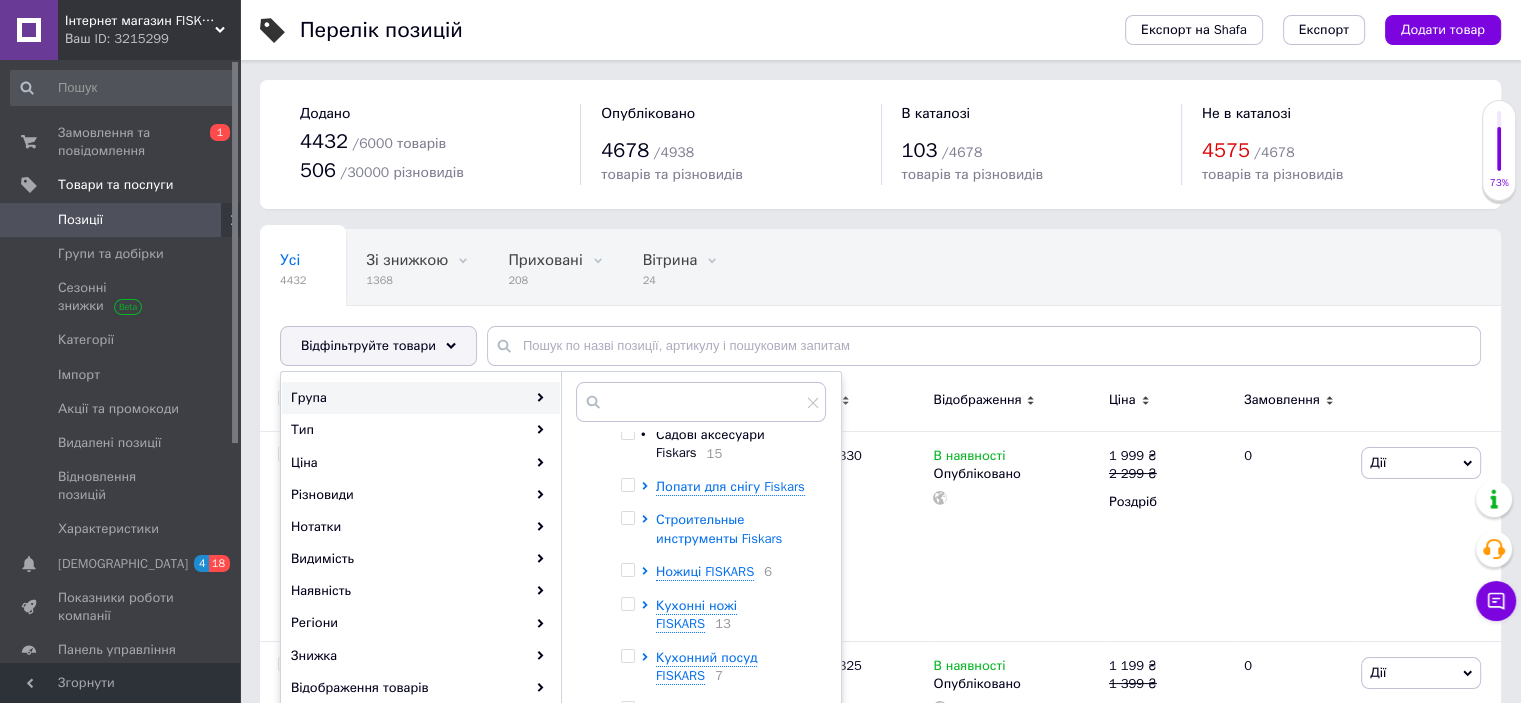 click on "Строительные инструменты Fiskars" at bounding box center (719, 528) 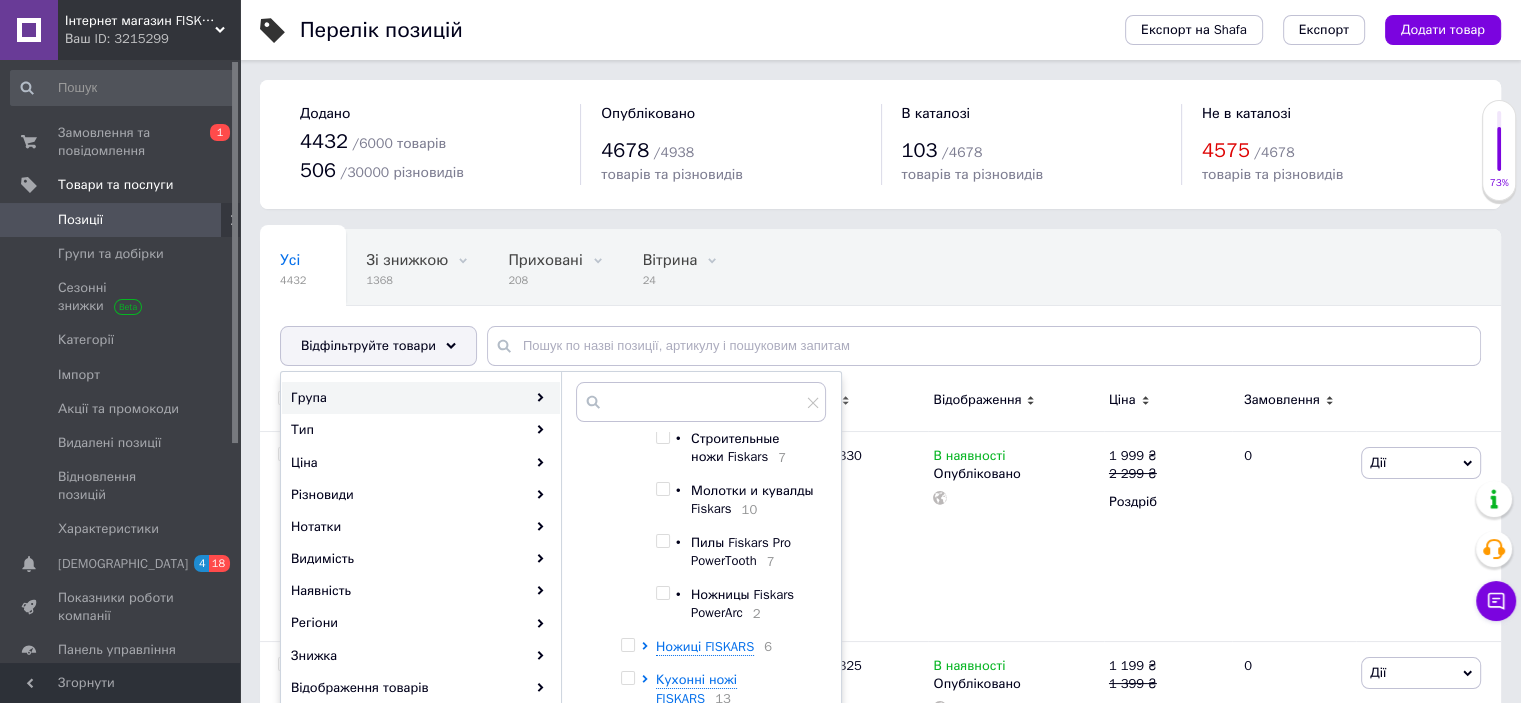scroll, scrollTop: 800, scrollLeft: 0, axis: vertical 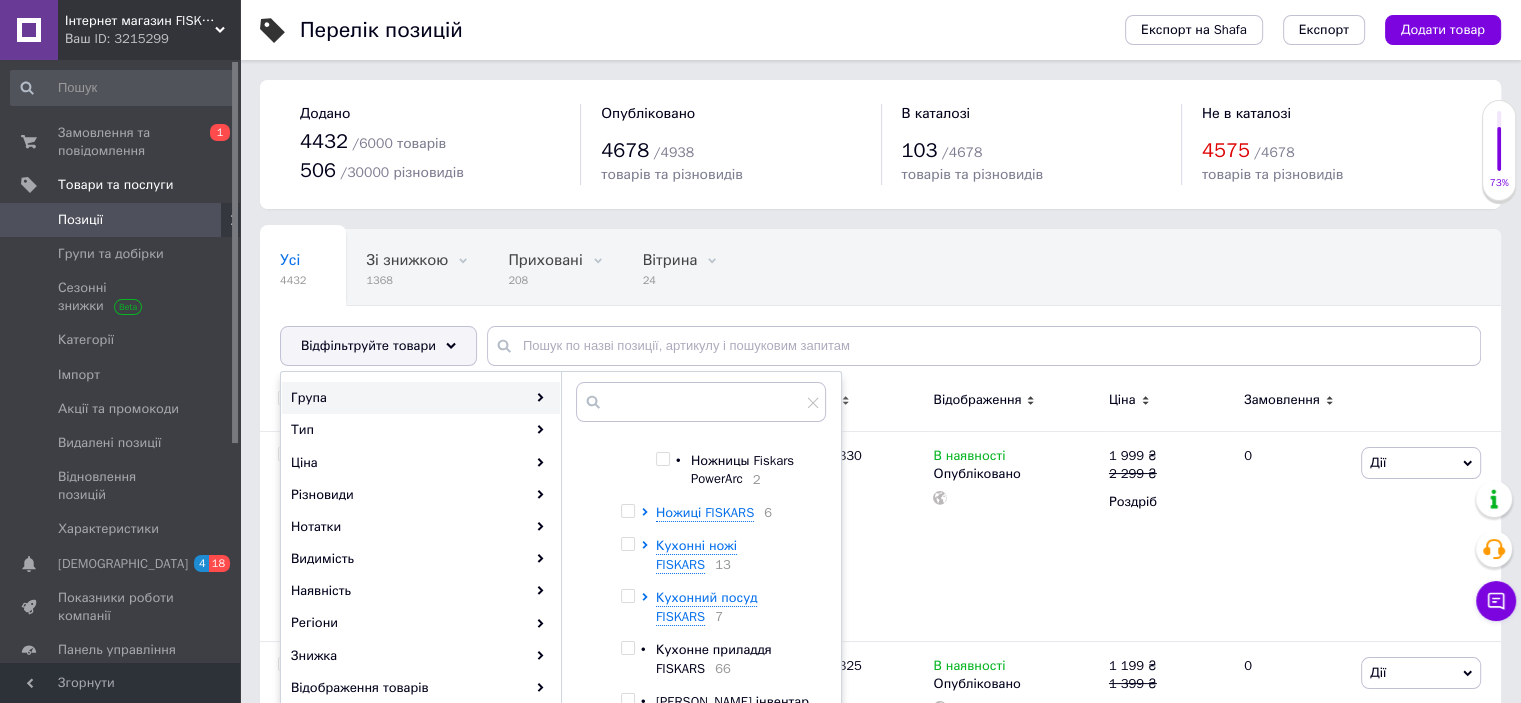 click at bounding box center (662, 459) 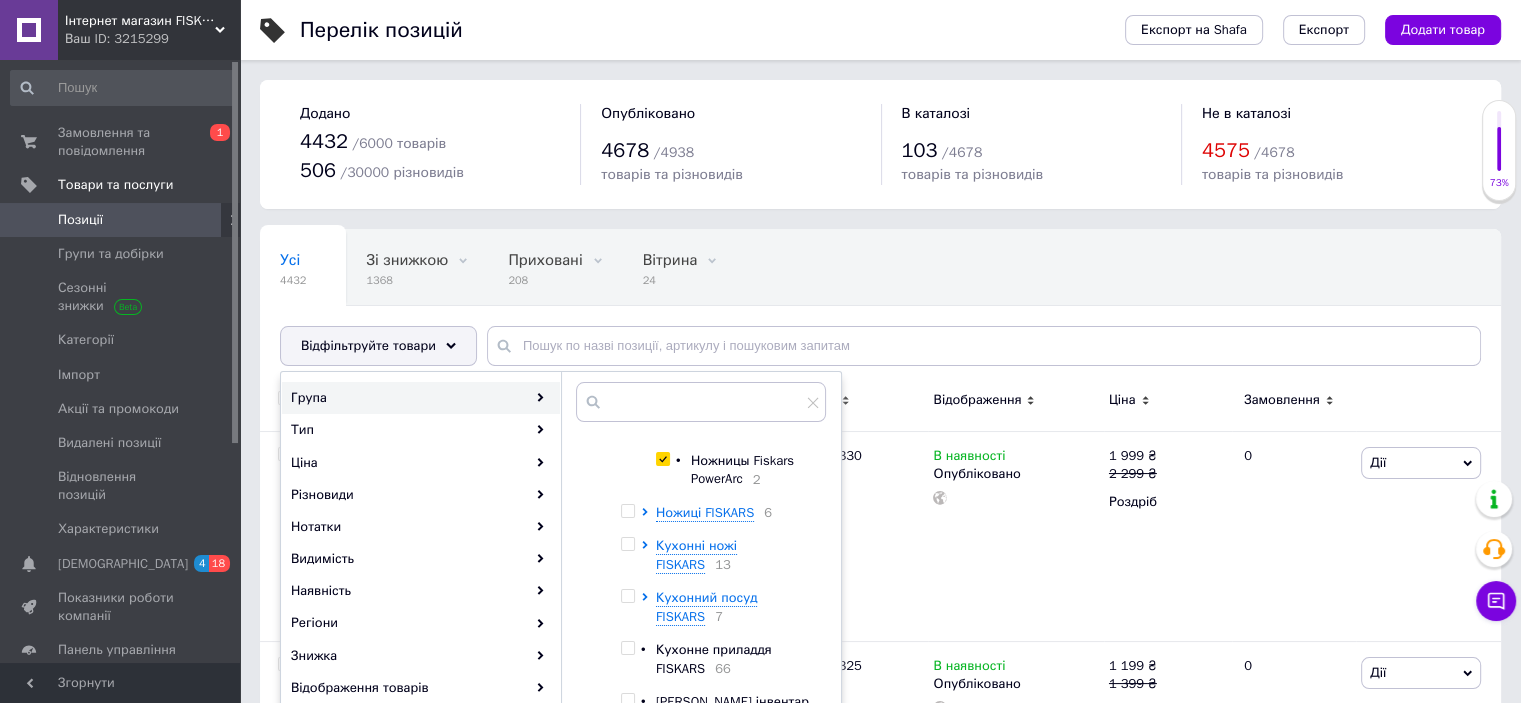checkbox on "true" 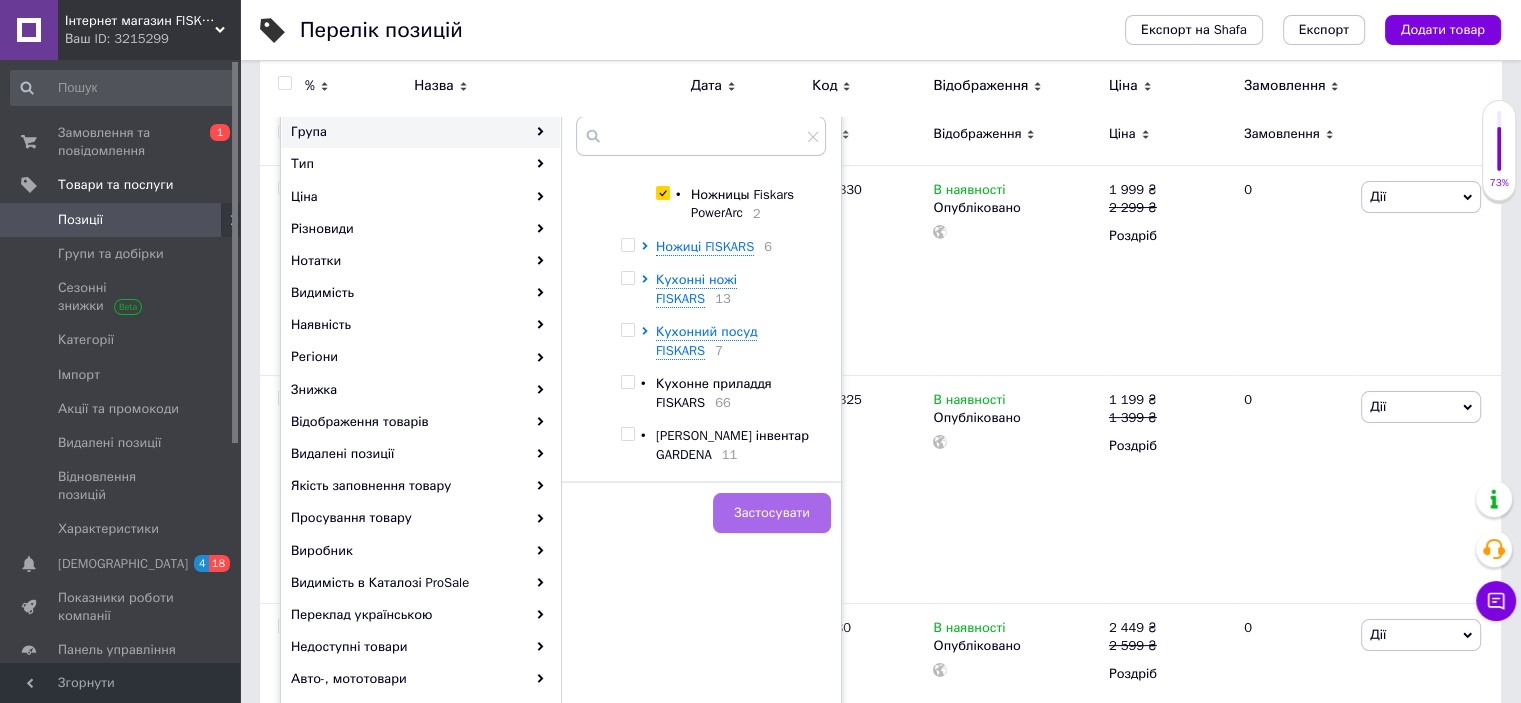 click on "Застосувати" at bounding box center (772, 513) 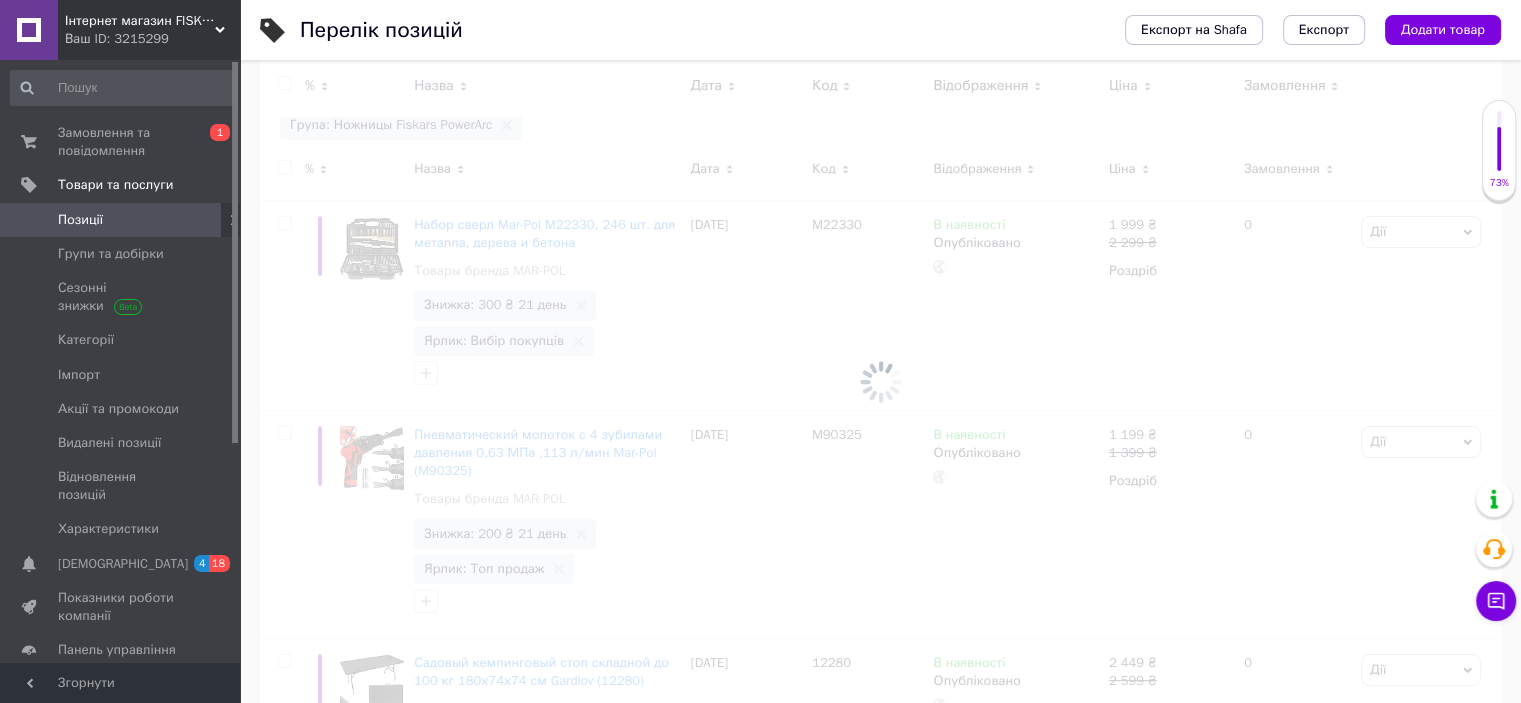 scroll, scrollTop: 60, scrollLeft: 0, axis: vertical 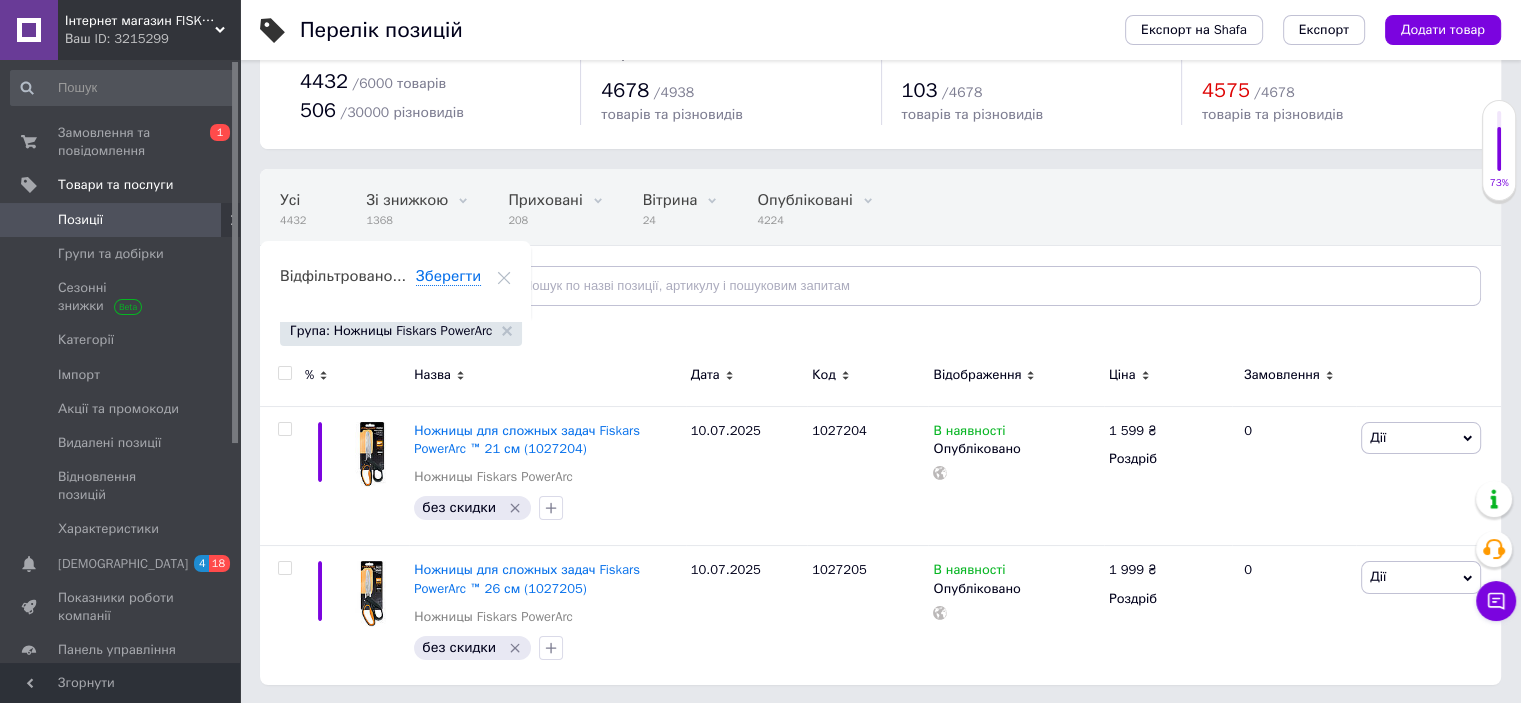 click on "Група: Ножницы Fiskars PowerArc" at bounding box center [401, 331] 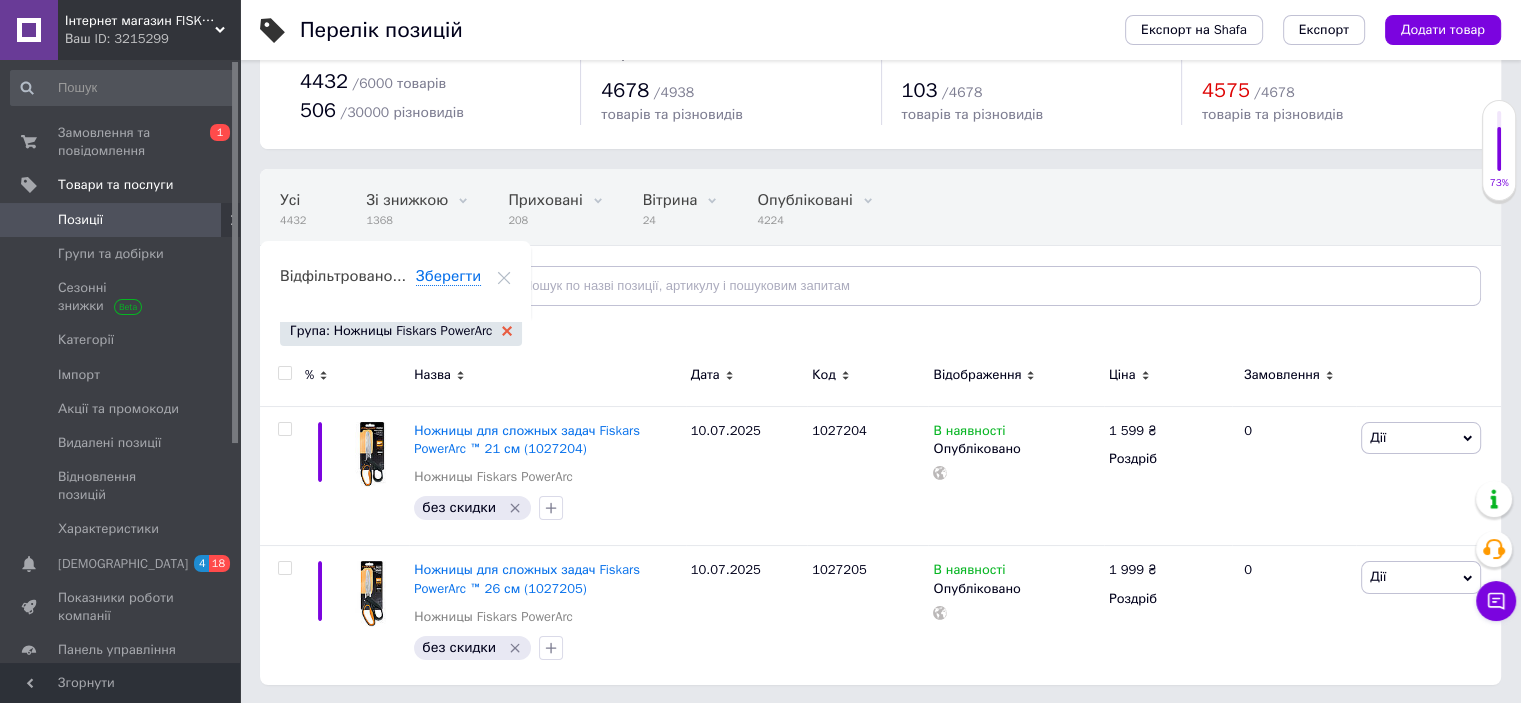 click 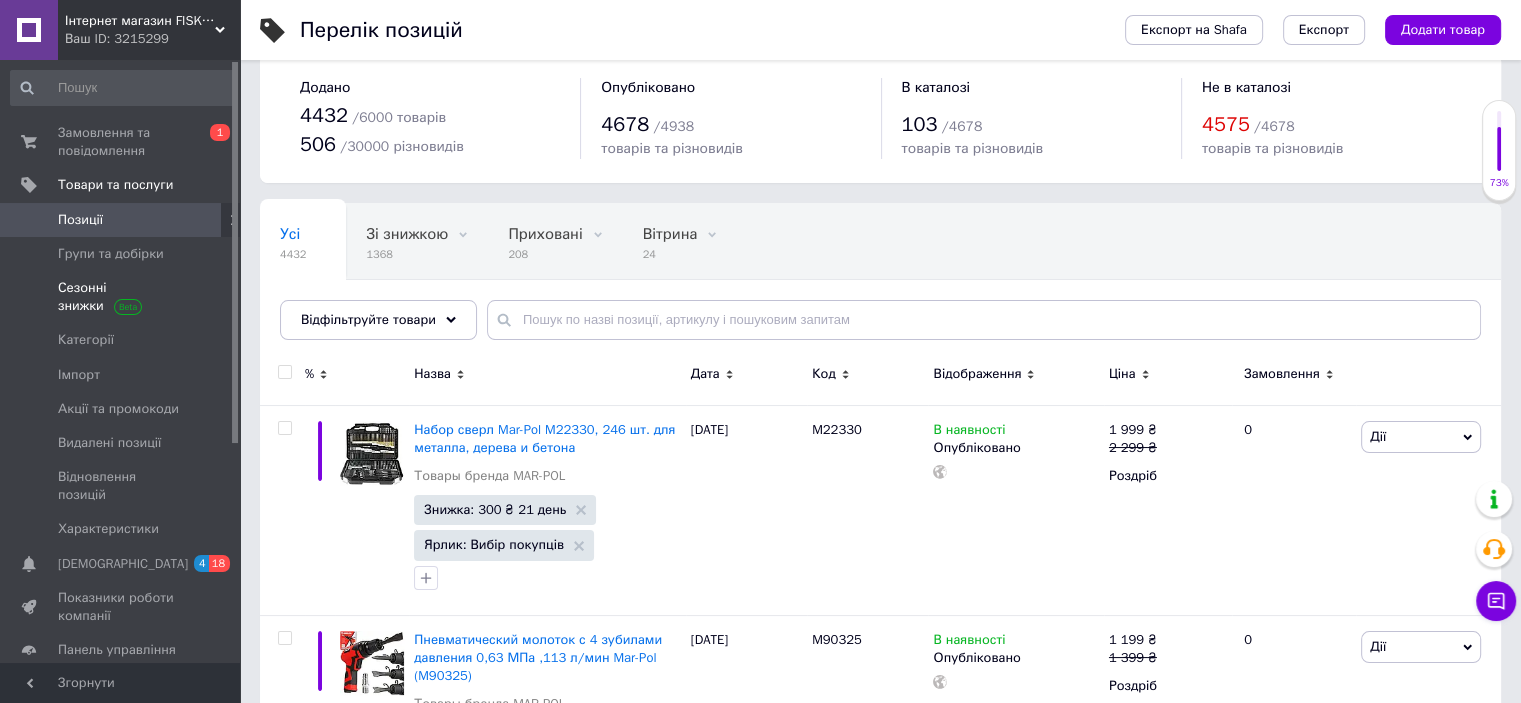 scroll, scrollTop: 60, scrollLeft: 0, axis: vertical 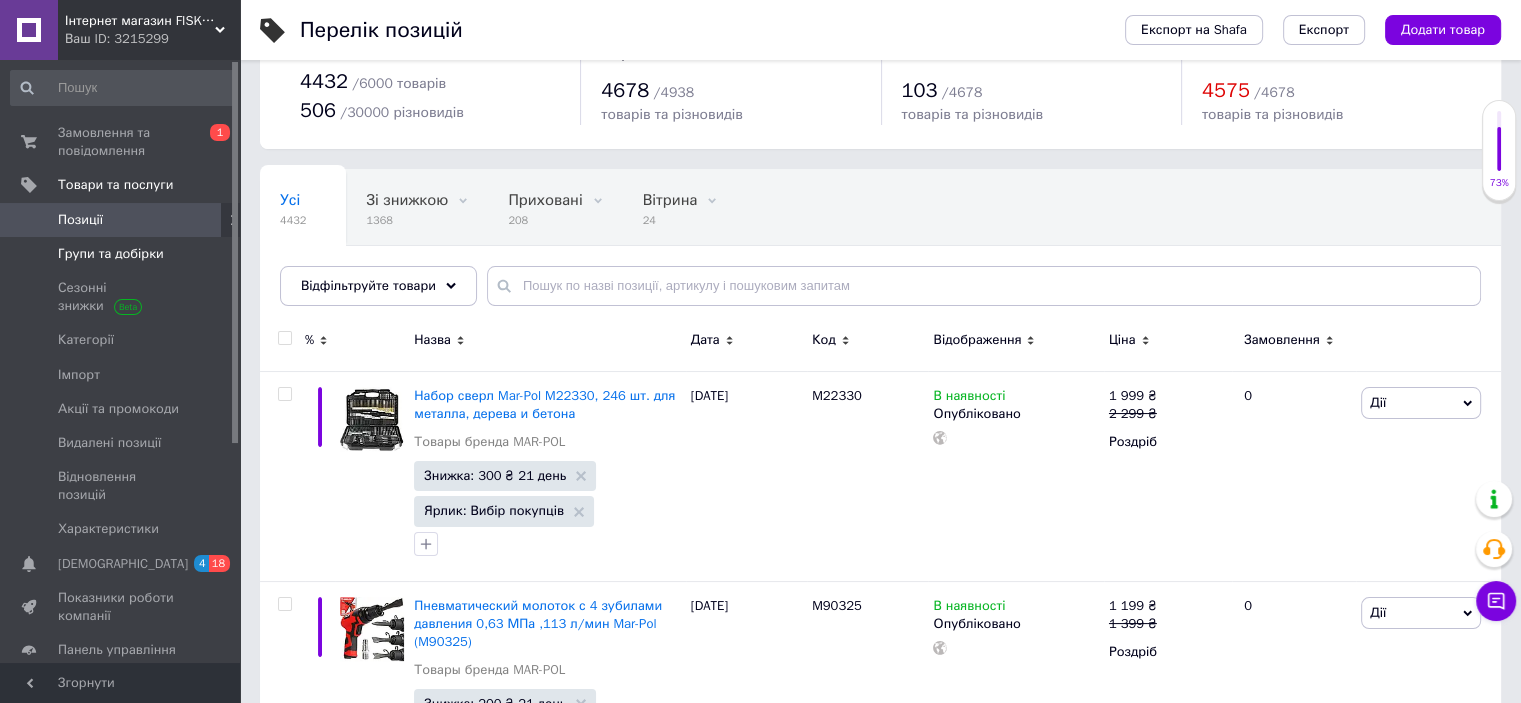 click on "Групи та добірки" at bounding box center (111, 254) 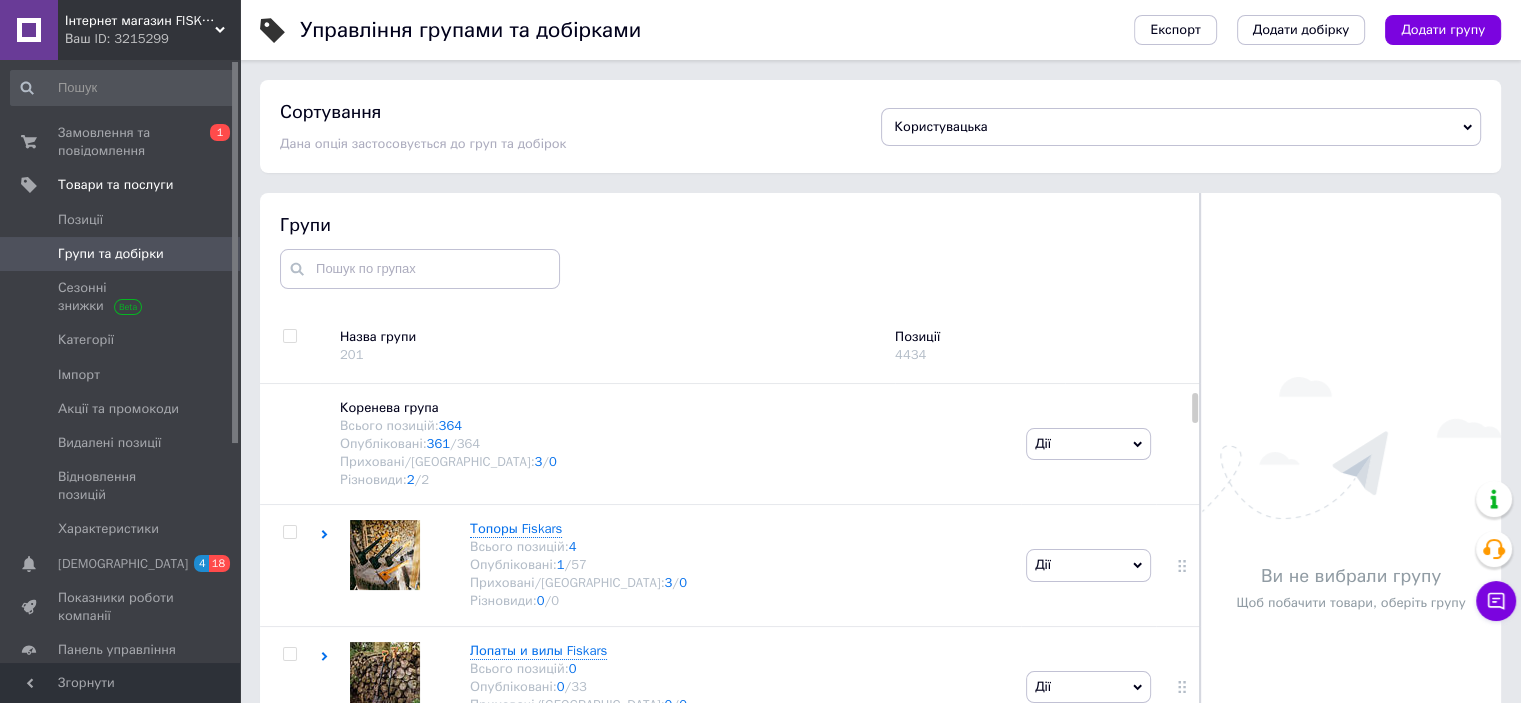 scroll, scrollTop: 100, scrollLeft: 0, axis: vertical 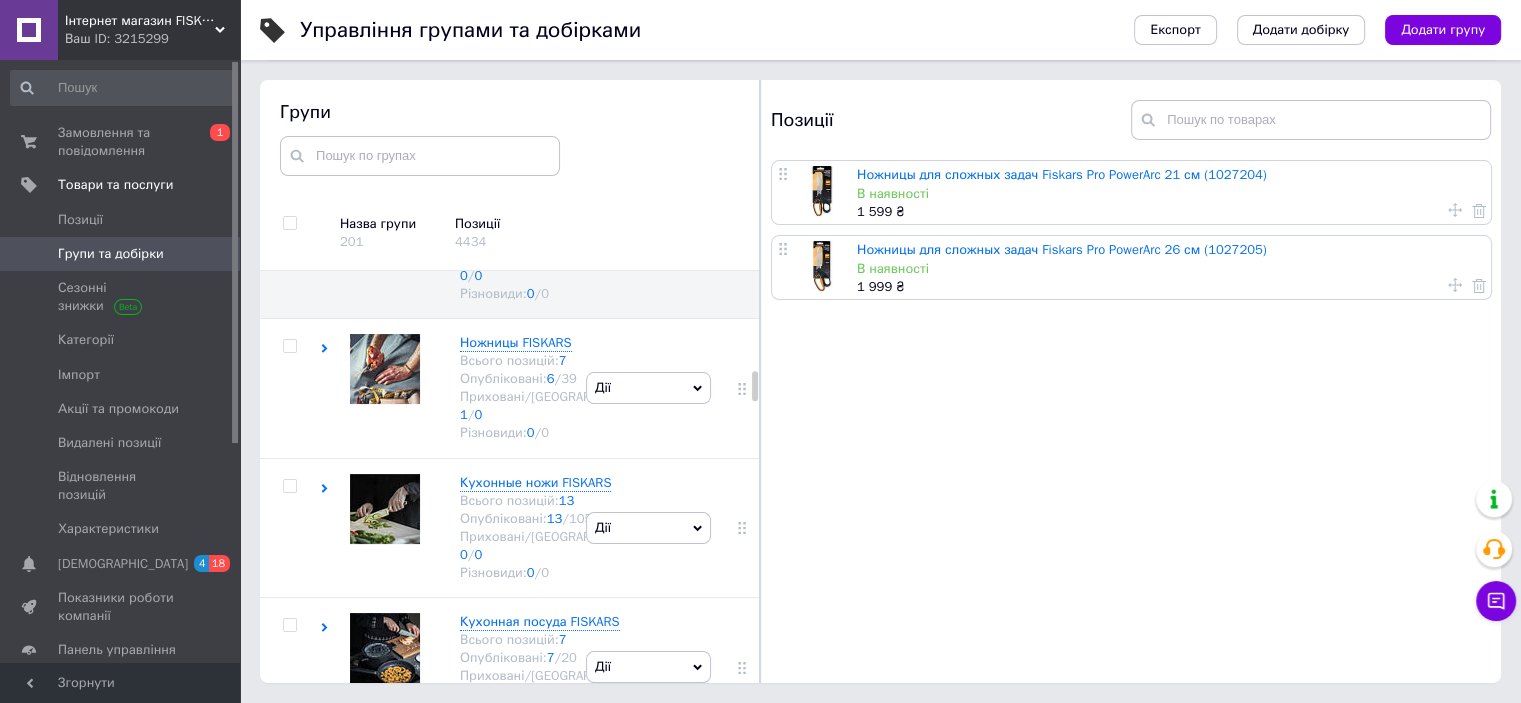 click at bounding box center [385, -350] 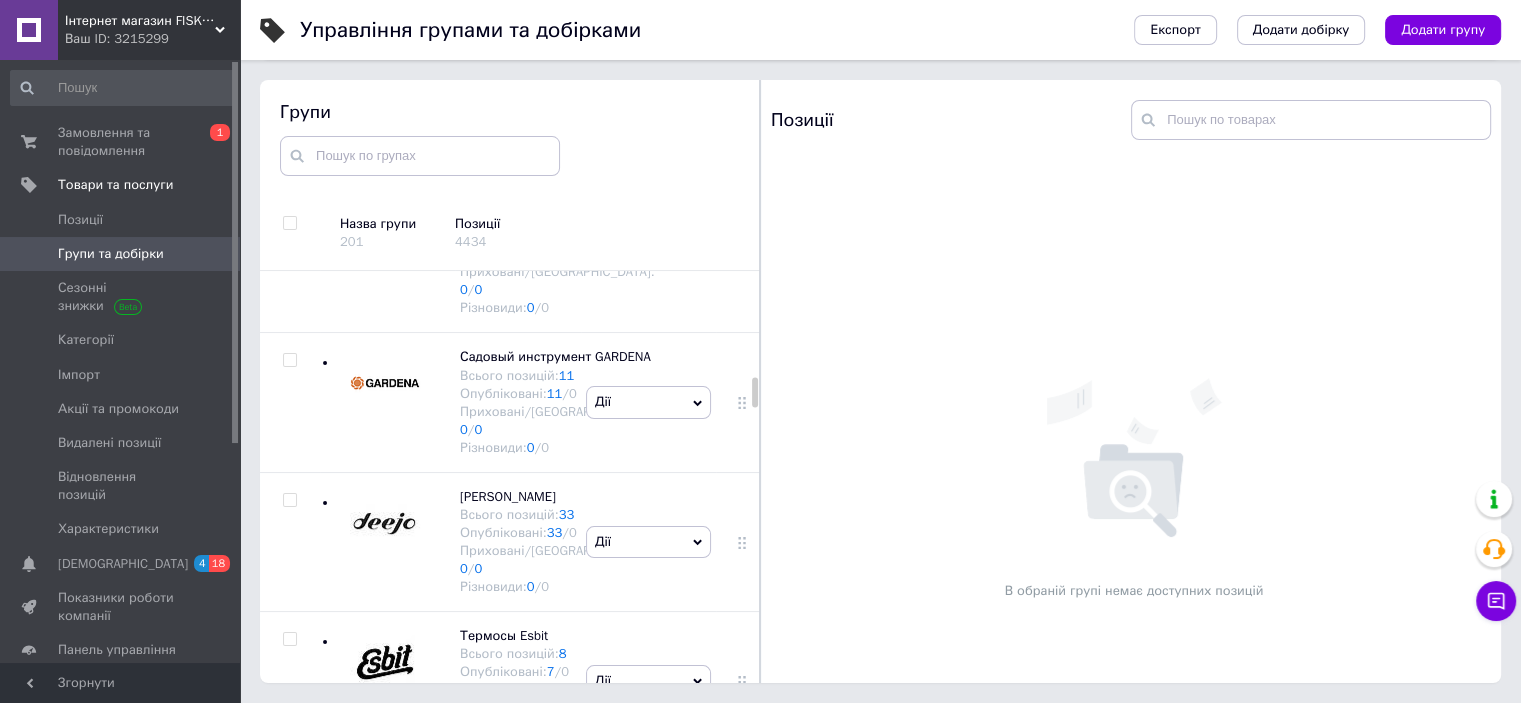 scroll, scrollTop: 2665, scrollLeft: 0, axis: vertical 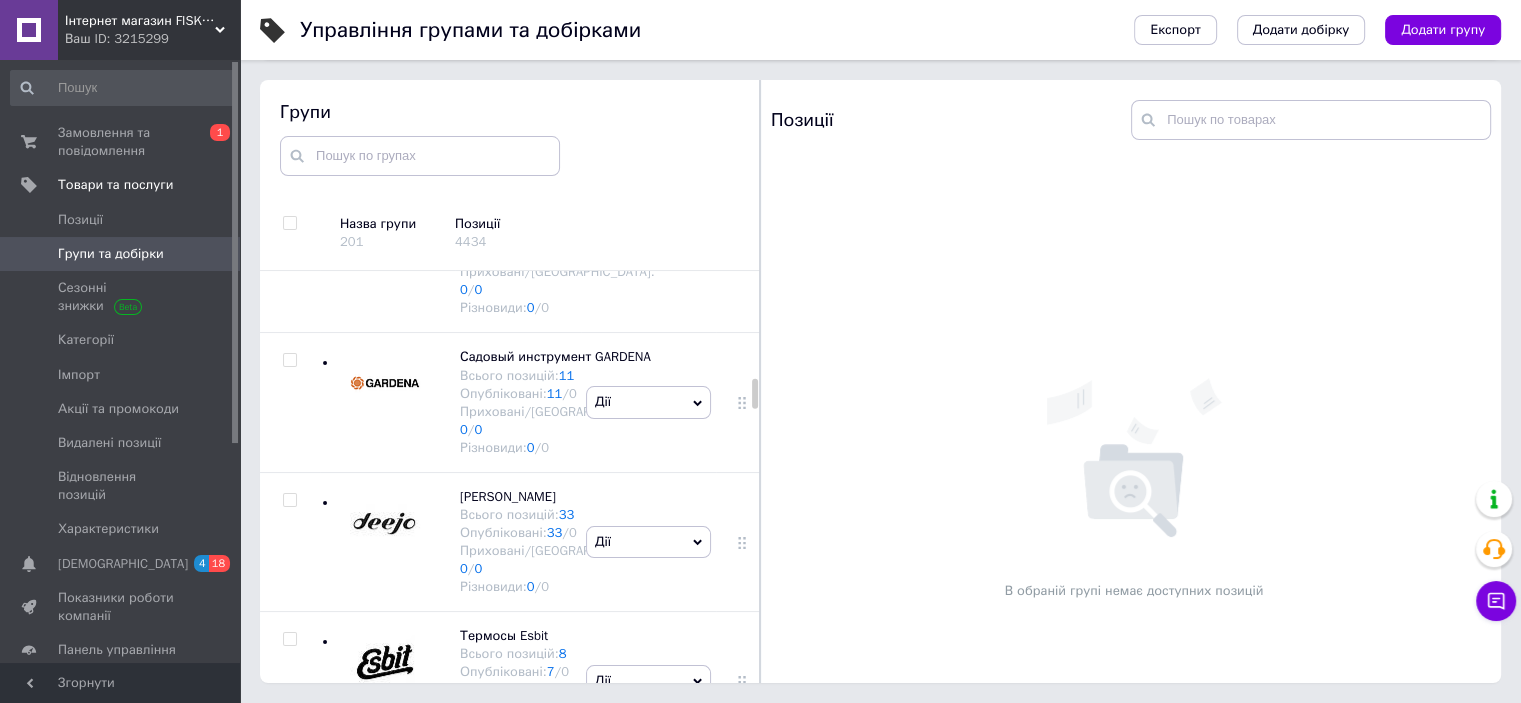 click at bounding box center (385, -350) 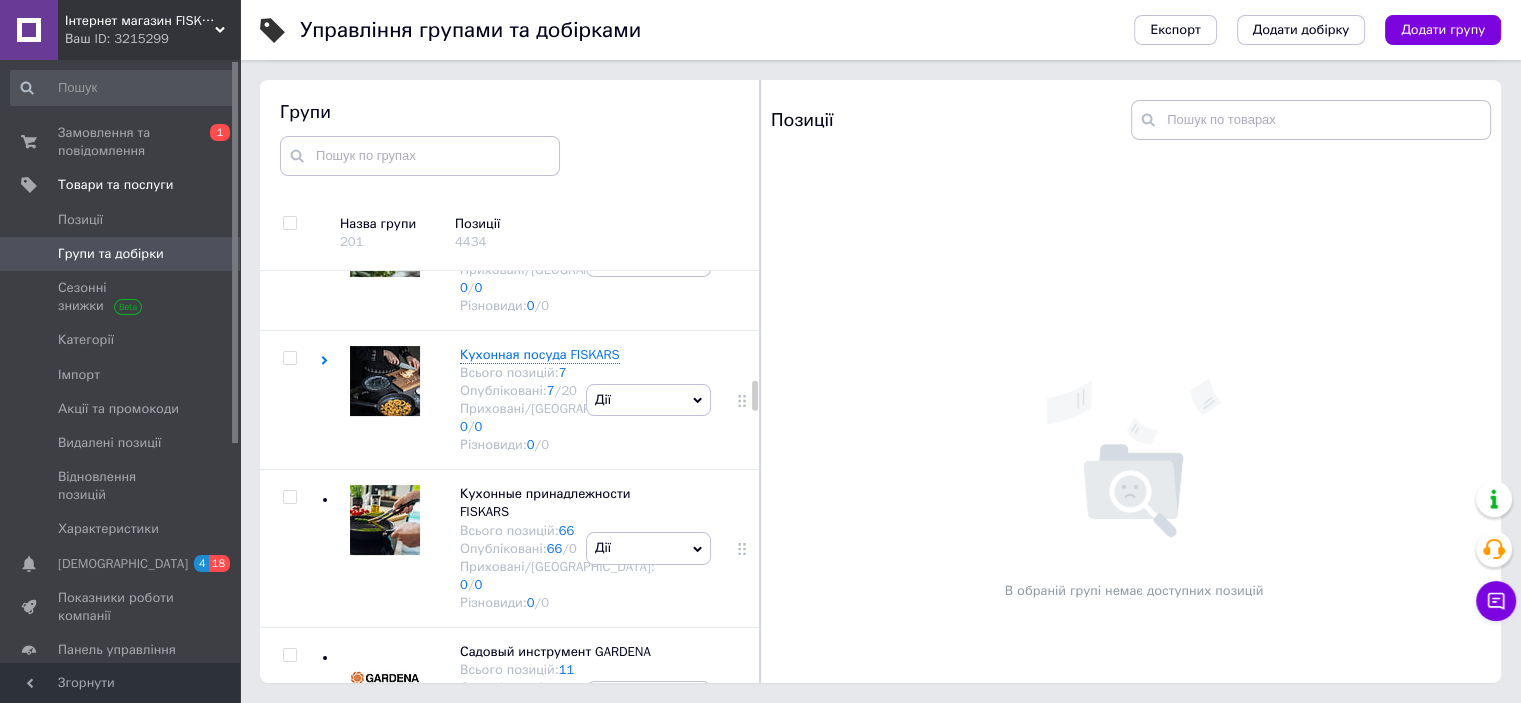 scroll, scrollTop: 3198, scrollLeft: 0, axis: vertical 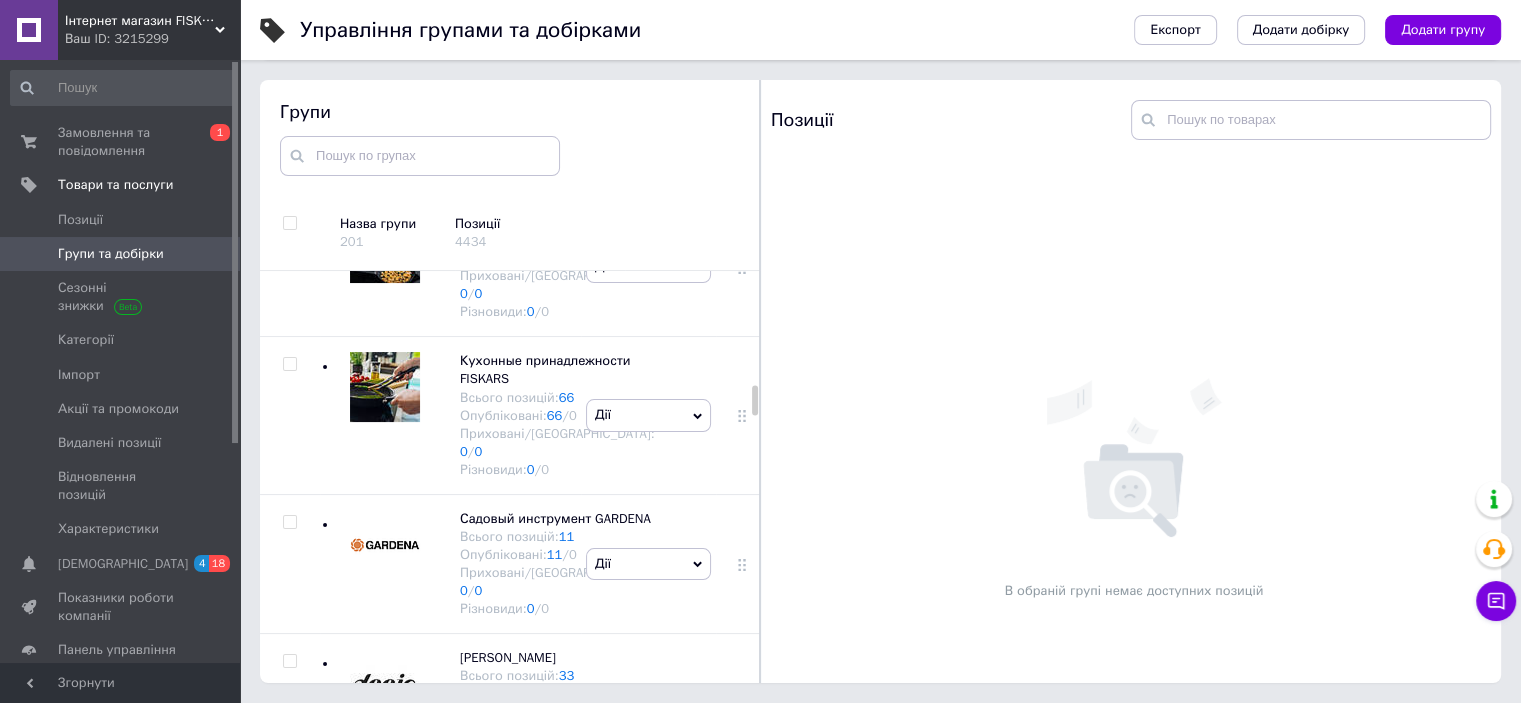 click at bounding box center [385, -311] 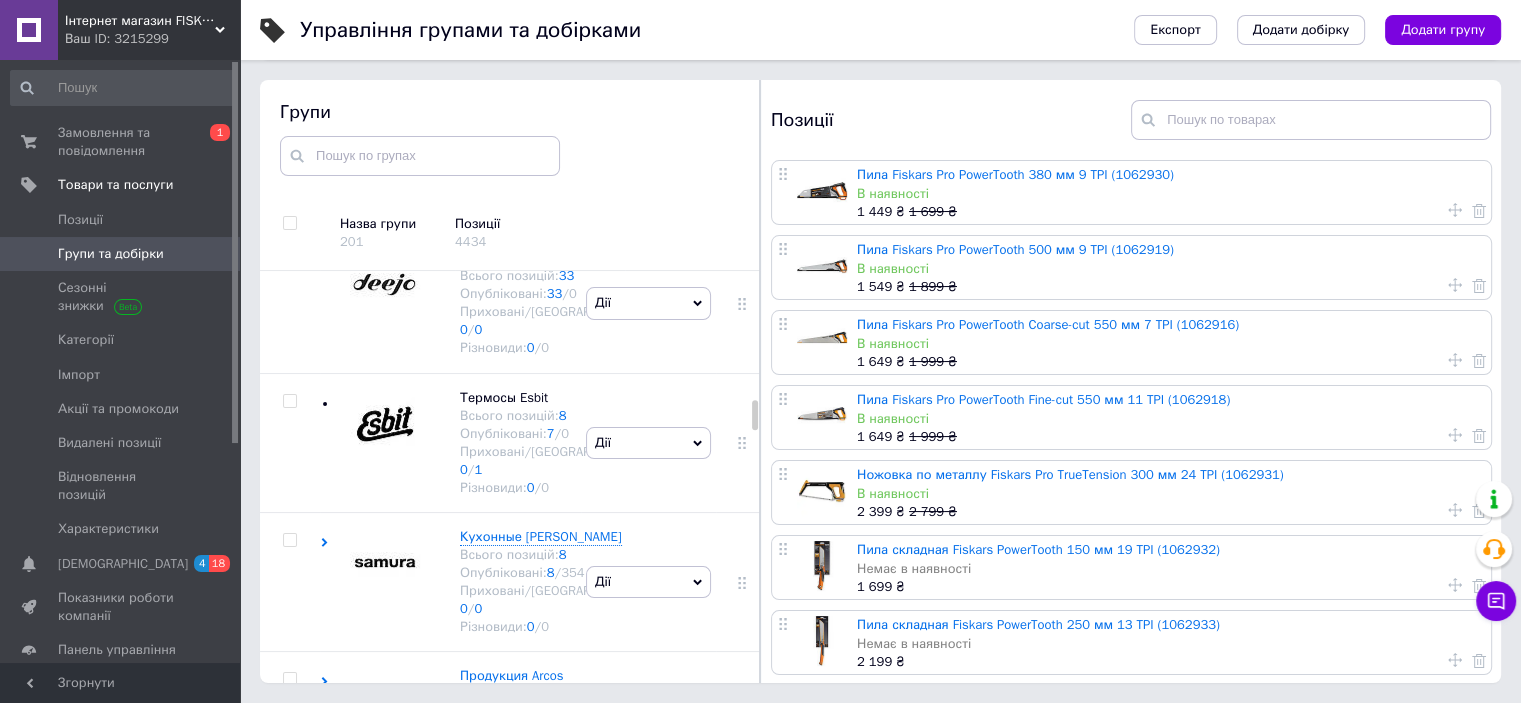 scroll, scrollTop: 3732, scrollLeft: 0, axis: vertical 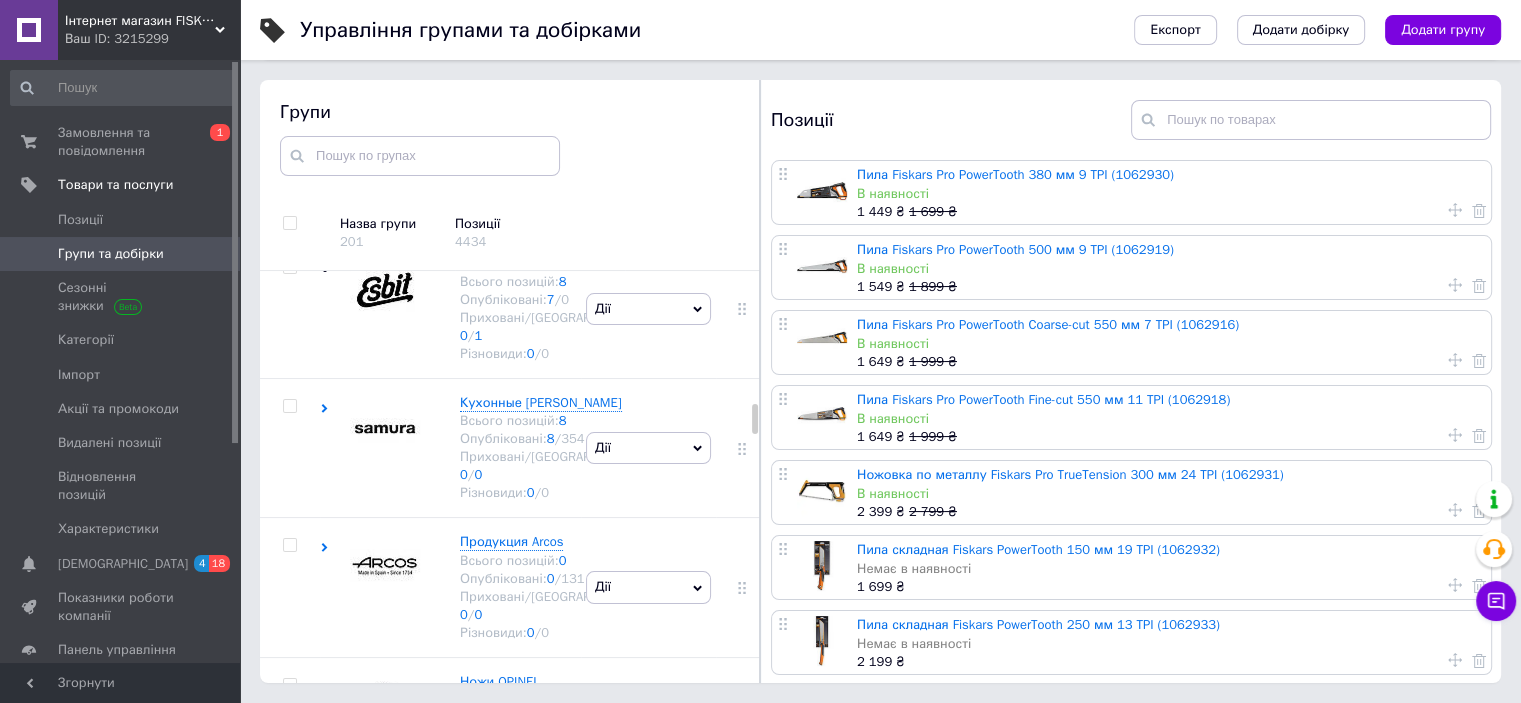 click at bounding box center (385, -565) 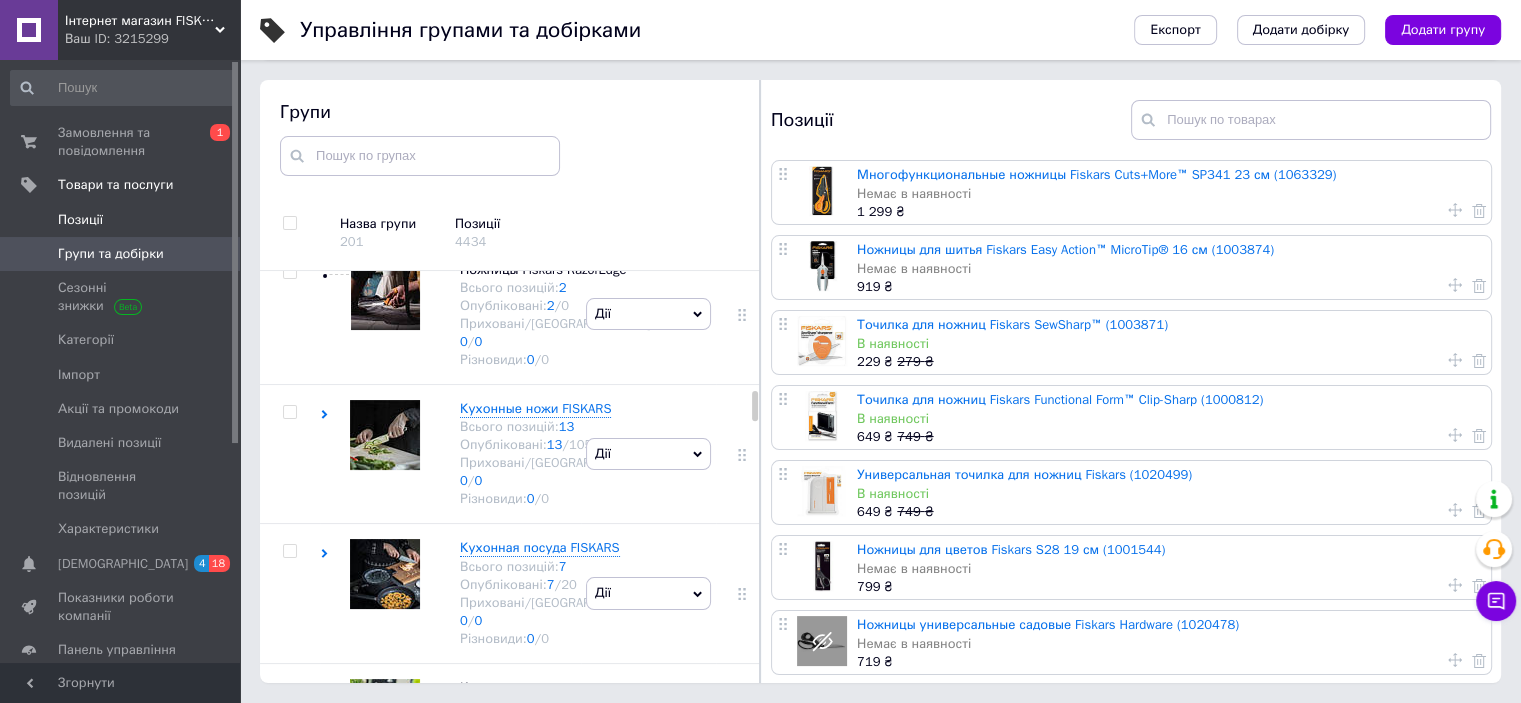 click on "Позиції" at bounding box center [121, 220] 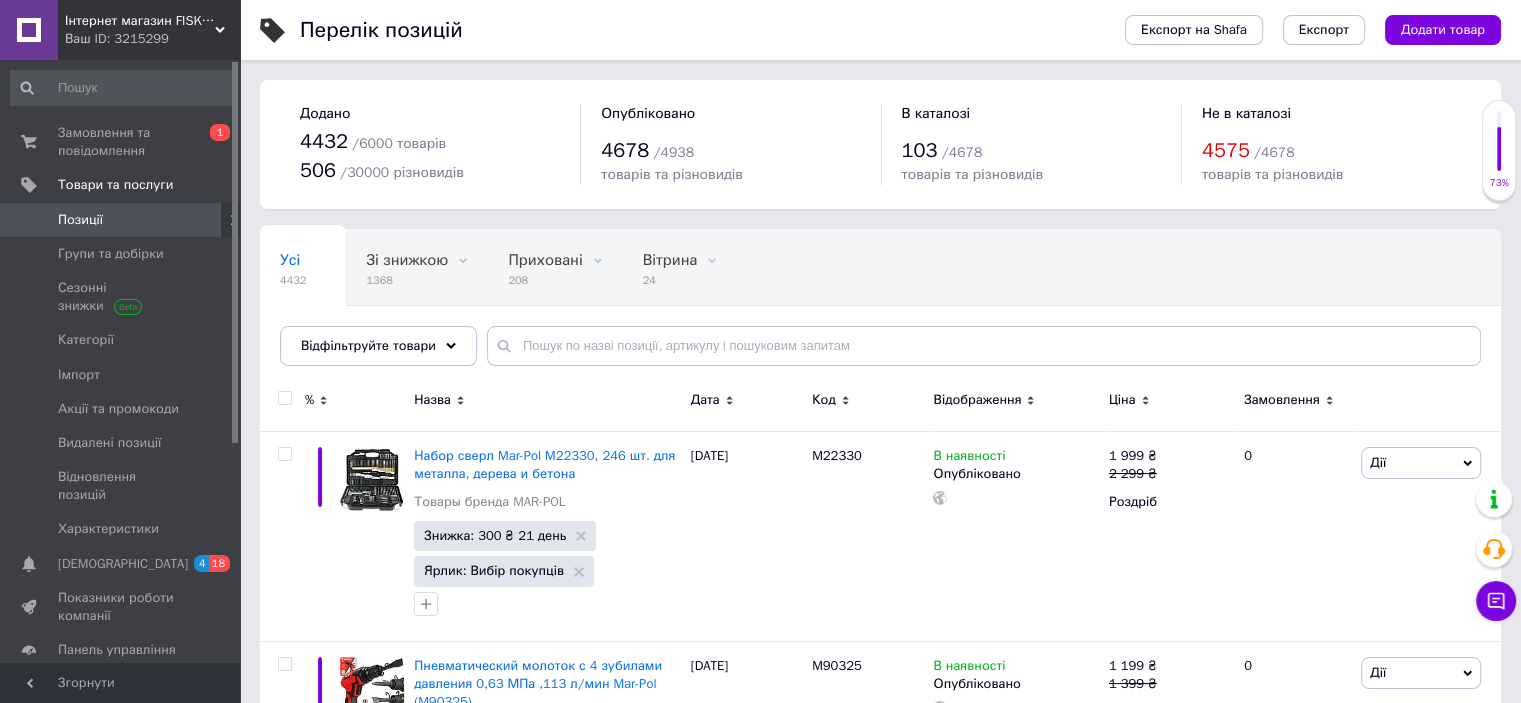 click on "Відфільтруйте товари" at bounding box center (378, 346) 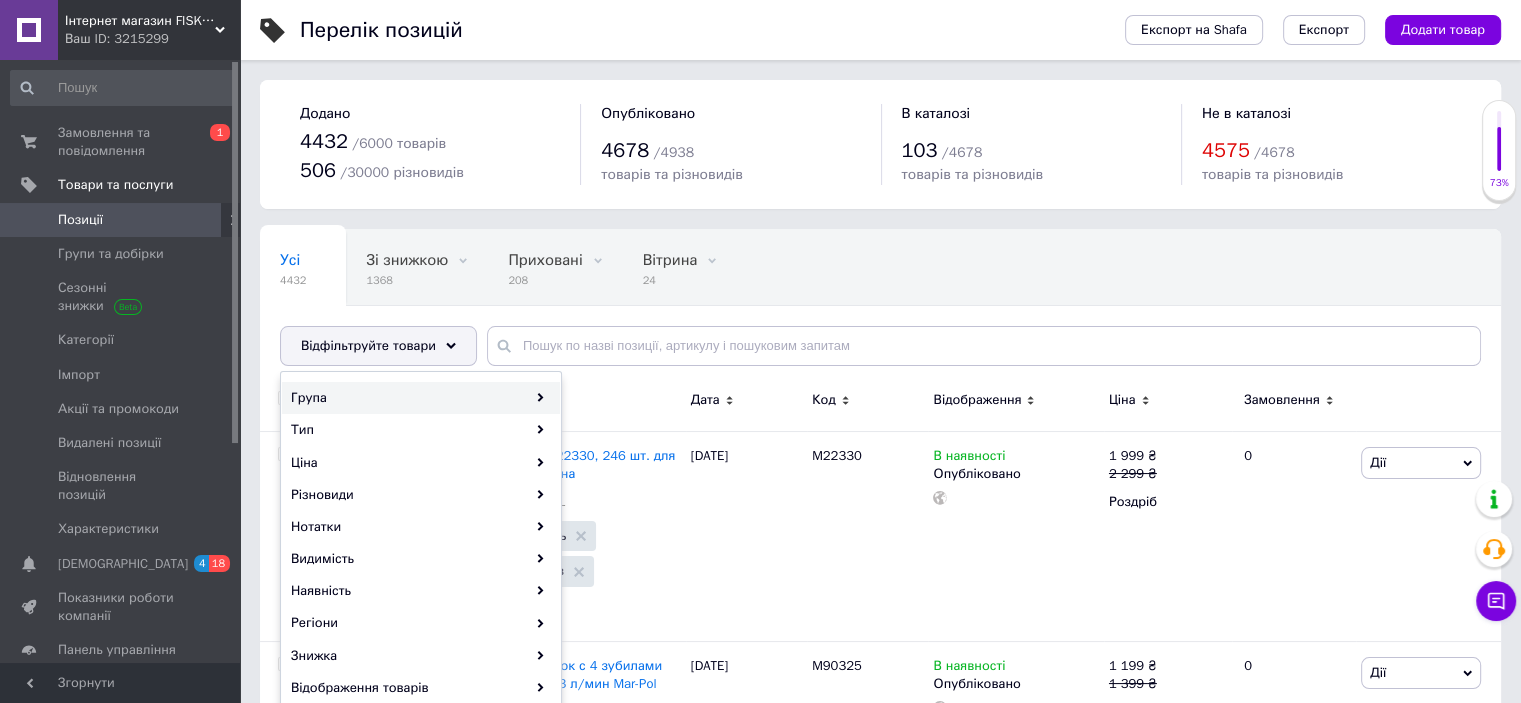 click on "Група" at bounding box center [421, 398] 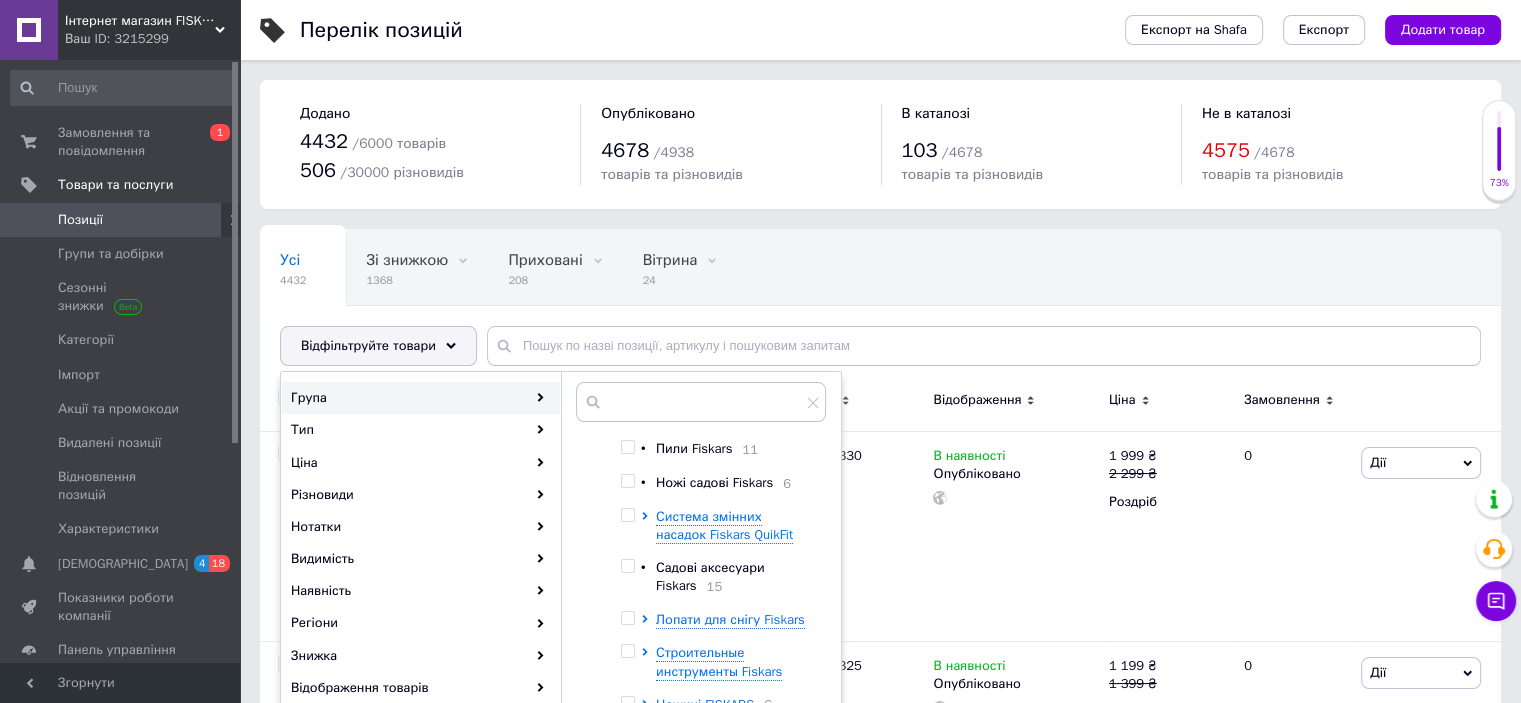scroll, scrollTop: 533, scrollLeft: 0, axis: vertical 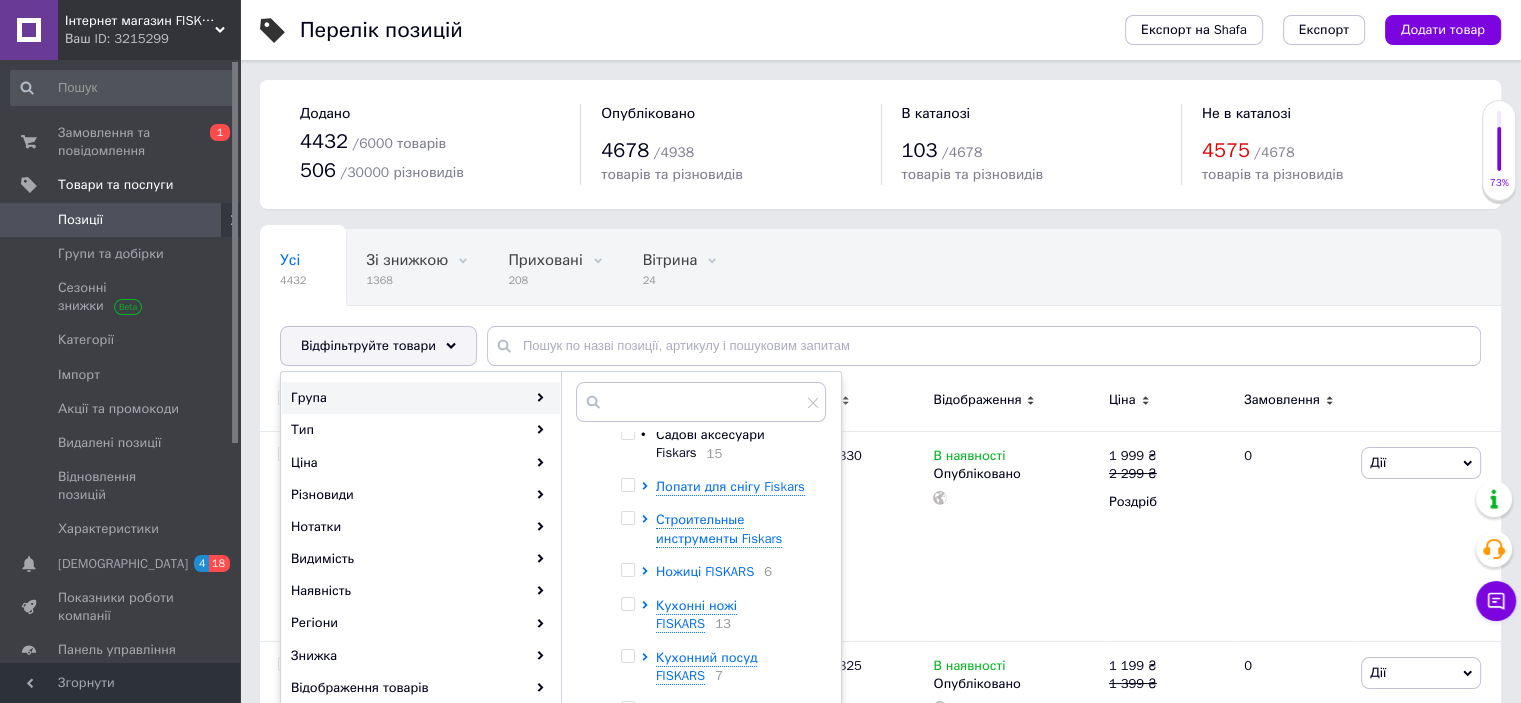 click on "Ножиці FISKARS" at bounding box center [705, 571] 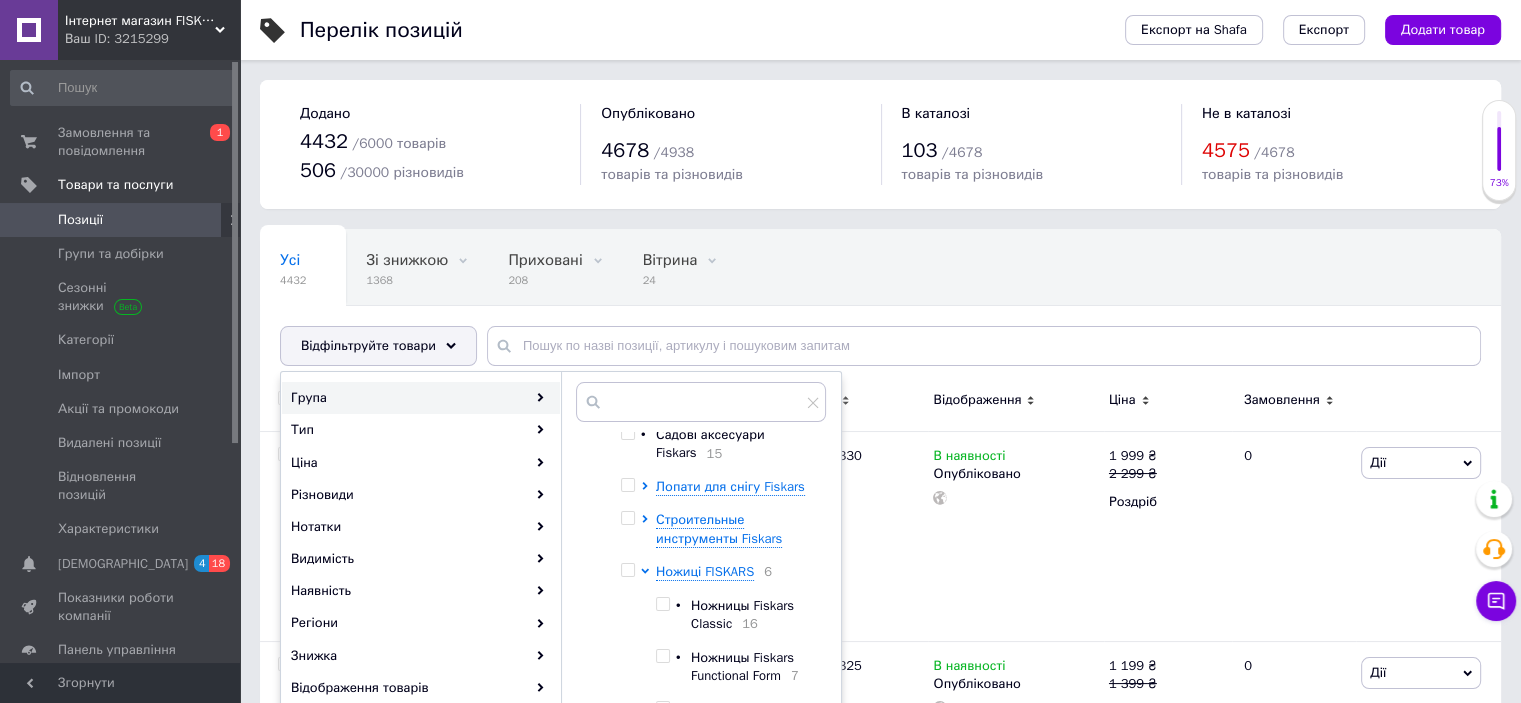 click at bounding box center [627, 570] 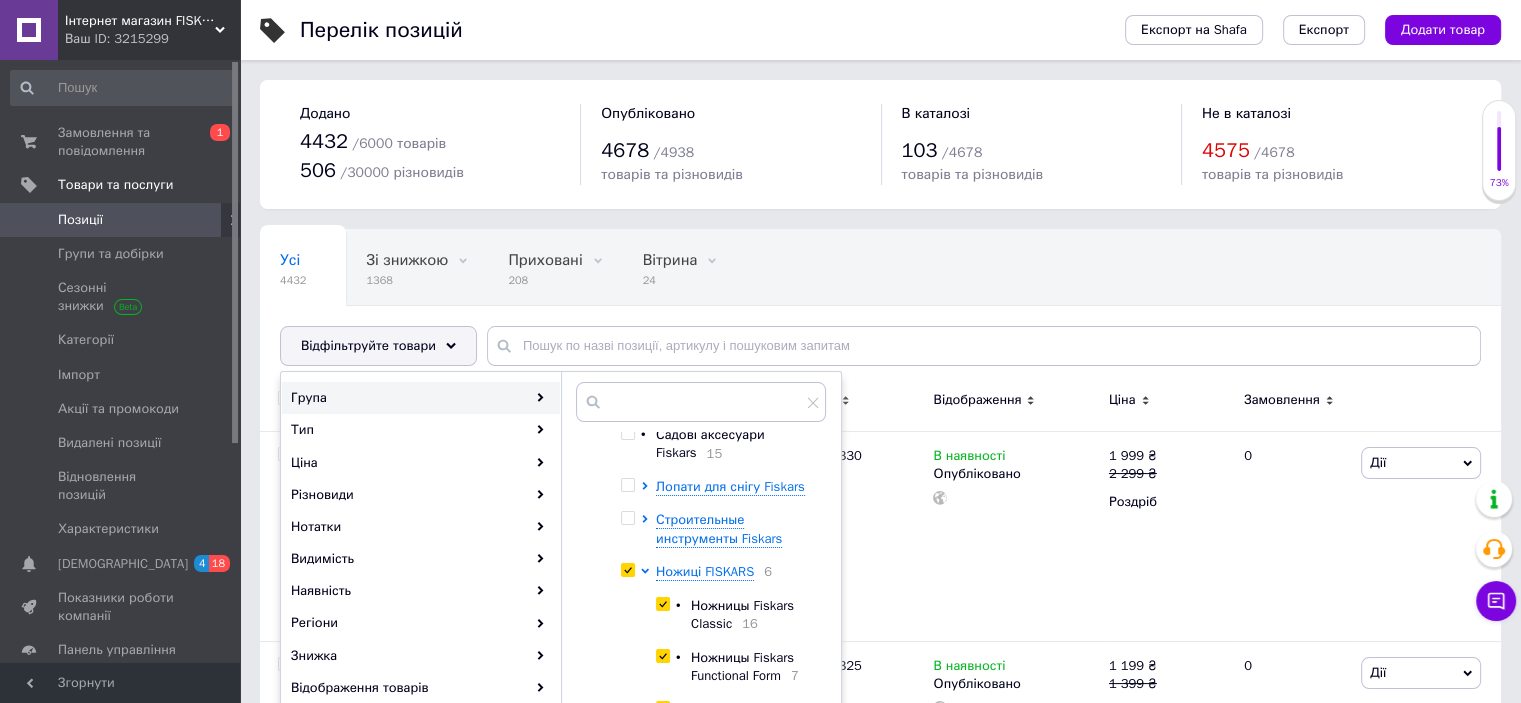 checkbox on "true" 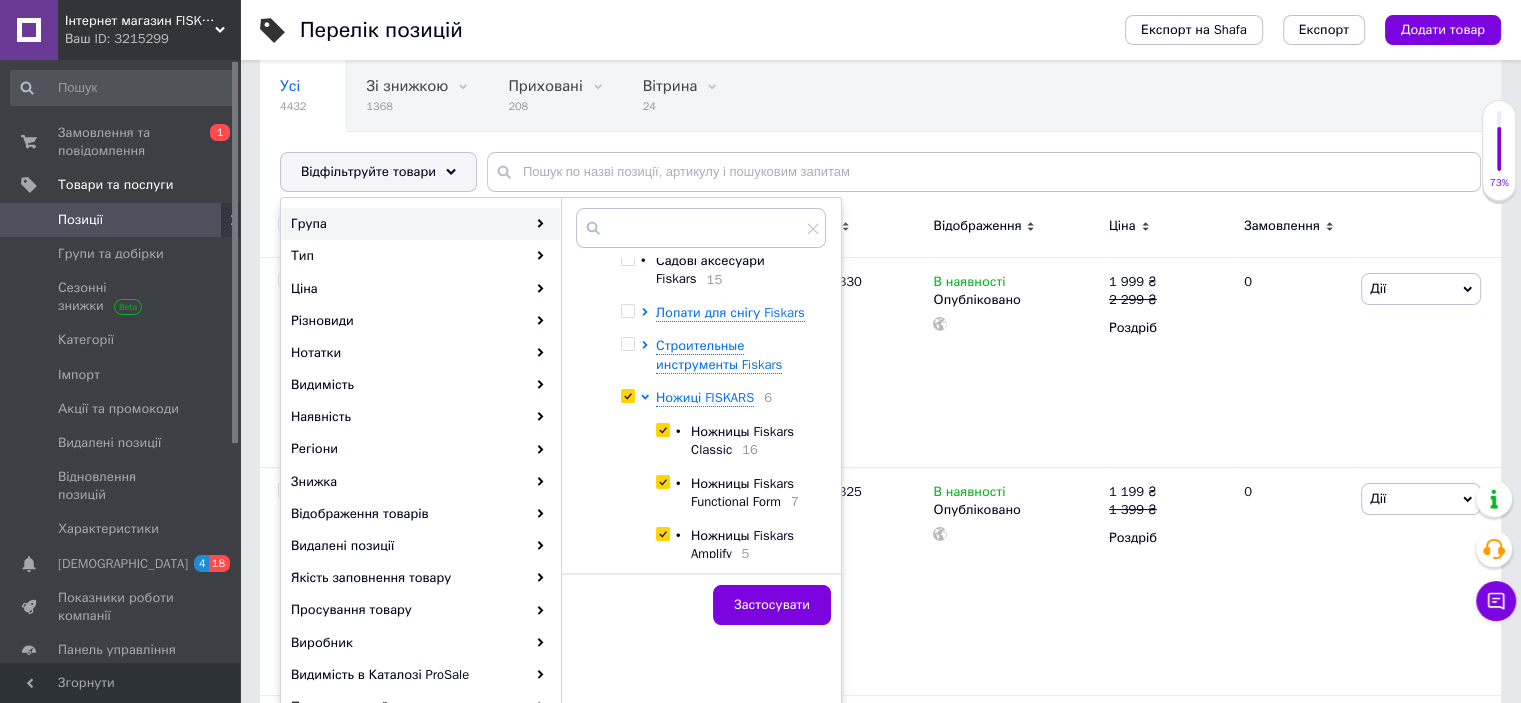 scroll, scrollTop: 266, scrollLeft: 0, axis: vertical 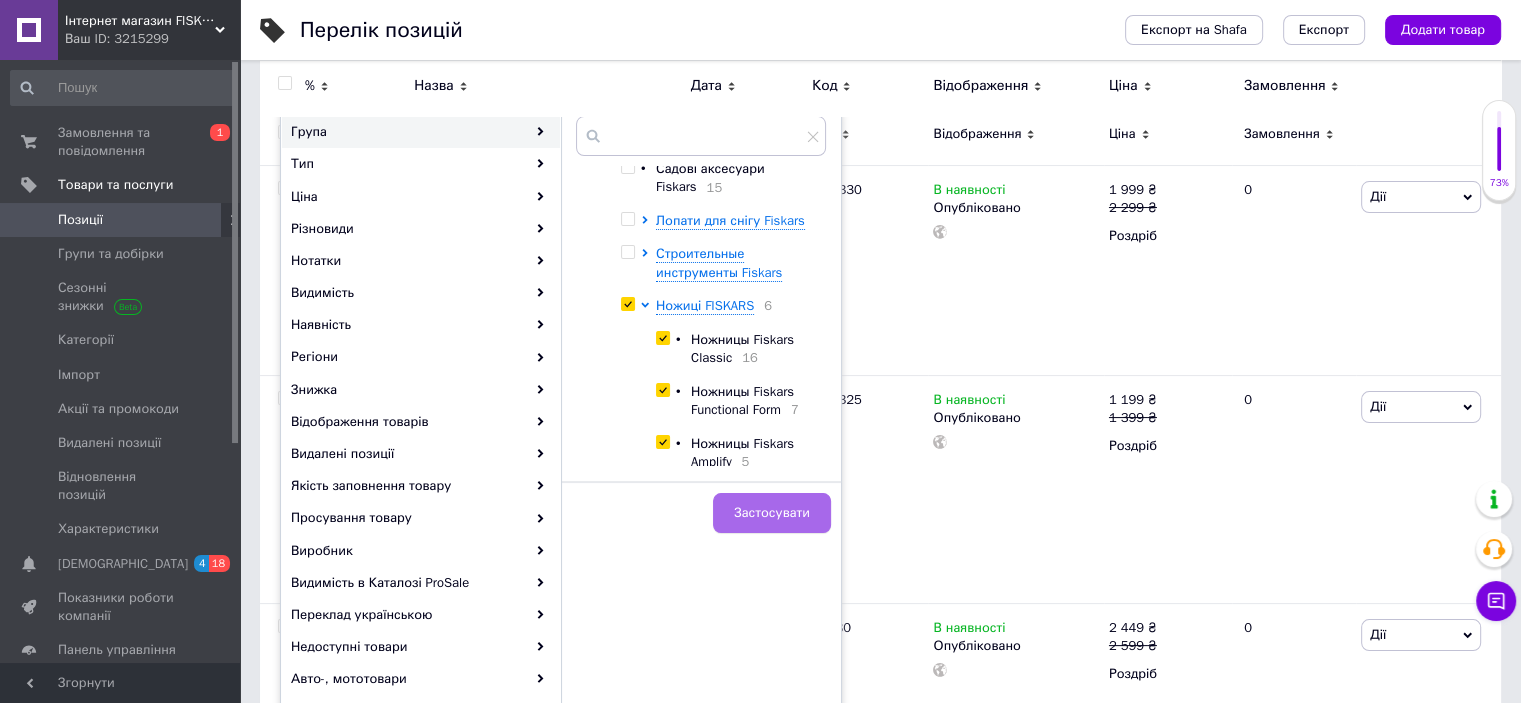 click on "Застосувати" at bounding box center (772, 513) 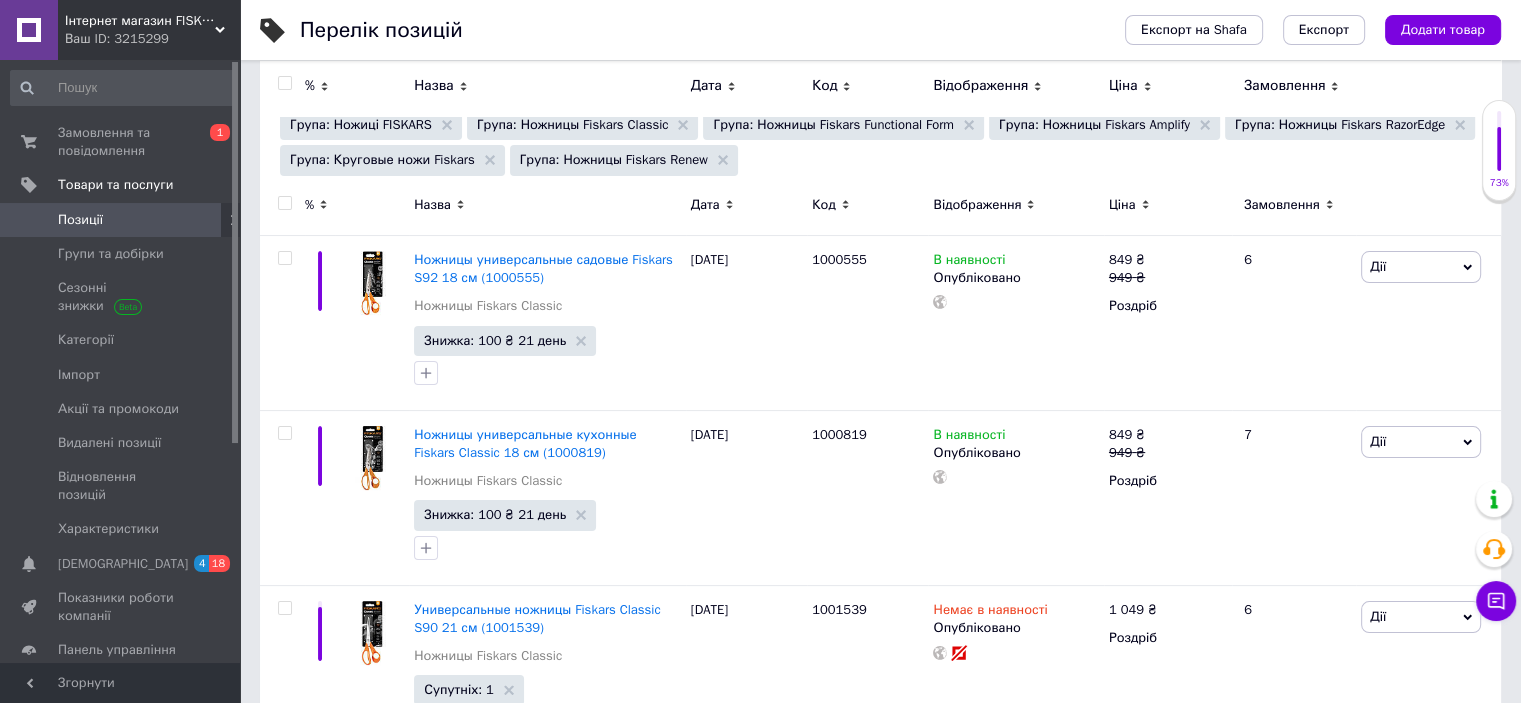 click on "Відображення" at bounding box center [1015, 205] 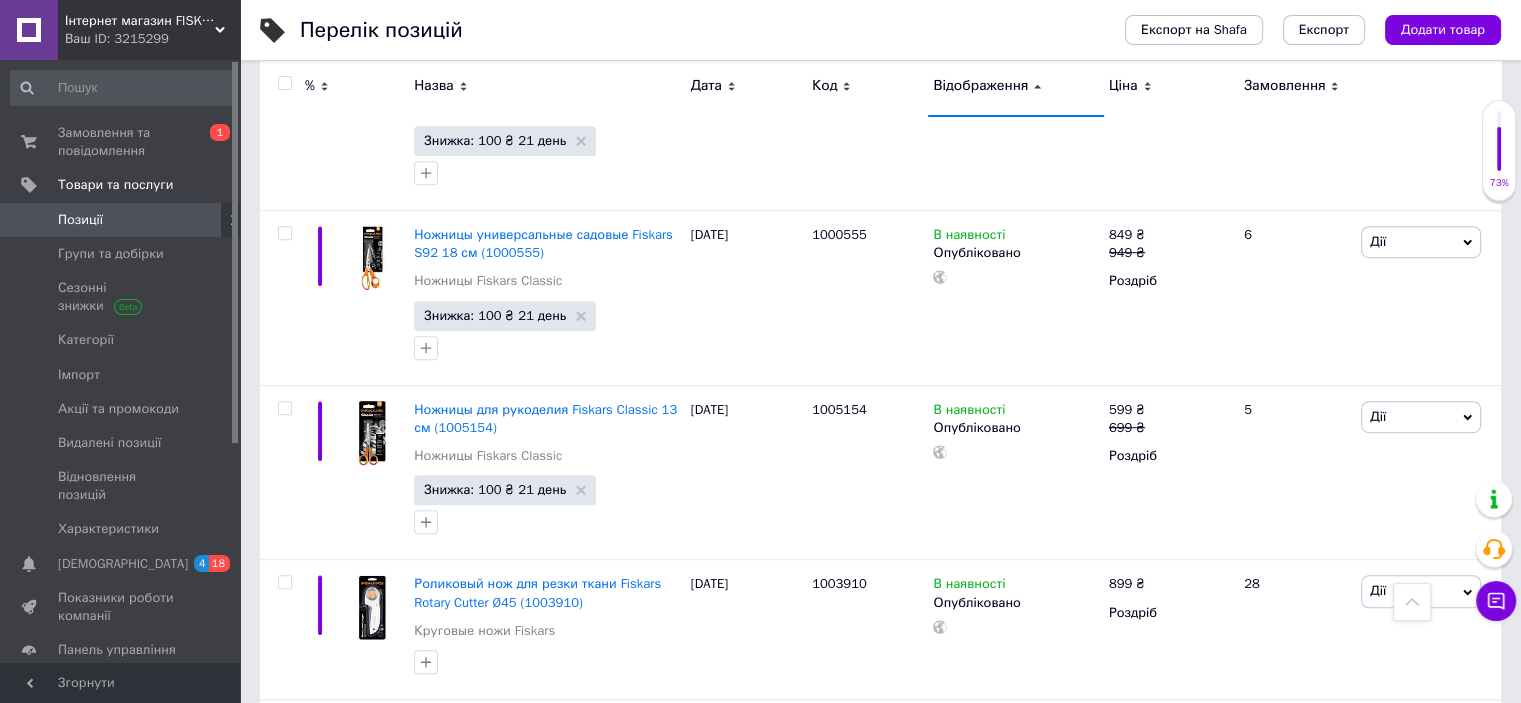 scroll, scrollTop: 0, scrollLeft: 0, axis: both 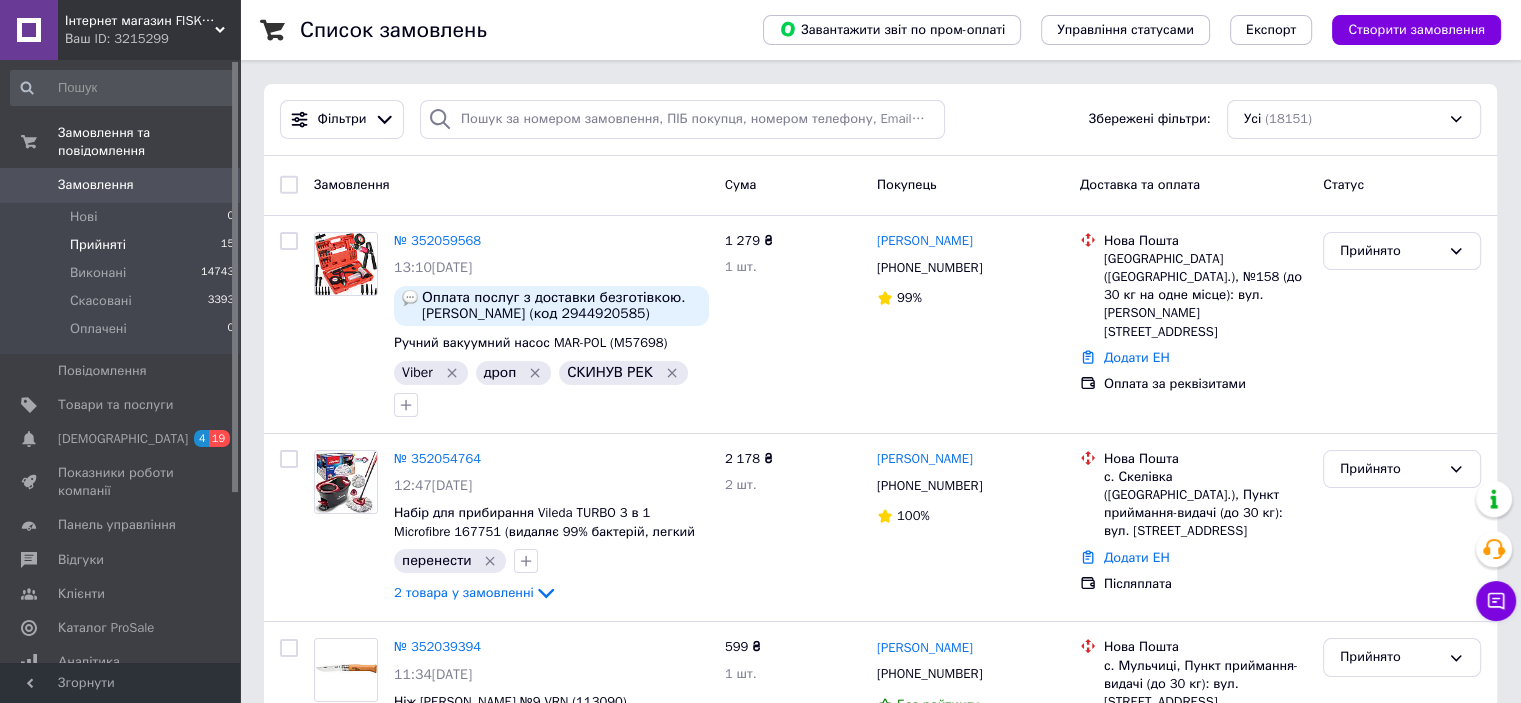 click on "Прийняті 15" at bounding box center [123, 245] 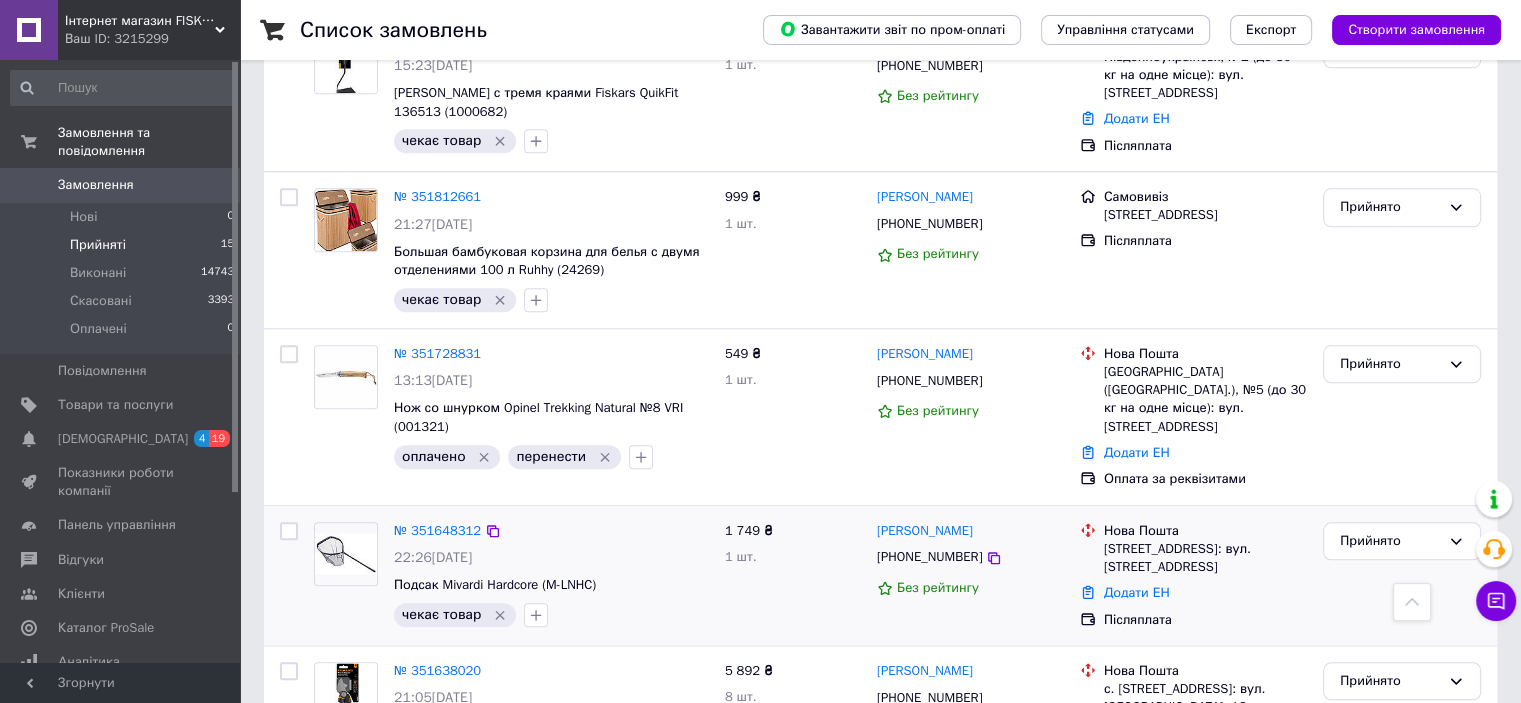 scroll, scrollTop: 2153, scrollLeft: 0, axis: vertical 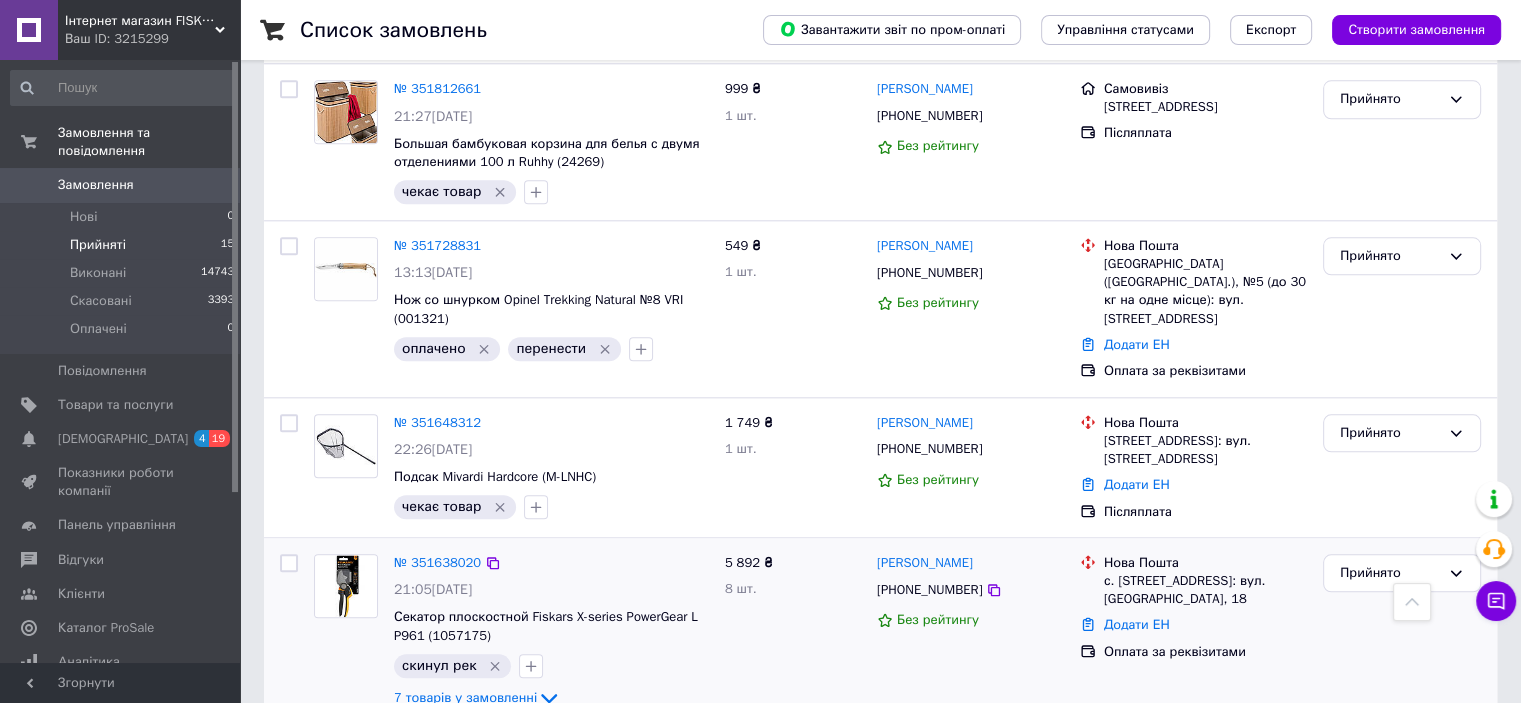 click 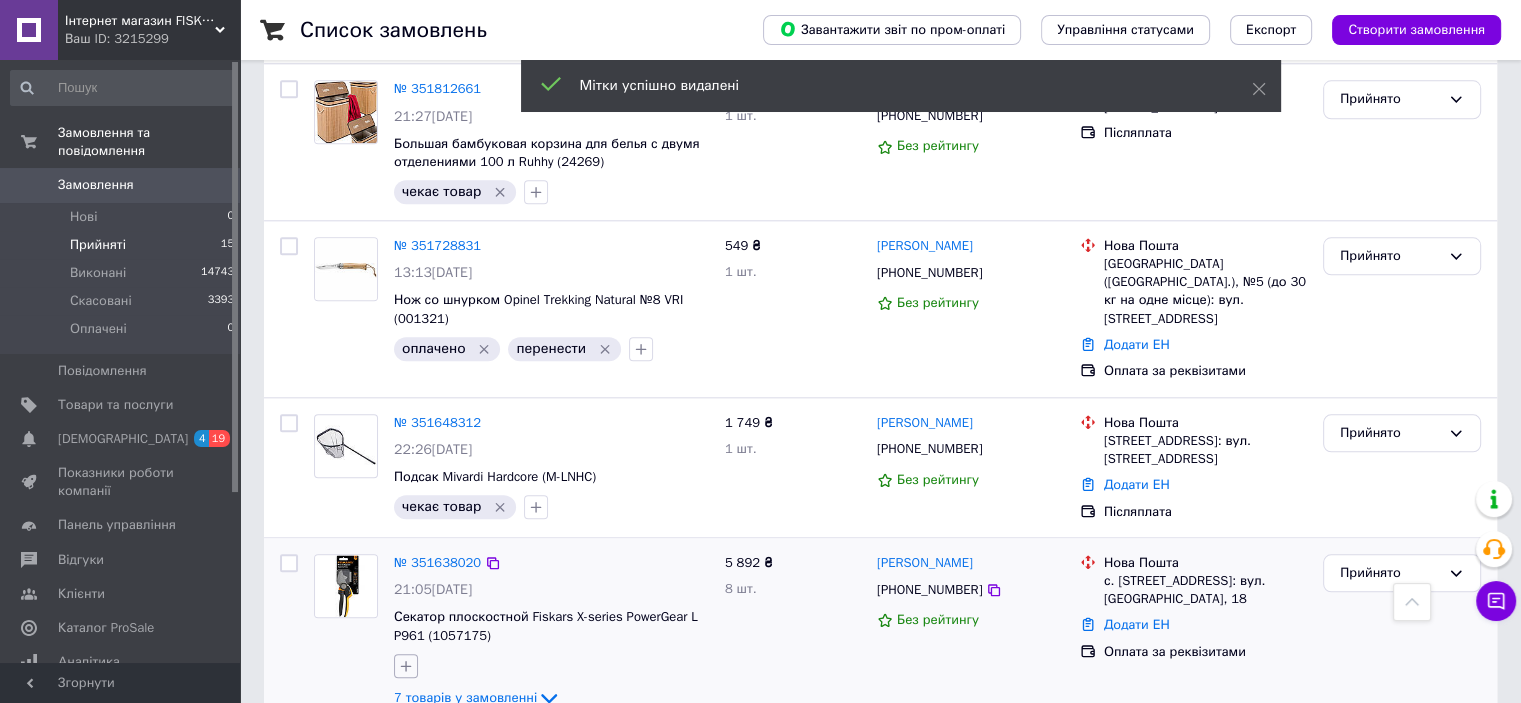 click 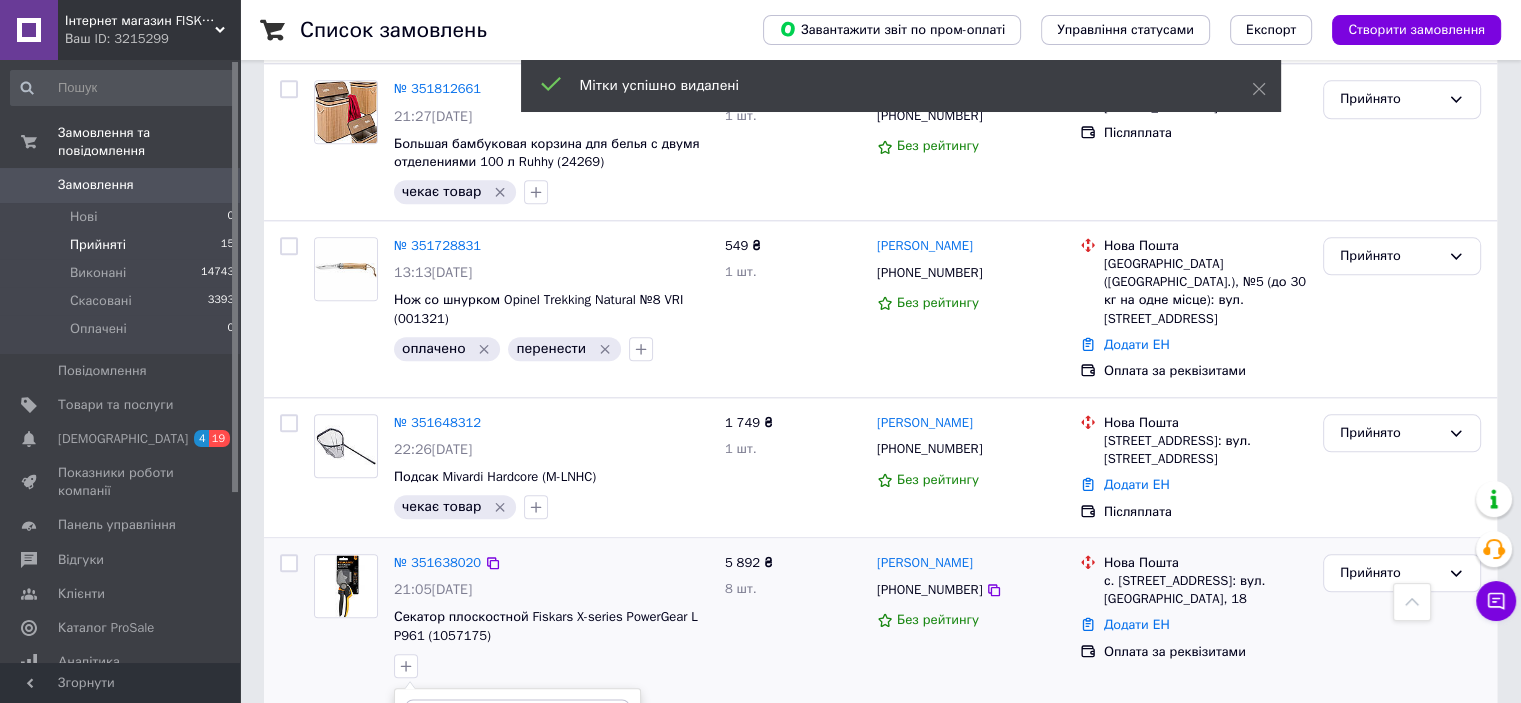scroll, scrollTop: 2518, scrollLeft: 0, axis: vertical 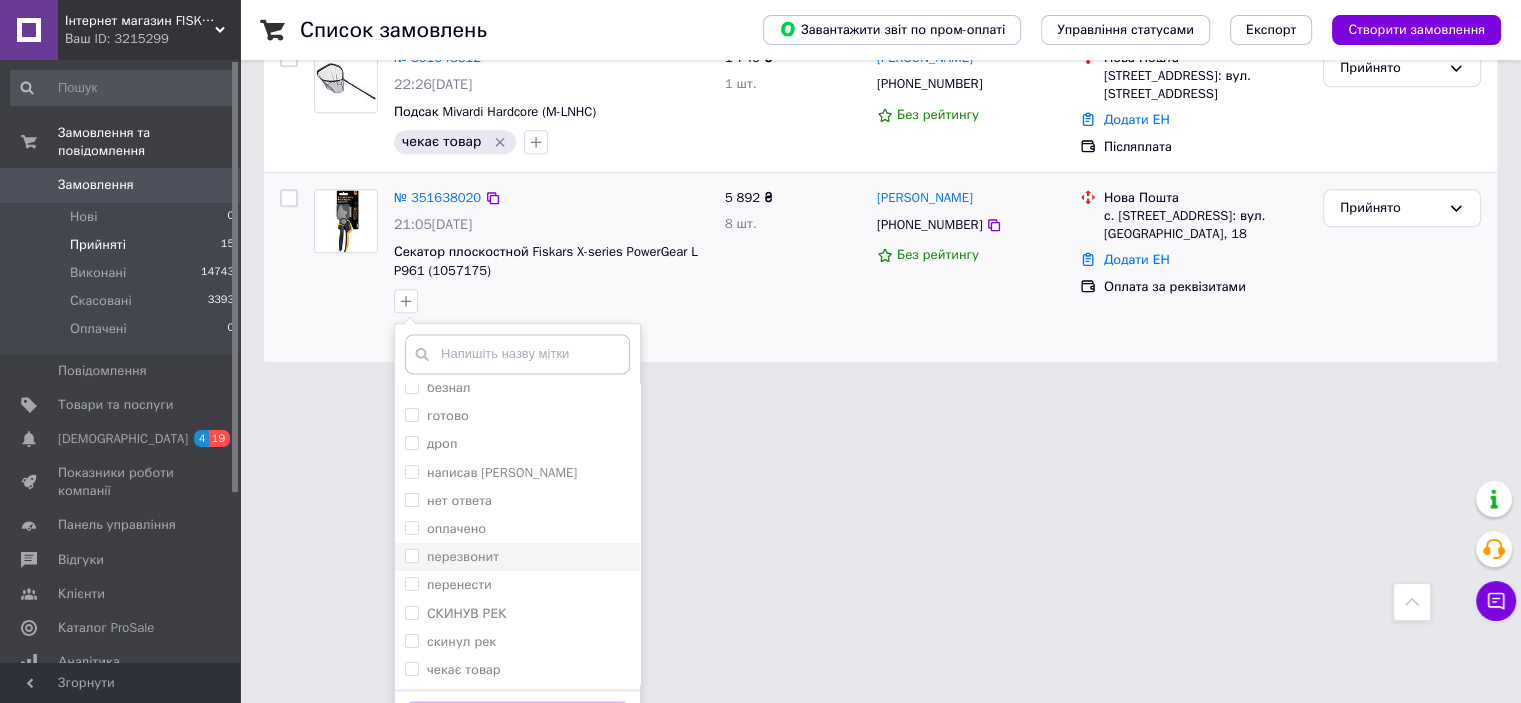 click on "перезвонит" at bounding box center (411, 555) 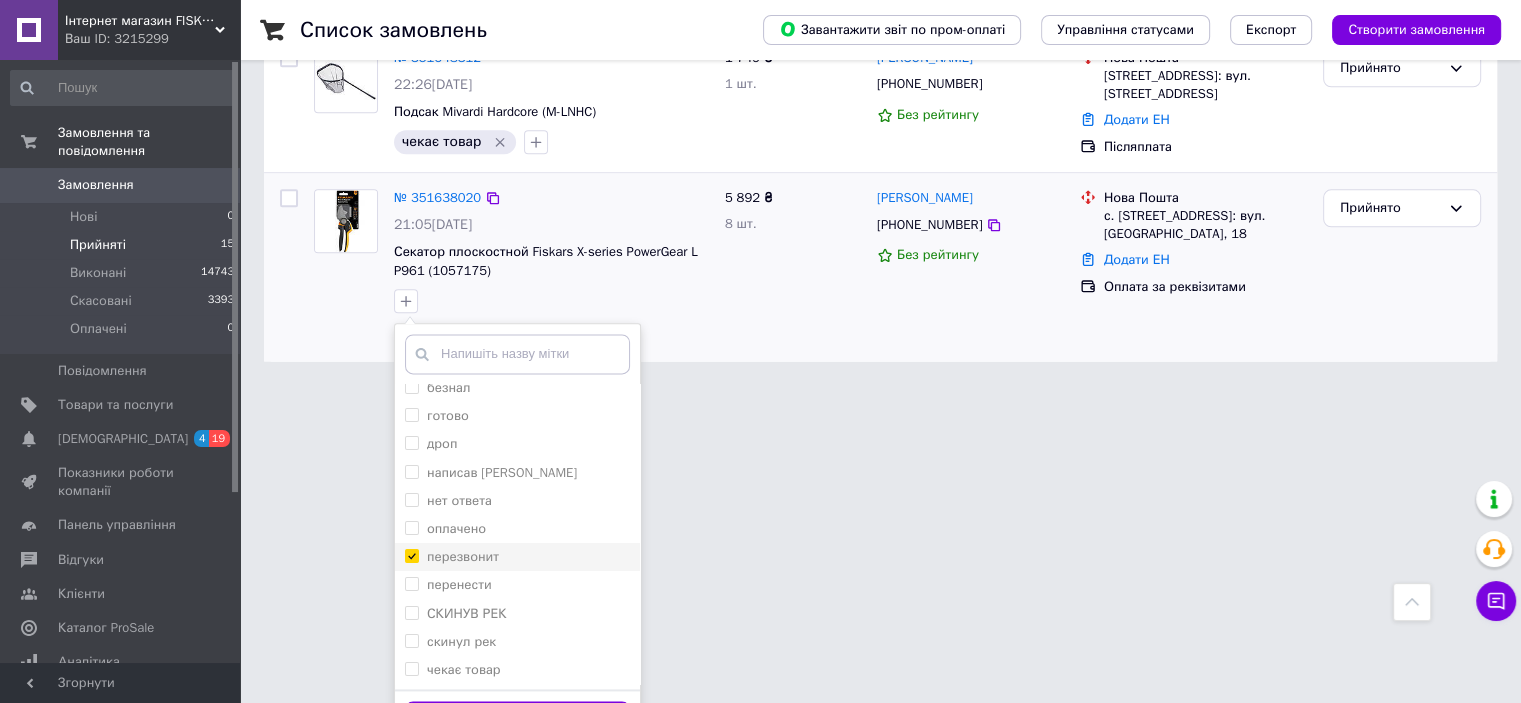 click on "перезвонит" at bounding box center [411, 555] 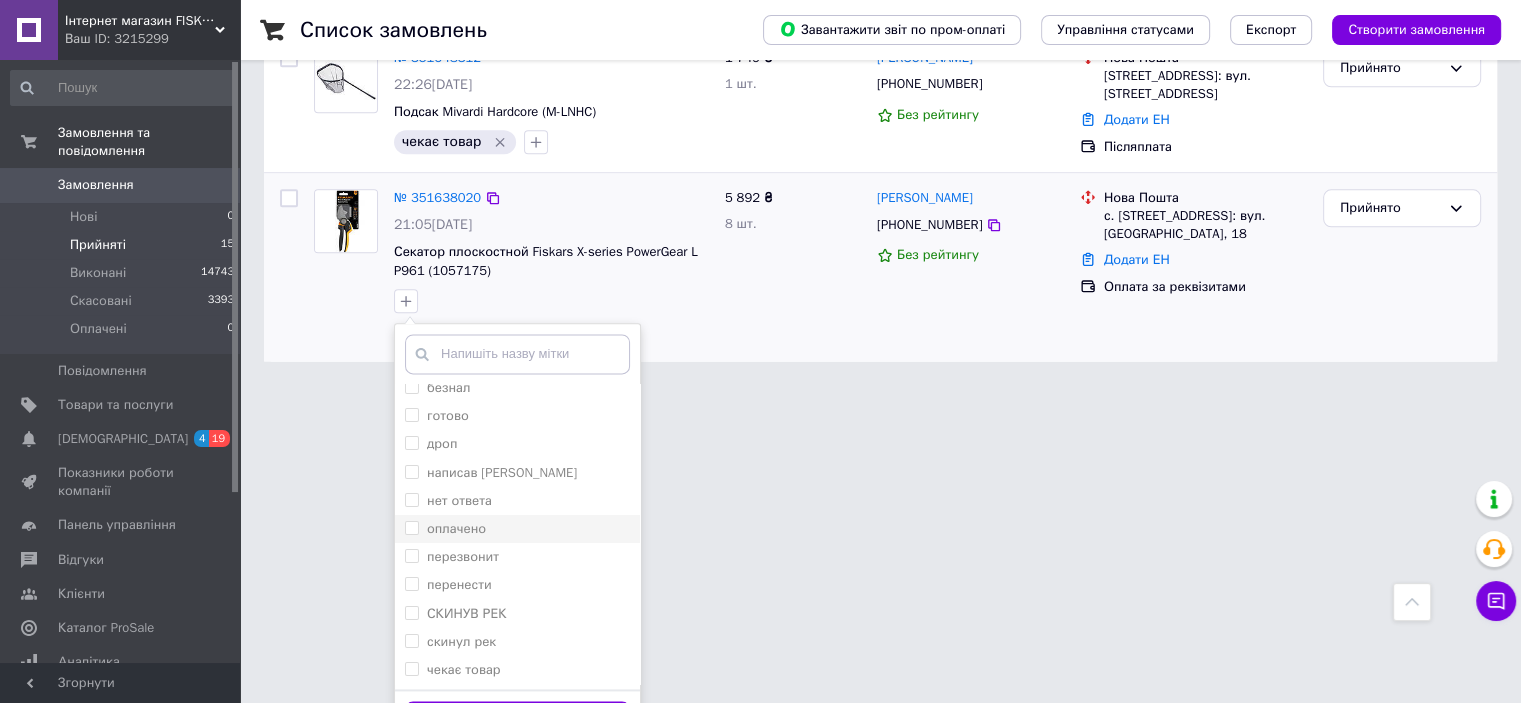 click on "оплачено" at bounding box center [411, 527] 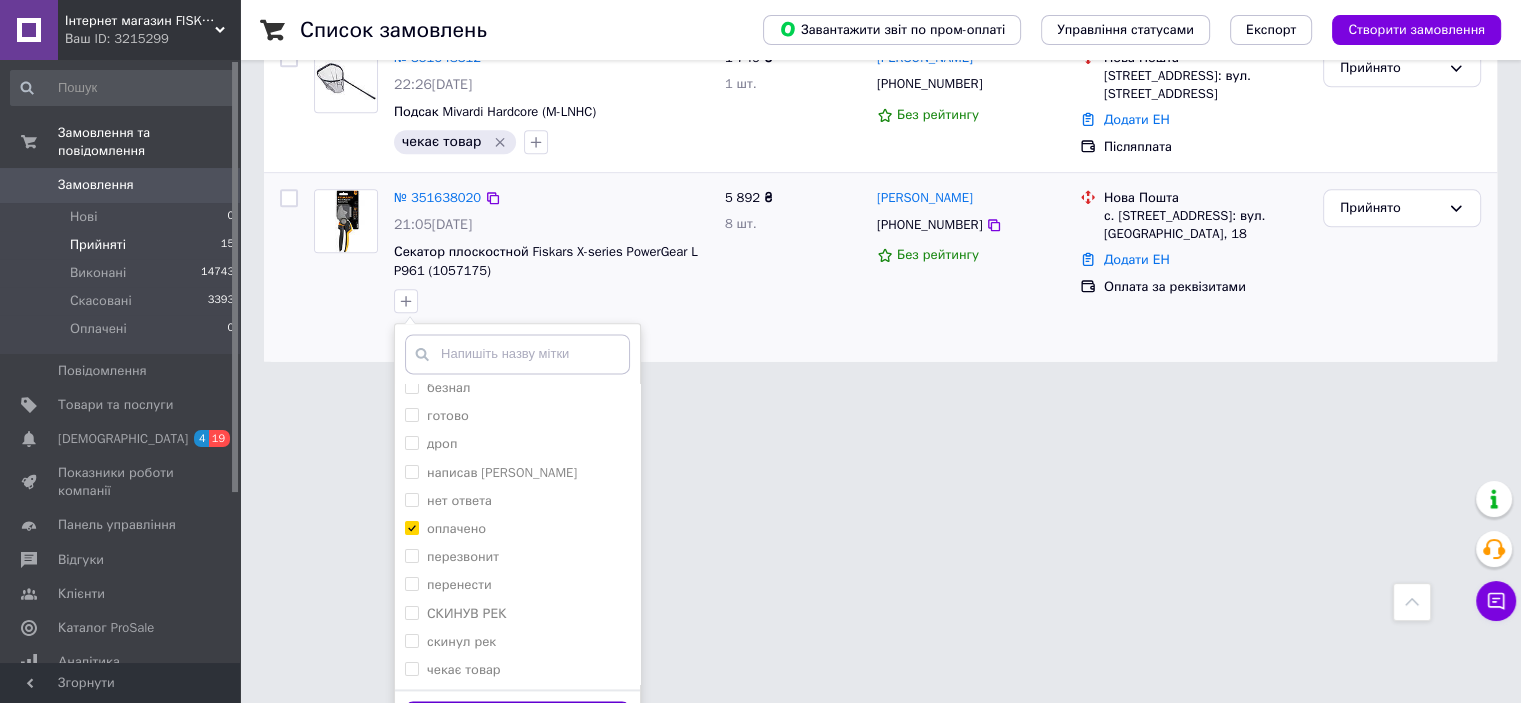 click on "Додати мітку" at bounding box center [517, 720] 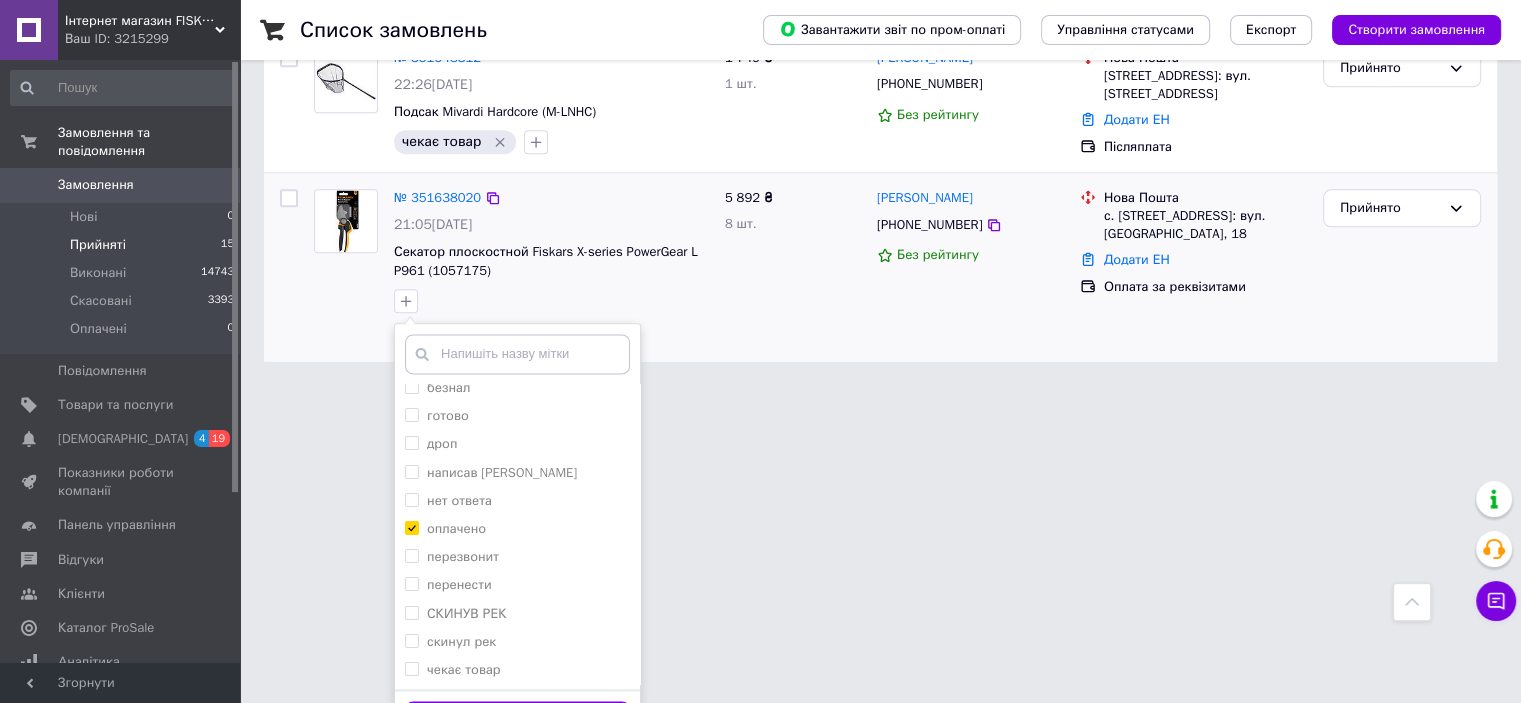 scroll, scrollTop: 2153, scrollLeft: 0, axis: vertical 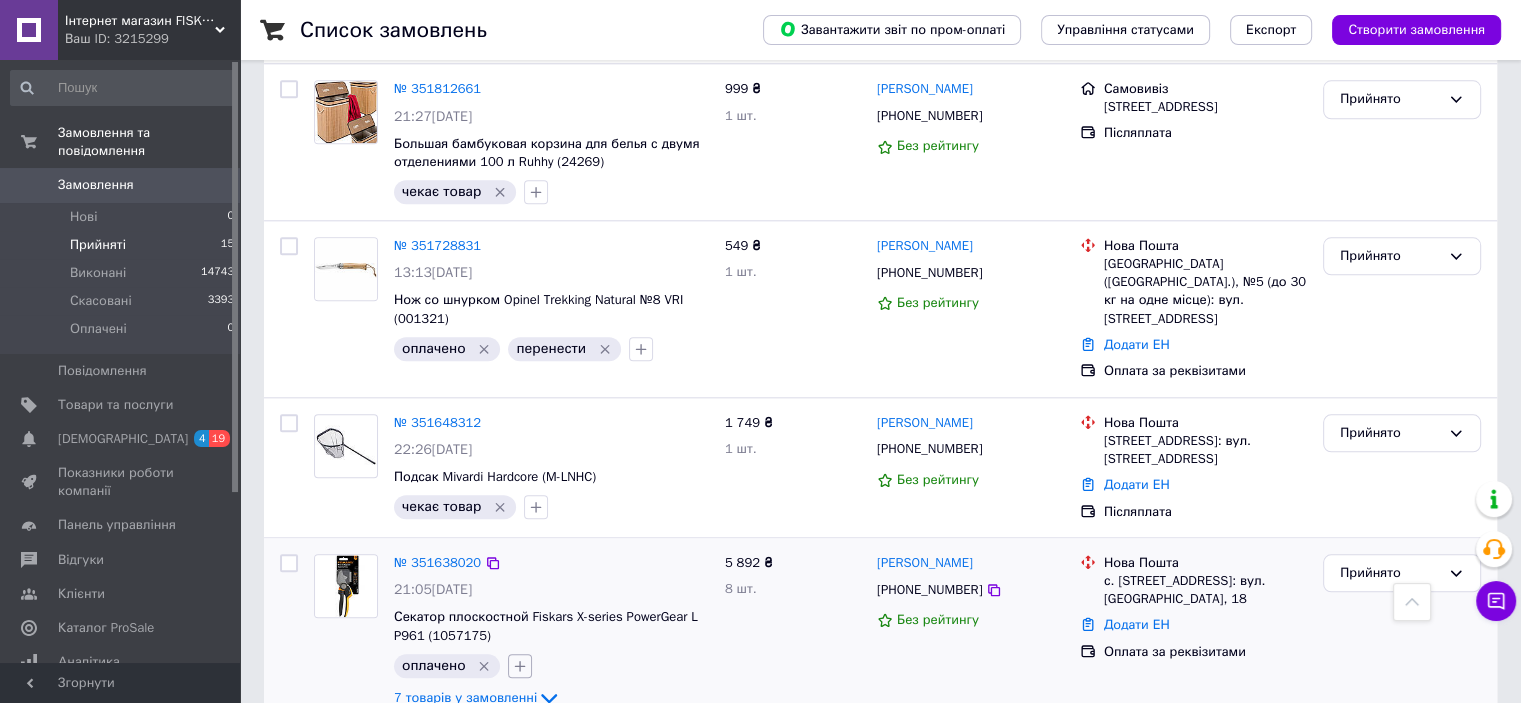 click 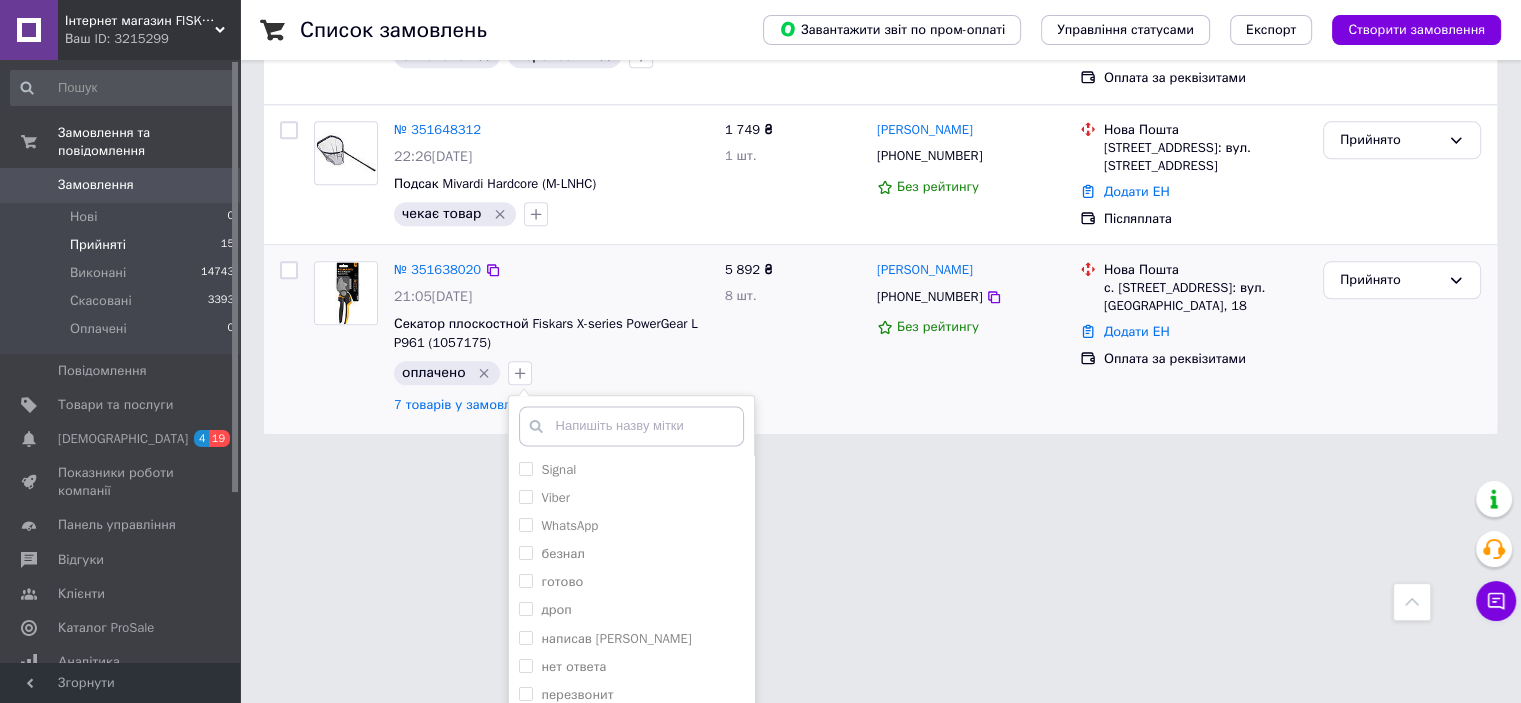 scroll, scrollTop: 2518, scrollLeft: 0, axis: vertical 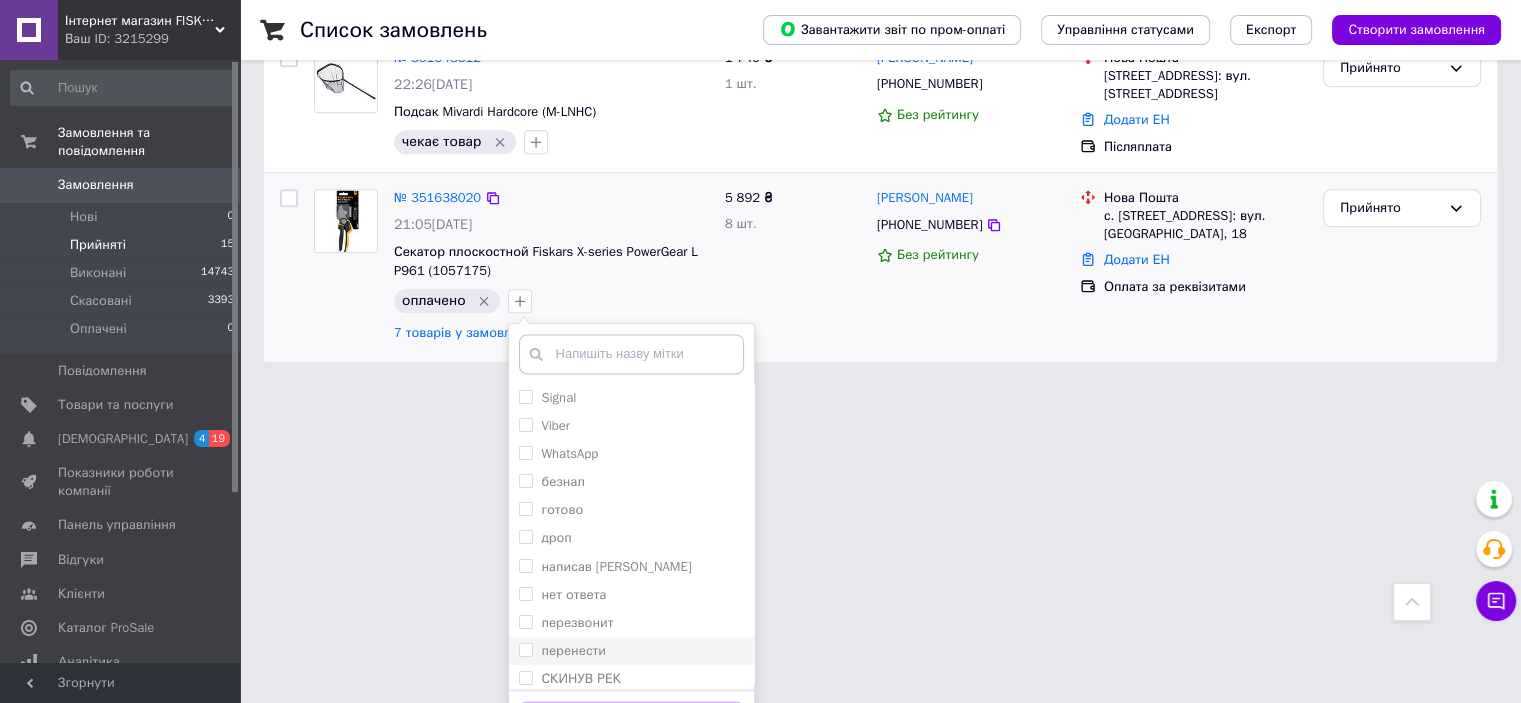 click on "перенести" at bounding box center (525, 649) 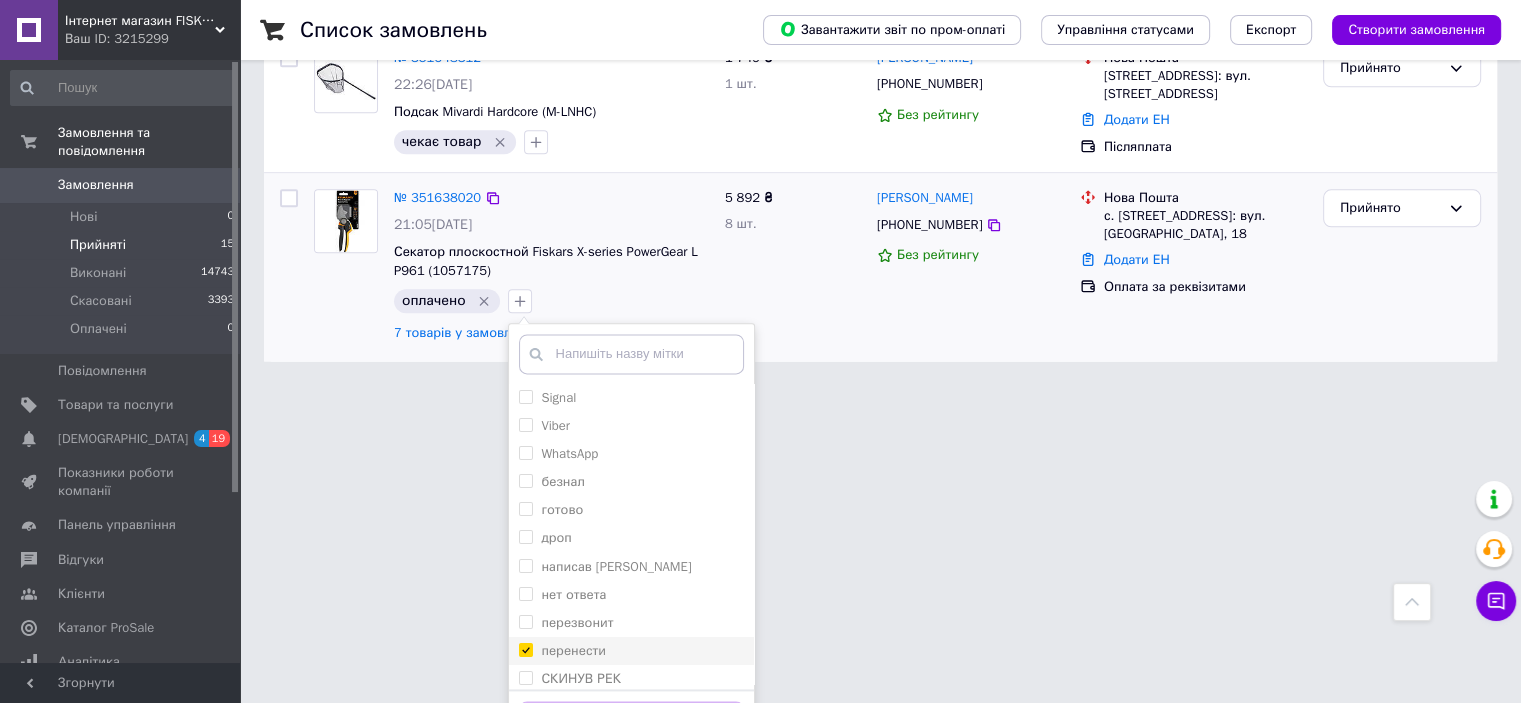 checkbox on "true" 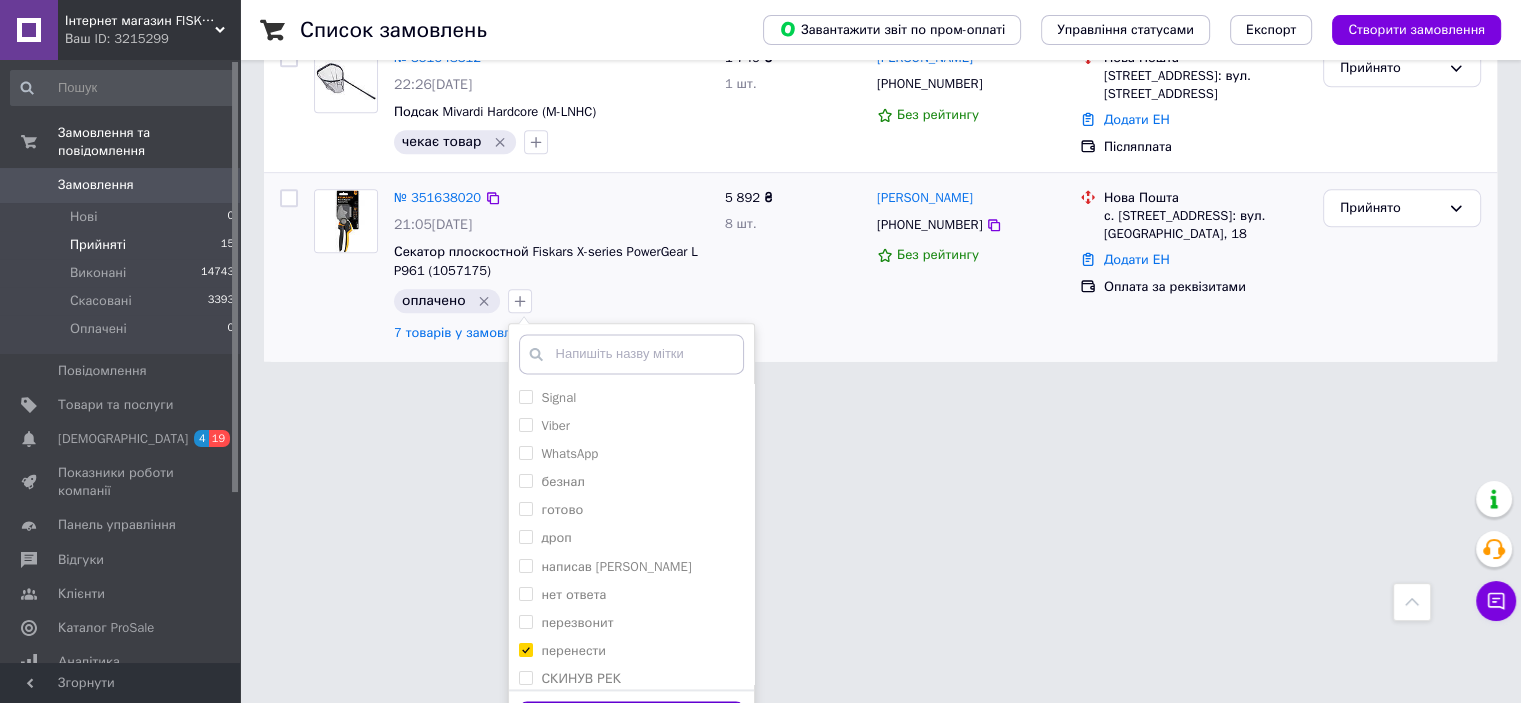 click on "Додати мітку" at bounding box center (631, 720) 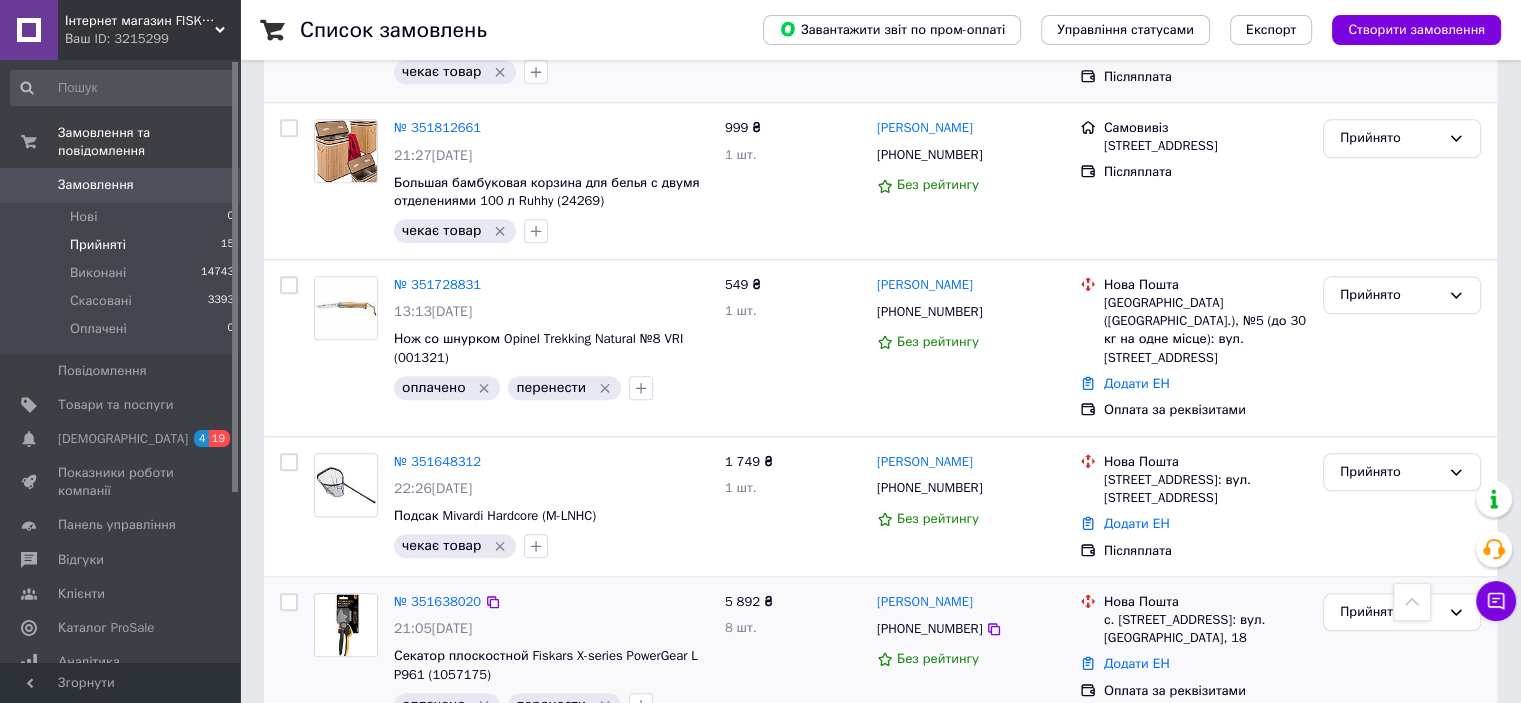 scroll, scrollTop: 2153, scrollLeft: 0, axis: vertical 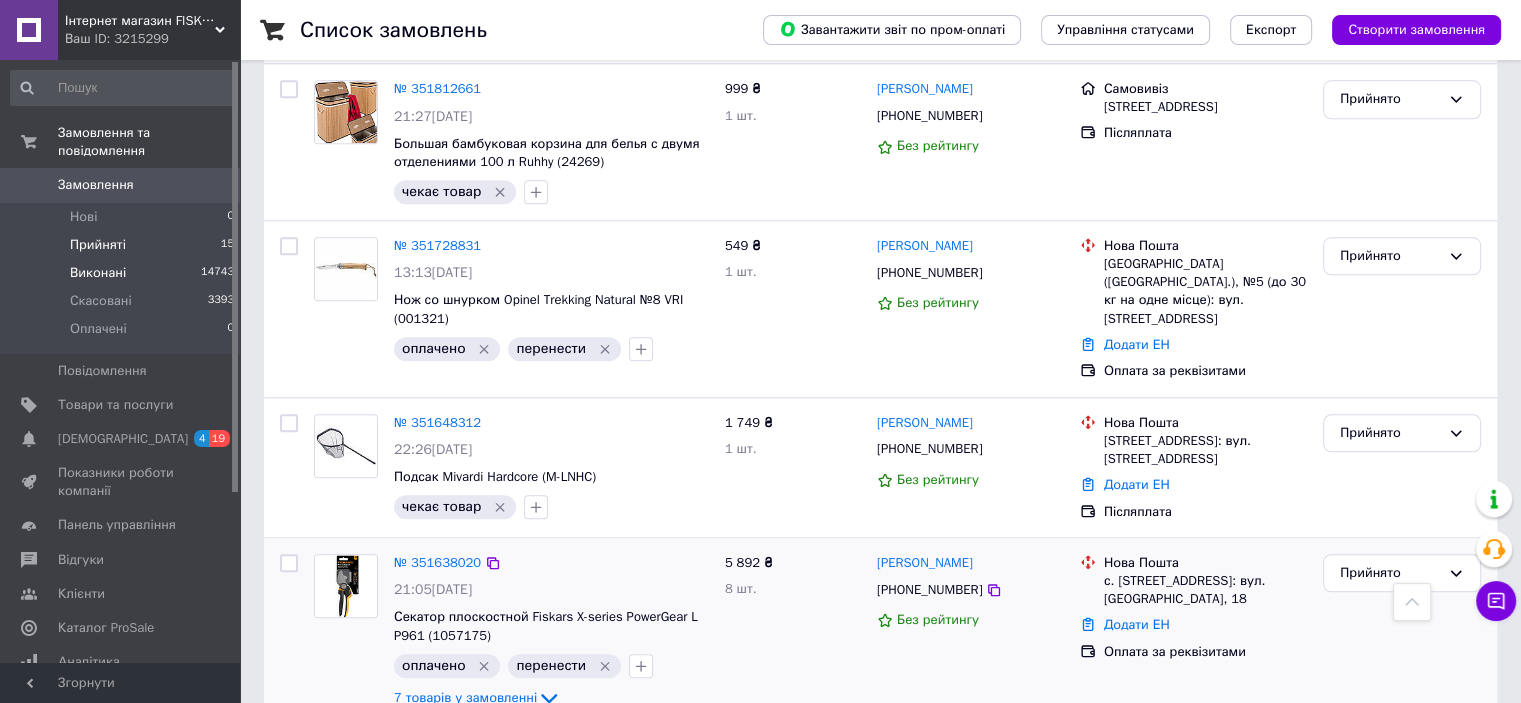 click on "Виконані 14743" at bounding box center (123, 273) 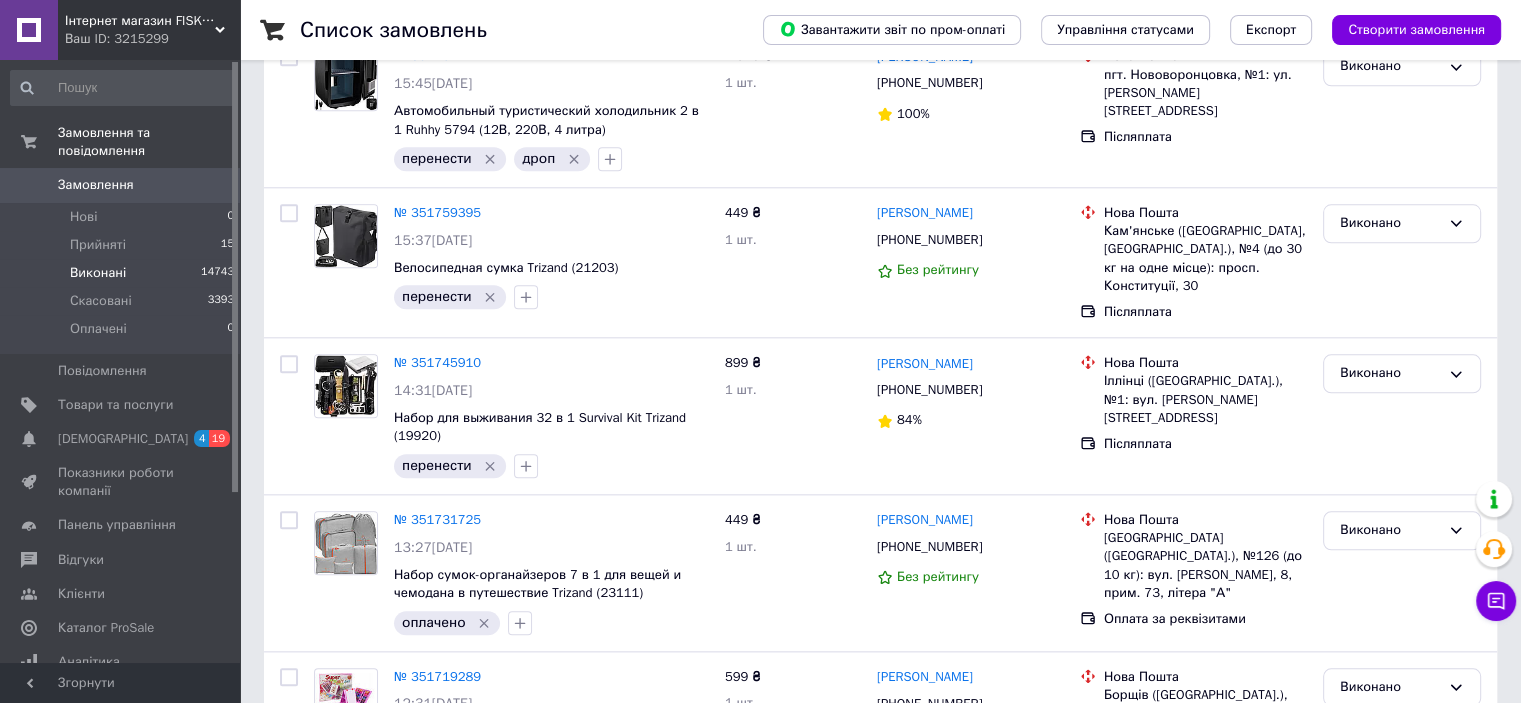 scroll, scrollTop: 0, scrollLeft: 0, axis: both 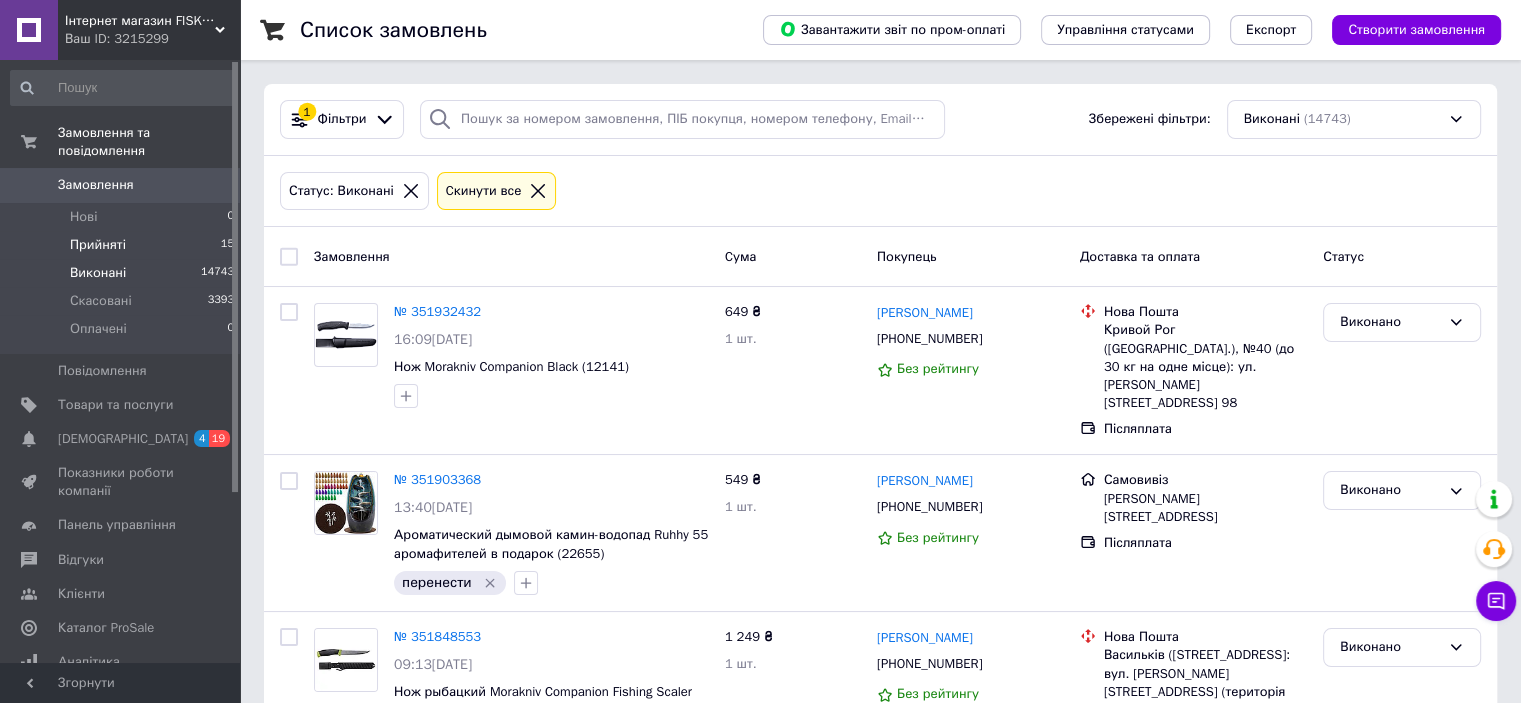 click on "Прийняті 15" at bounding box center (123, 245) 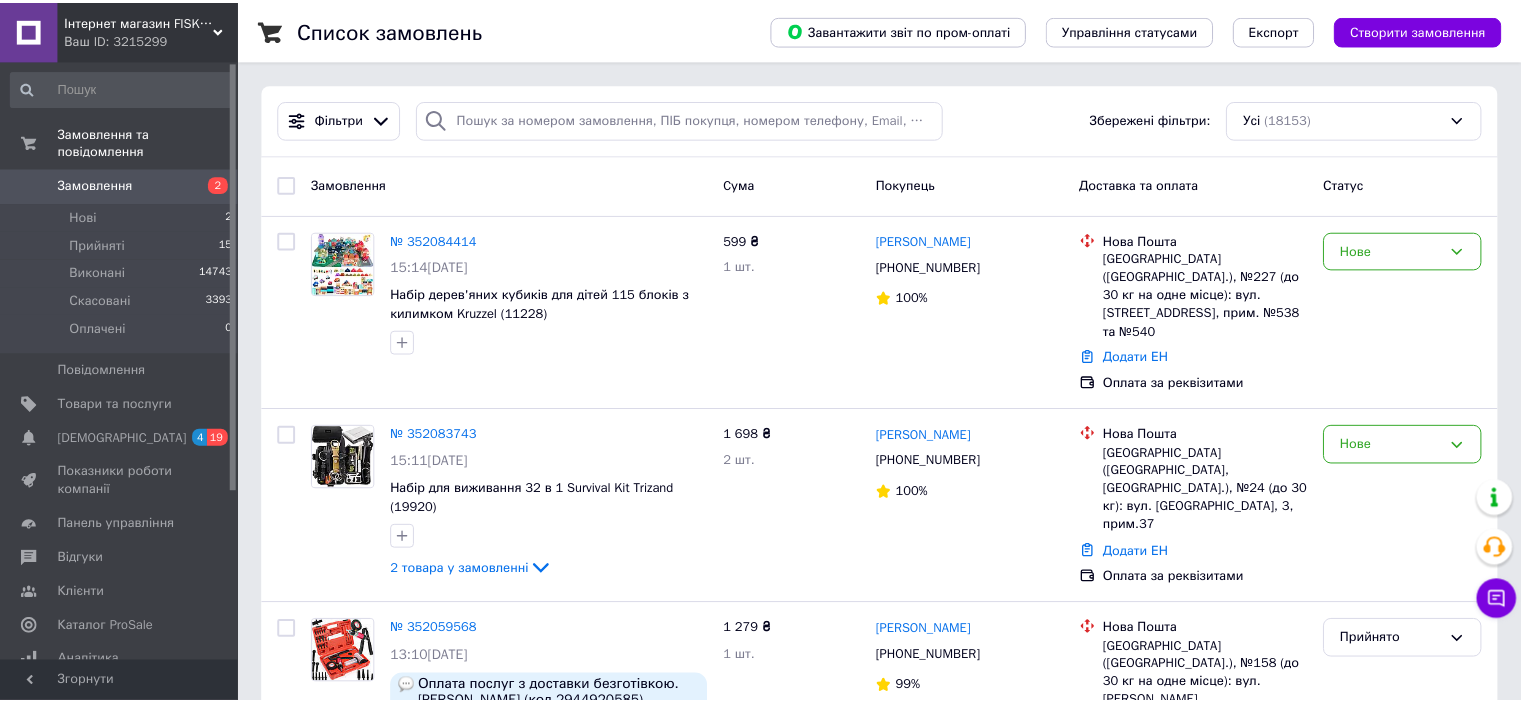 scroll, scrollTop: 0, scrollLeft: 0, axis: both 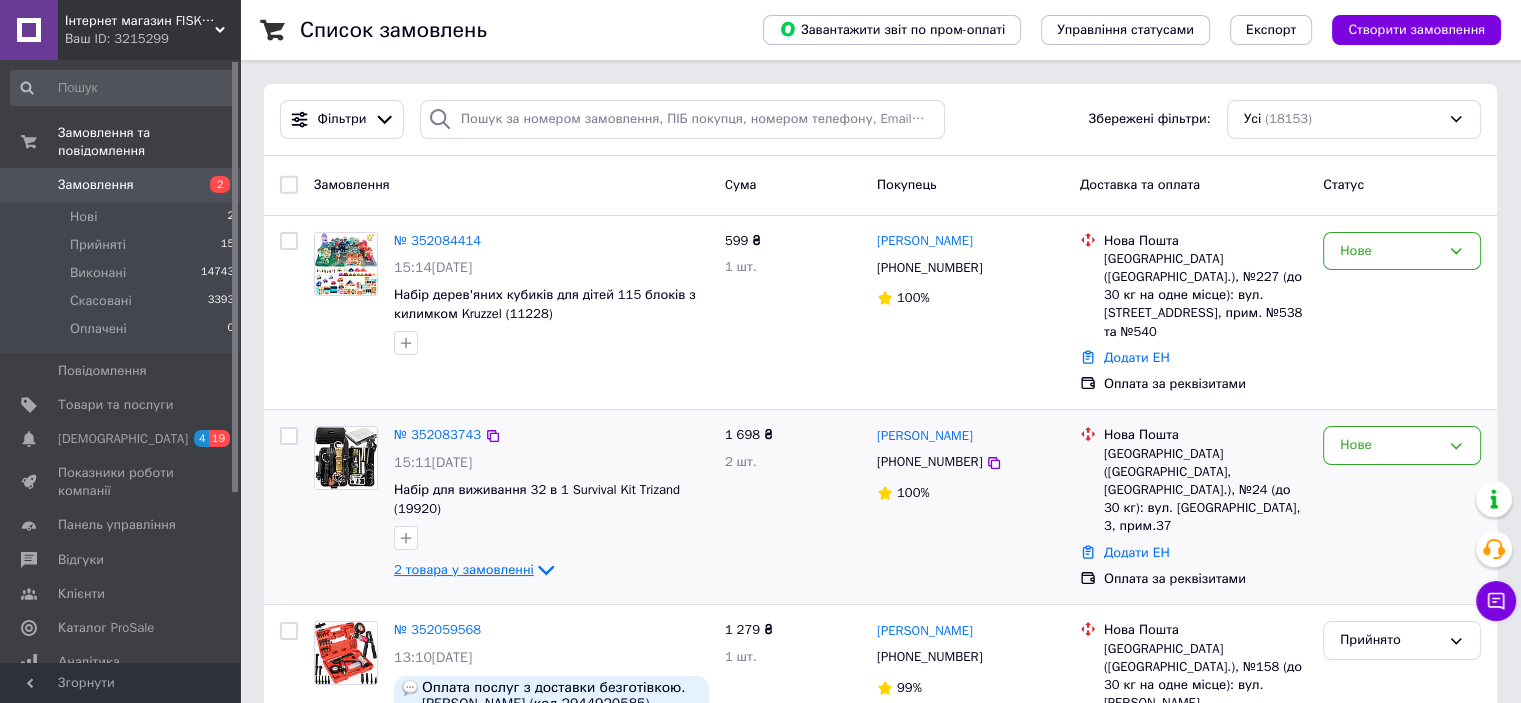 click on "2 товара у замовленні" at bounding box center [464, 569] 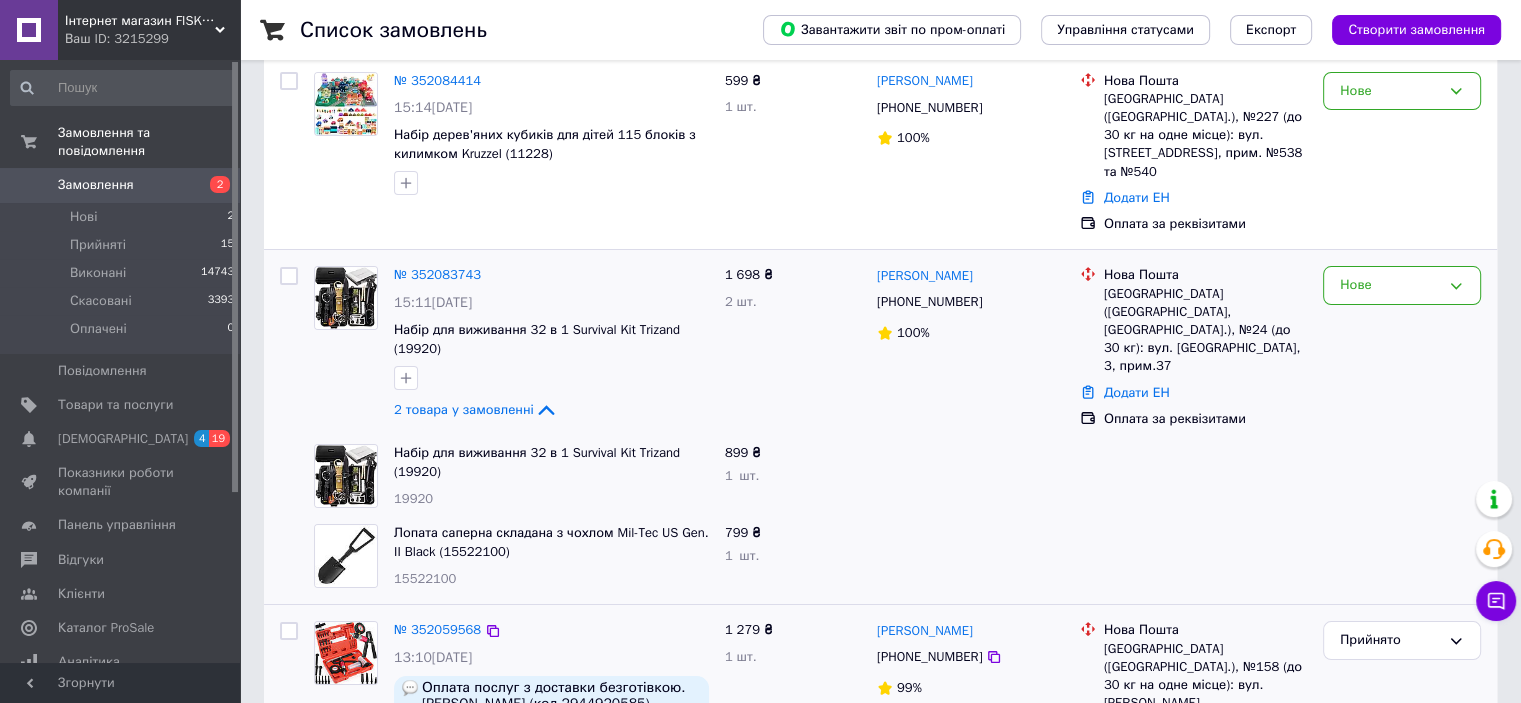 scroll, scrollTop: 0, scrollLeft: 0, axis: both 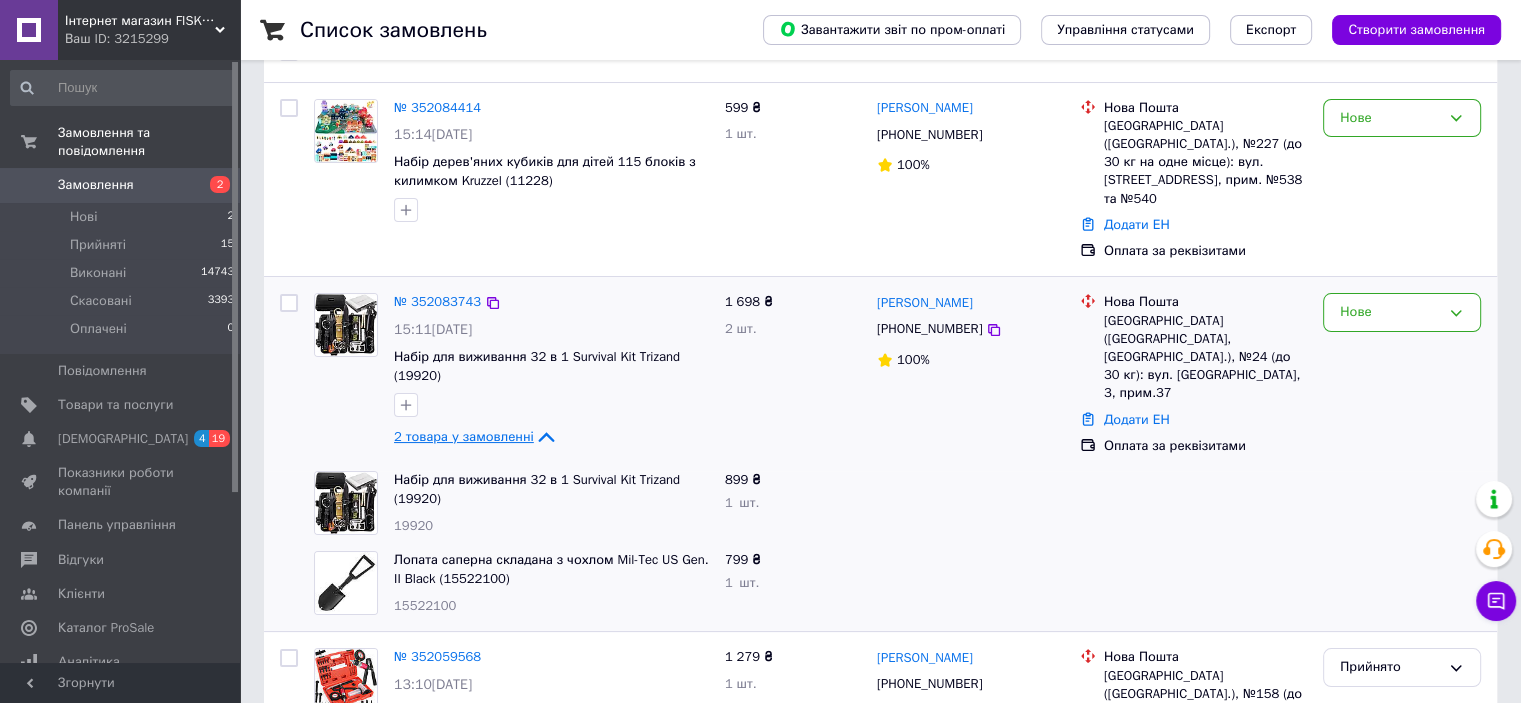 click on "2 товара у замовленні" at bounding box center [464, 436] 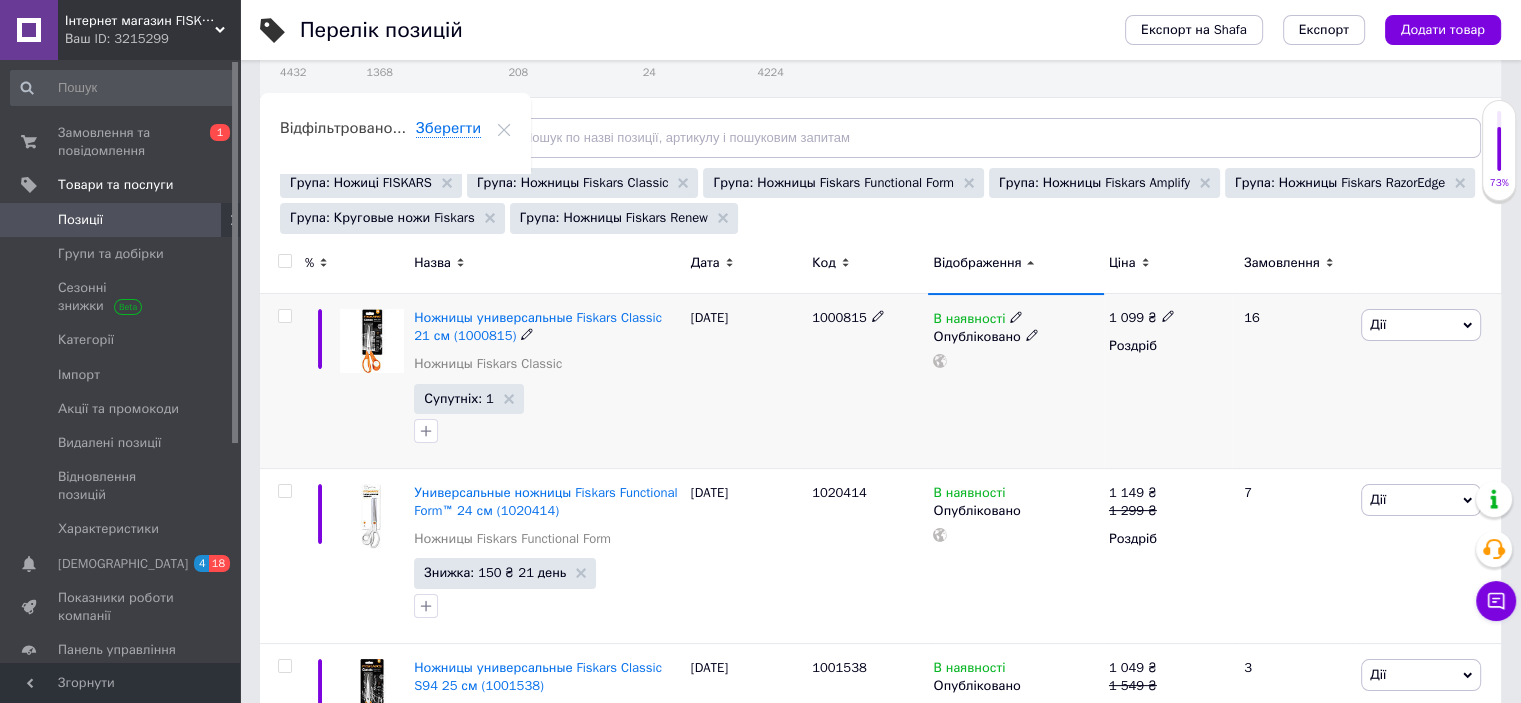 scroll, scrollTop: 266, scrollLeft: 0, axis: vertical 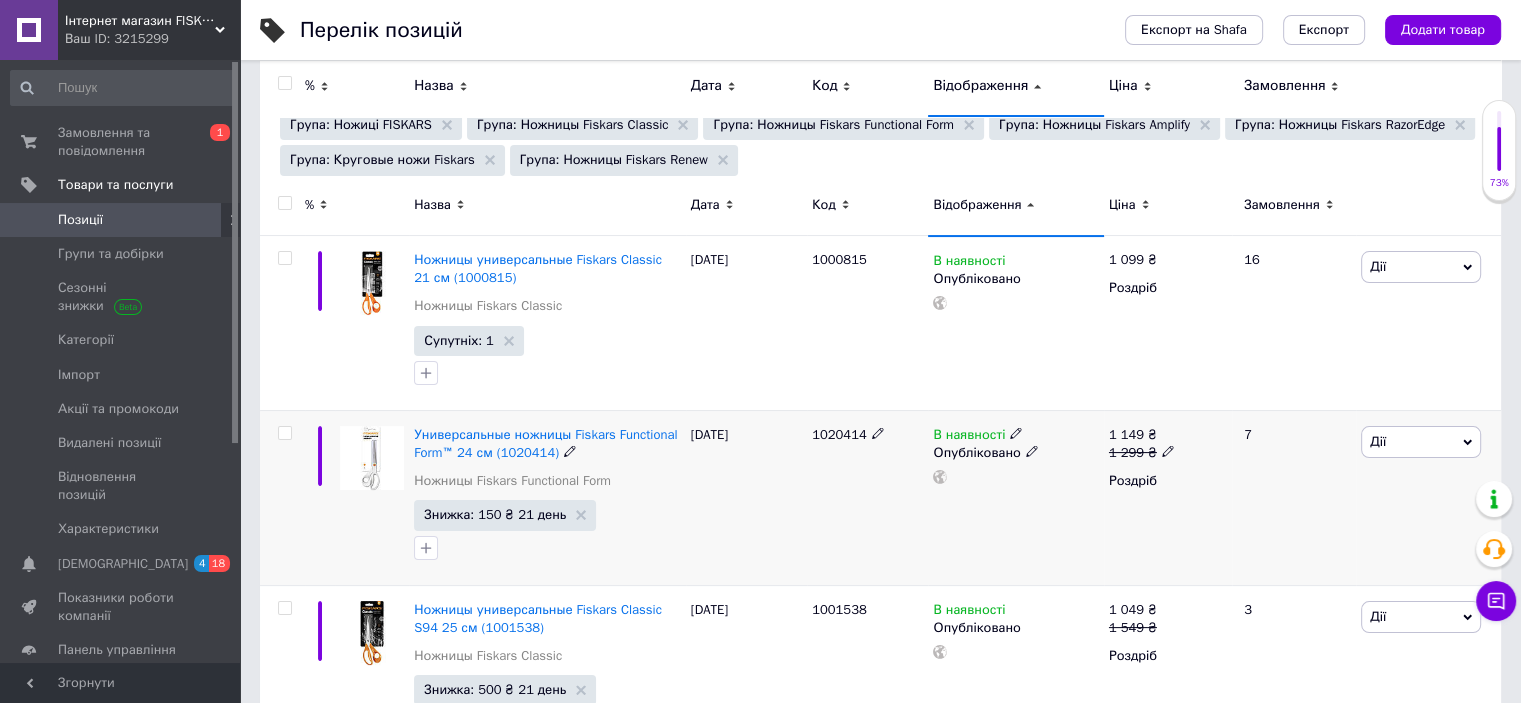 click on "1020414" at bounding box center (839, 434) 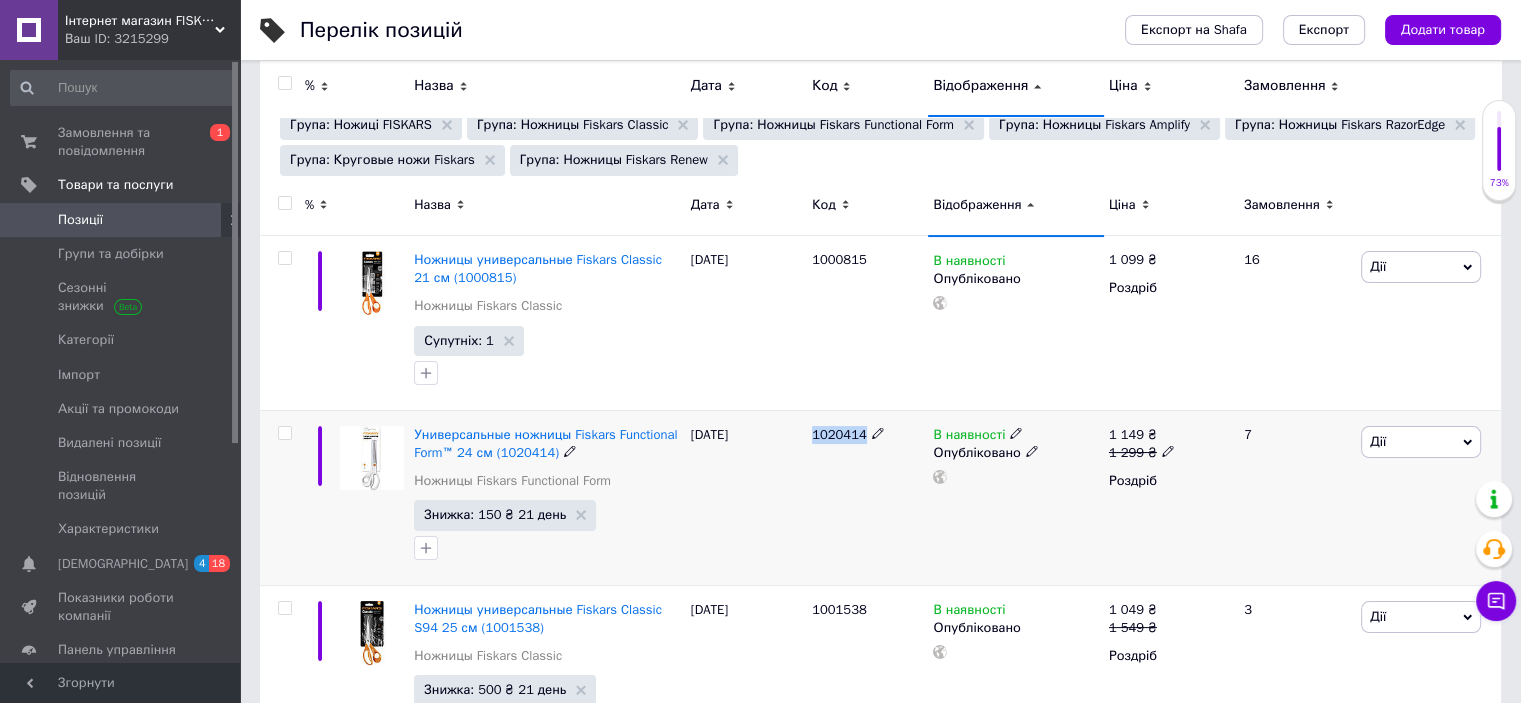 click on "1020414" at bounding box center [839, 434] 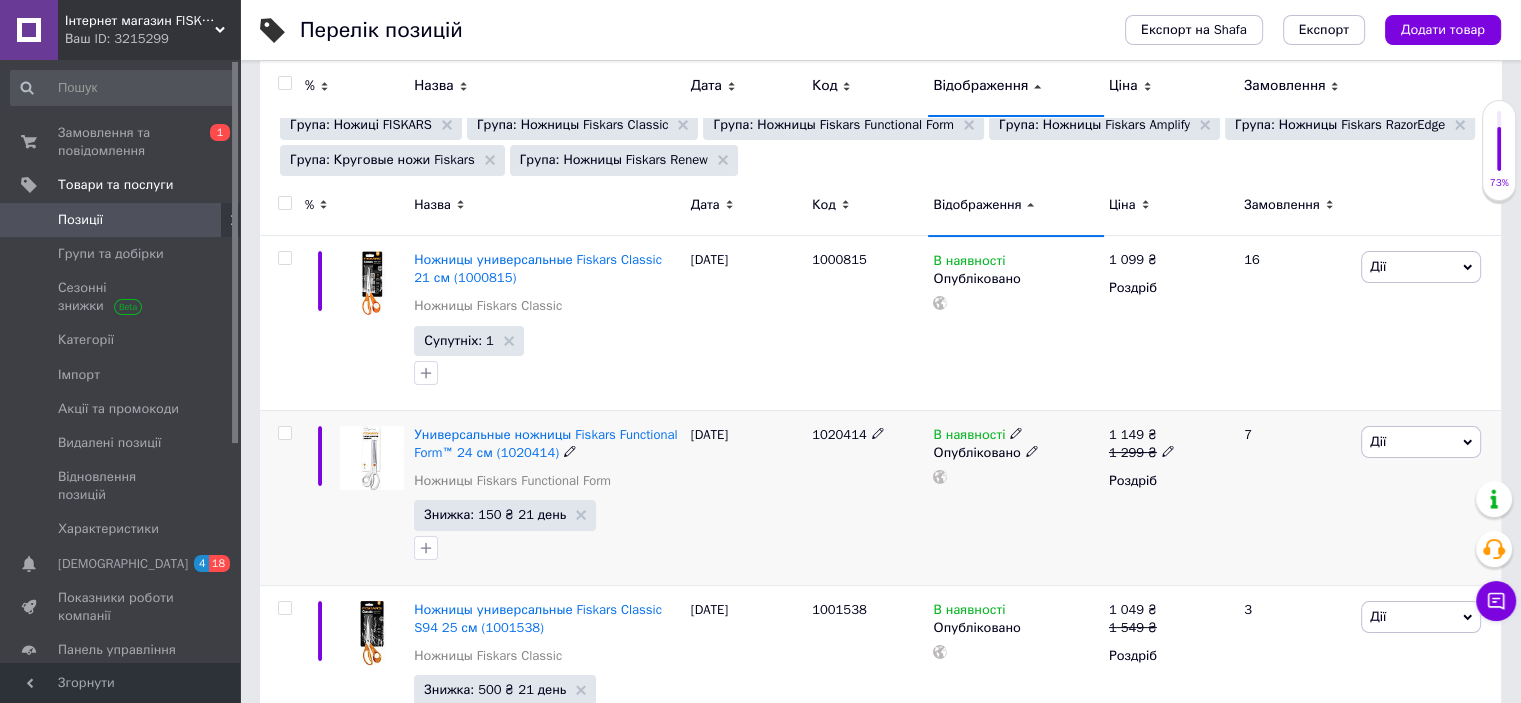 click 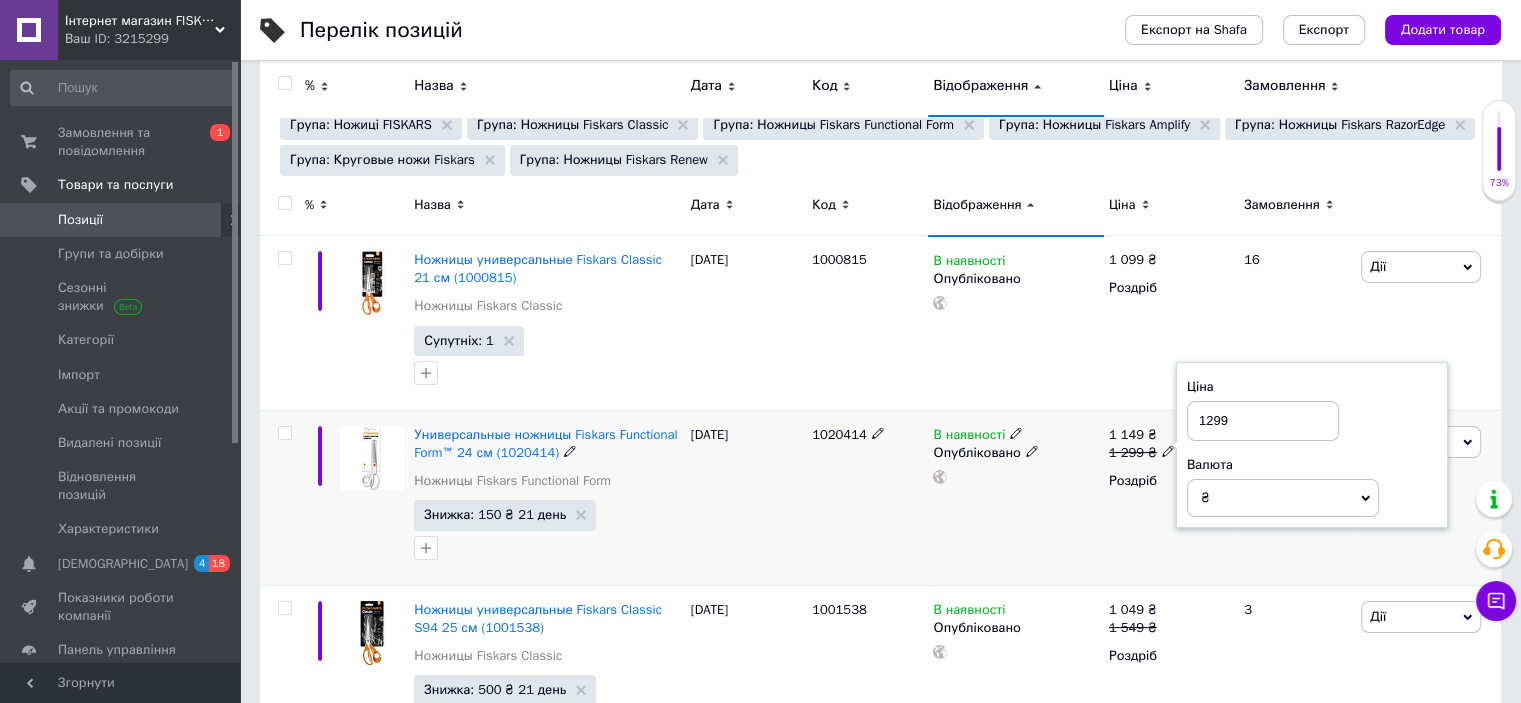 click on "1299" at bounding box center [1263, 421] 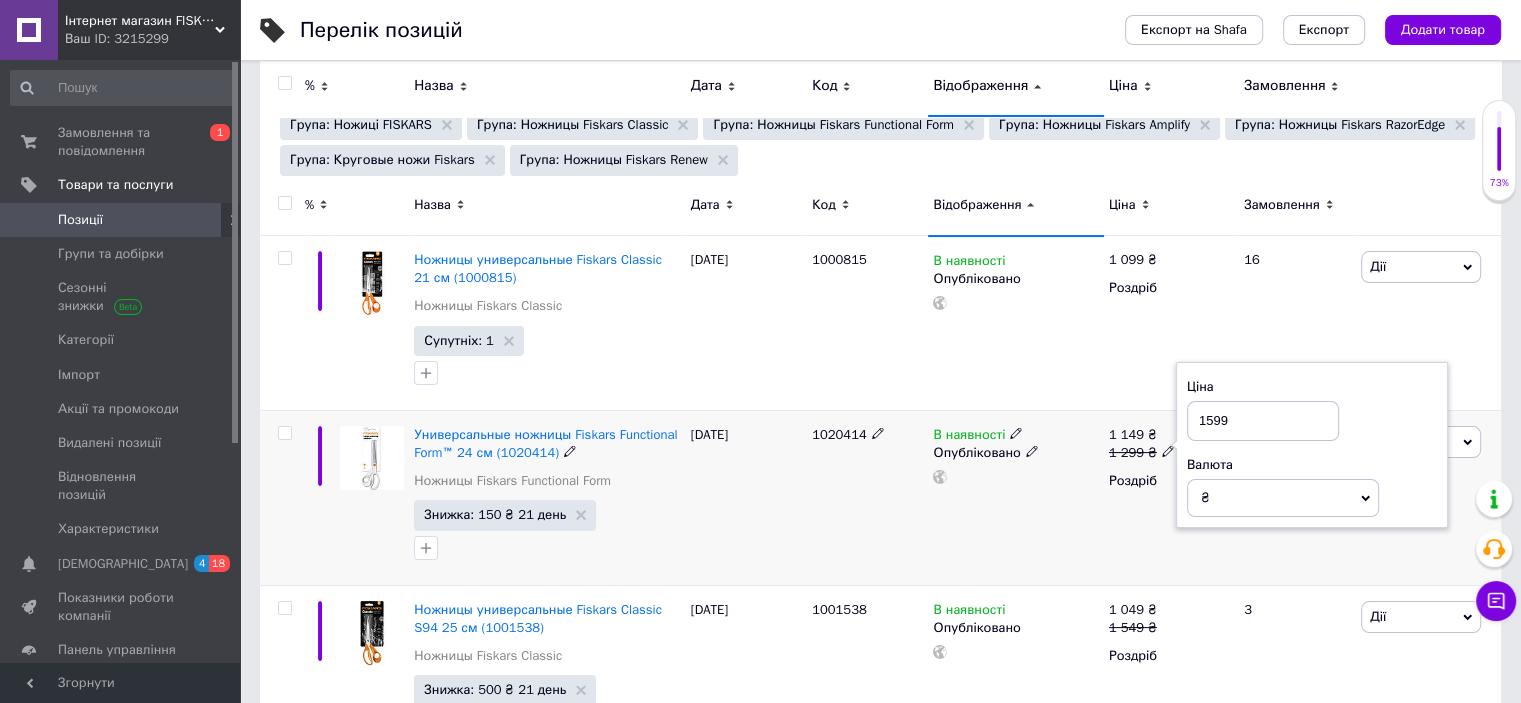 type on "1599" 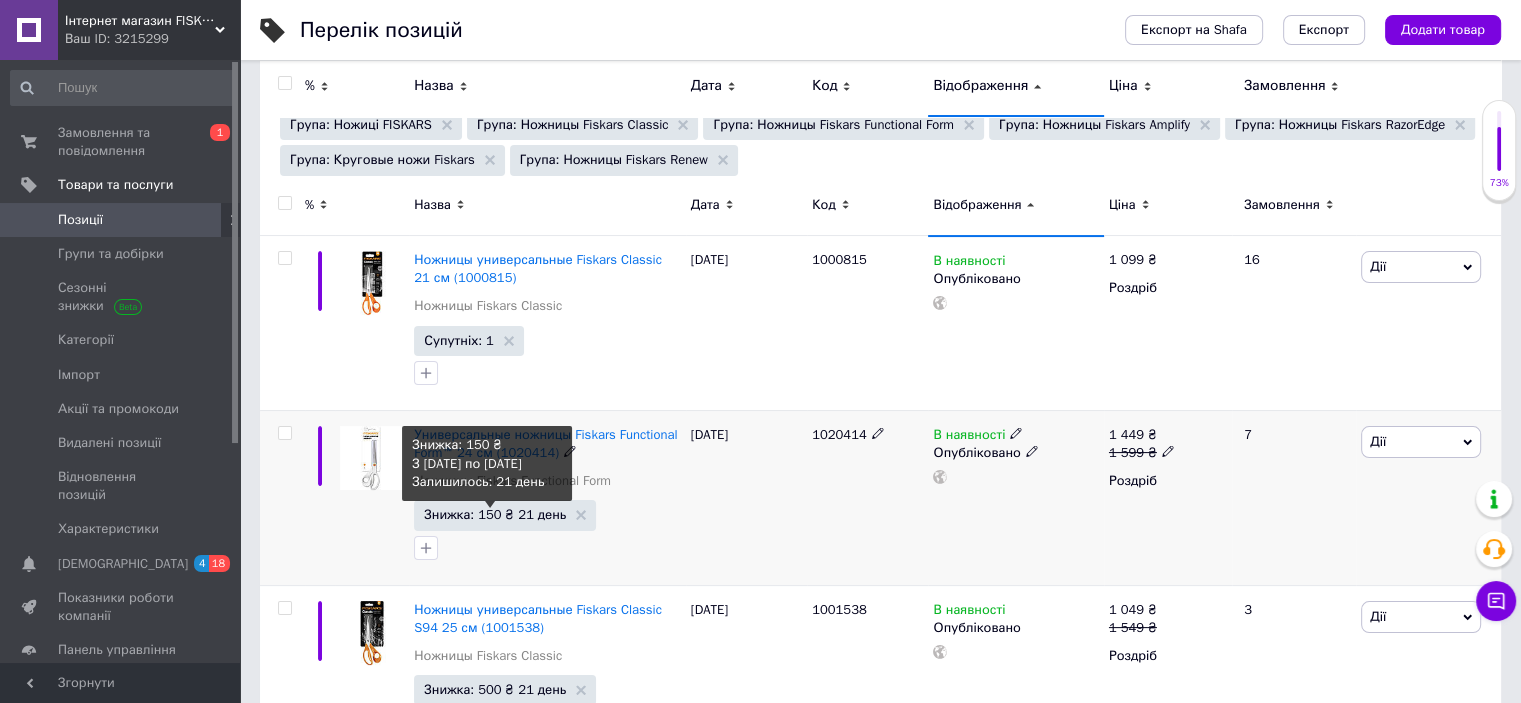 click on "Знижка: 150 ₴ 21 день" at bounding box center (495, 514) 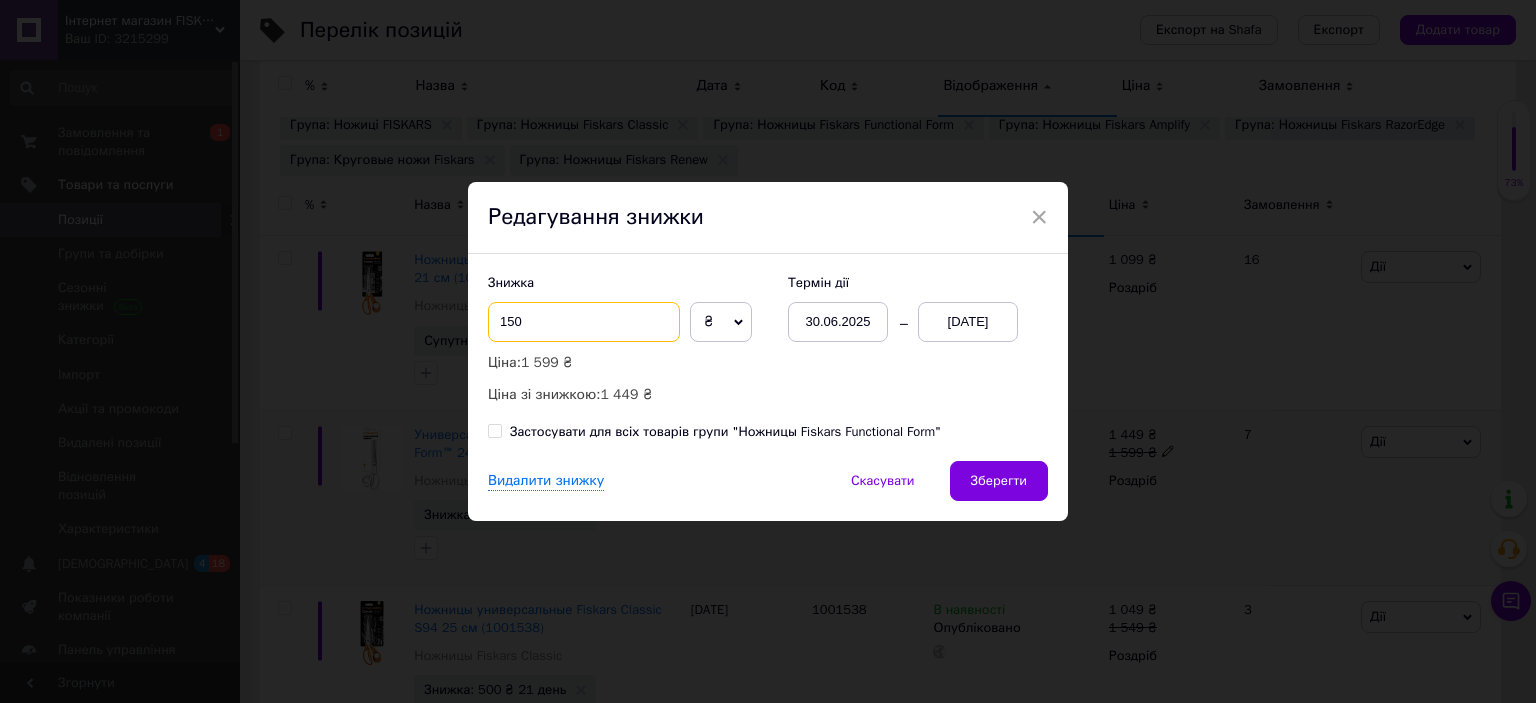drag, startPoint x: 507, startPoint y: 322, endPoint x: 492, endPoint y: 319, distance: 15.297058 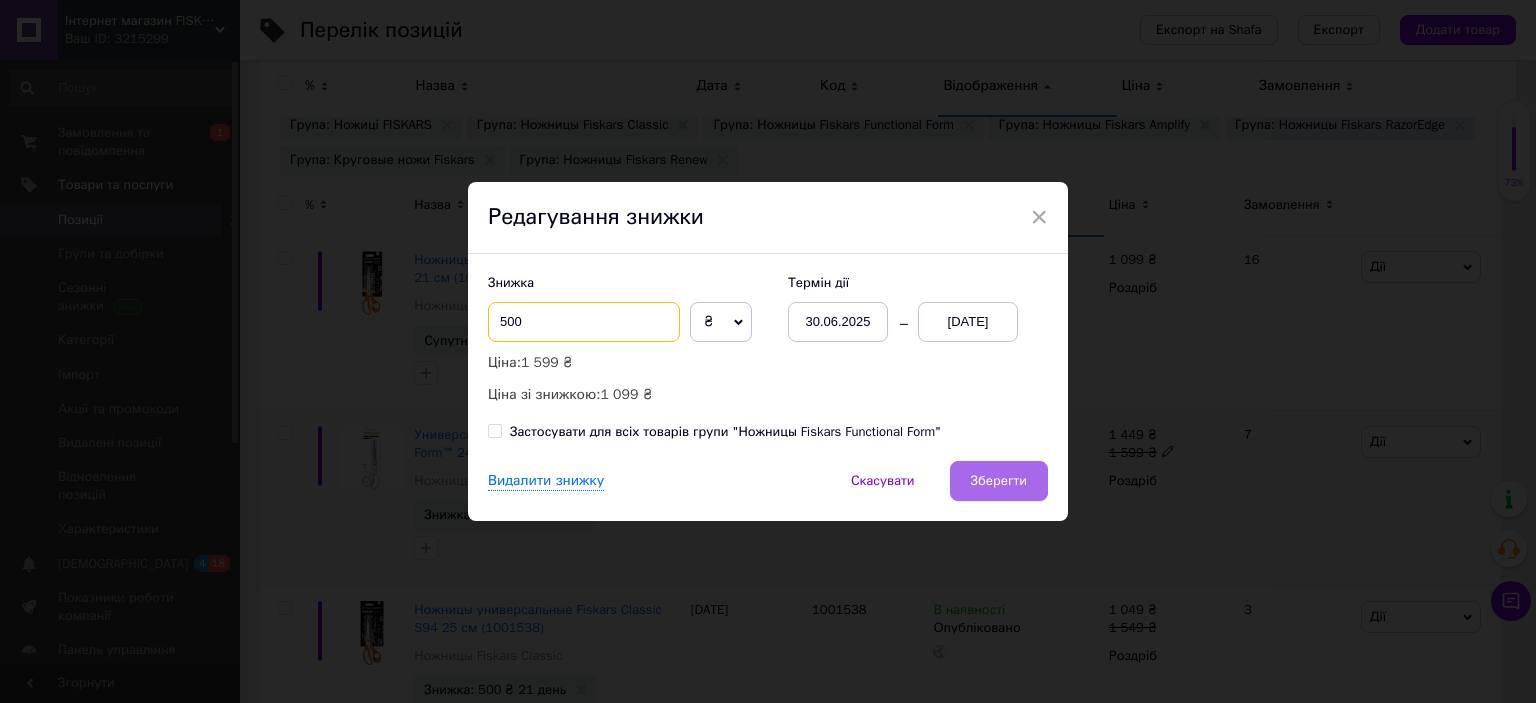 type on "500" 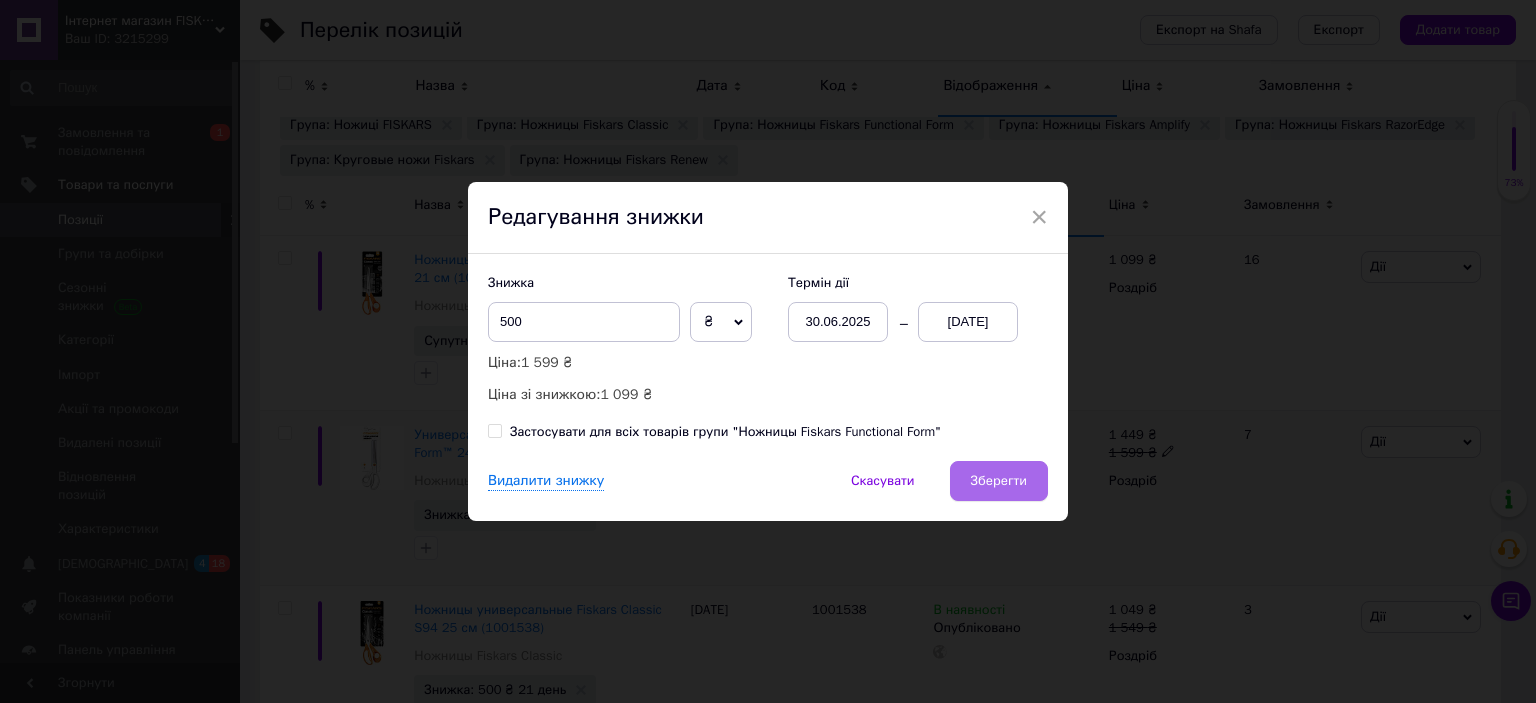 click on "Зберегти" at bounding box center (999, 481) 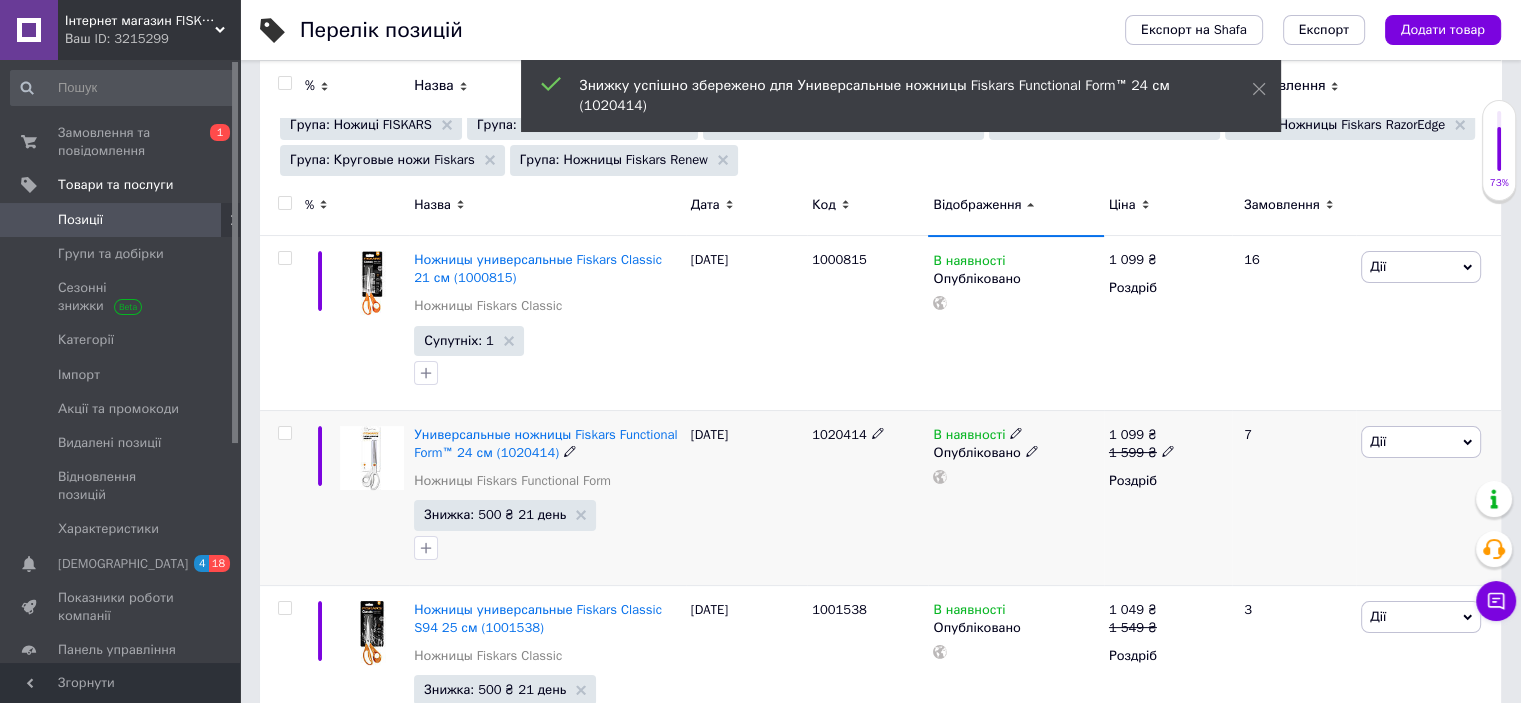 click on "1020414" at bounding box center [839, 434] 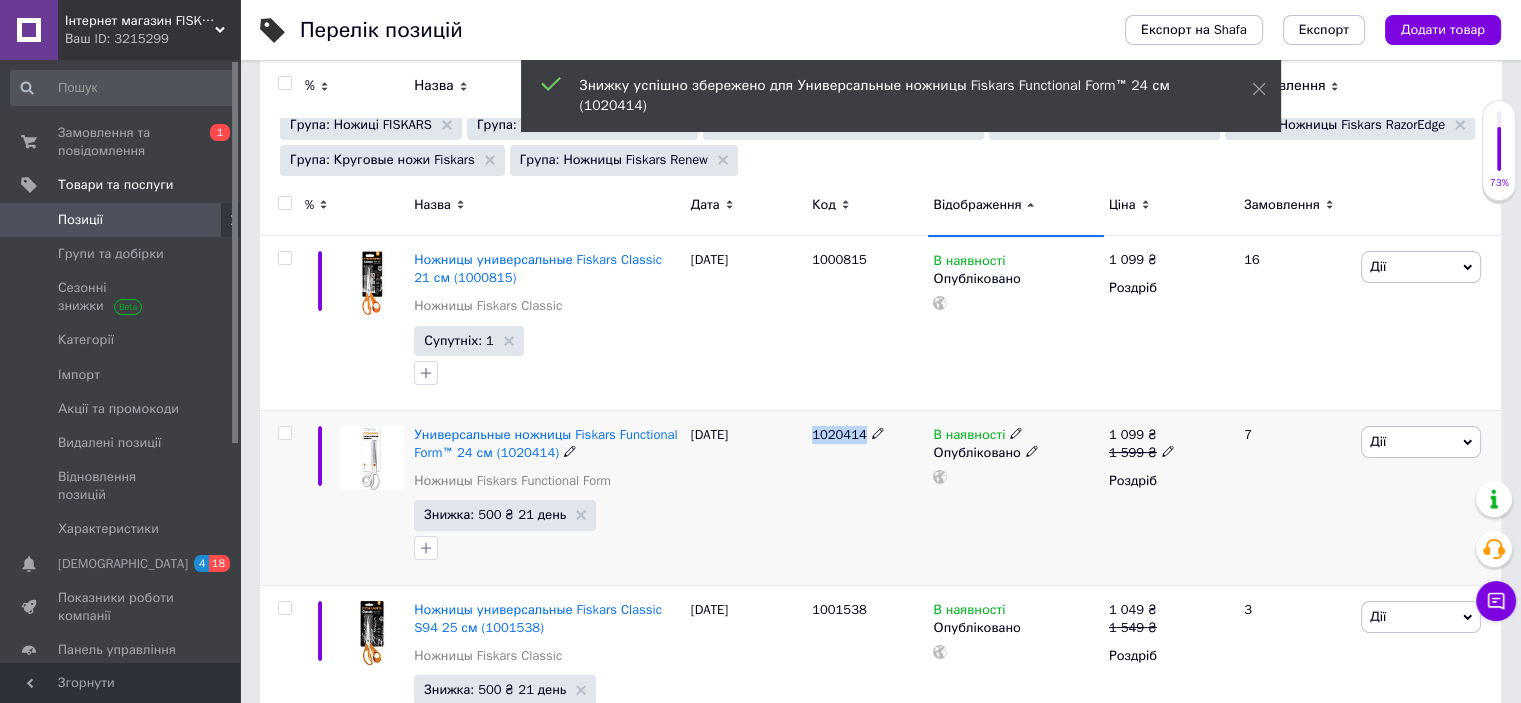 click on "1020414" at bounding box center (839, 434) 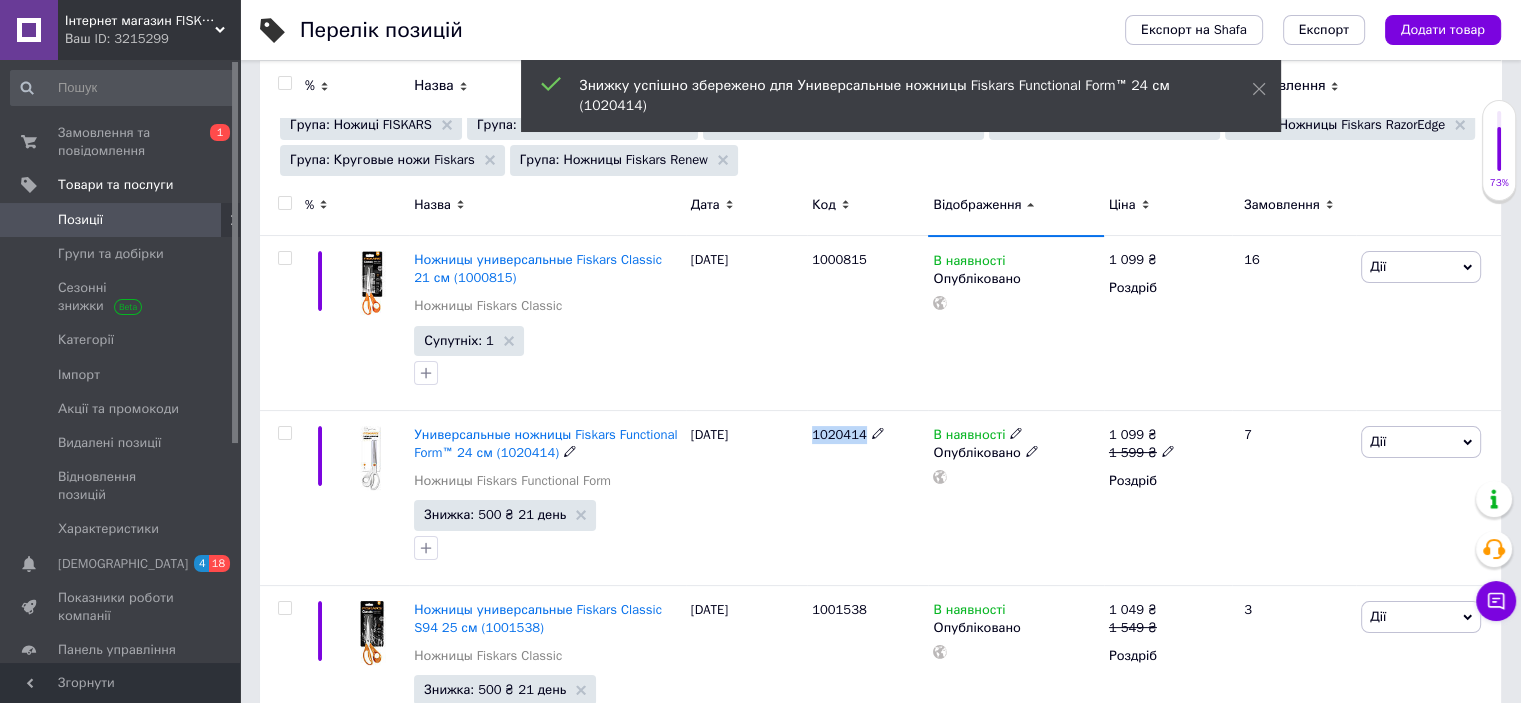 copy on "1020414" 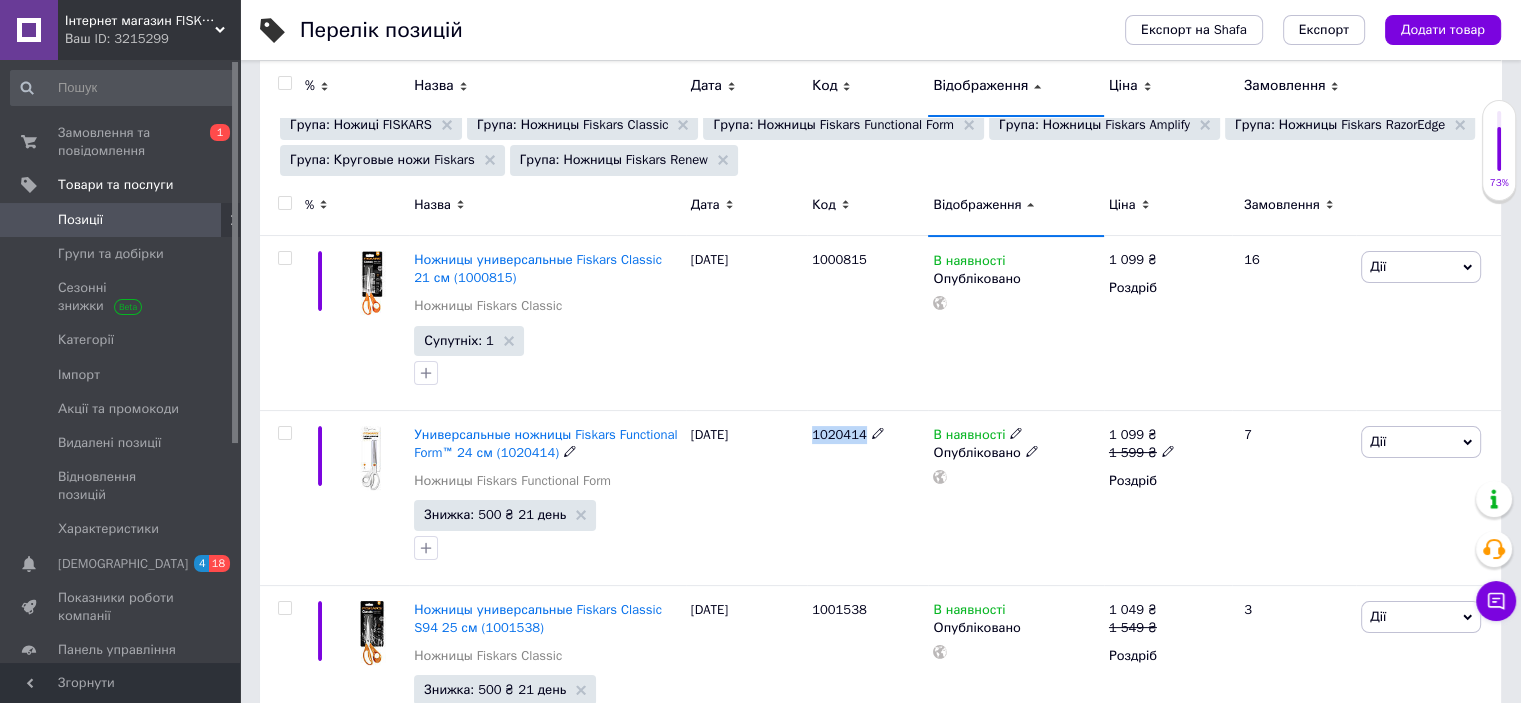 scroll, scrollTop: 400, scrollLeft: 0, axis: vertical 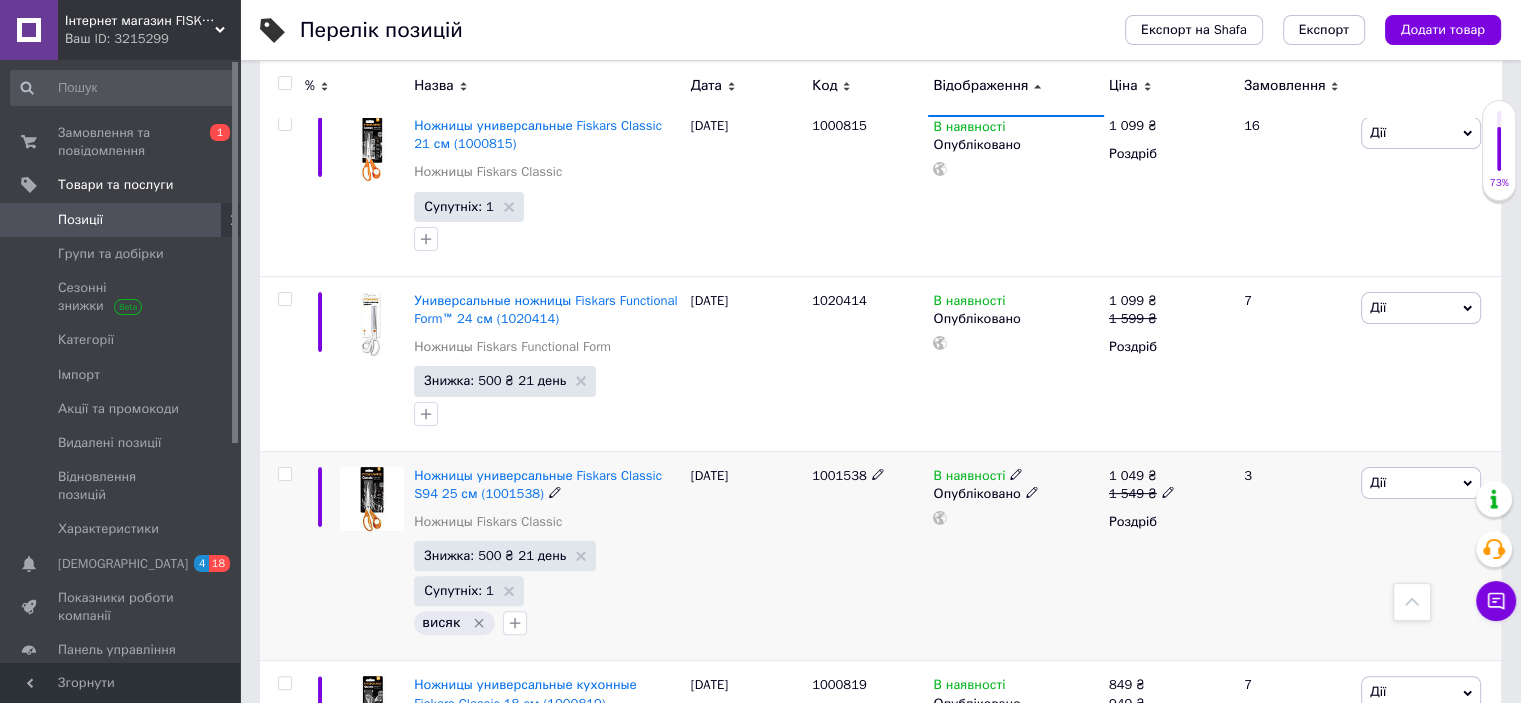 click on "1001538" at bounding box center (839, 475) 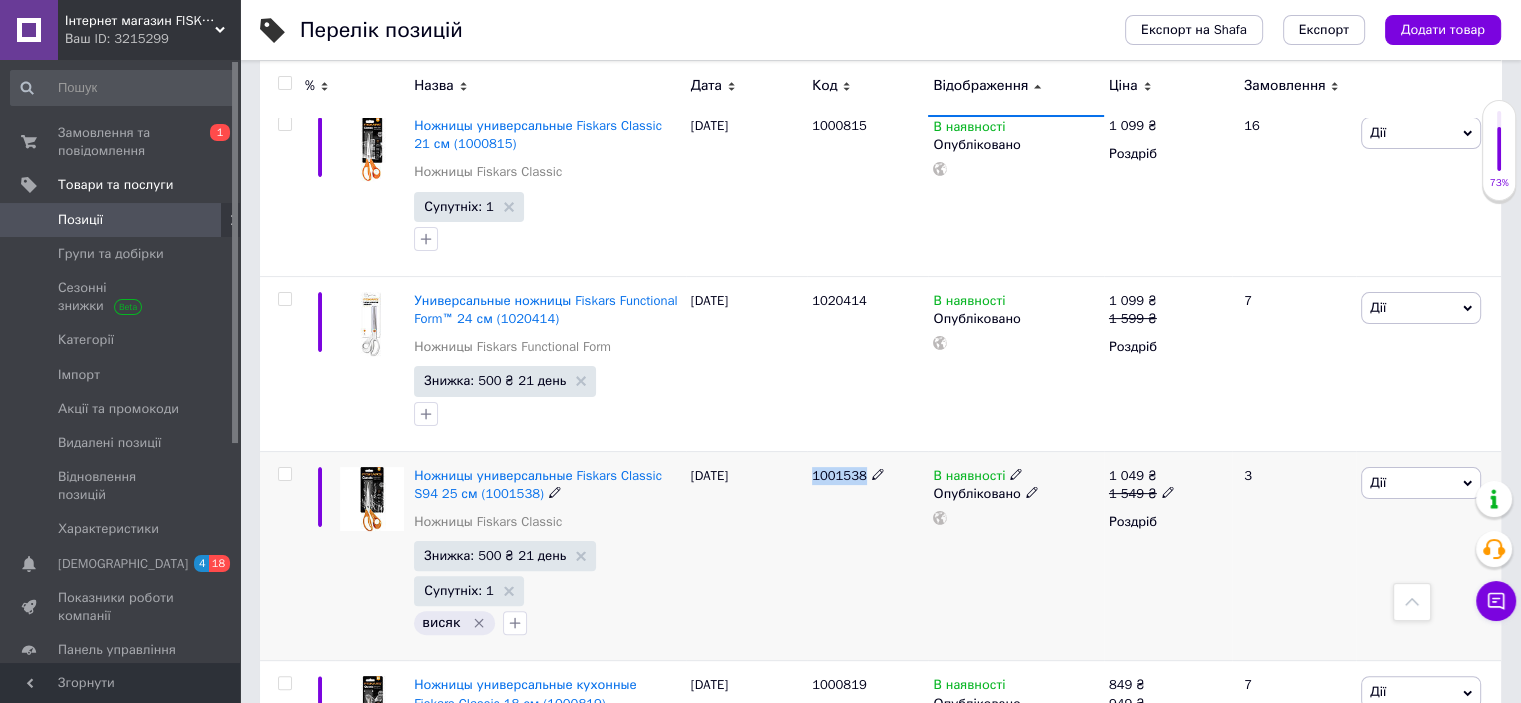 click on "1001538" at bounding box center (839, 475) 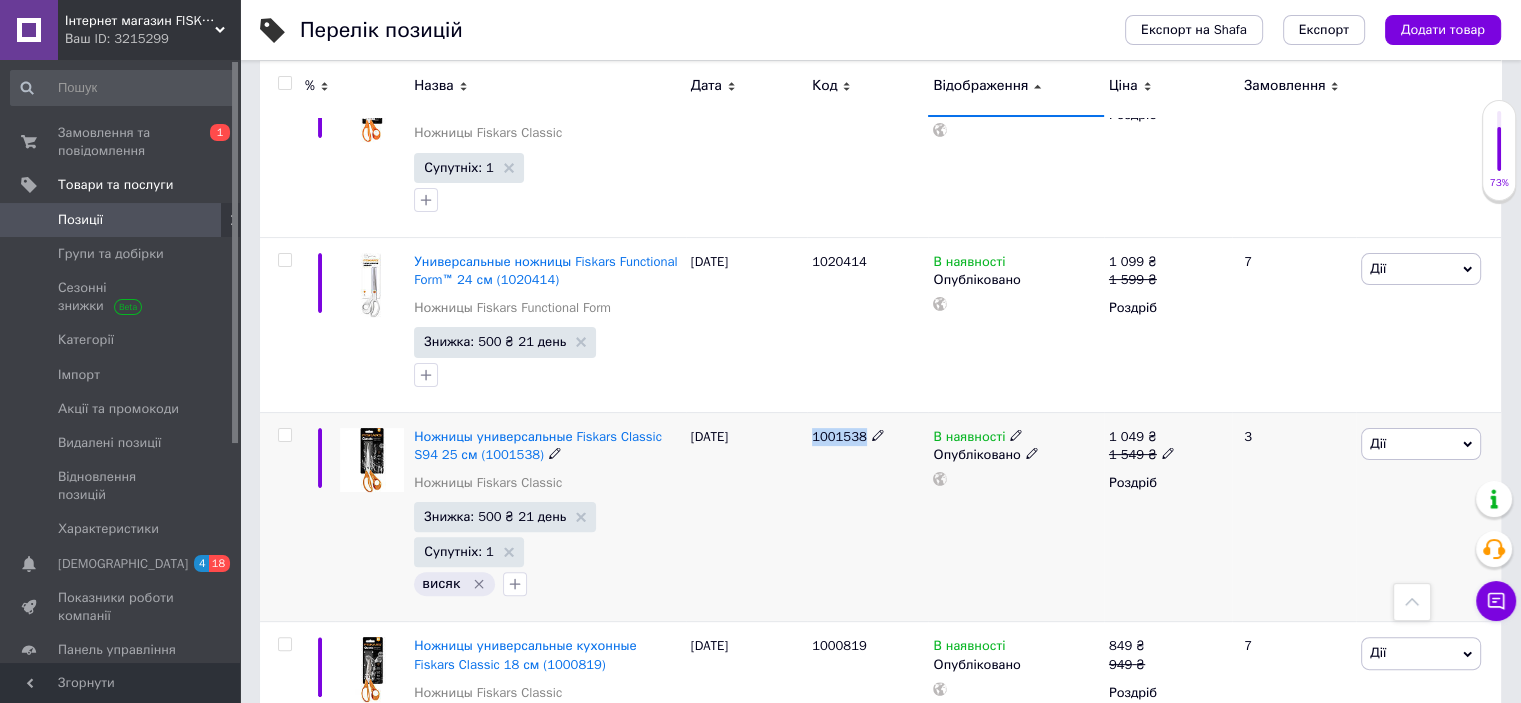 scroll, scrollTop: 400, scrollLeft: 0, axis: vertical 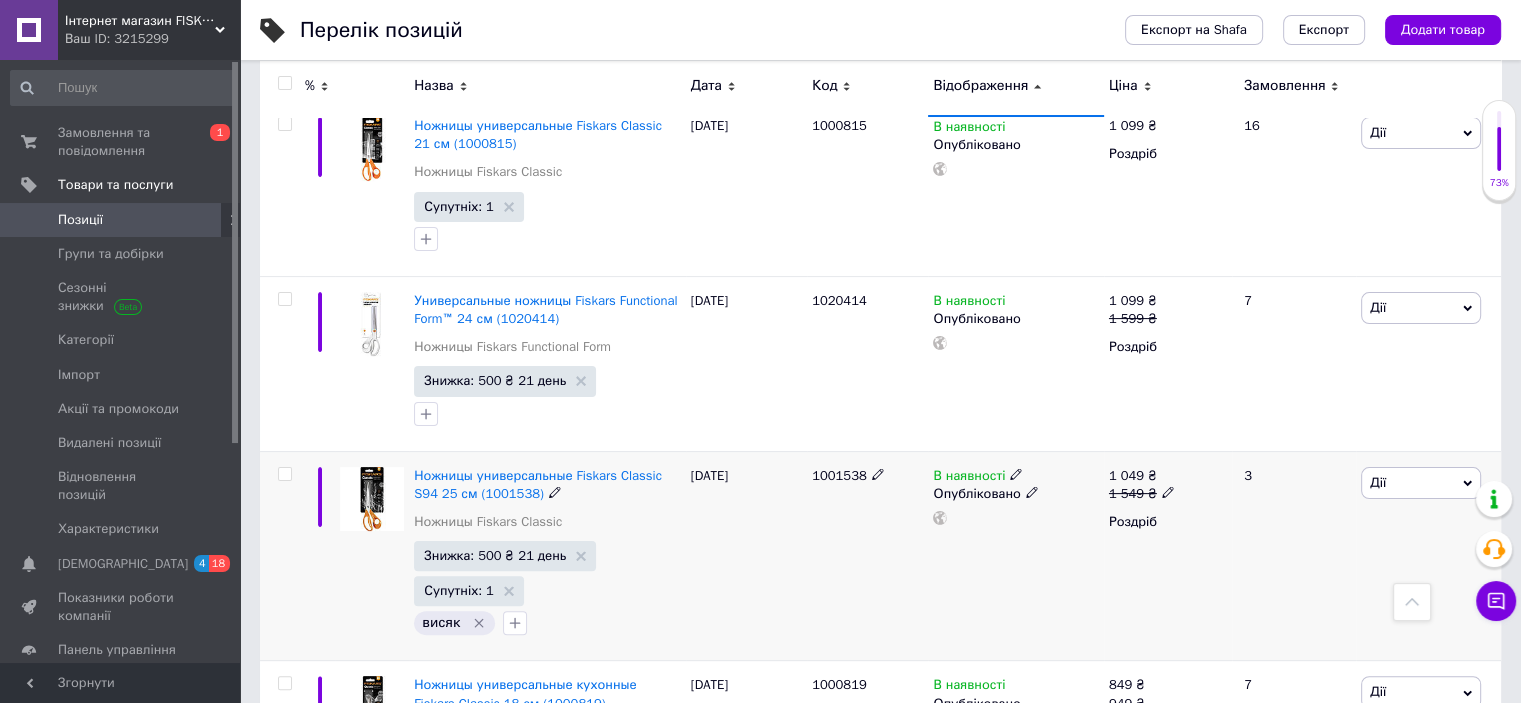 click 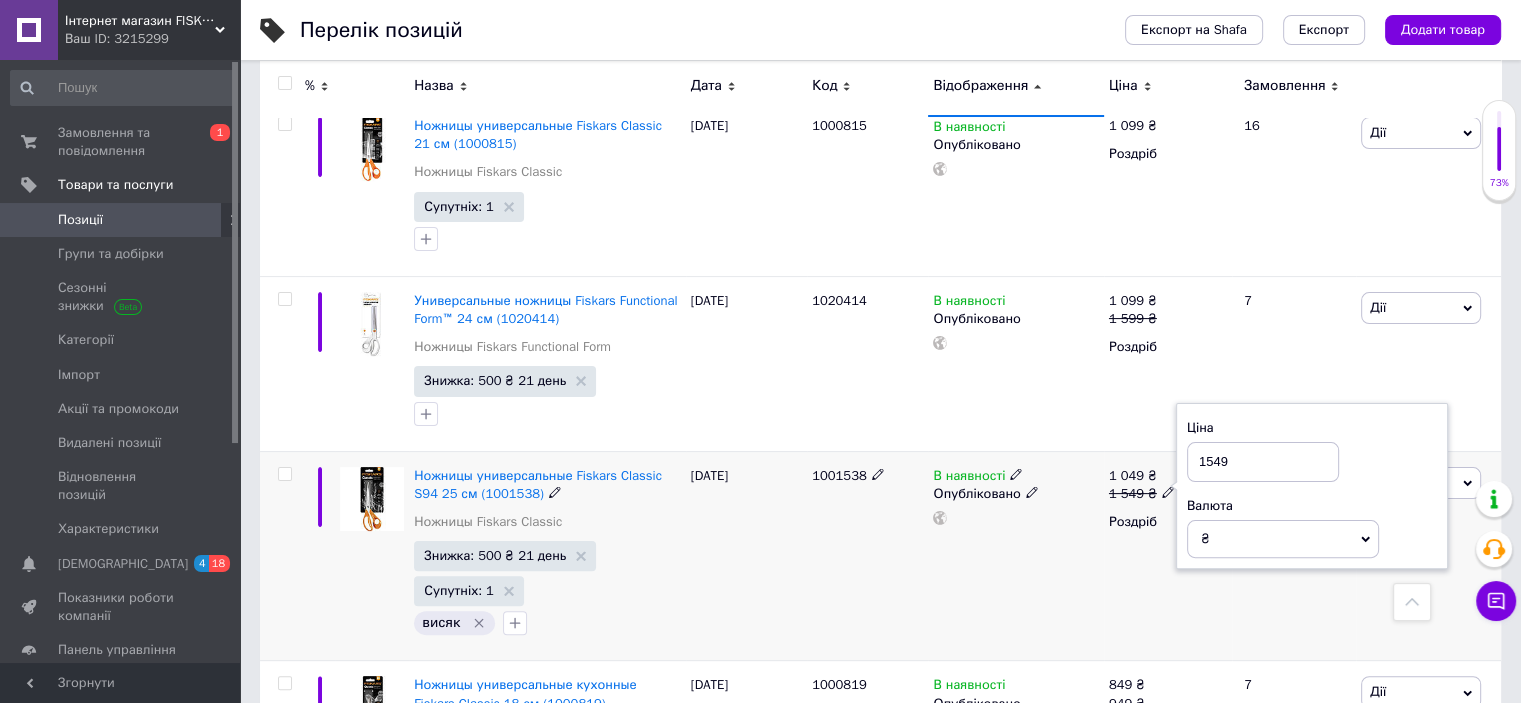 click on "1549" at bounding box center (1263, 462) 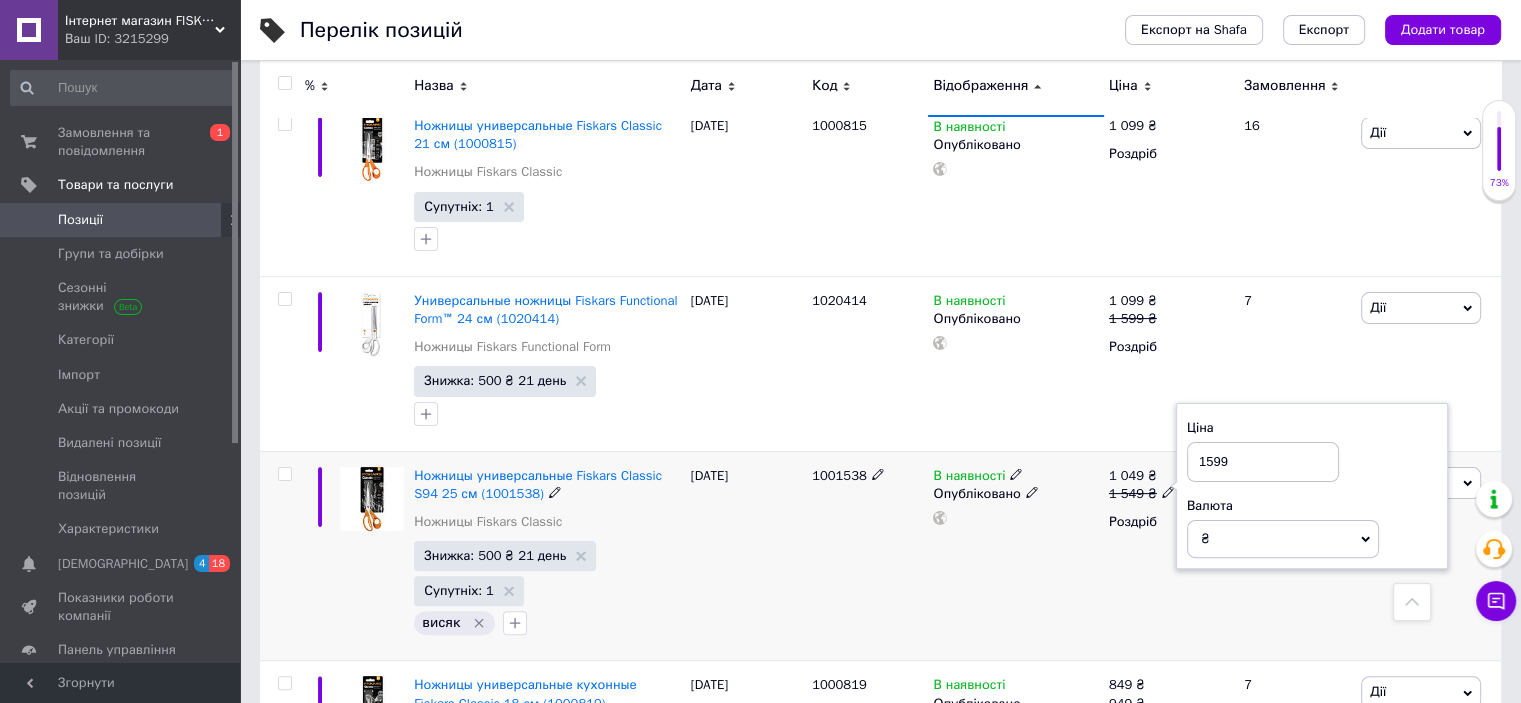 type on "1599" 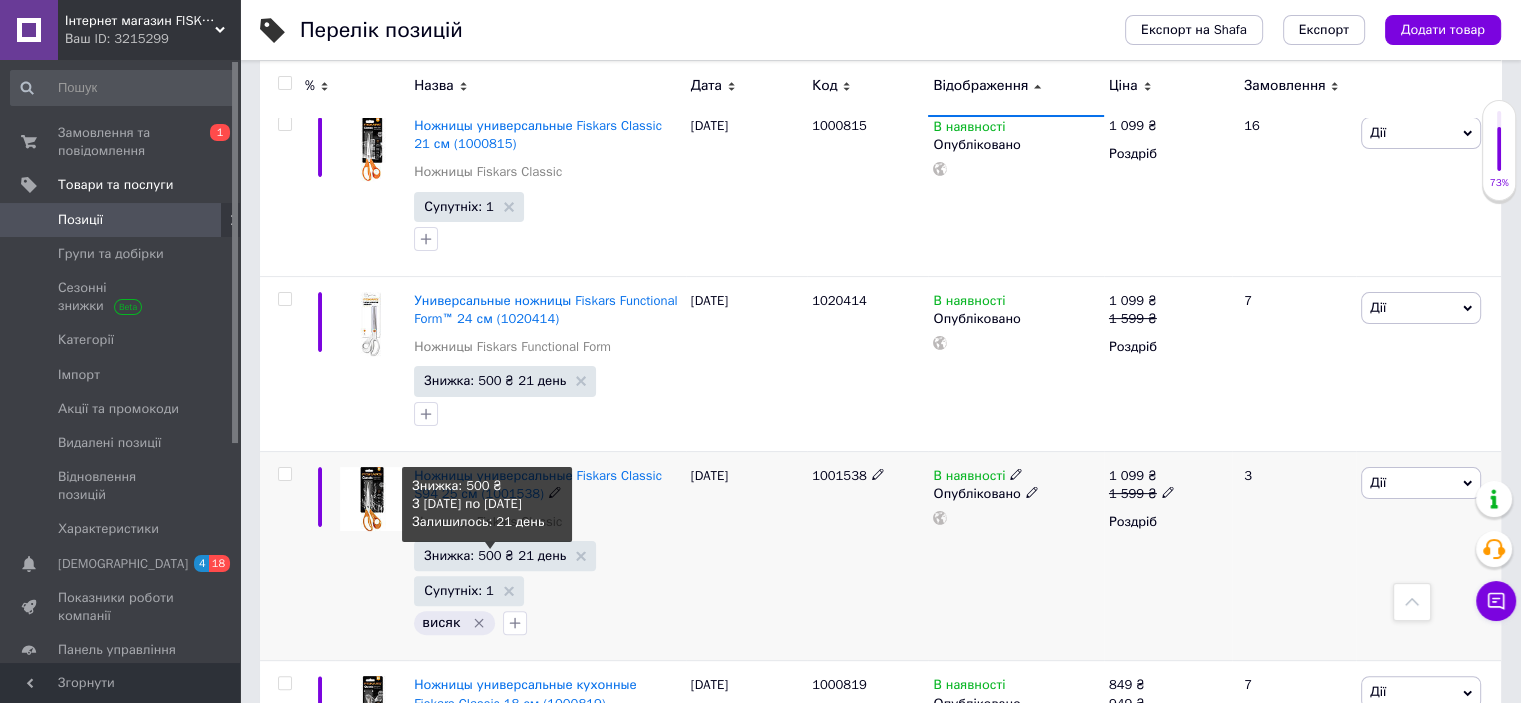 click on "Знижка: 500 ₴ 21 день" at bounding box center (495, 555) 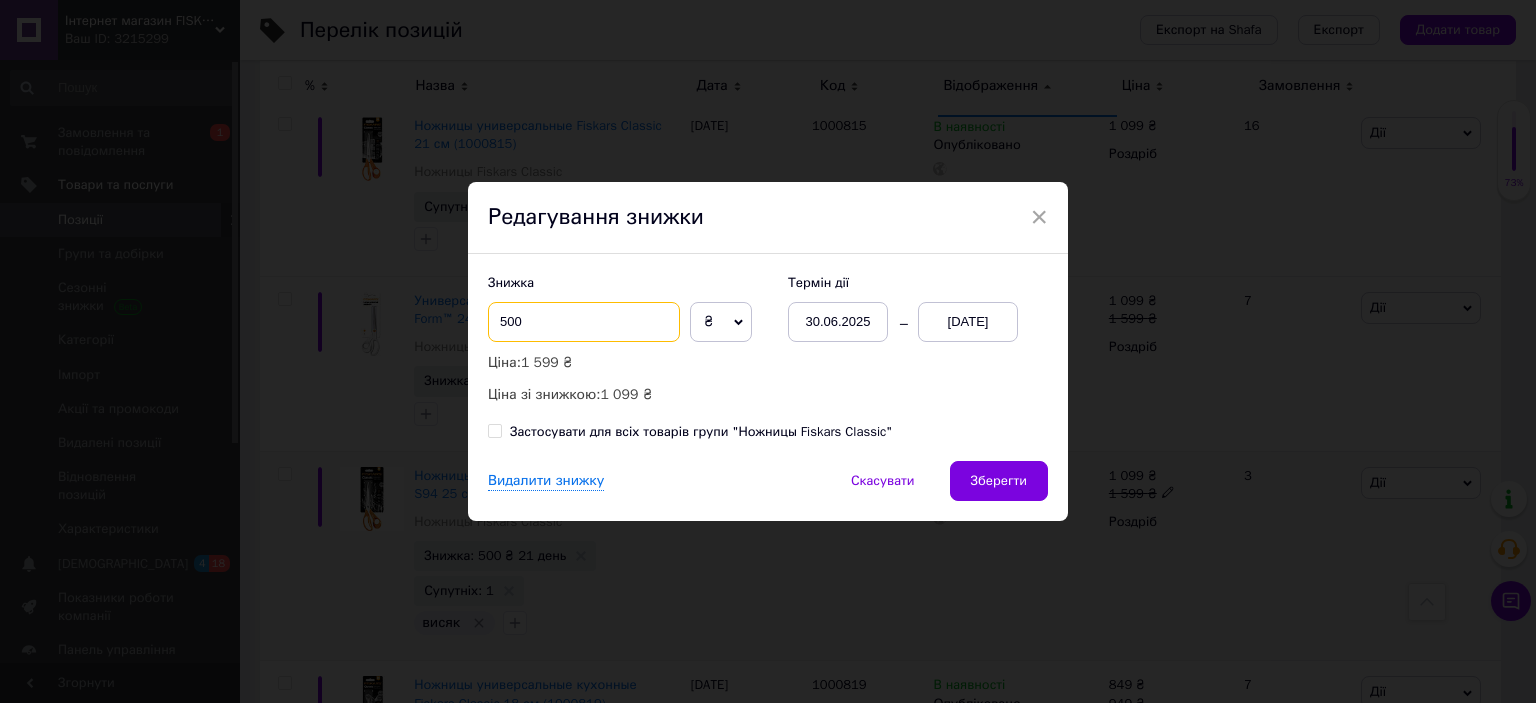 click on "500" at bounding box center [584, 322] 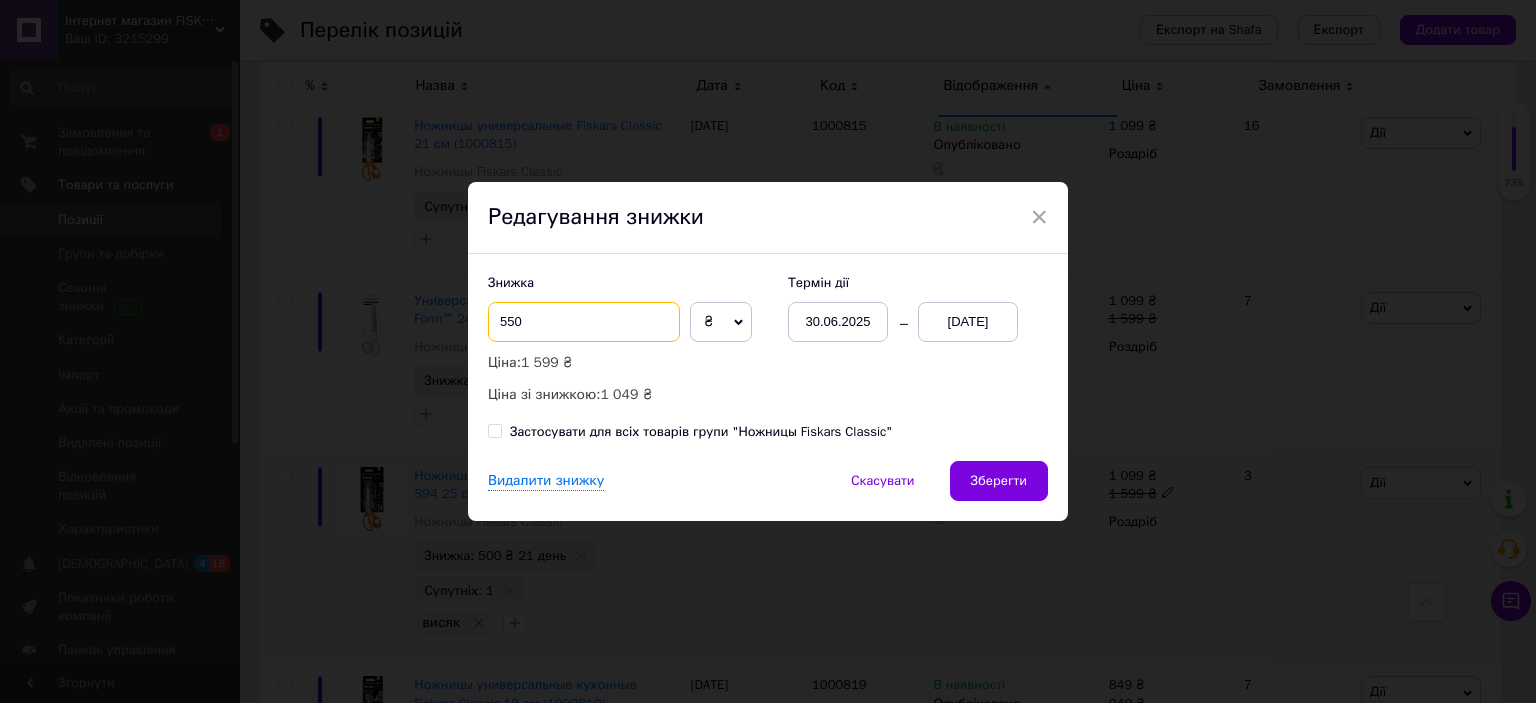 type on "550" 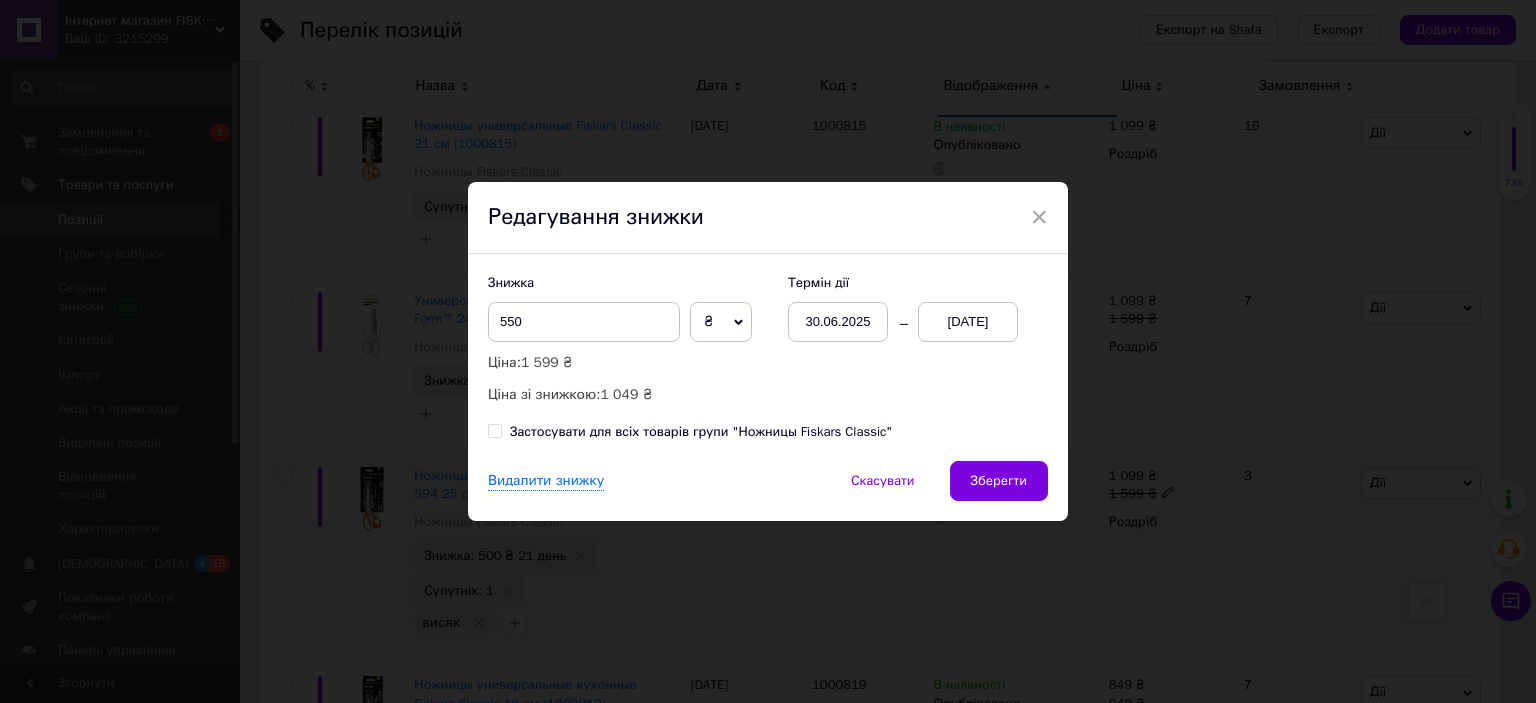 click on "Зберегти" at bounding box center [999, 481] 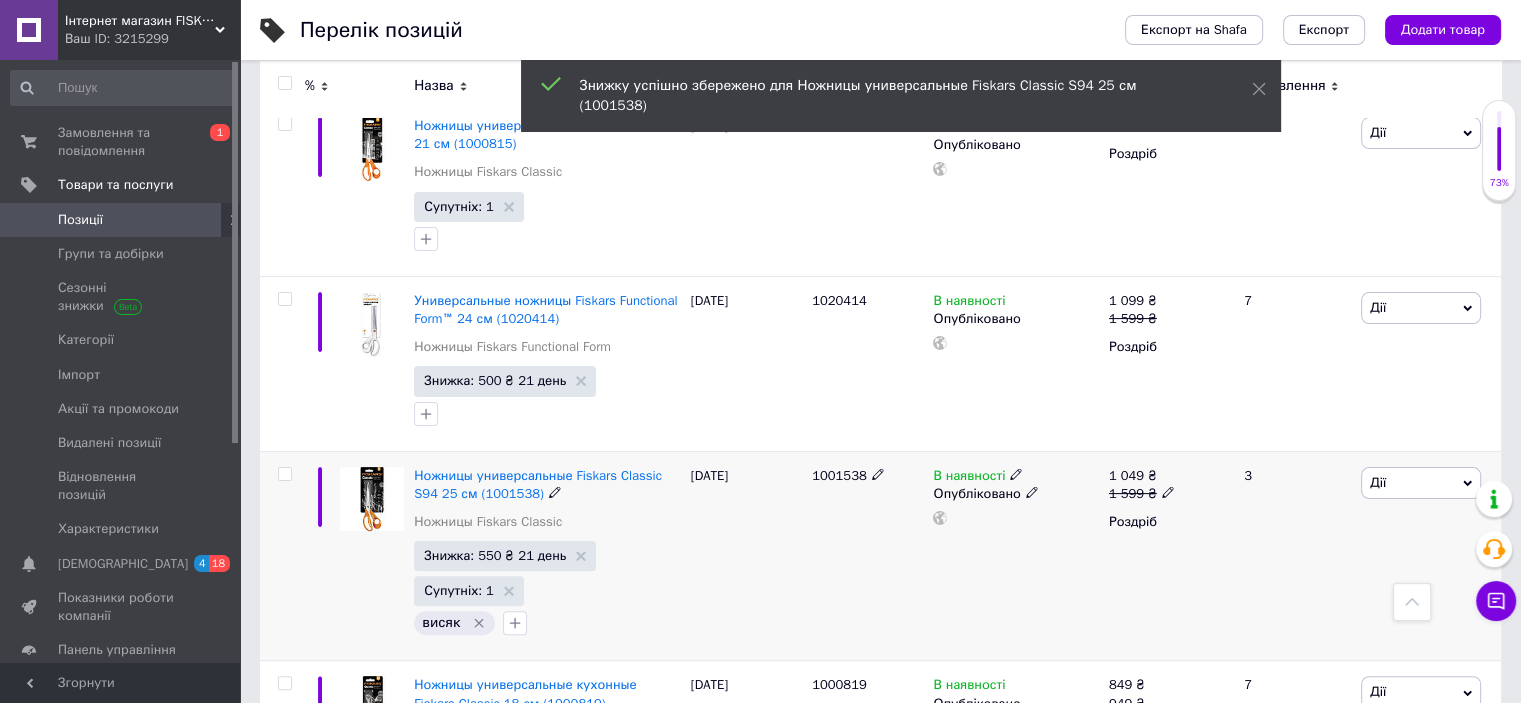 click on "1001538" at bounding box center (839, 475) 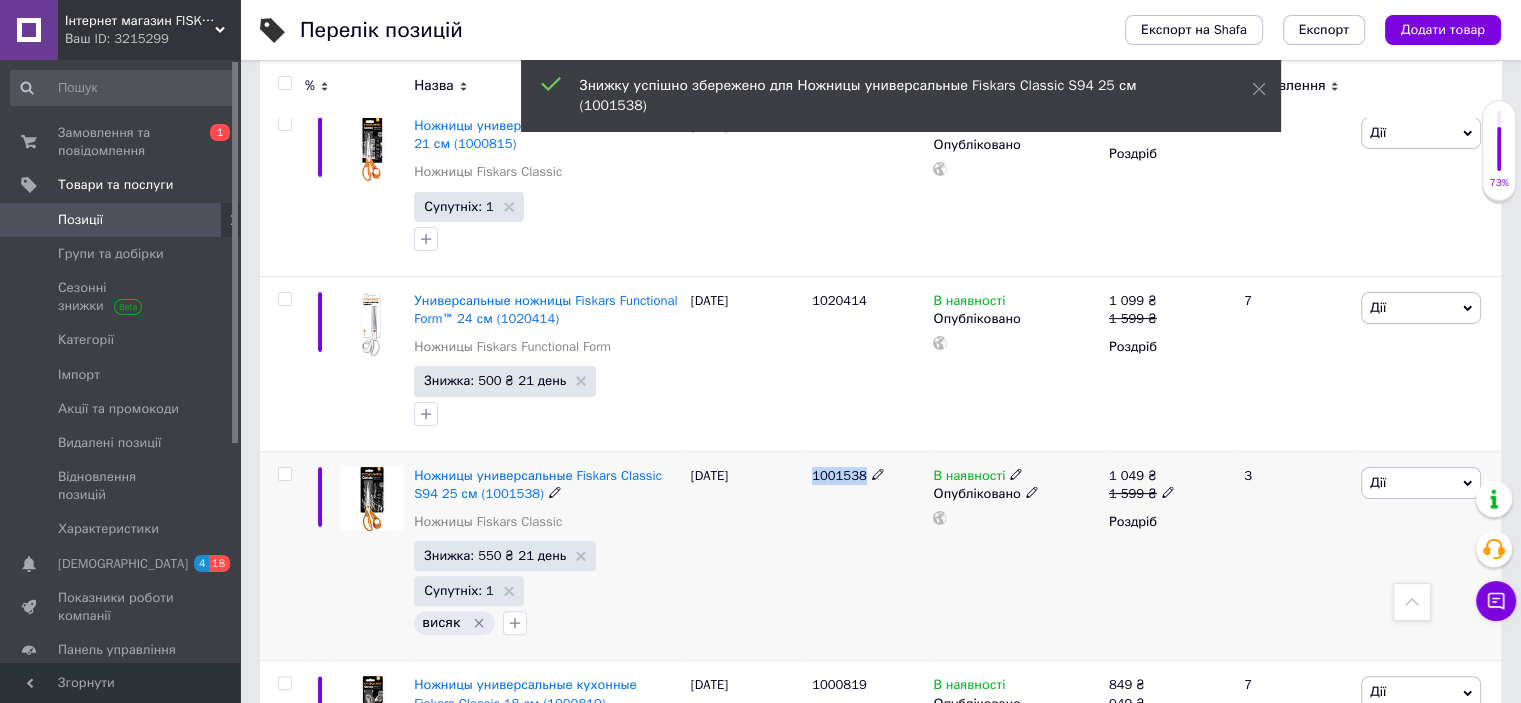 click on "1001538" at bounding box center [839, 475] 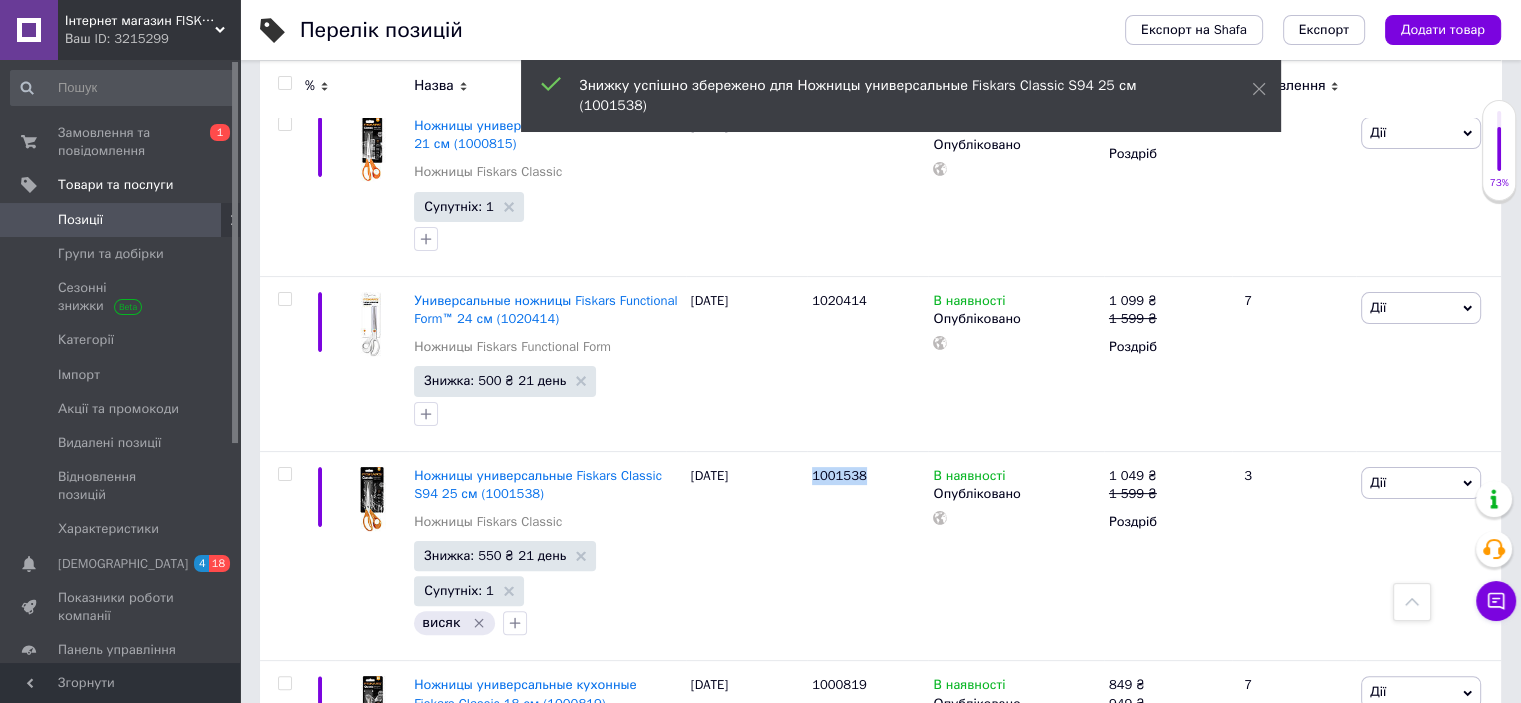 copy on "1001538" 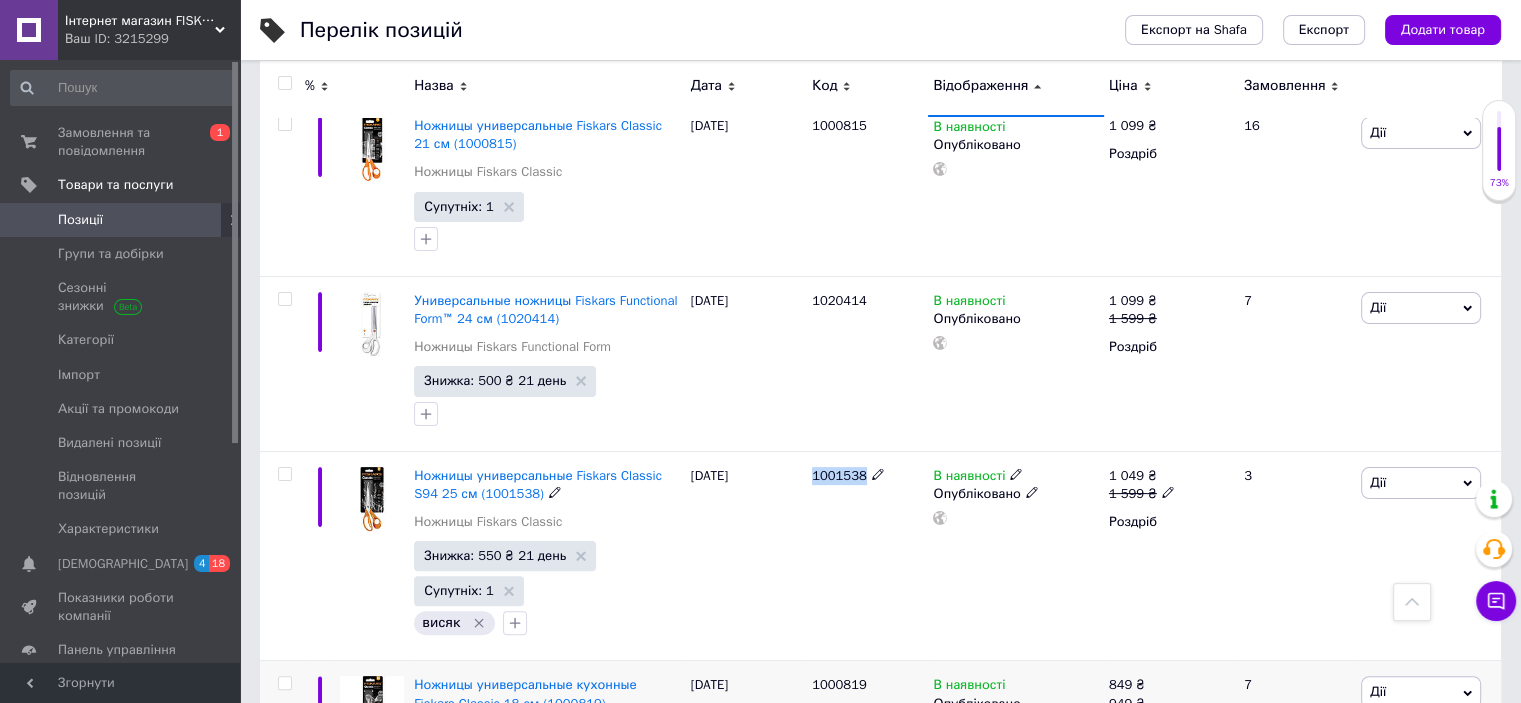 copy on "1001538" 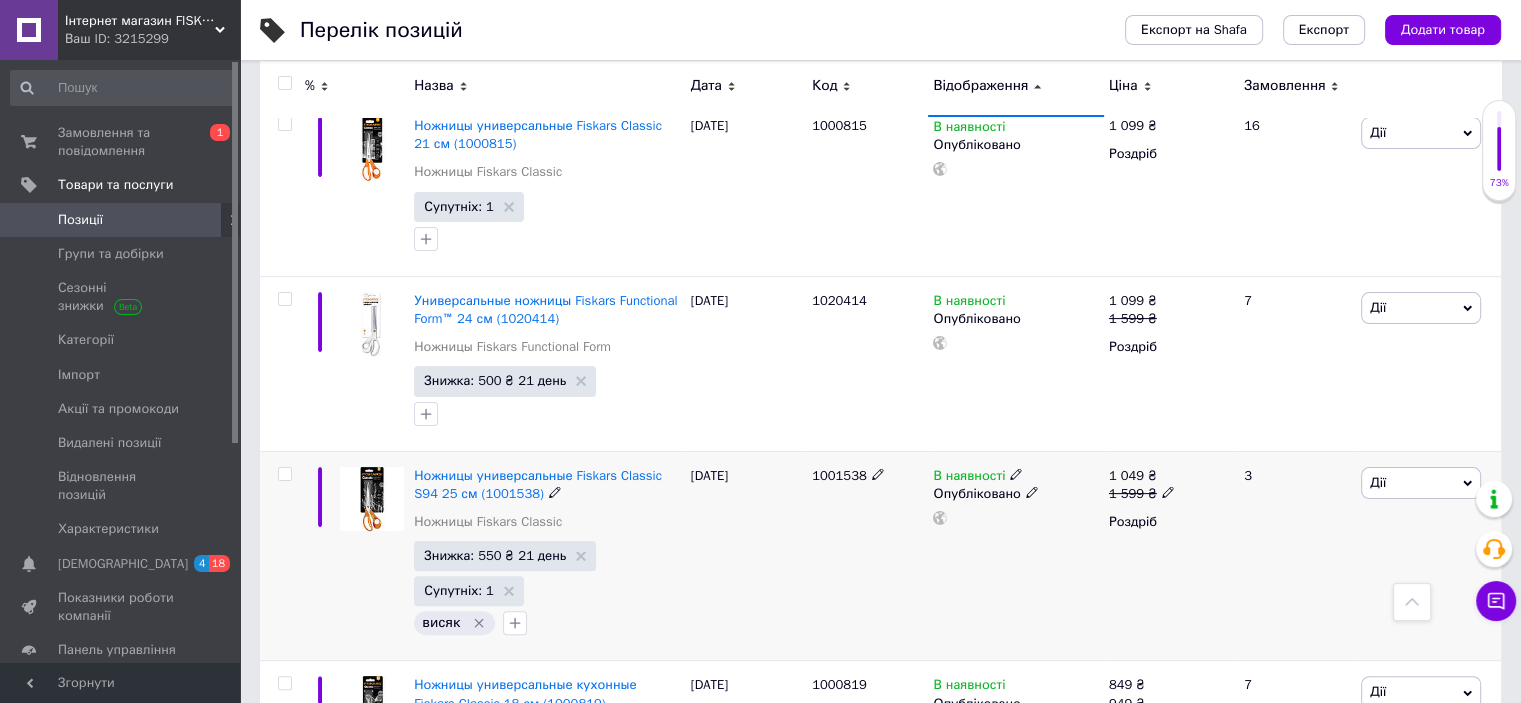 click on "[DATE]" at bounding box center (746, 556) 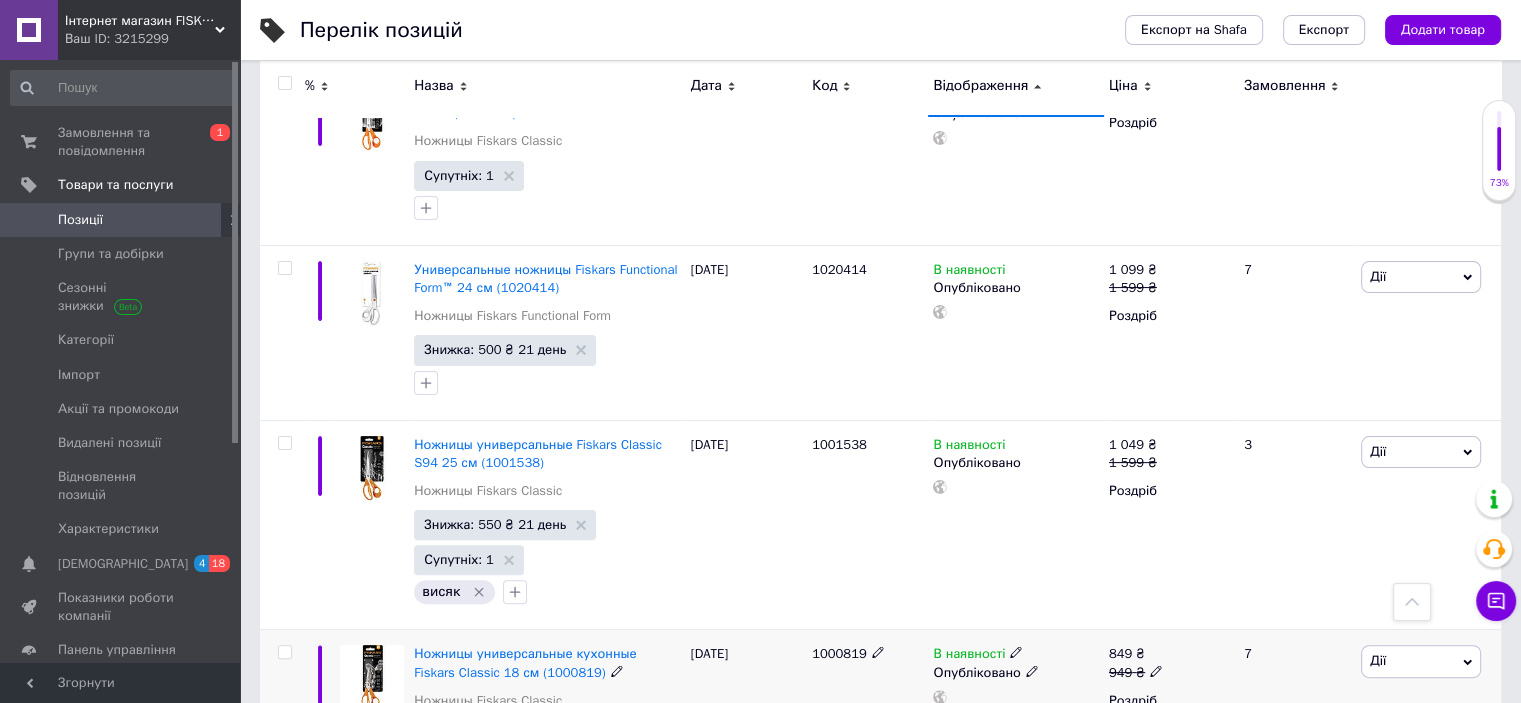 scroll, scrollTop: 266, scrollLeft: 0, axis: vertical 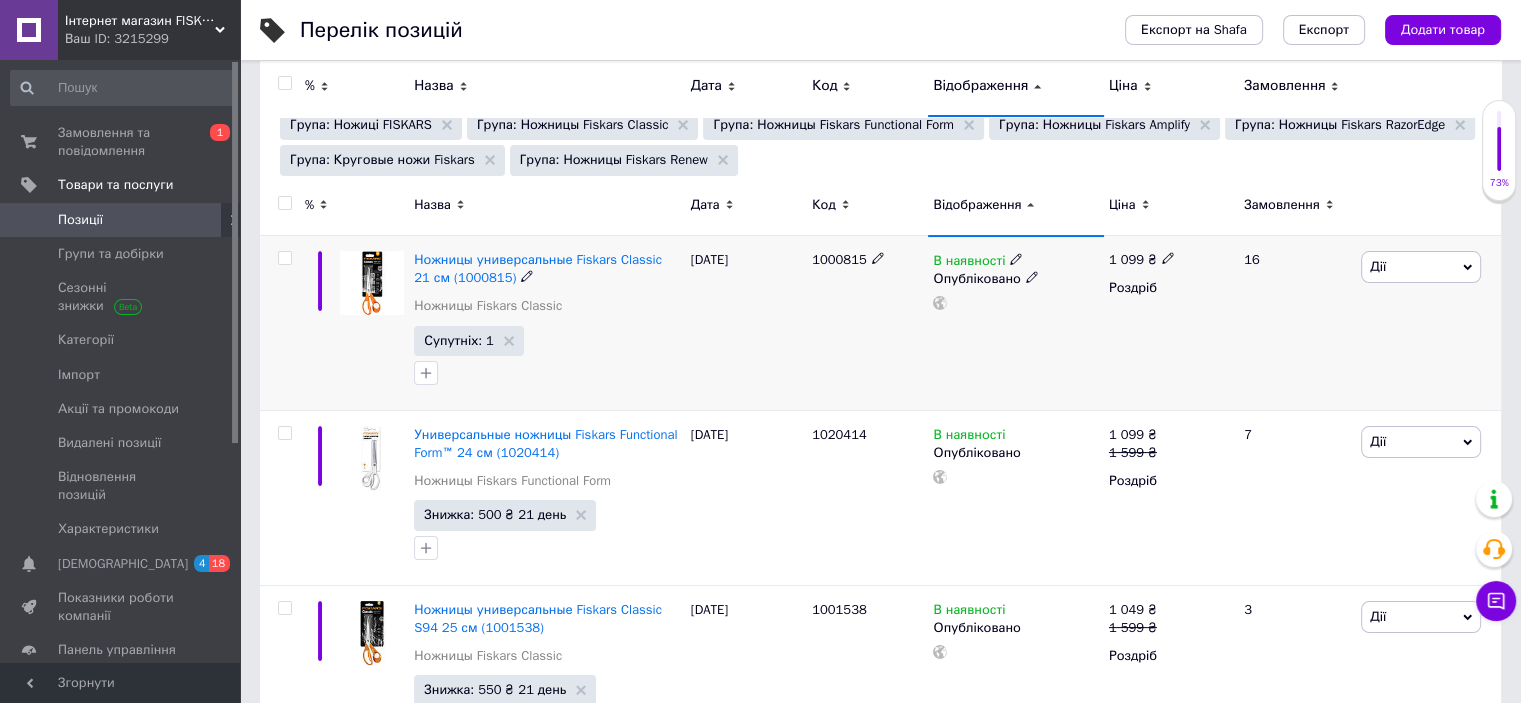 click on "1000815" at bounding box center [839, 259] 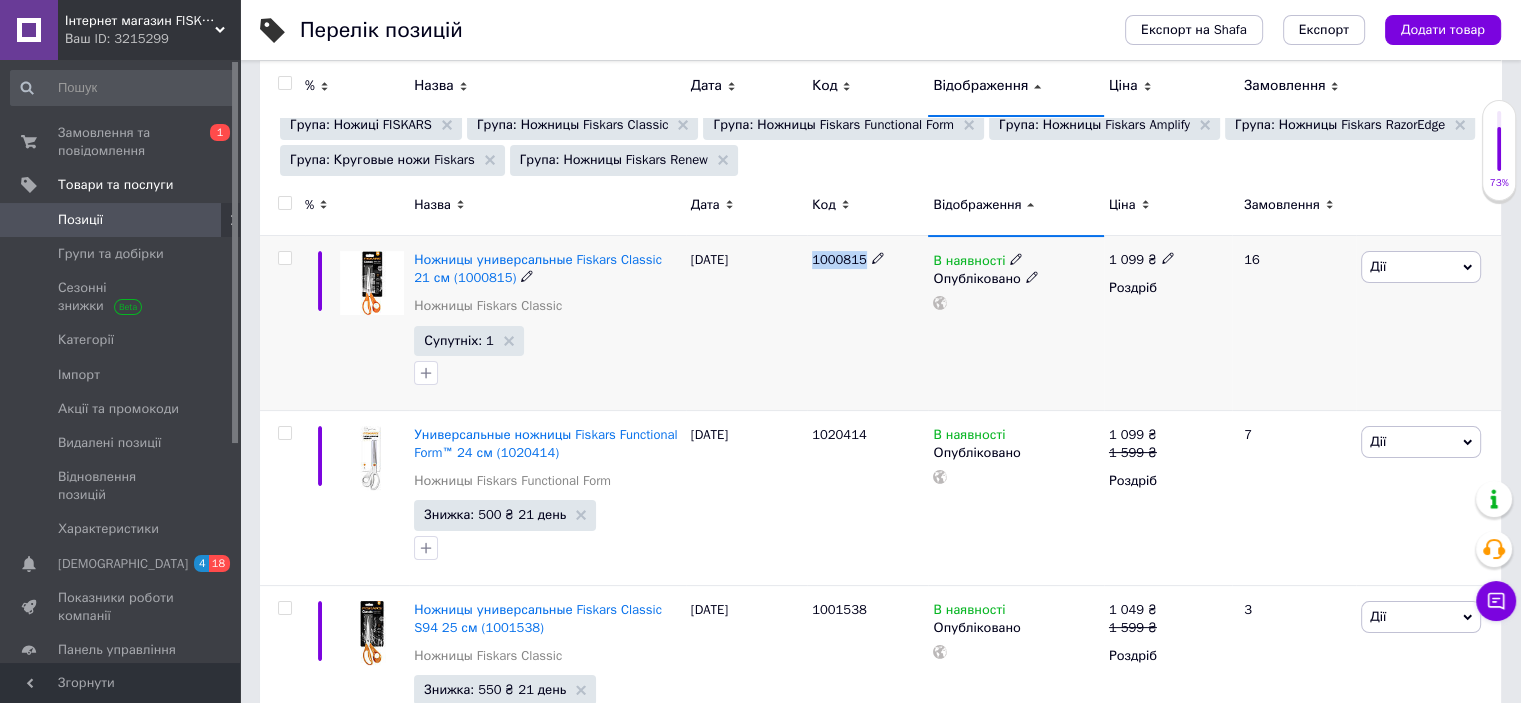 click on "1000815" at bounding box center (839, 259) 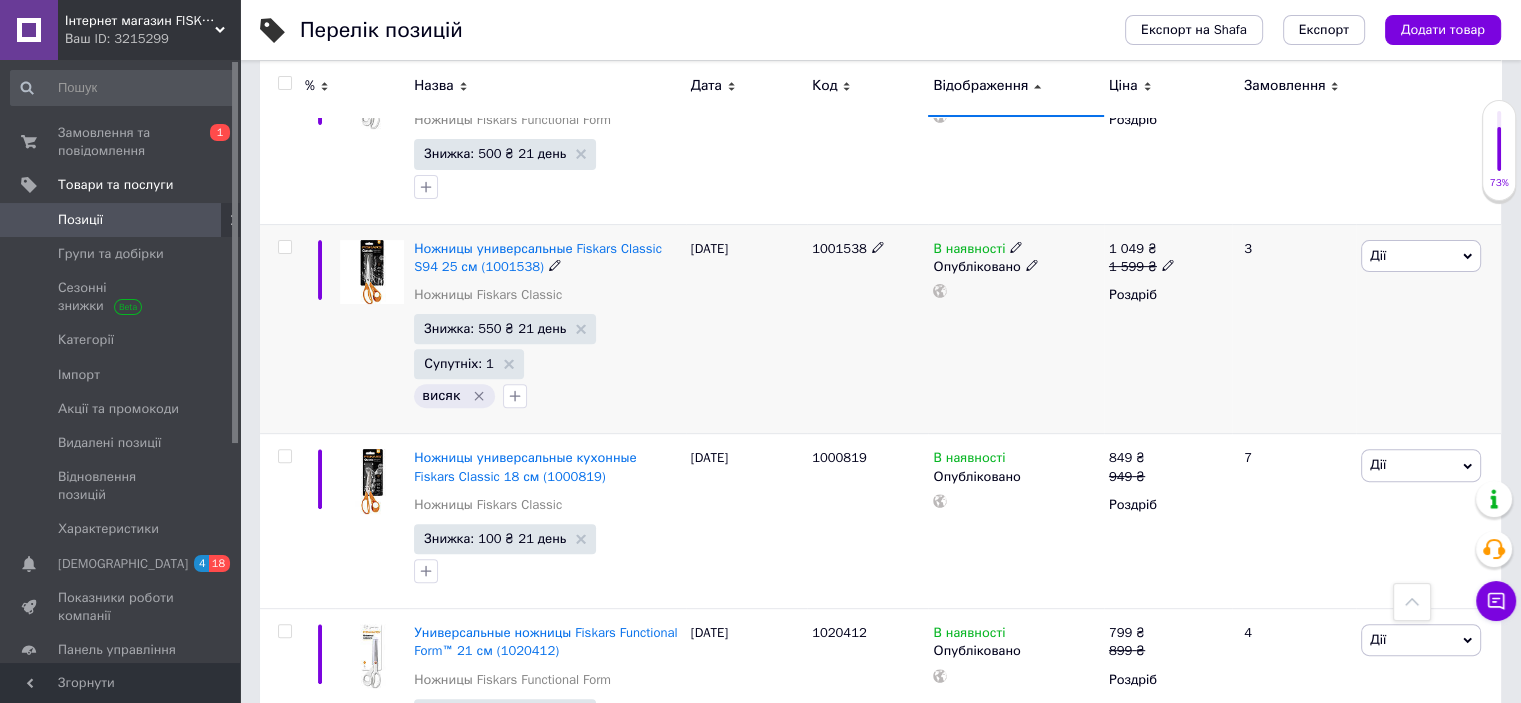 scroll, scrollTop: 666, scrollLeft: 0, axis: vertical 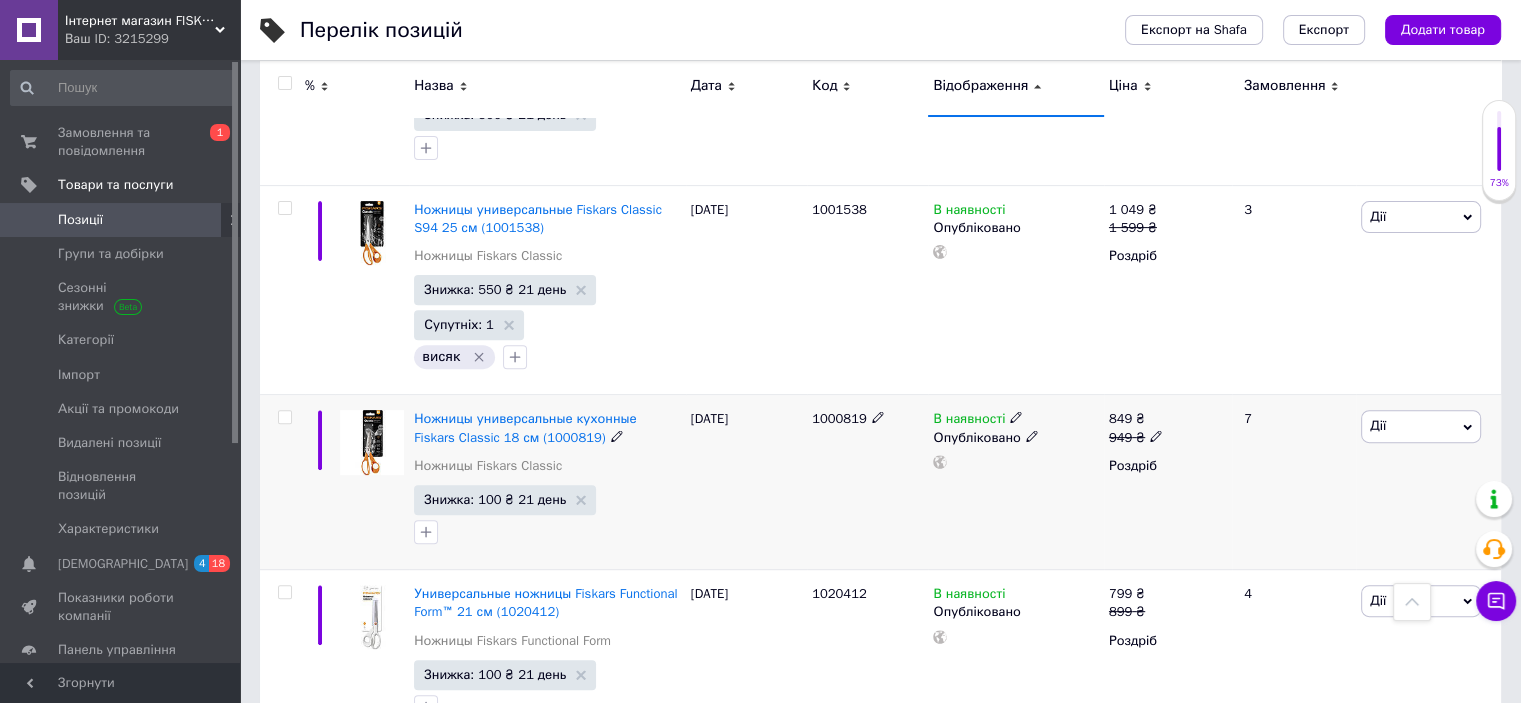 click on "1000819" at bounding box center (839, 418) 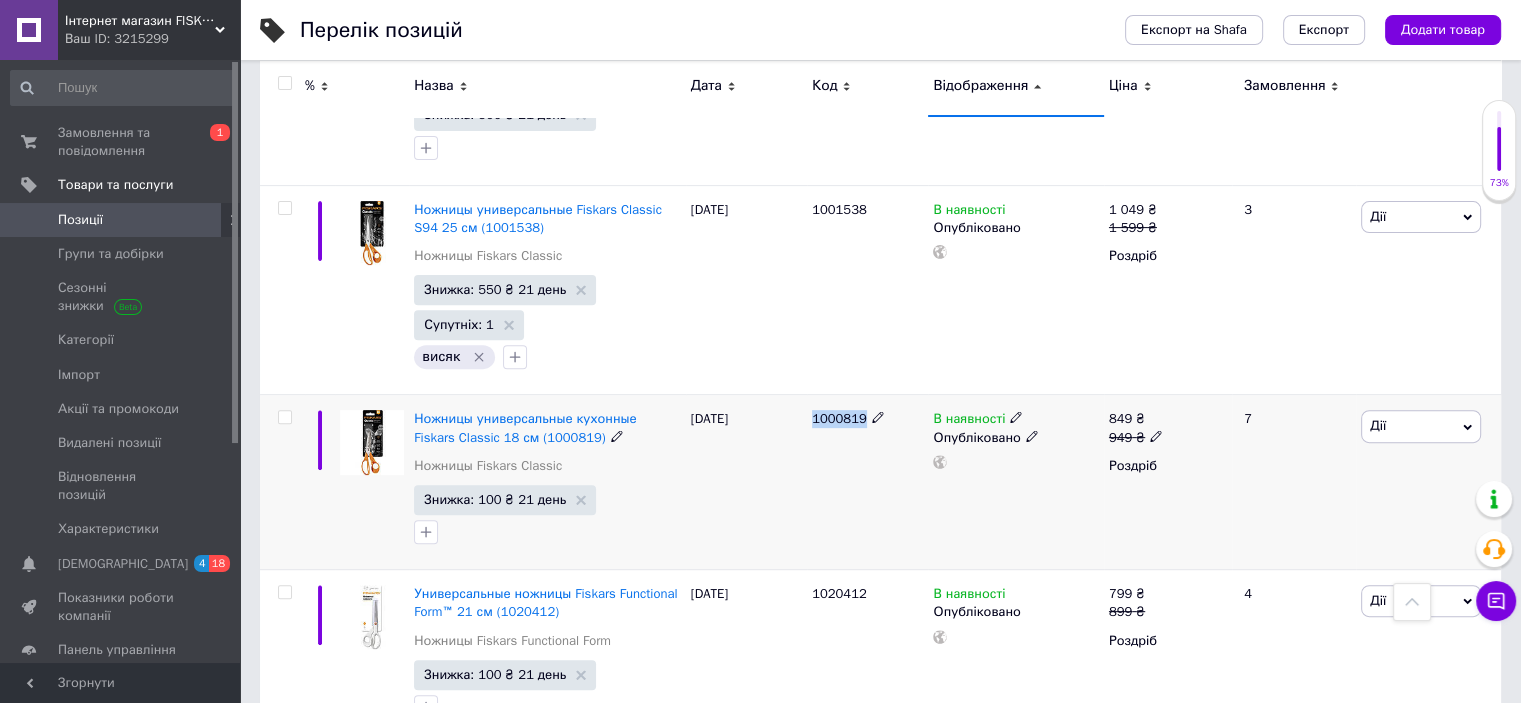click on "1000819" at bounding box center (839, 418) 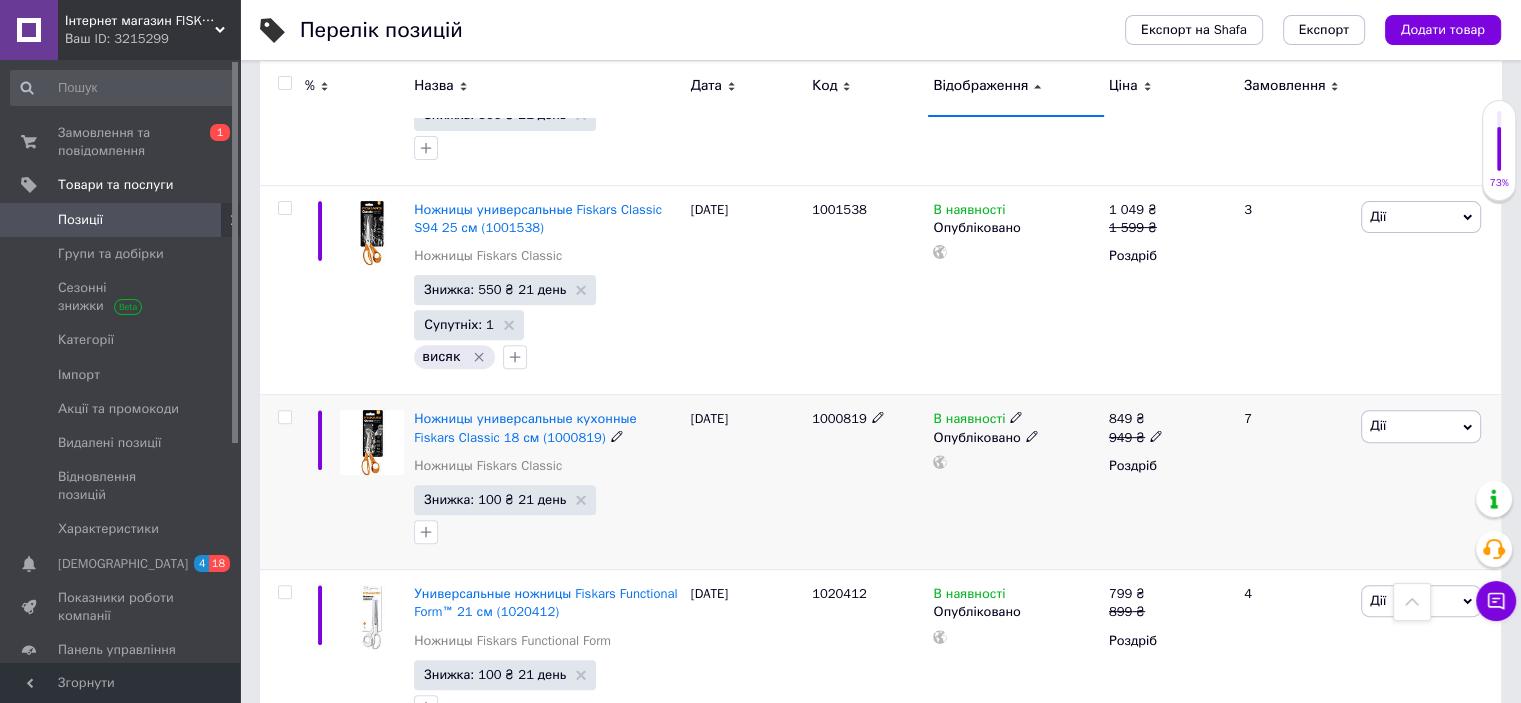 scroll, scrollTop: 800, scrollLeft: 0, axis: vertical 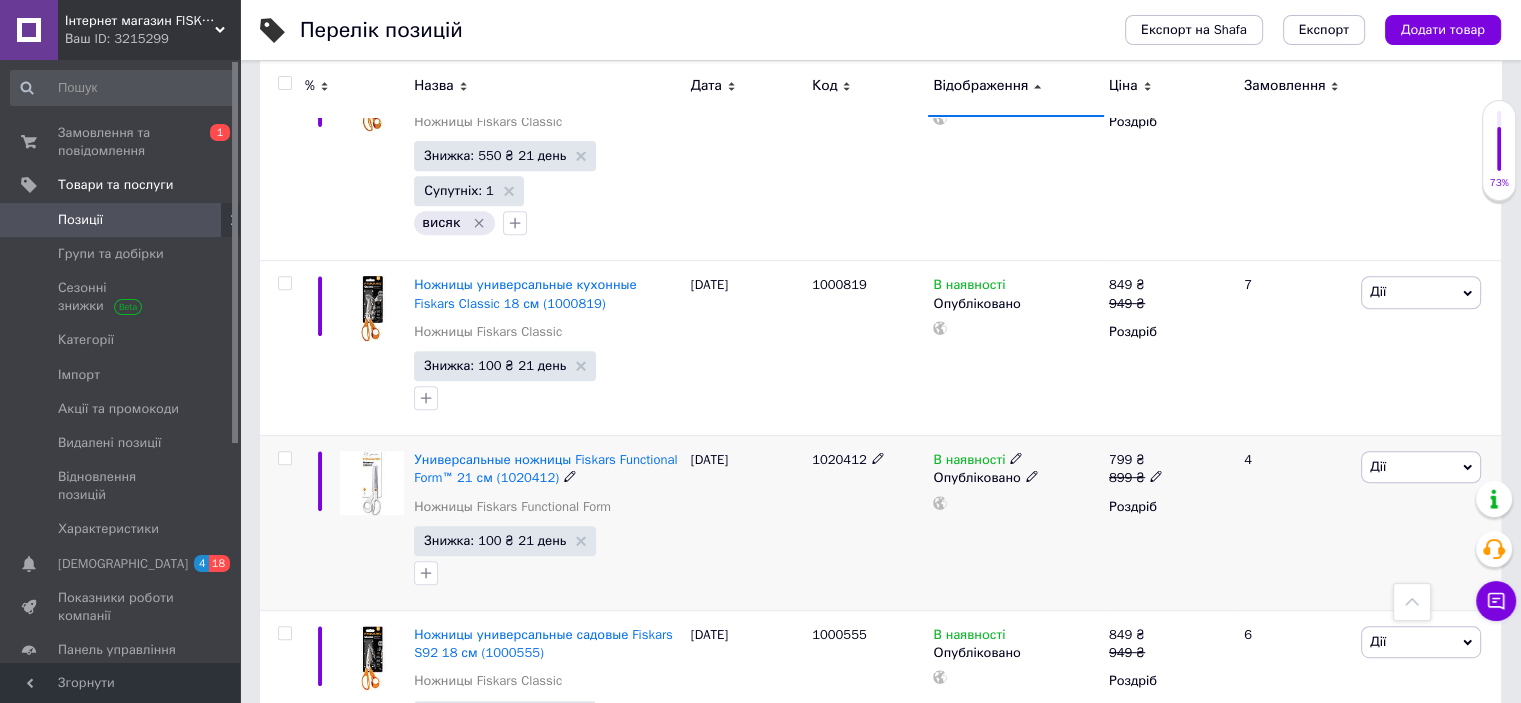 click 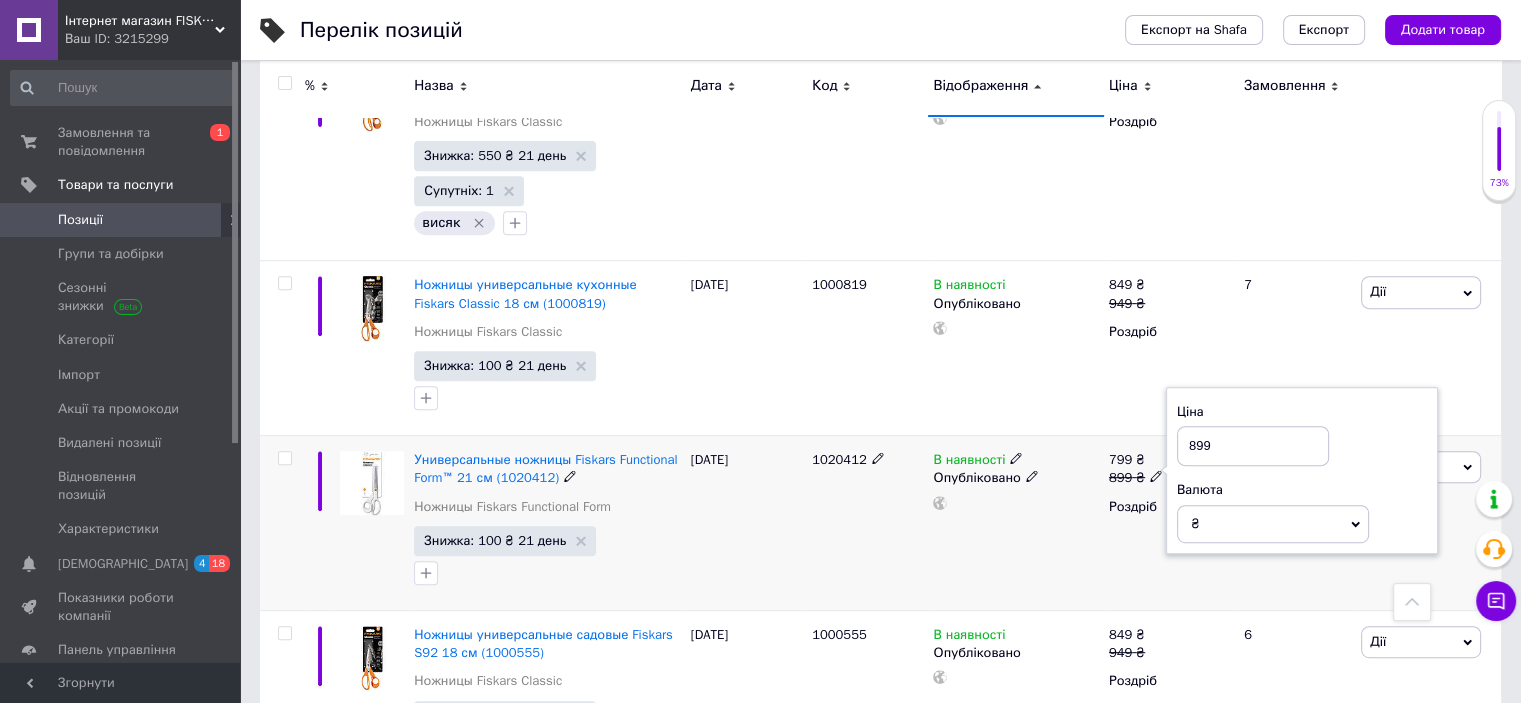 drag, startPoint x: 1200, startPoint y: 444, endPoint x: 1181, endPoint y: 448, distance: 19.416489 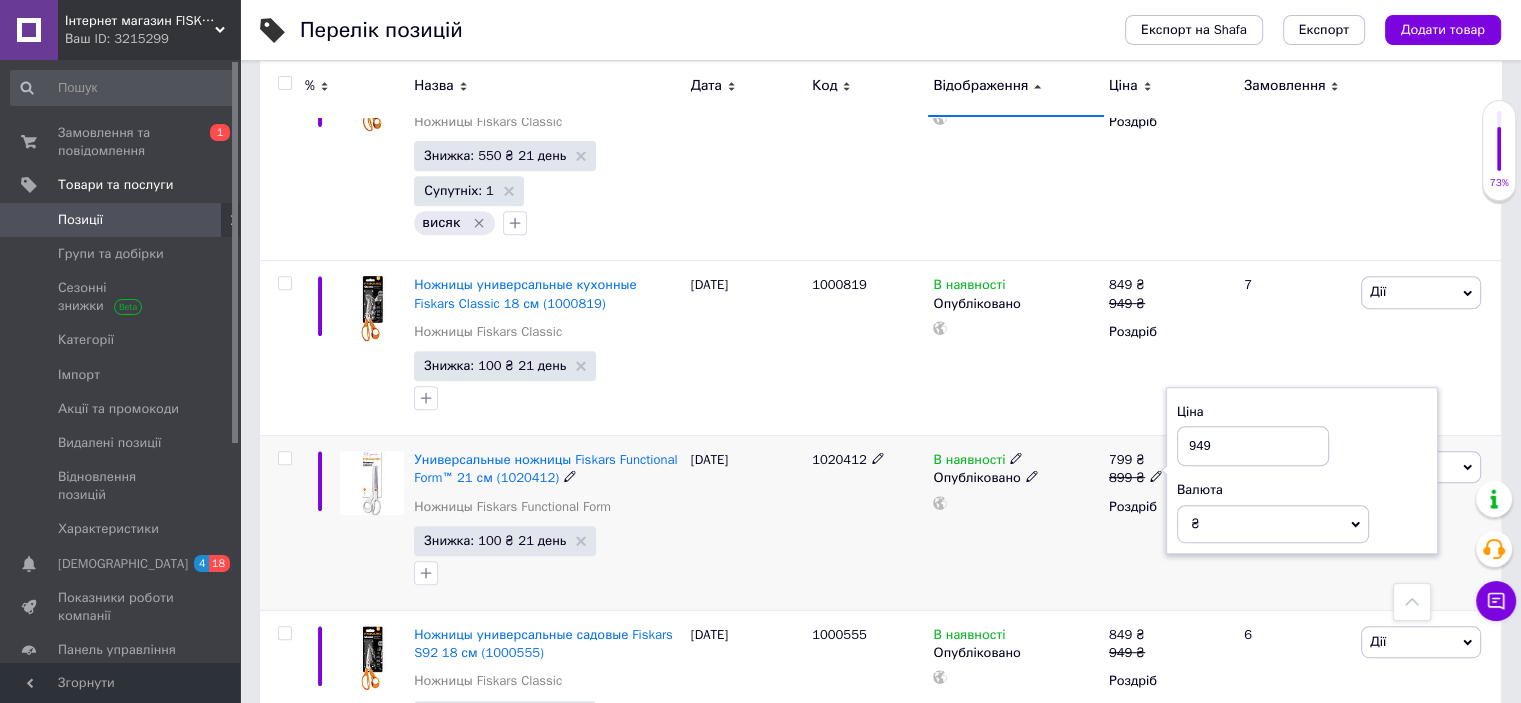 type on "949" 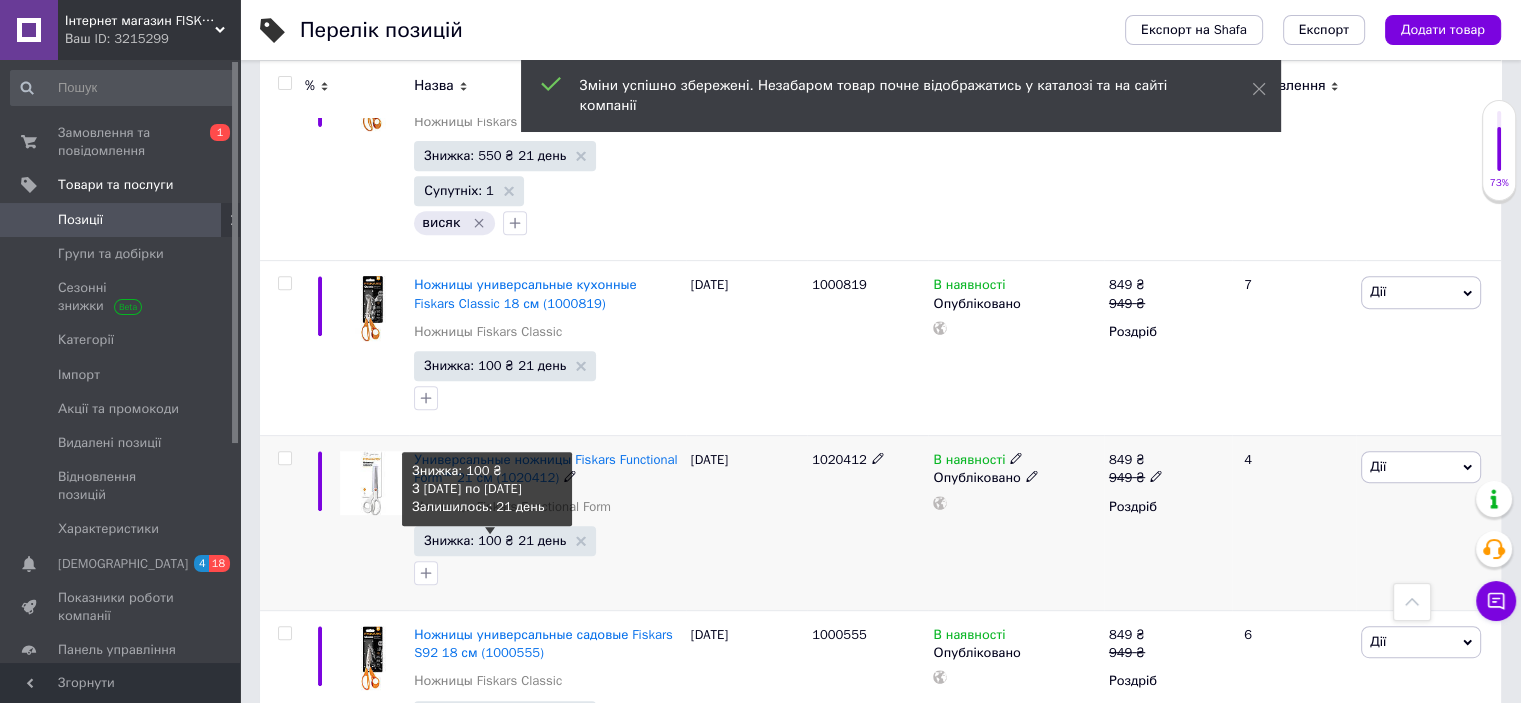 click on "Знижка: 100 ₴ 21 день" at bounding box center (495, 540) 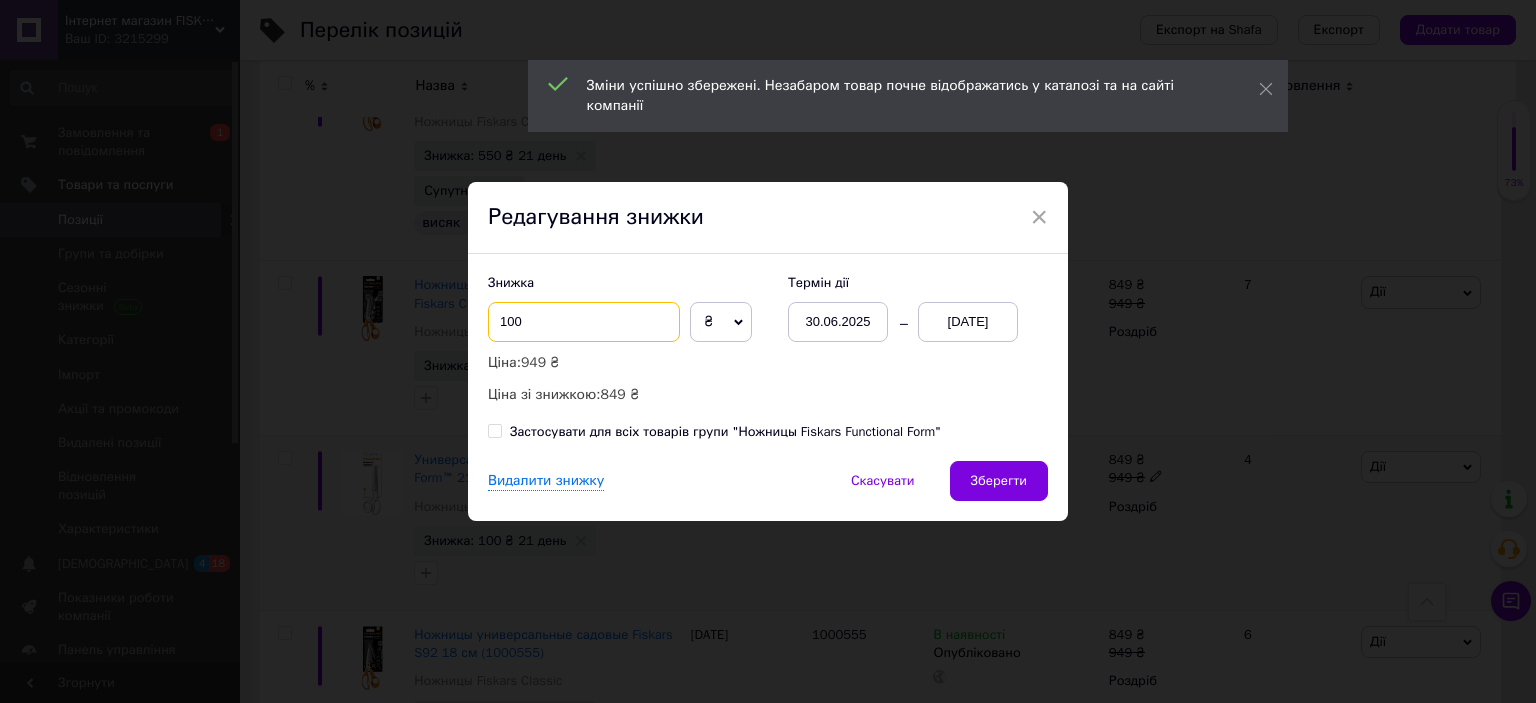 click on "100" at bounding box center [584, 322] 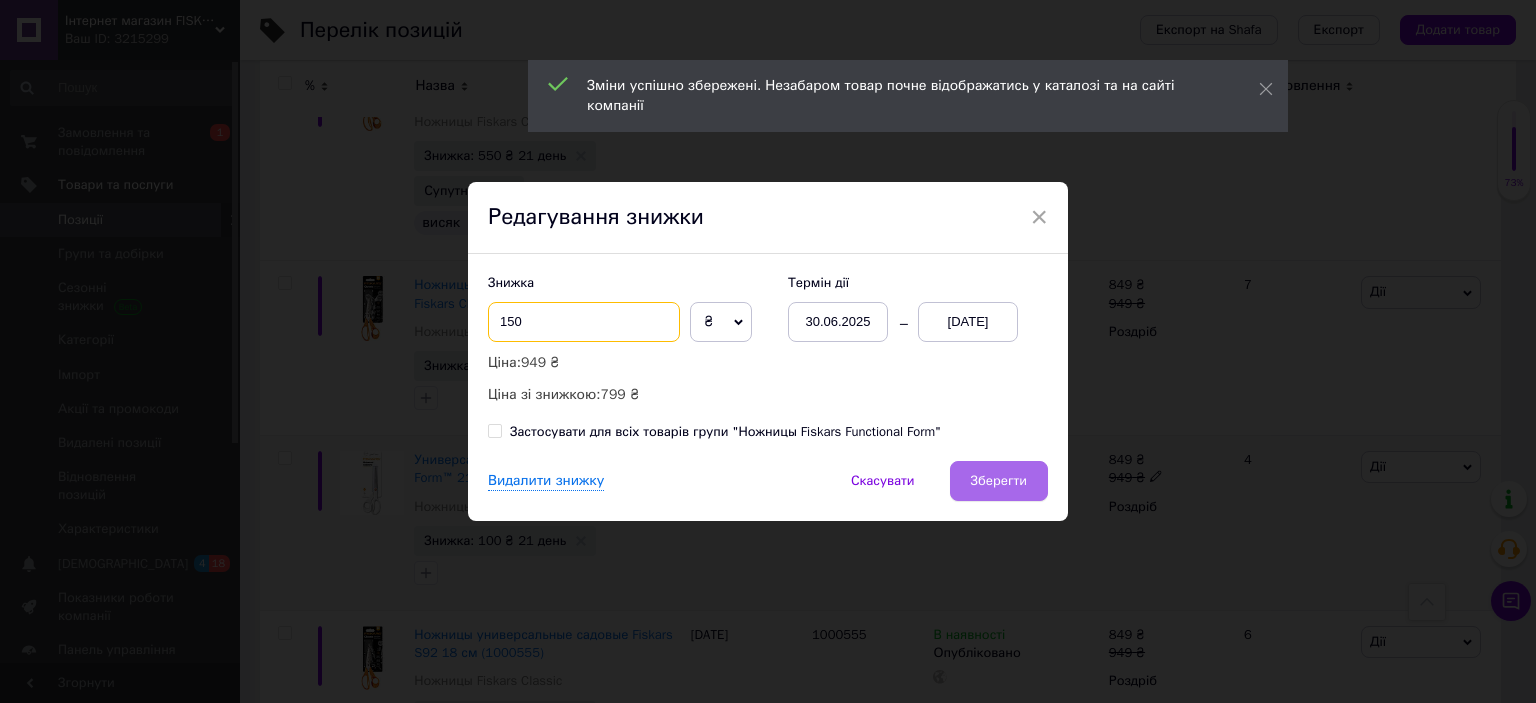 type on "150" 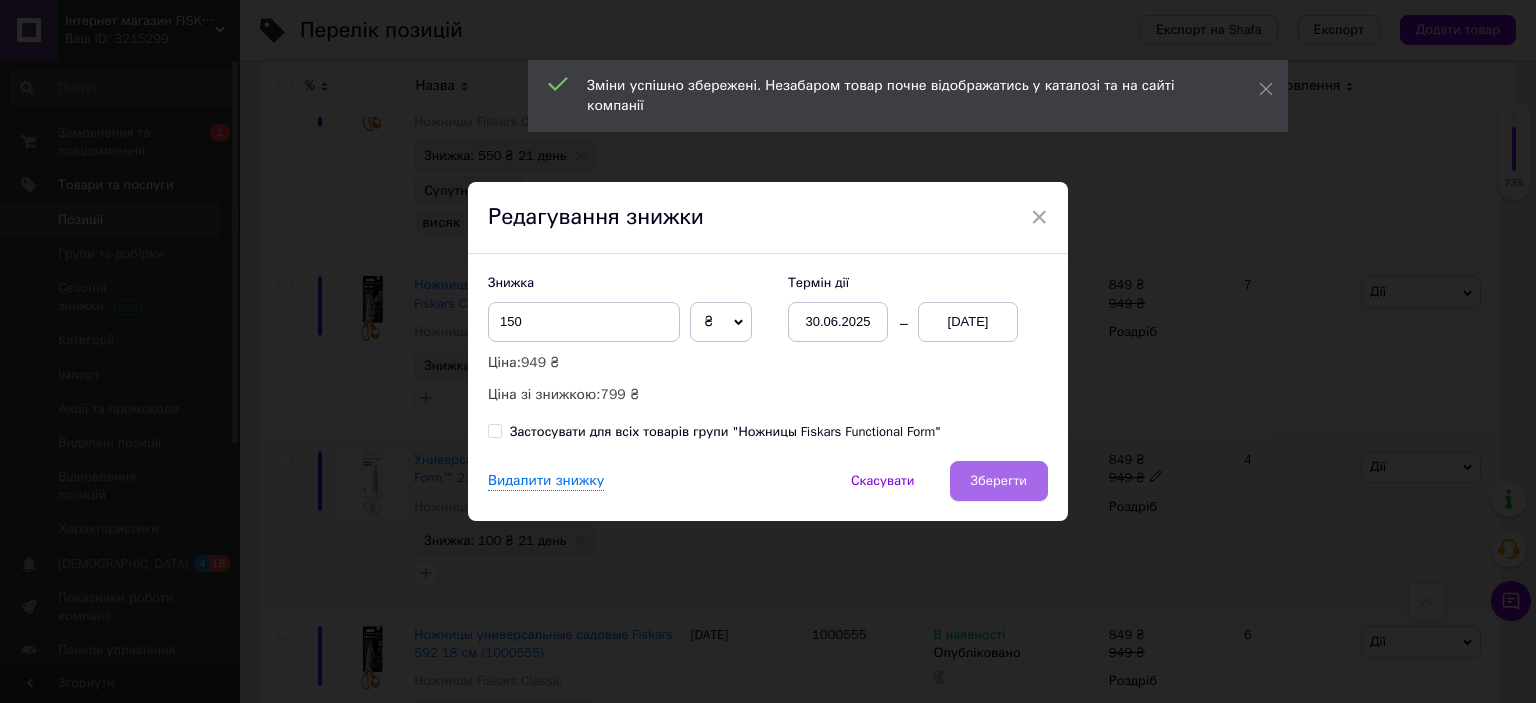 click on "Зберегти" at bounding box center [999, 481] 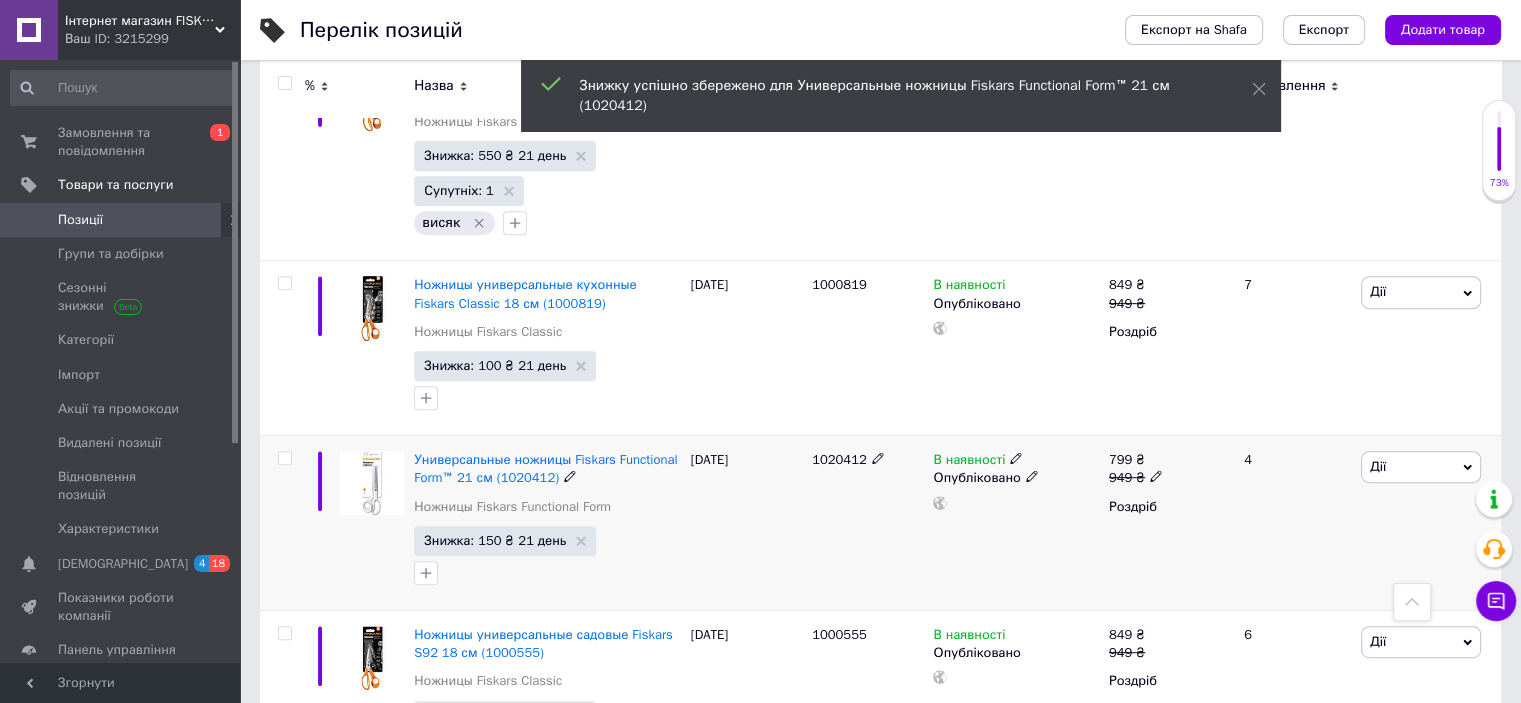 click on "1020412" at bounding box center [839, 459] 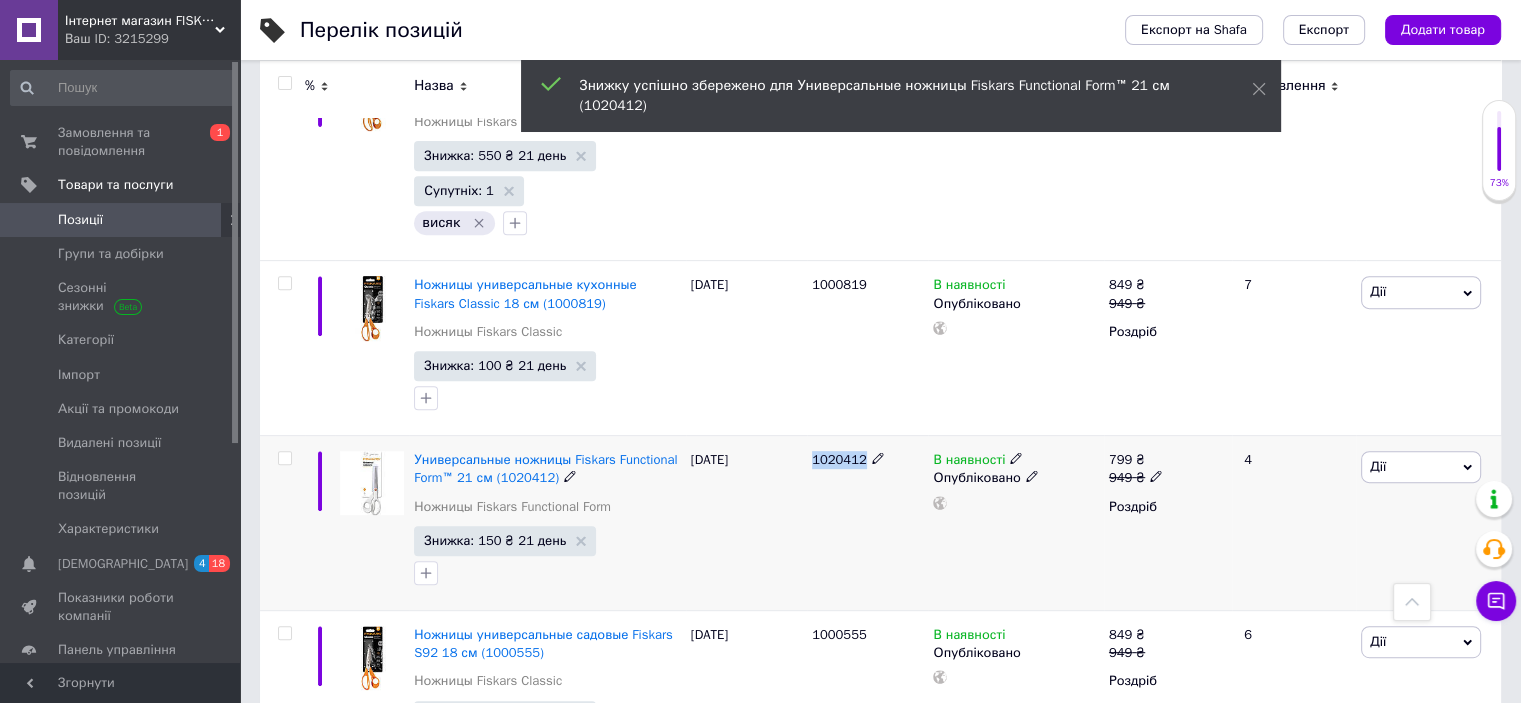 click on "1020412" at bounding box center (839, 459) 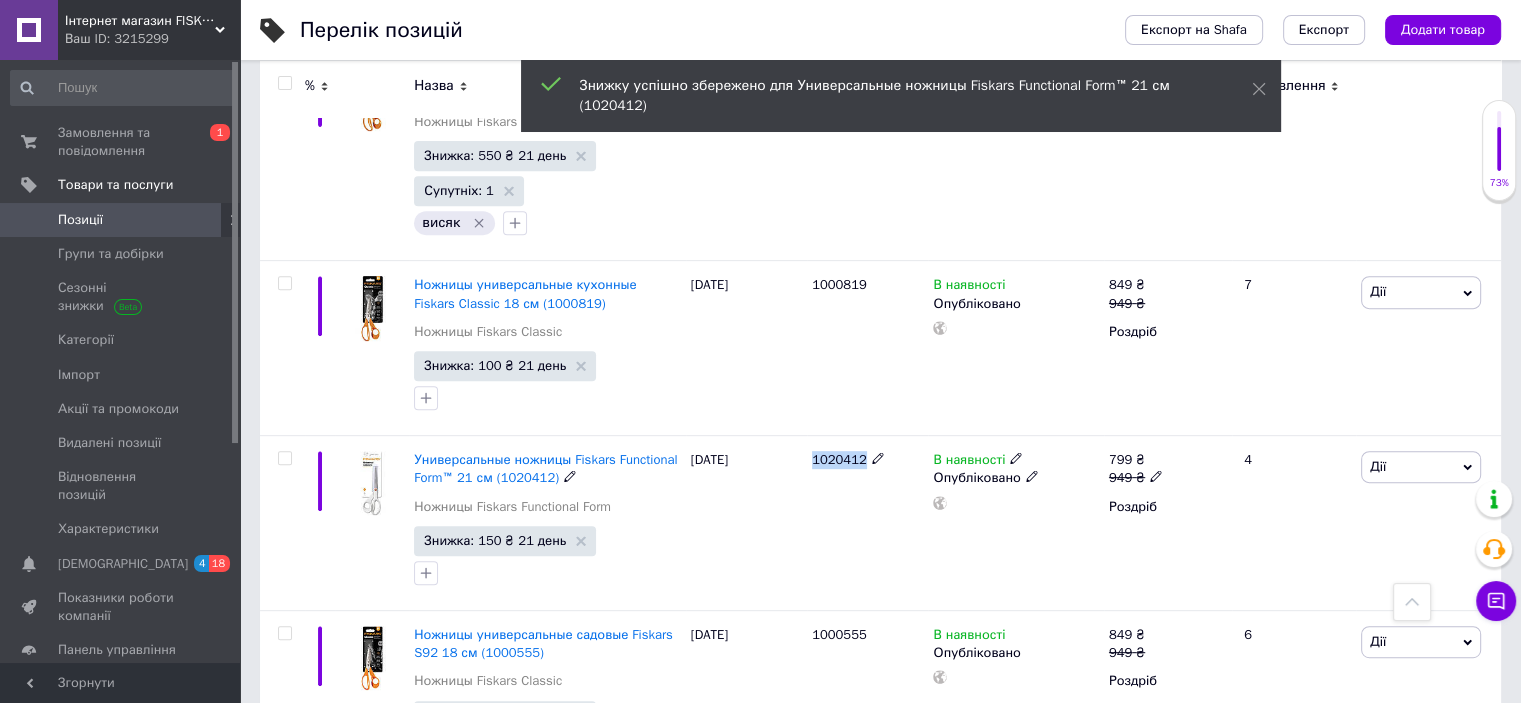 copy on "1020412" 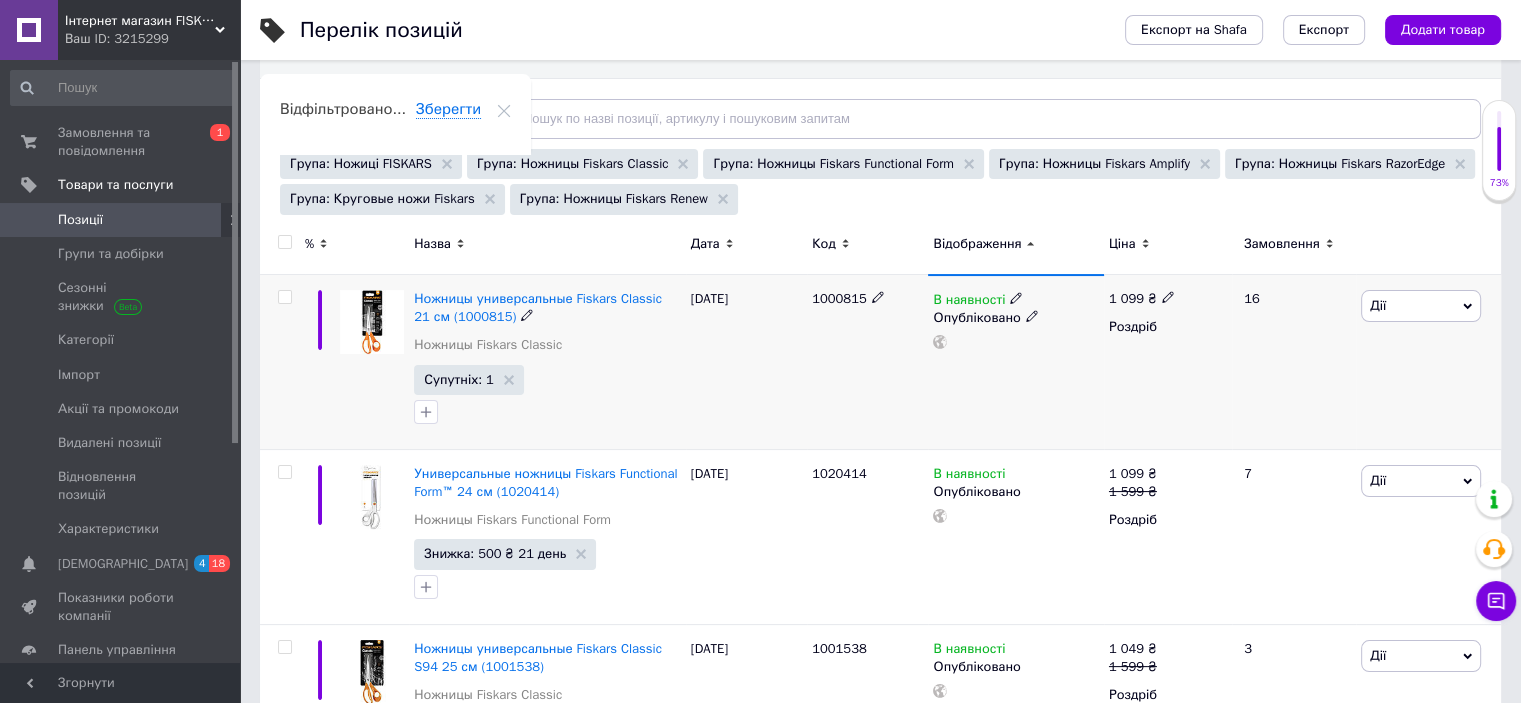 scroll, scrollTop: 266, scrollLeft: 0, axis: vertical 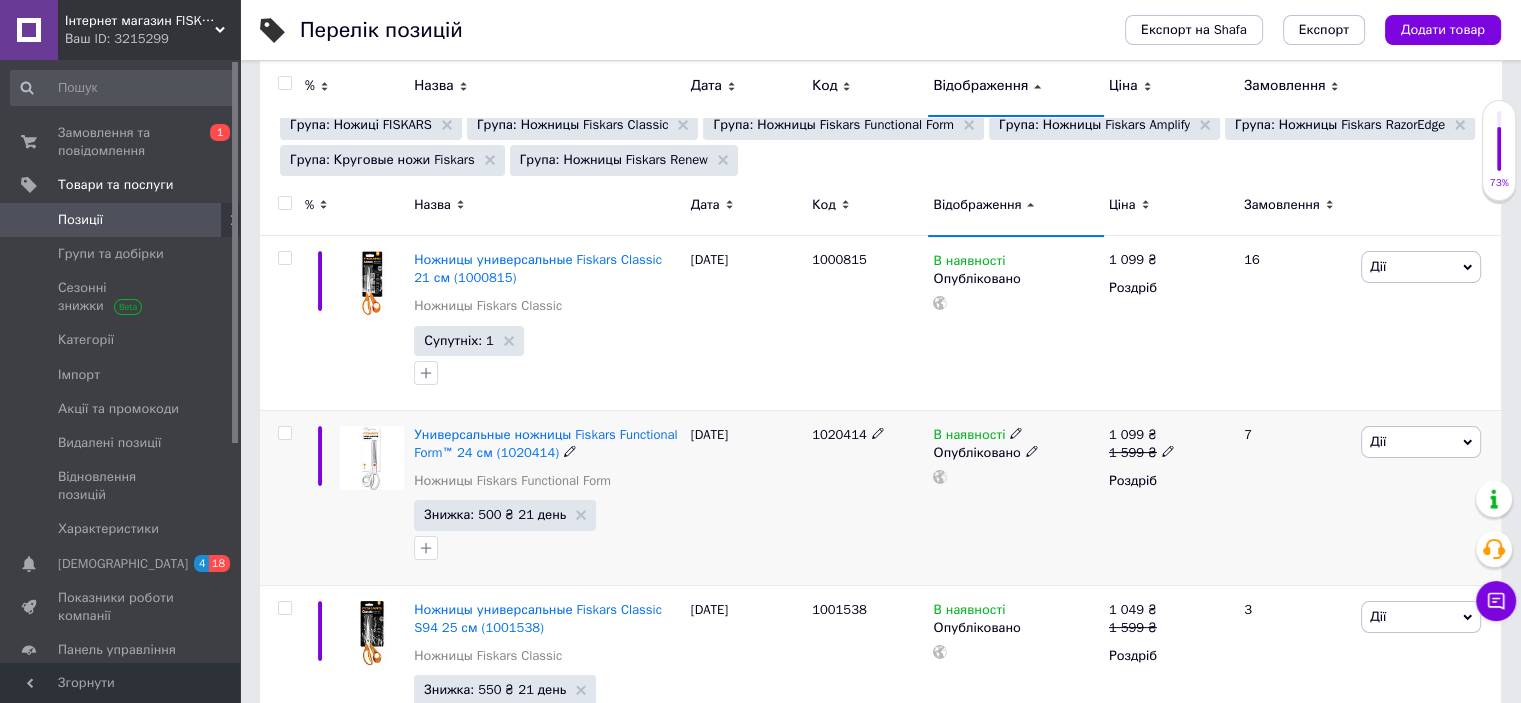 click on "1020414" at bounding box center [839, 434] 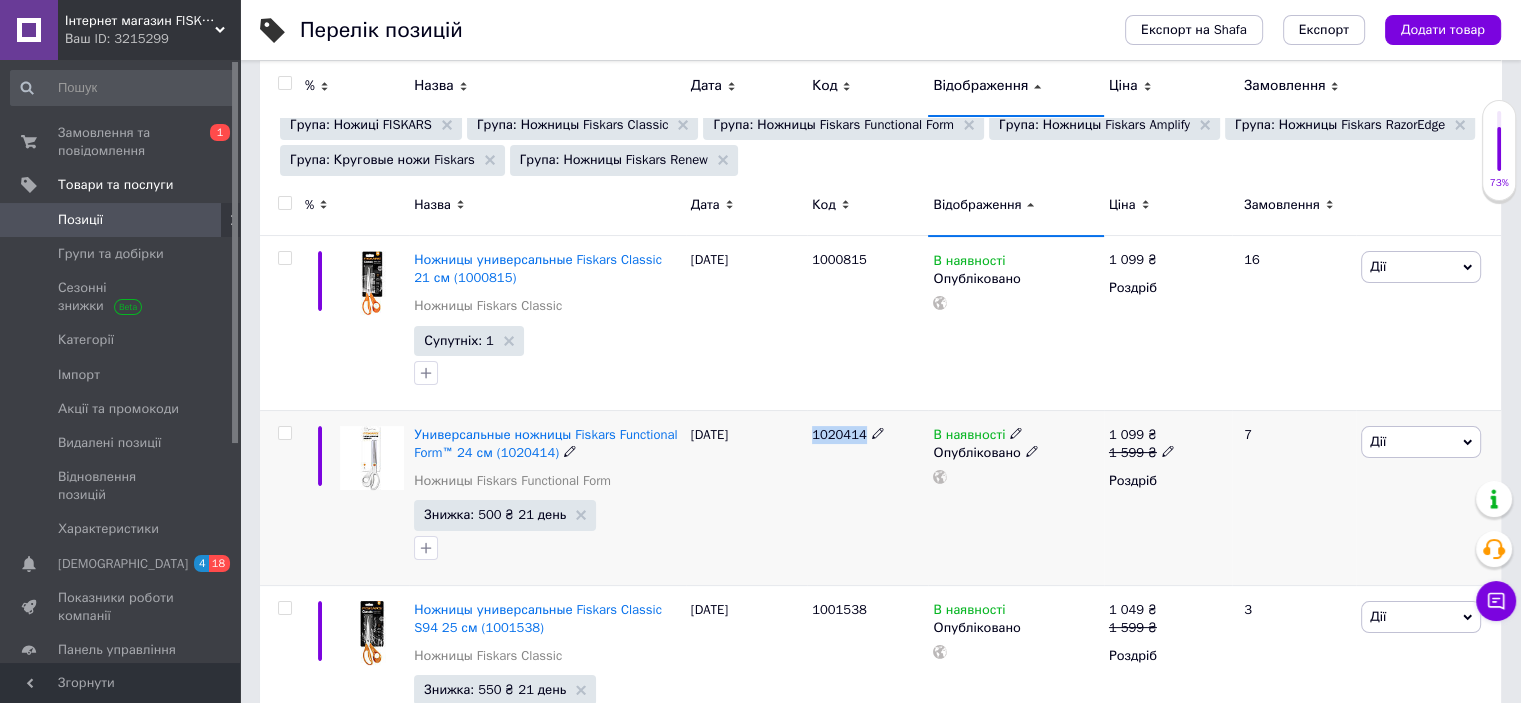 click on "1020414" at bounding box center [839, 434] 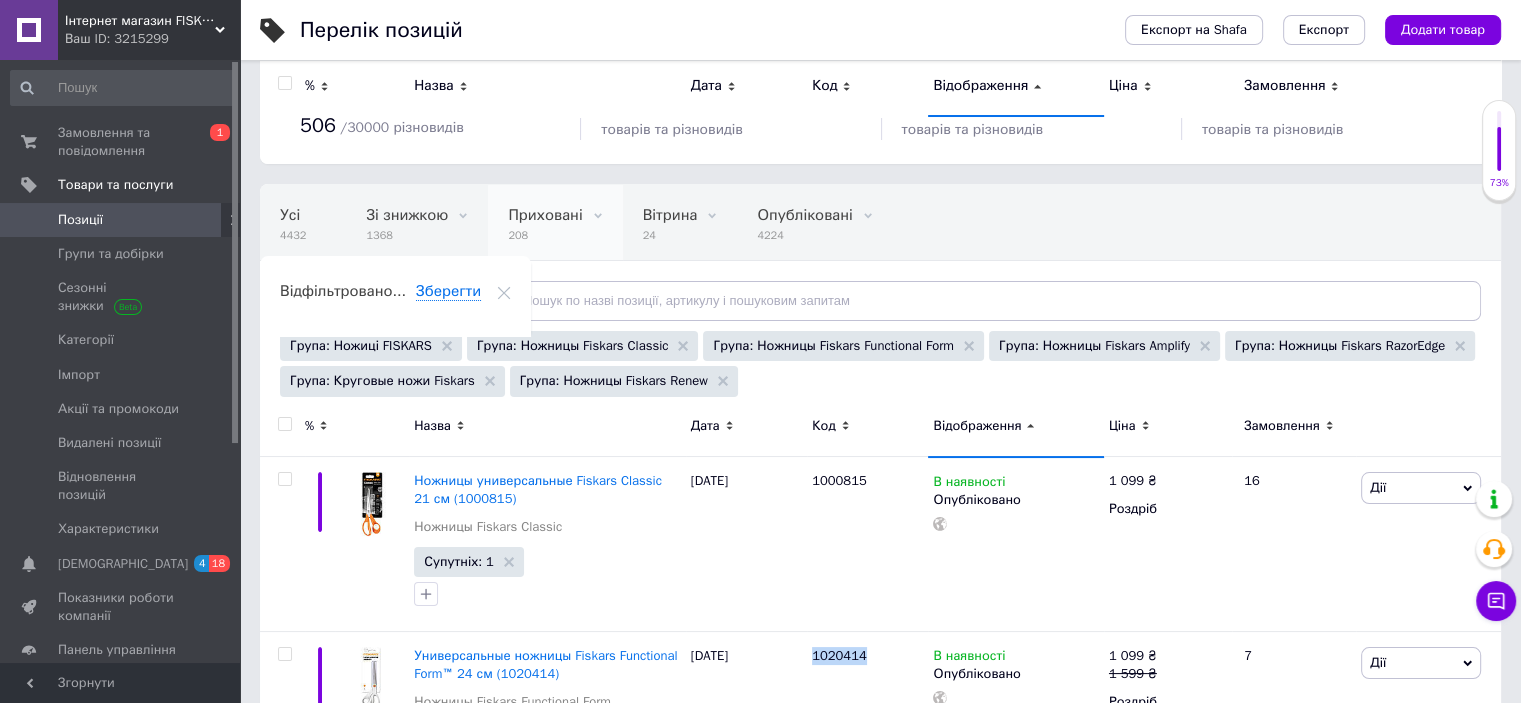 scroll, scrollTop: 0, scrollLeft: 0, axis: both 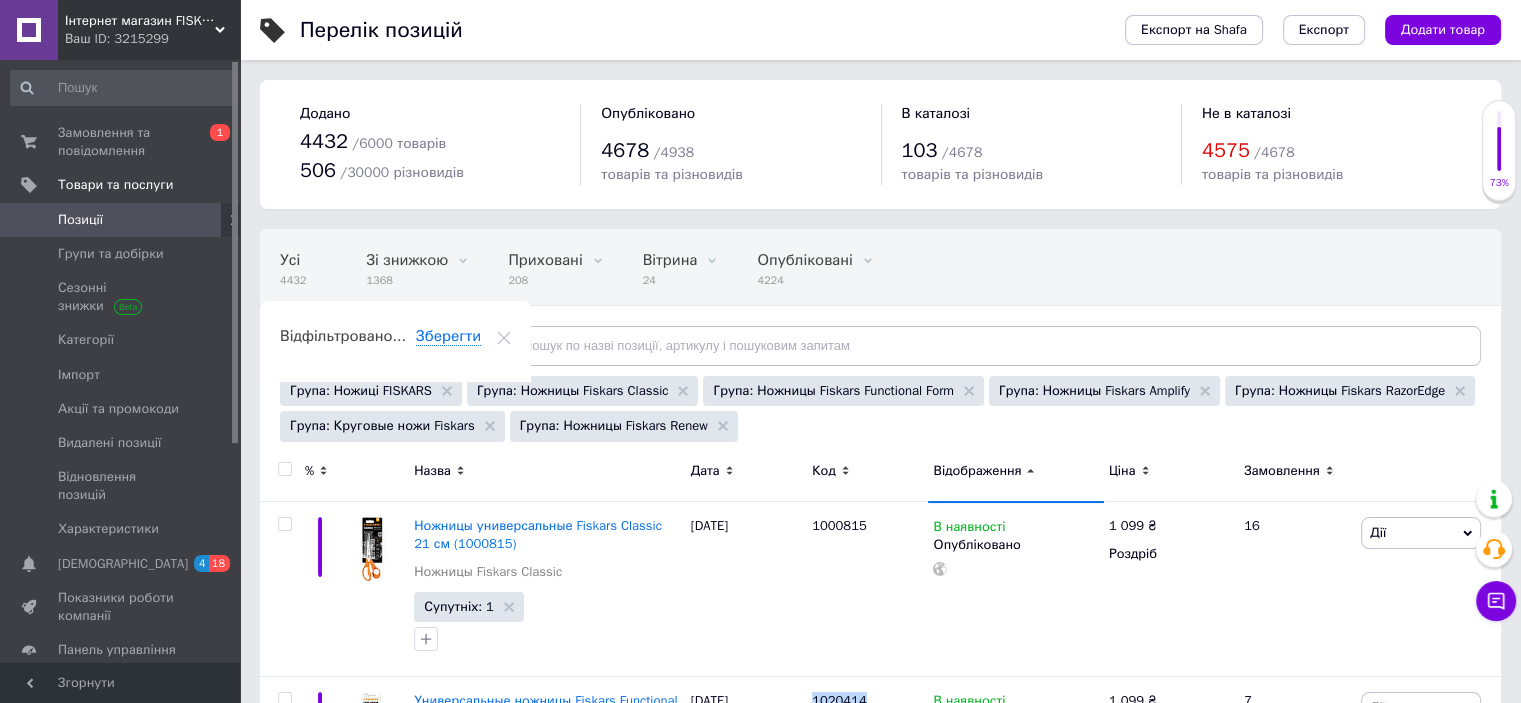 click 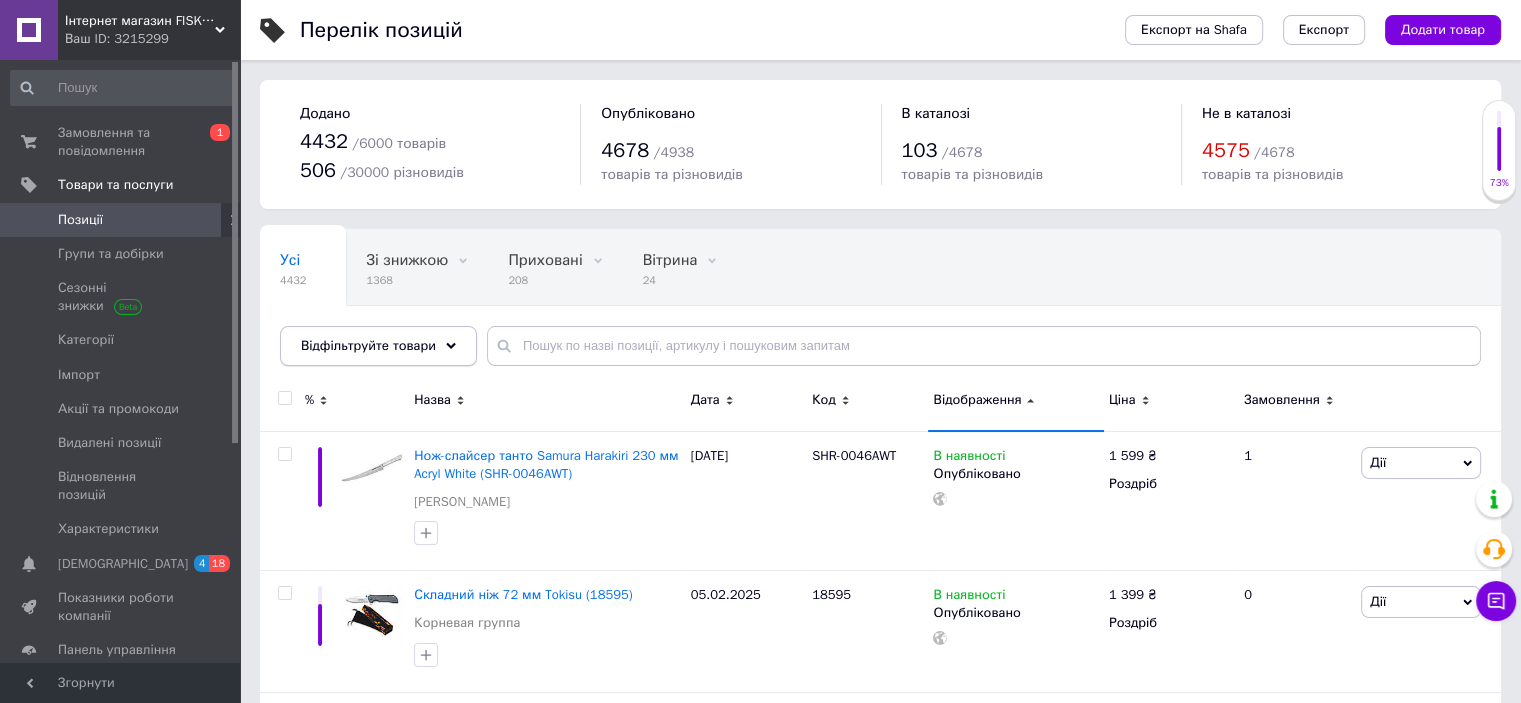 click on "Відфільтруйте товари" at bounding box center (378, 346) 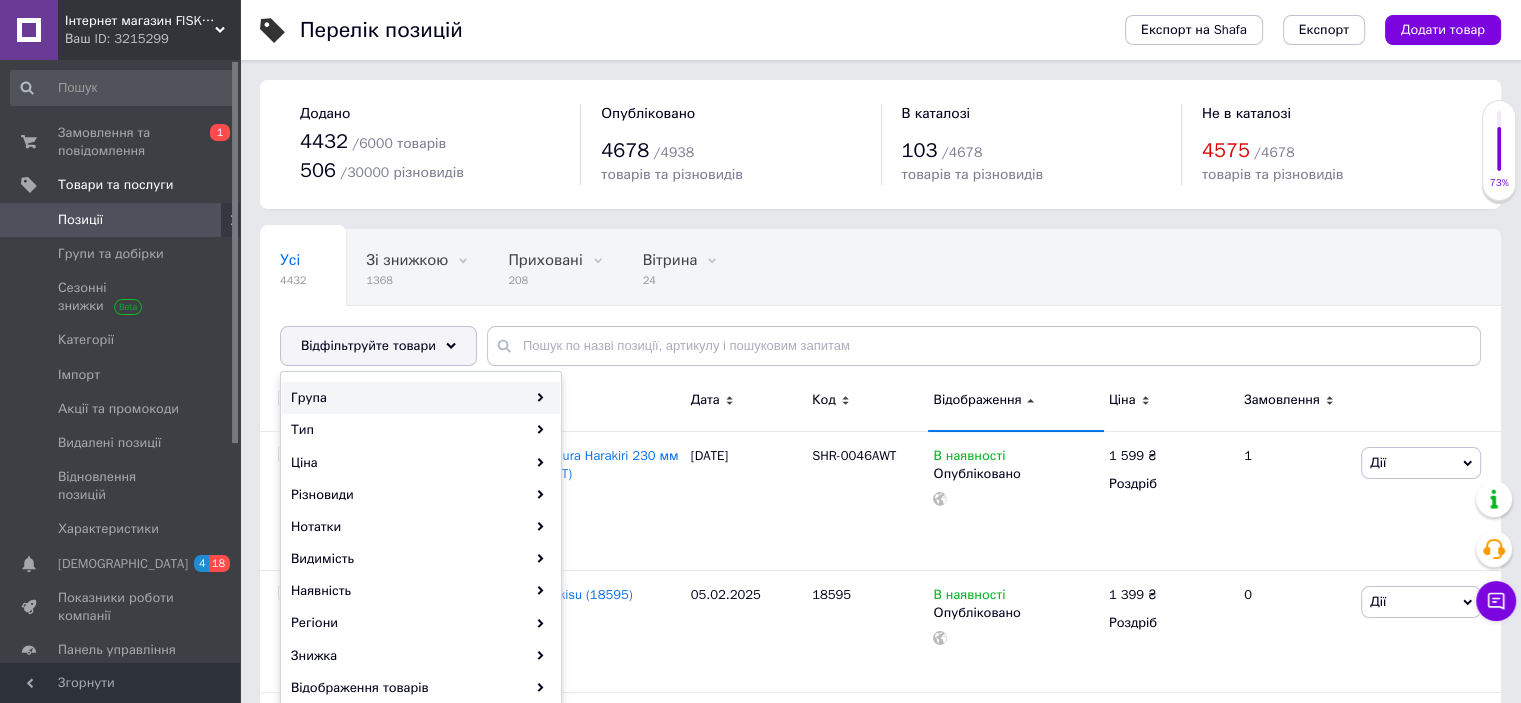 click on "Група" at bounding box center (421, 398) 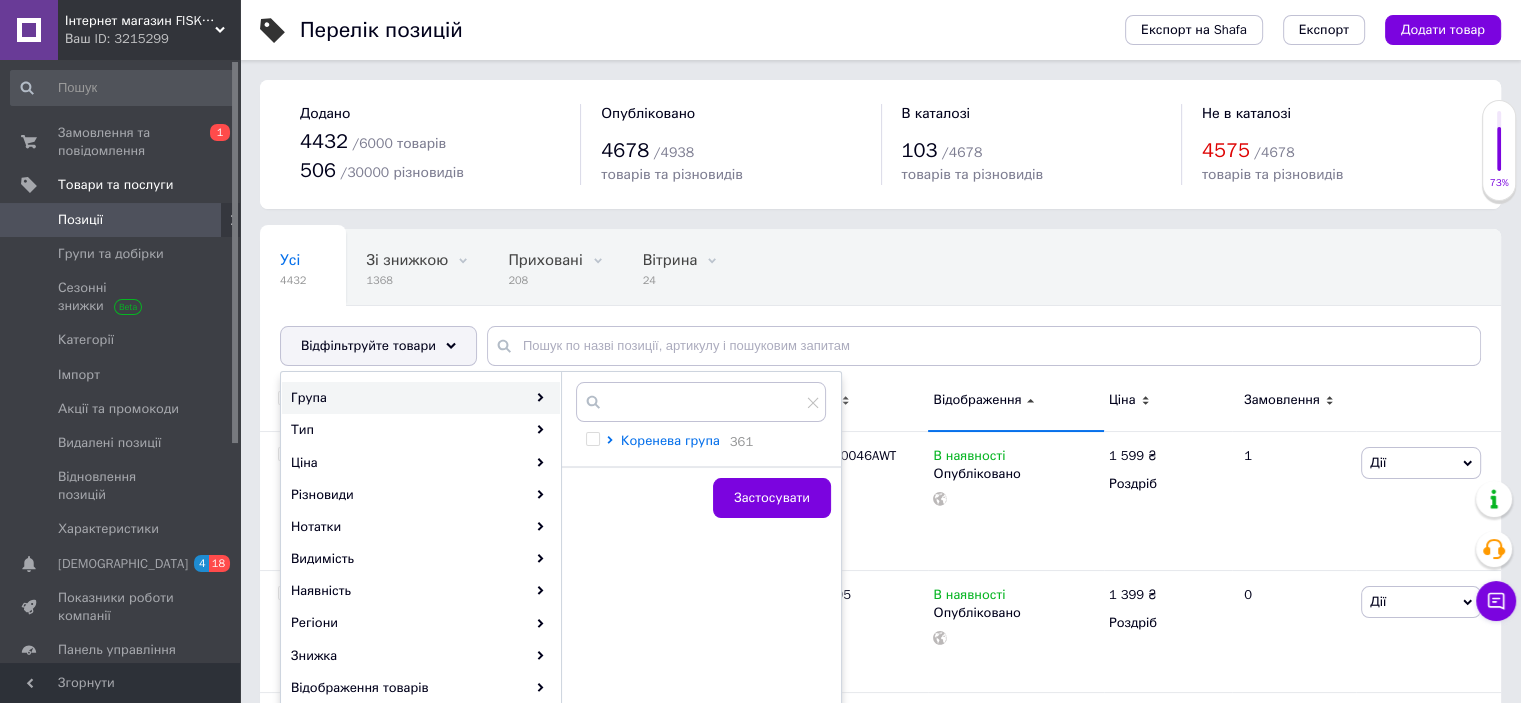 click on "Коренева група" at bounding box center (670, 440) 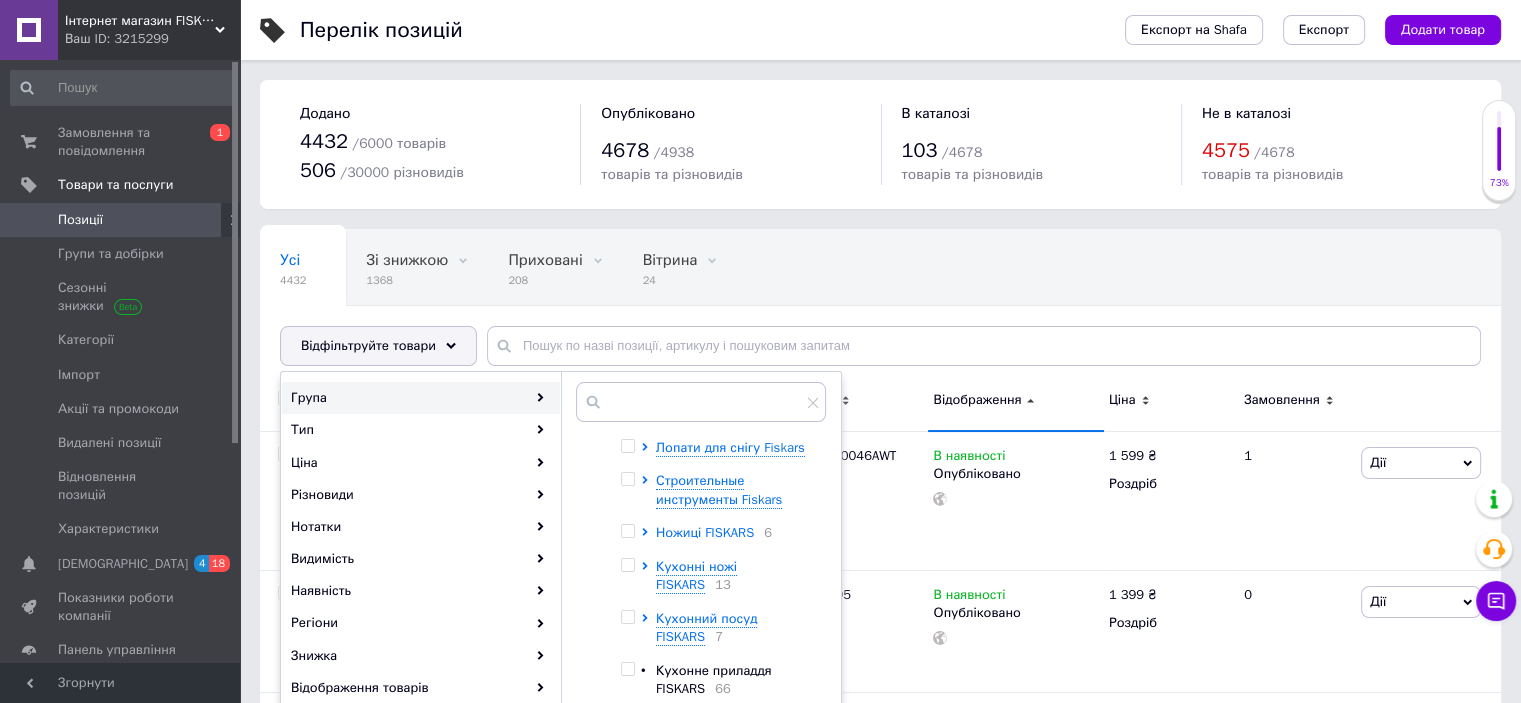 scroll, scrollTop: 591, scrollLeft: 0, axis: vertical 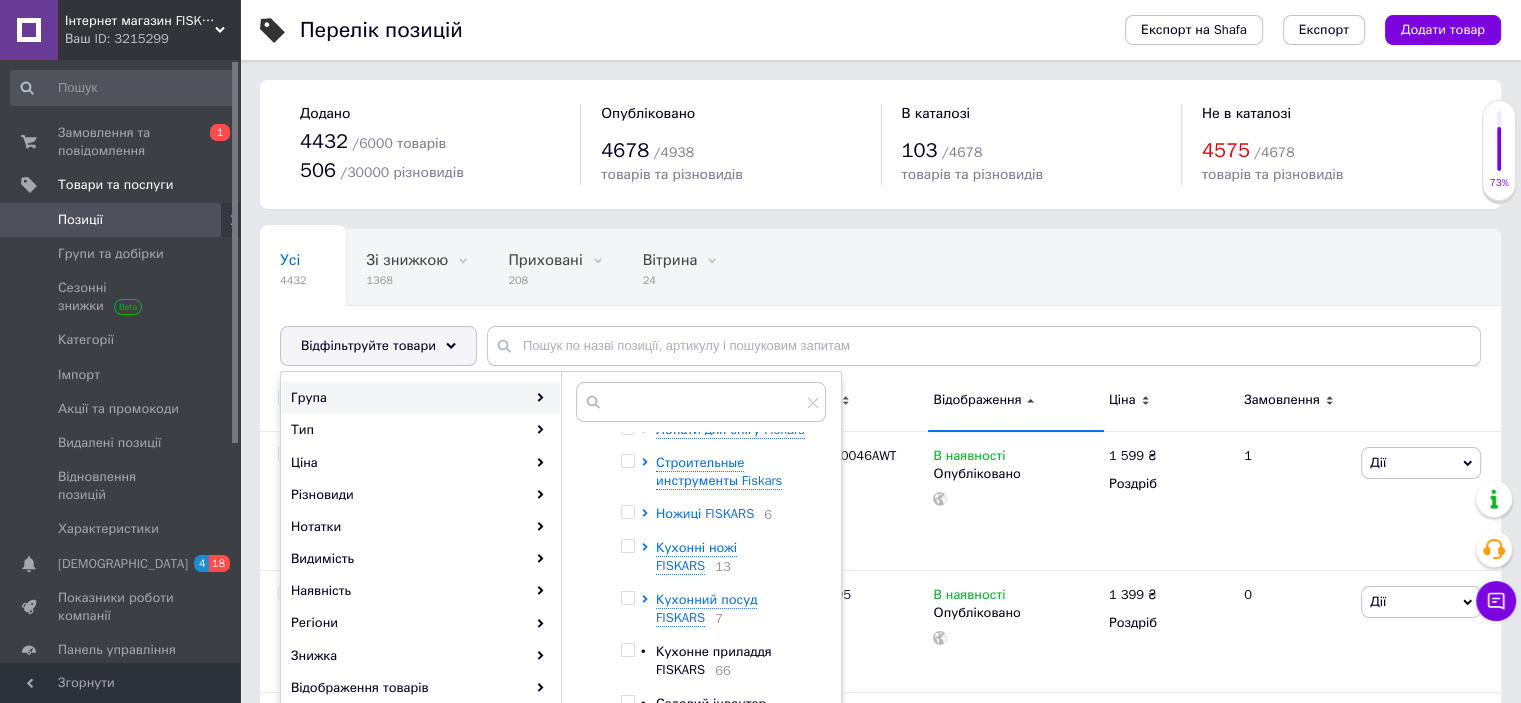 click on "Ножиці FISKARS" at bounding box center [705, 513] 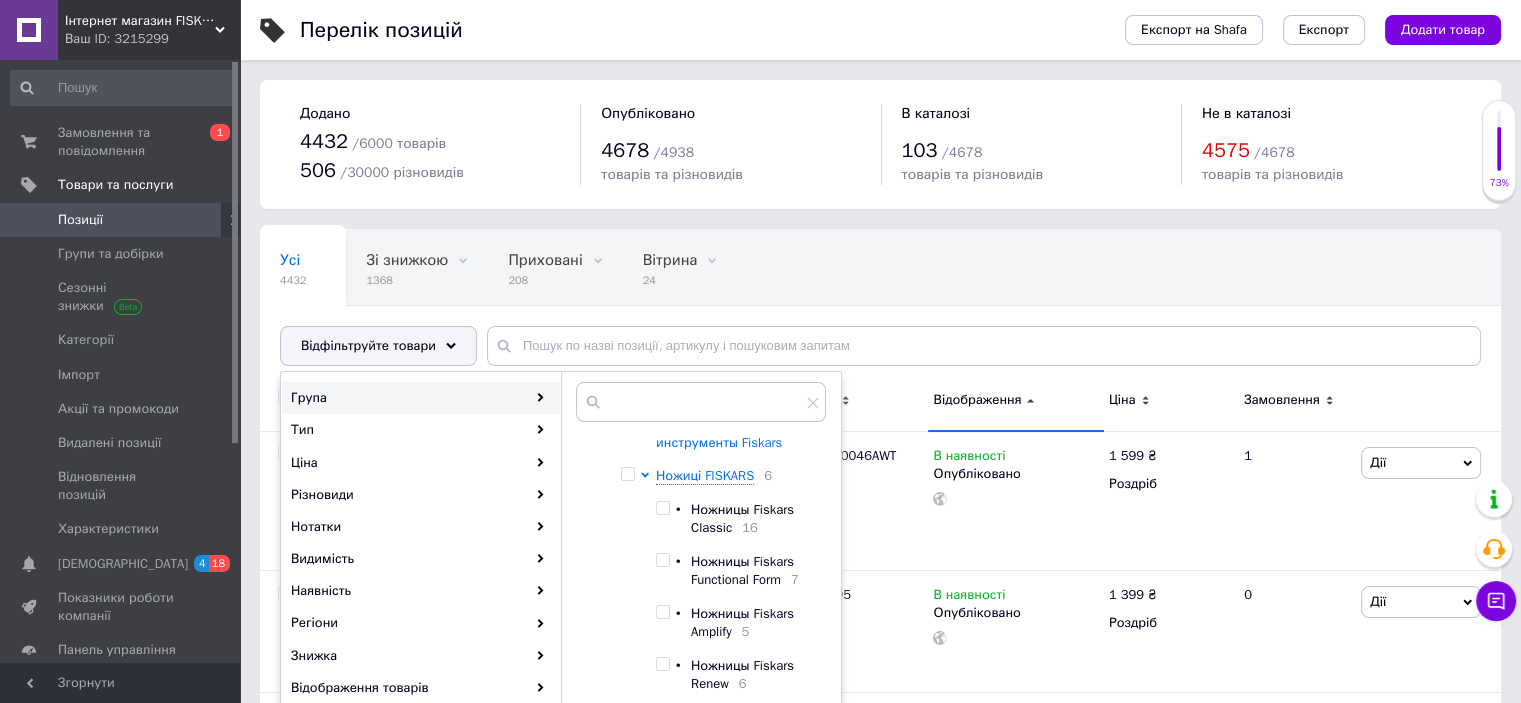 scroll, scrollTop: 591, scrollLeft: 0, axis: vertical 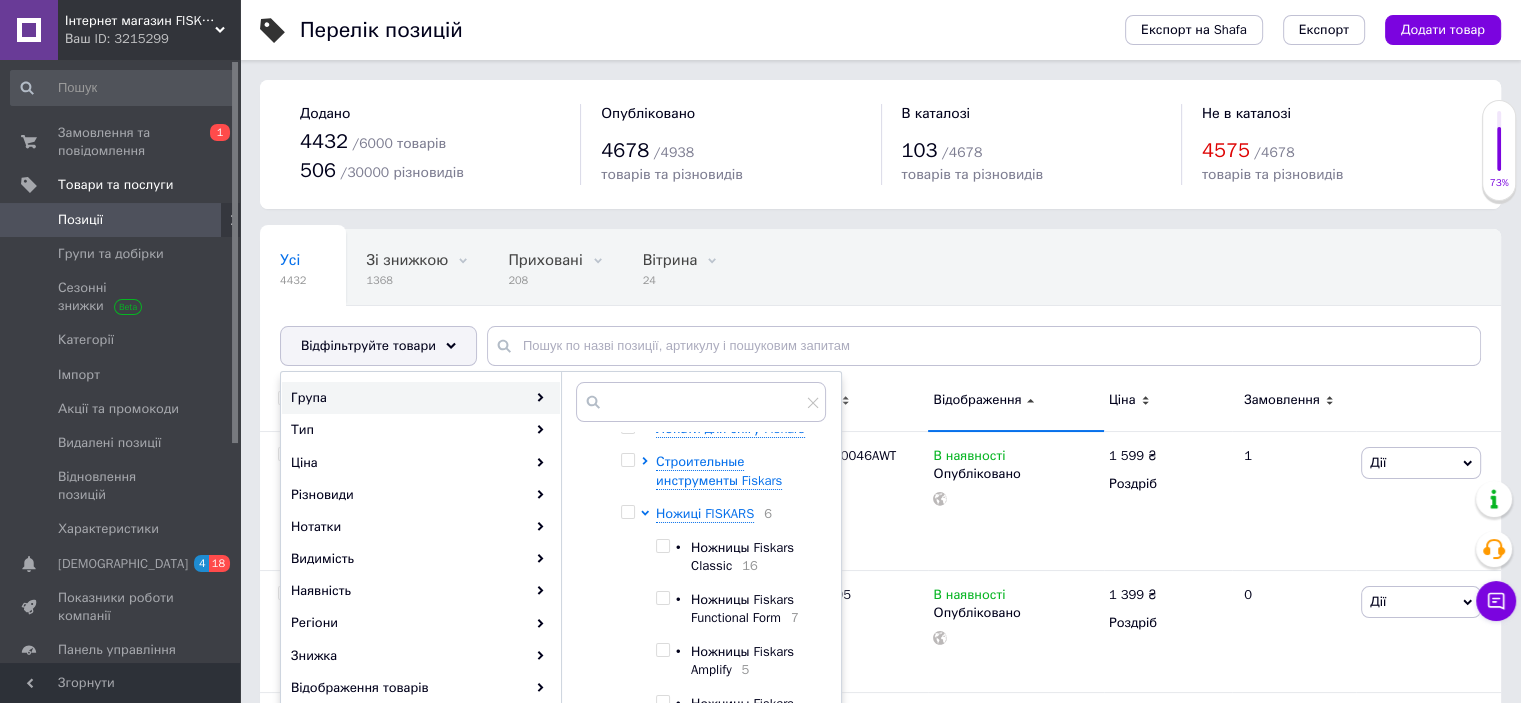 click at bounding box center [662, 546] 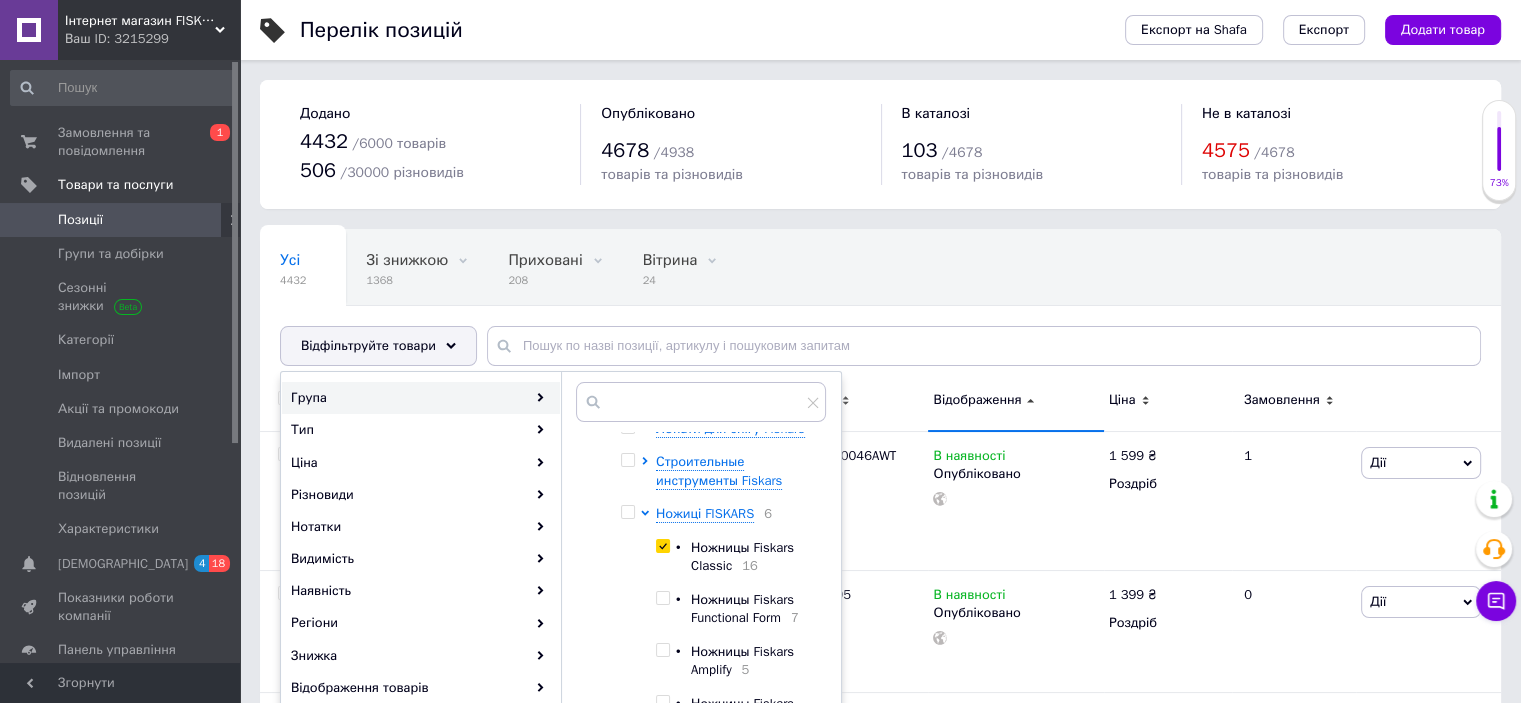 checkbox on "true" 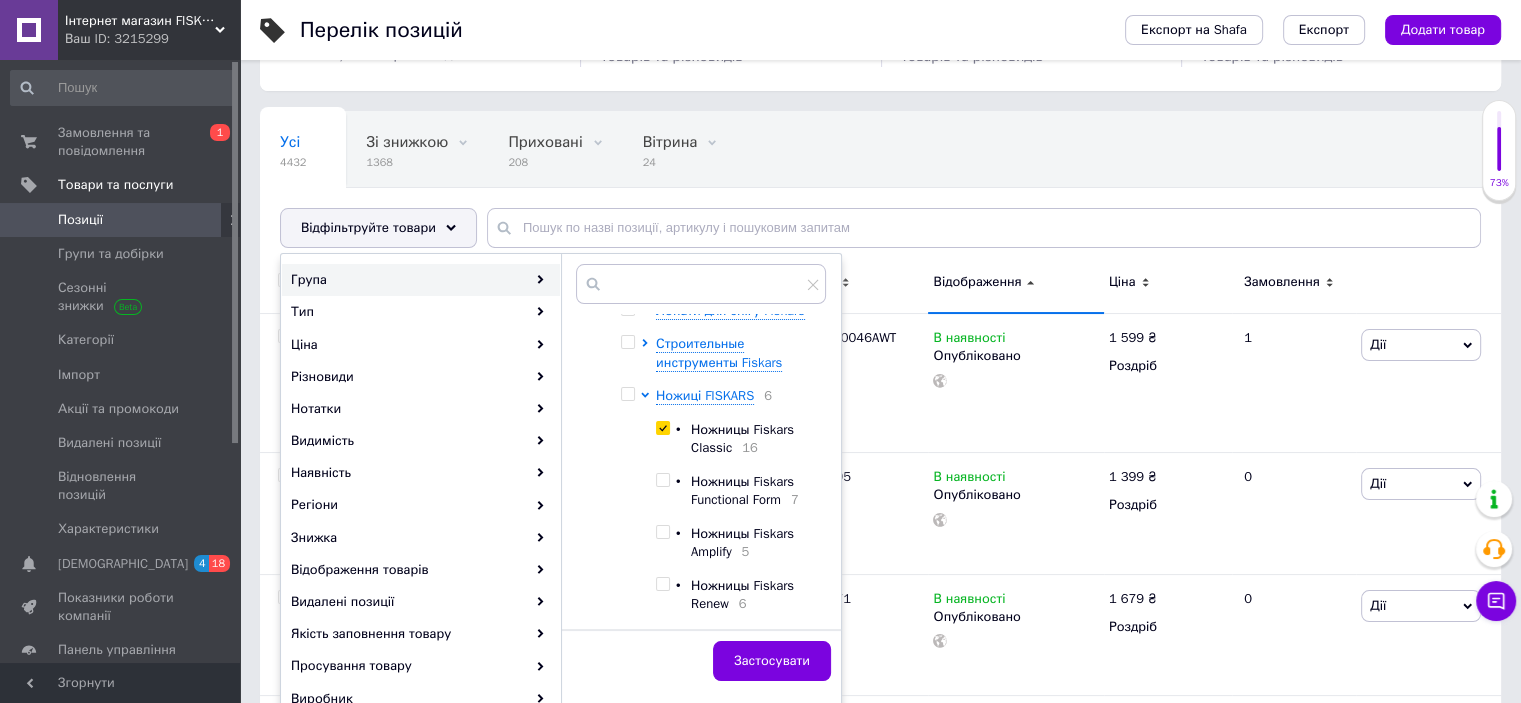 scroll, scrollTop: 266, scrollLeft: 0, axis: vertical 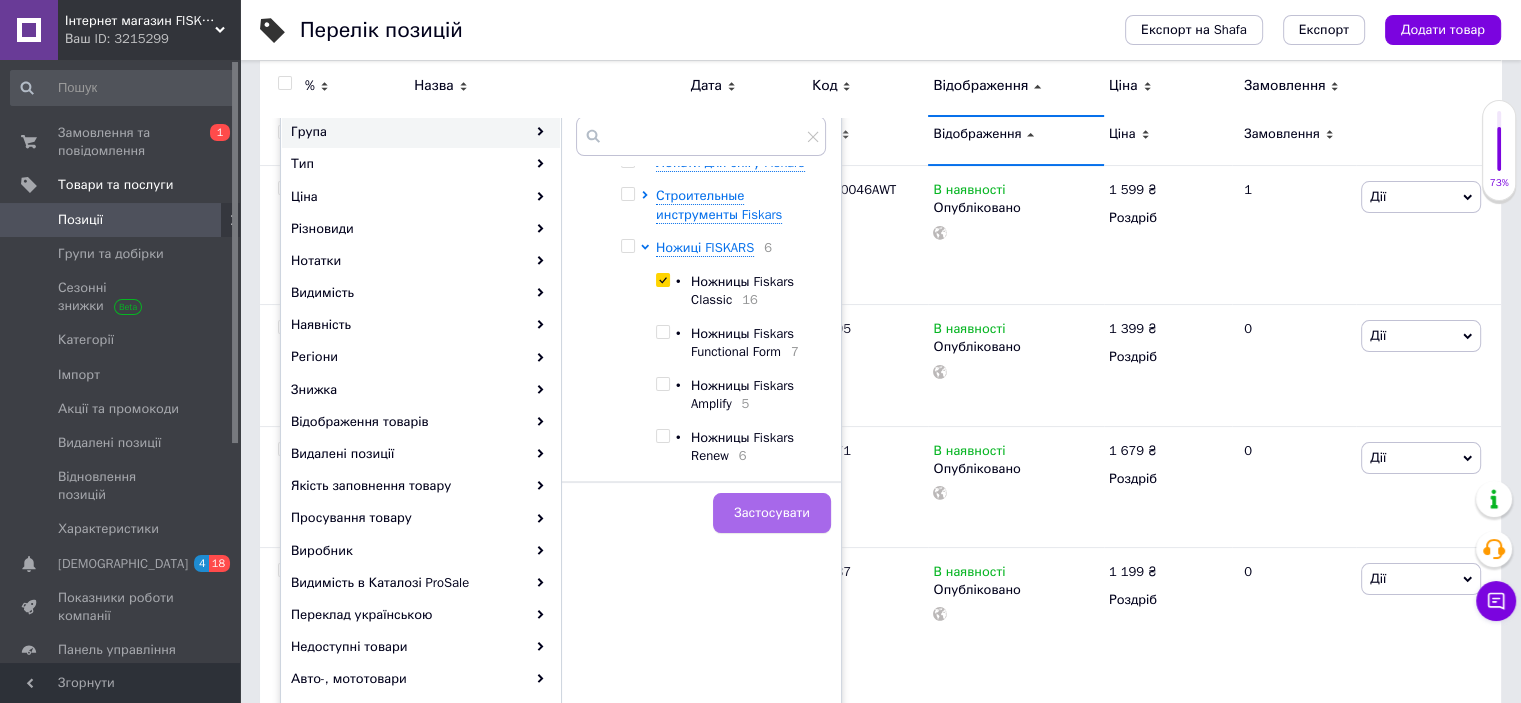 click on "Застосувати" at bounding box center [772, 513] 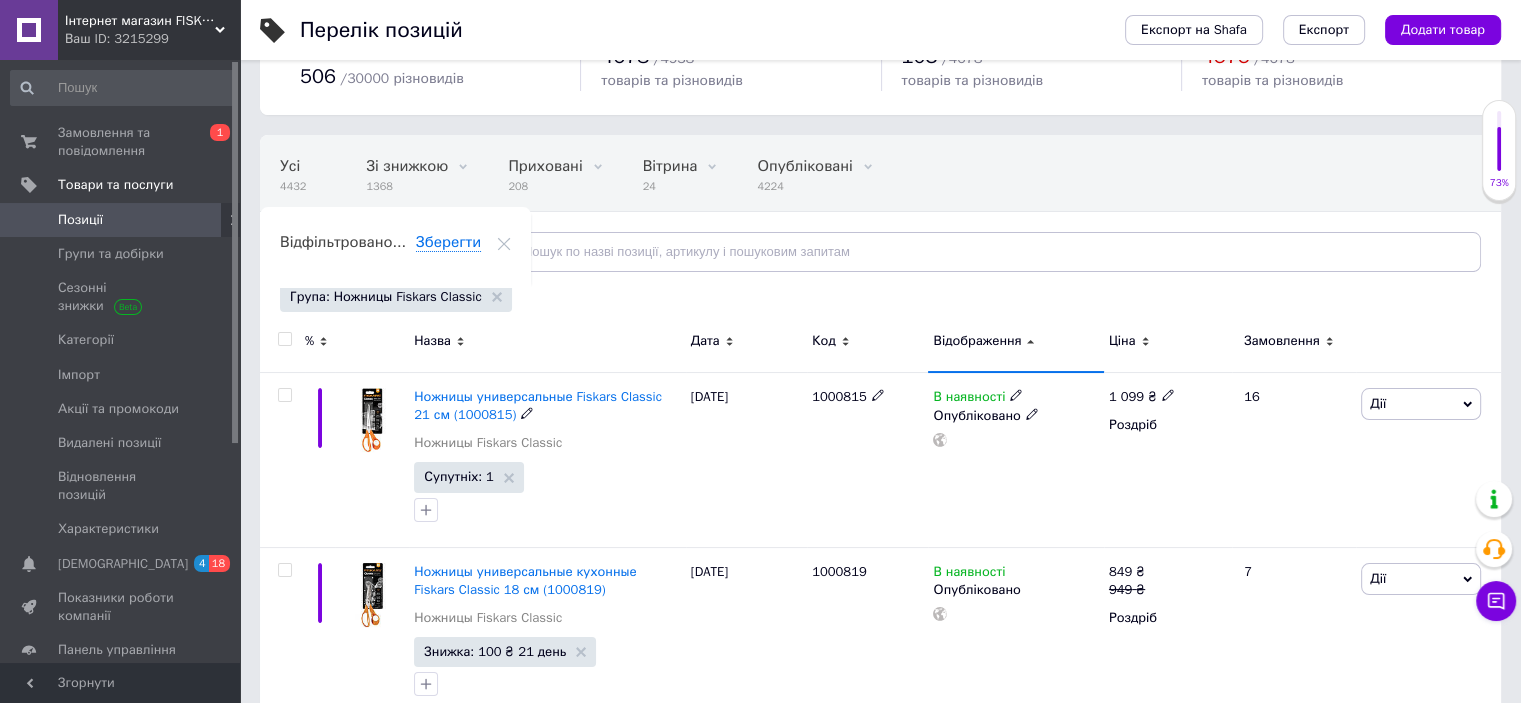 scroll, scrollTop: 133, scrollLeft: 0, axis: vertical 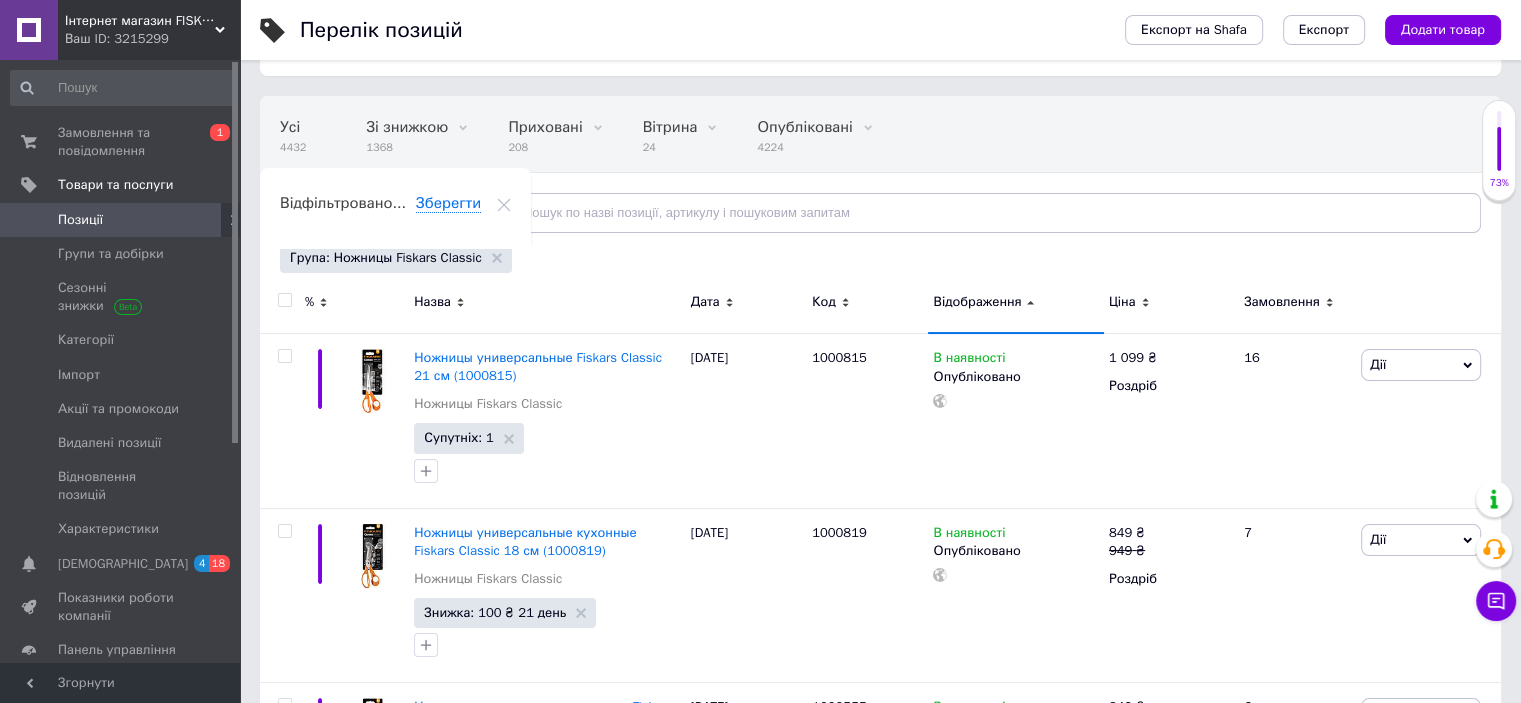 click 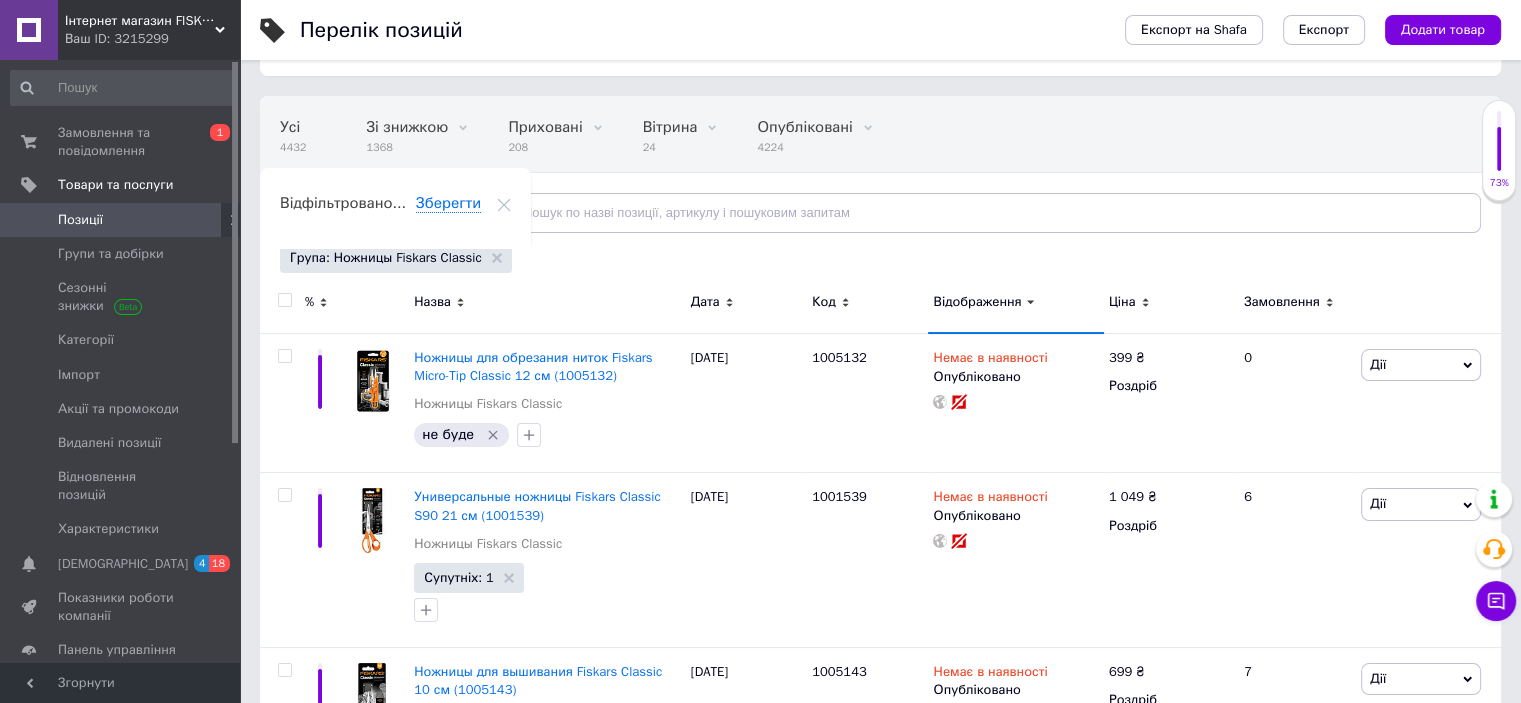 click on "Відображення" at bounding box center (1015, 302) 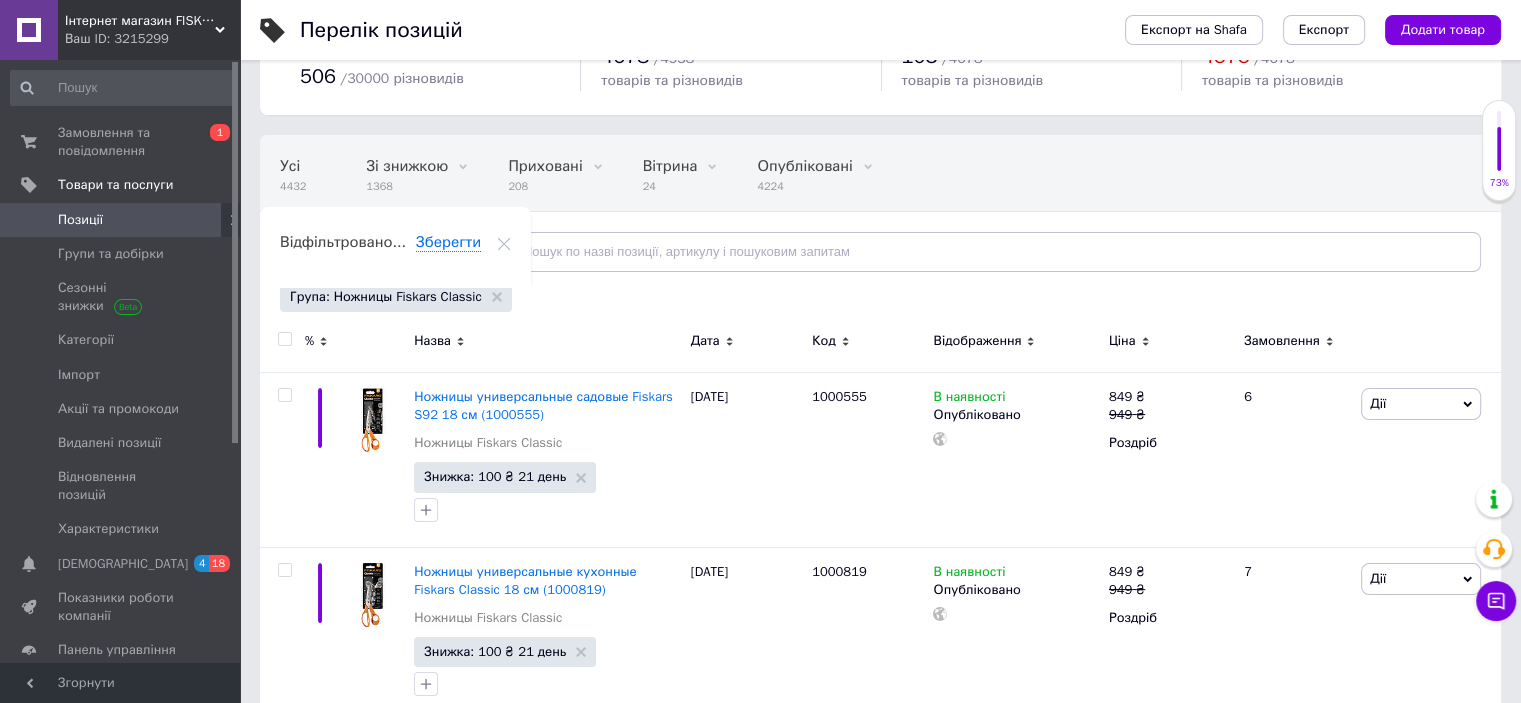 scroll, scrollTop: 133, scrollLeft: 0, axis: vertical 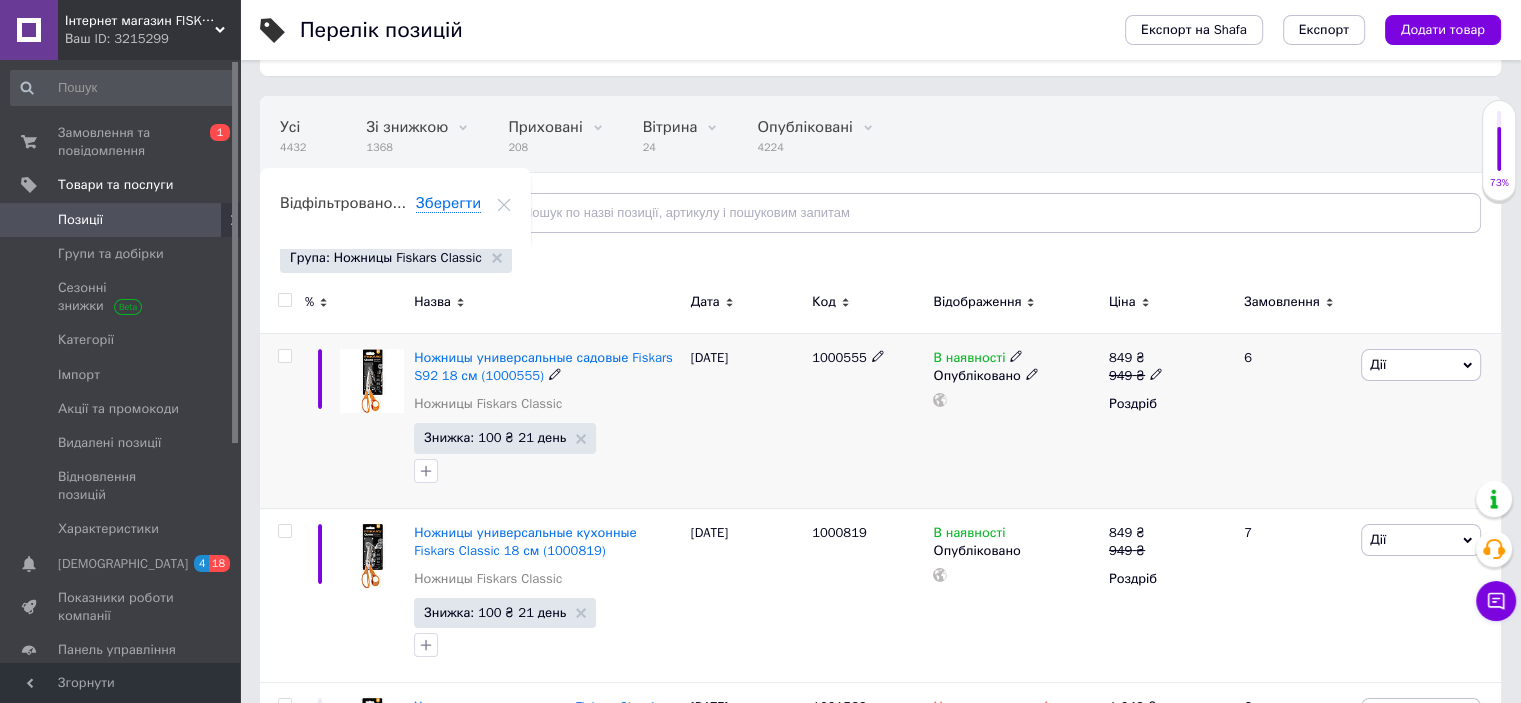 click on "1000555" at bounding box center [839, 357] 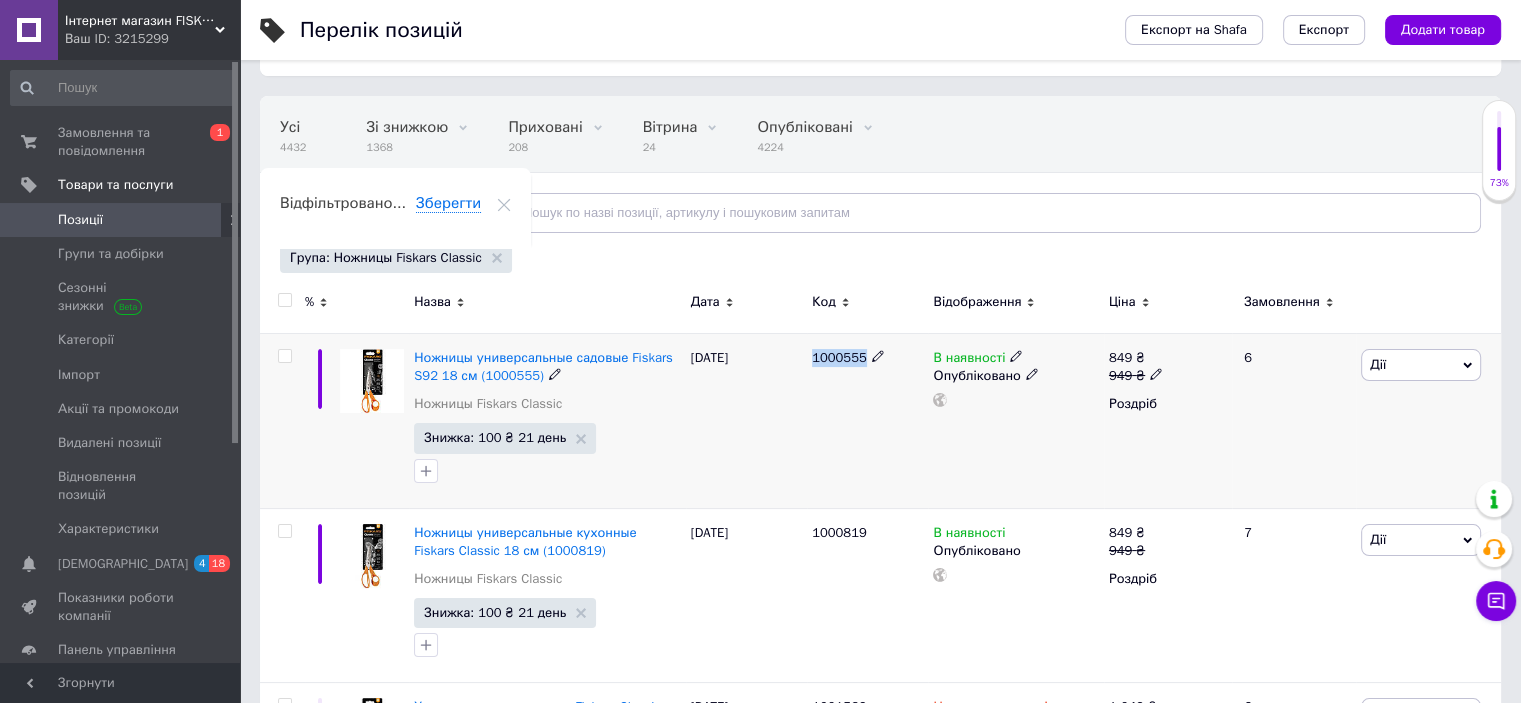 click on "1000555" at bounding box center [839, 357] 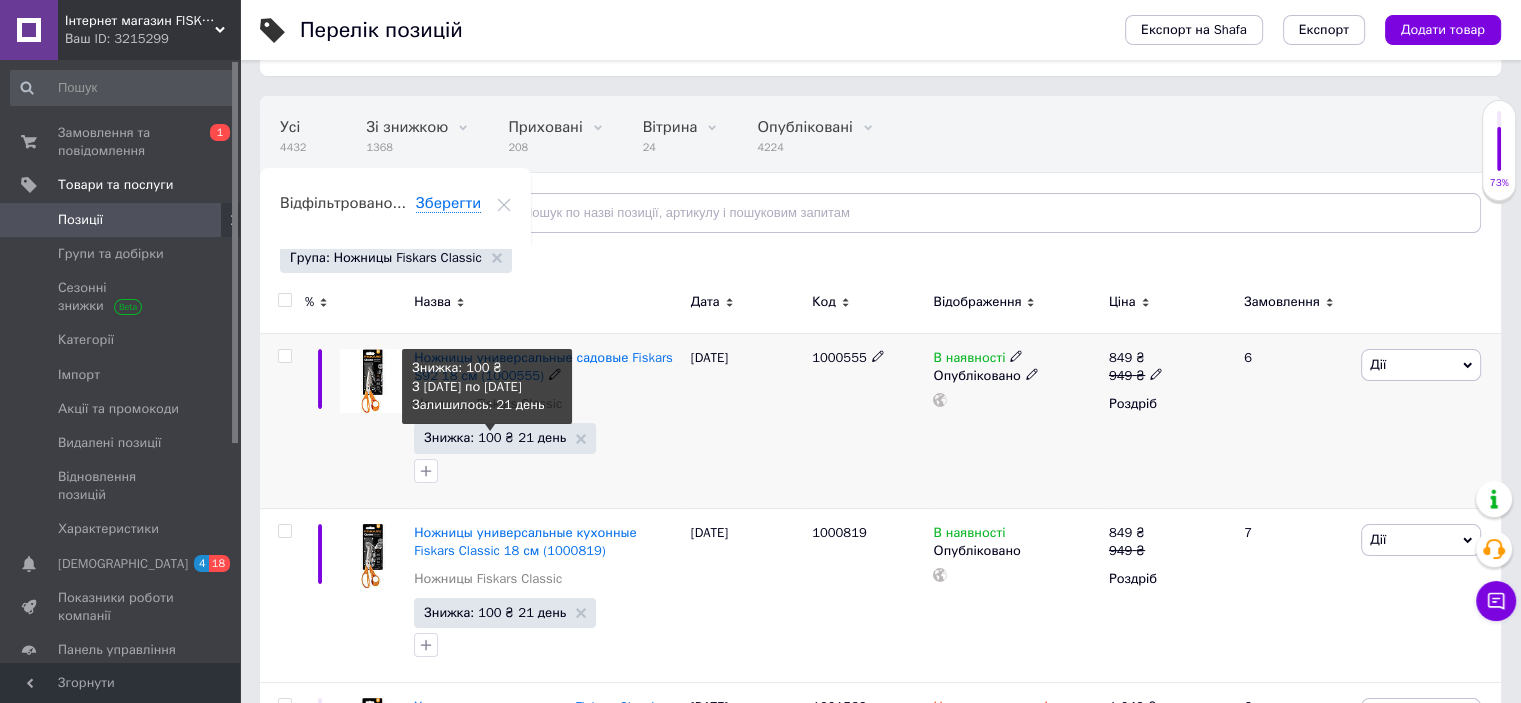 click on "Знижка: 100 ₴ 21 день" at bounding box center [495, 437] 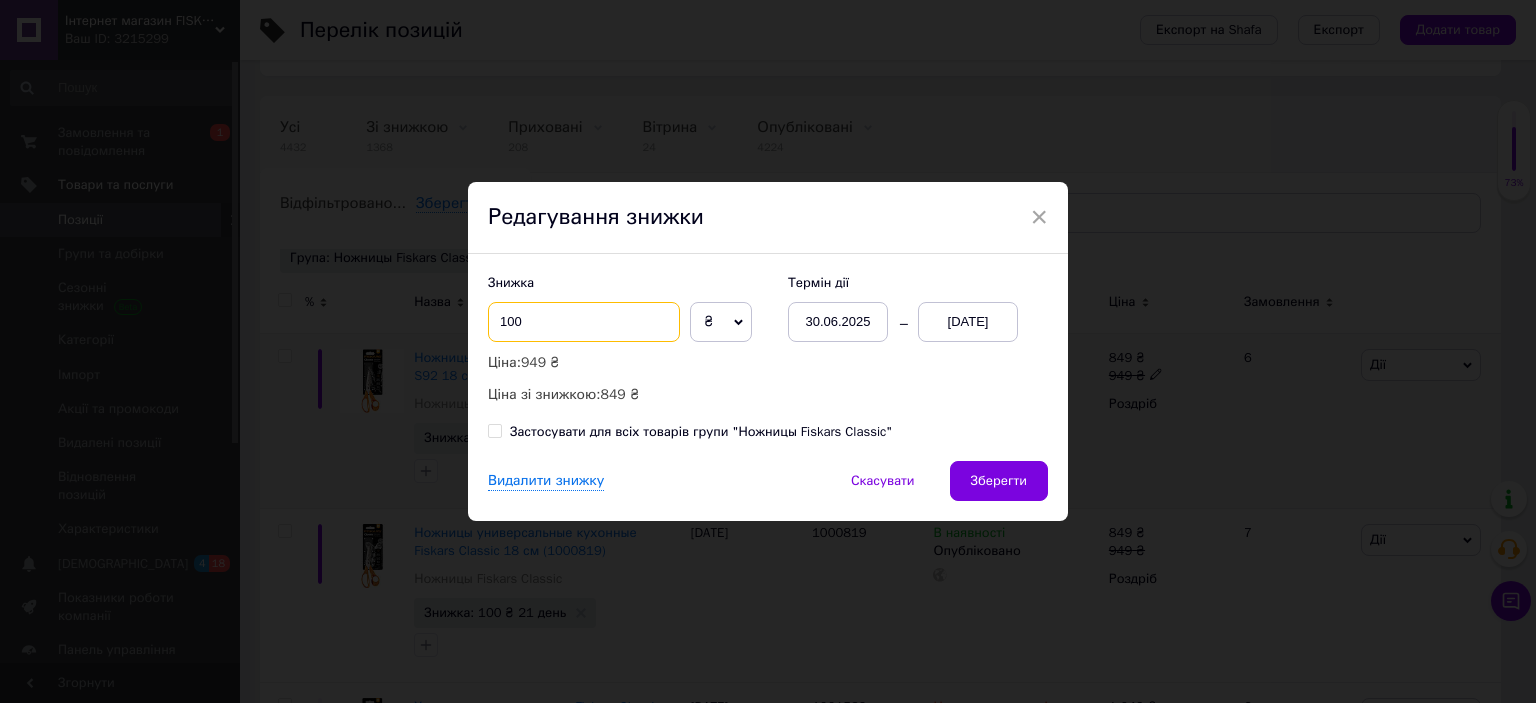 click on "100" at bounding box center (584, 322) 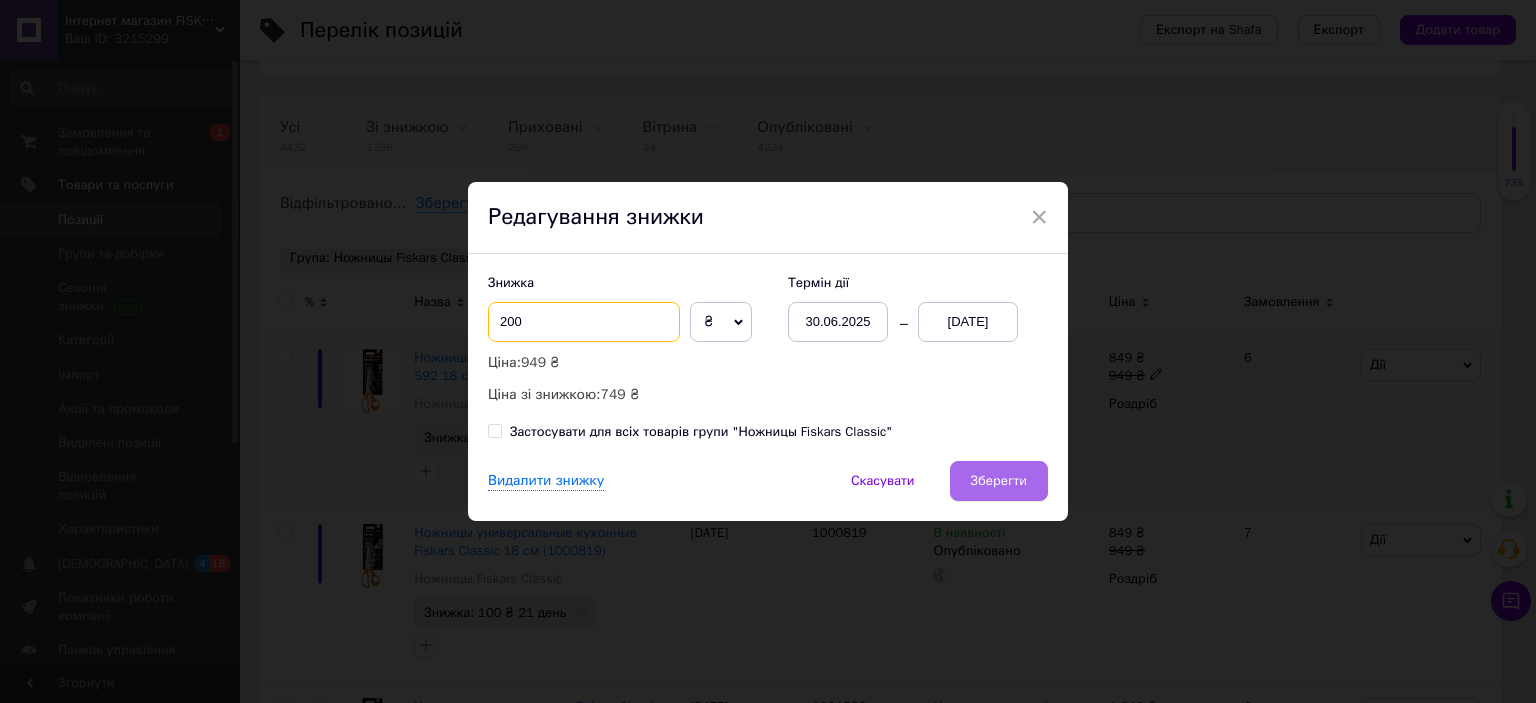 type on "200" 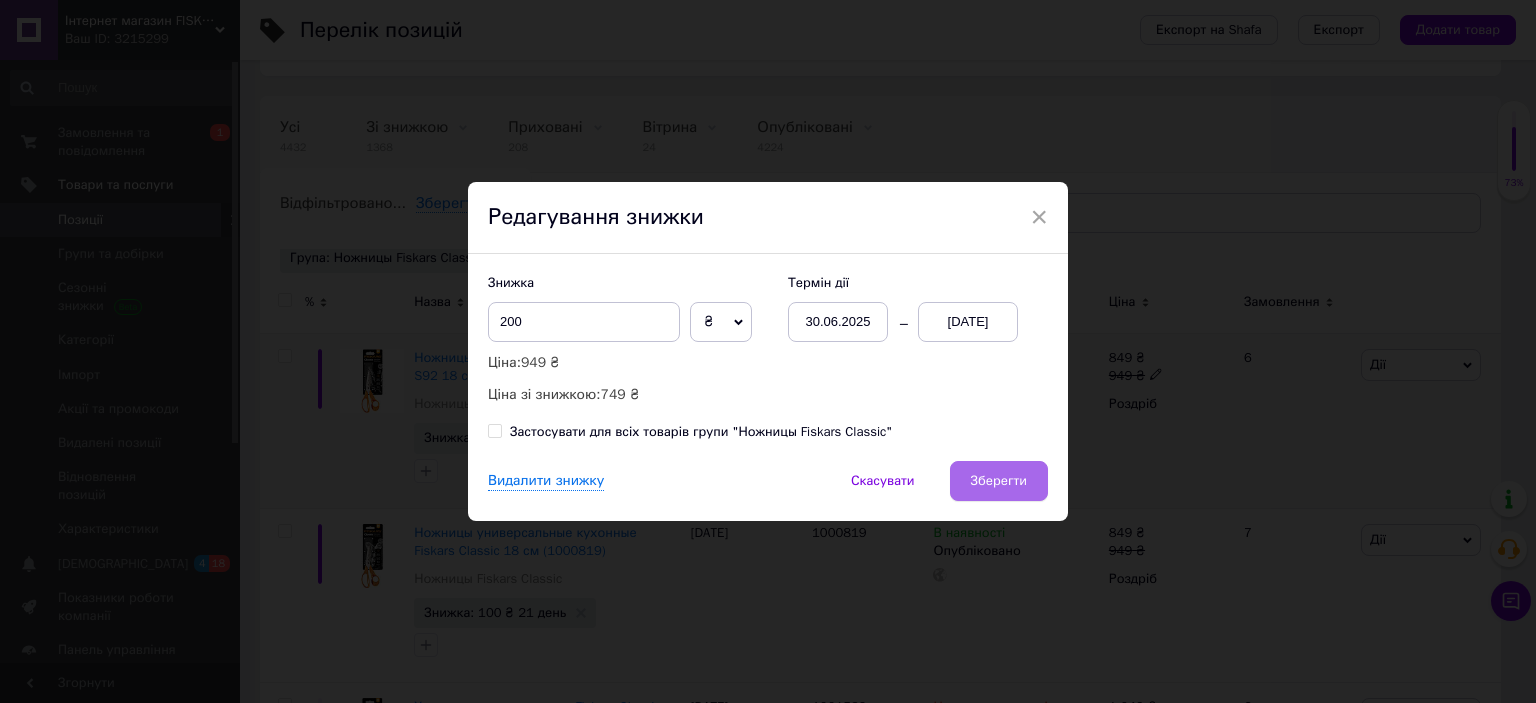 click on "Зберегти" at bounding box center (999, 481) 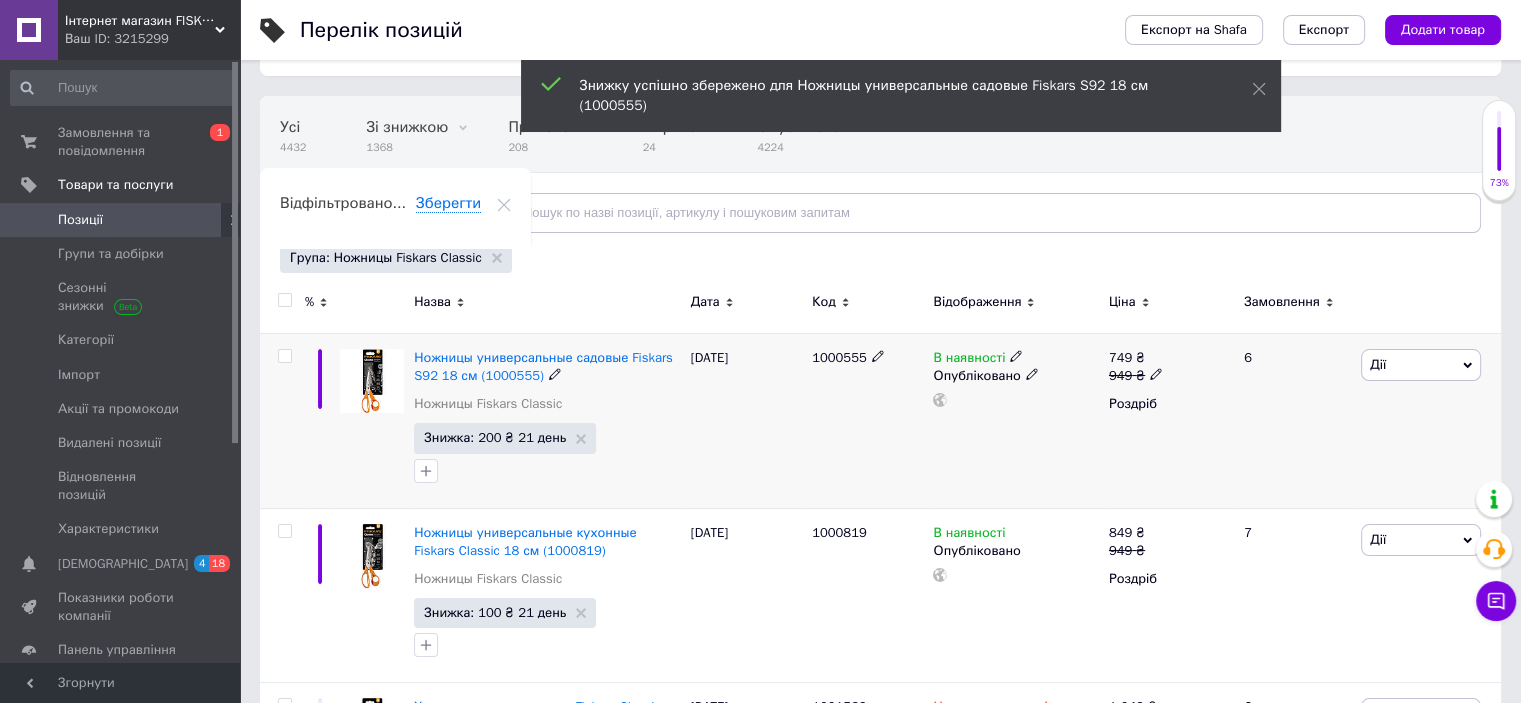 click on "1000555" at bounding box center [839, 357] 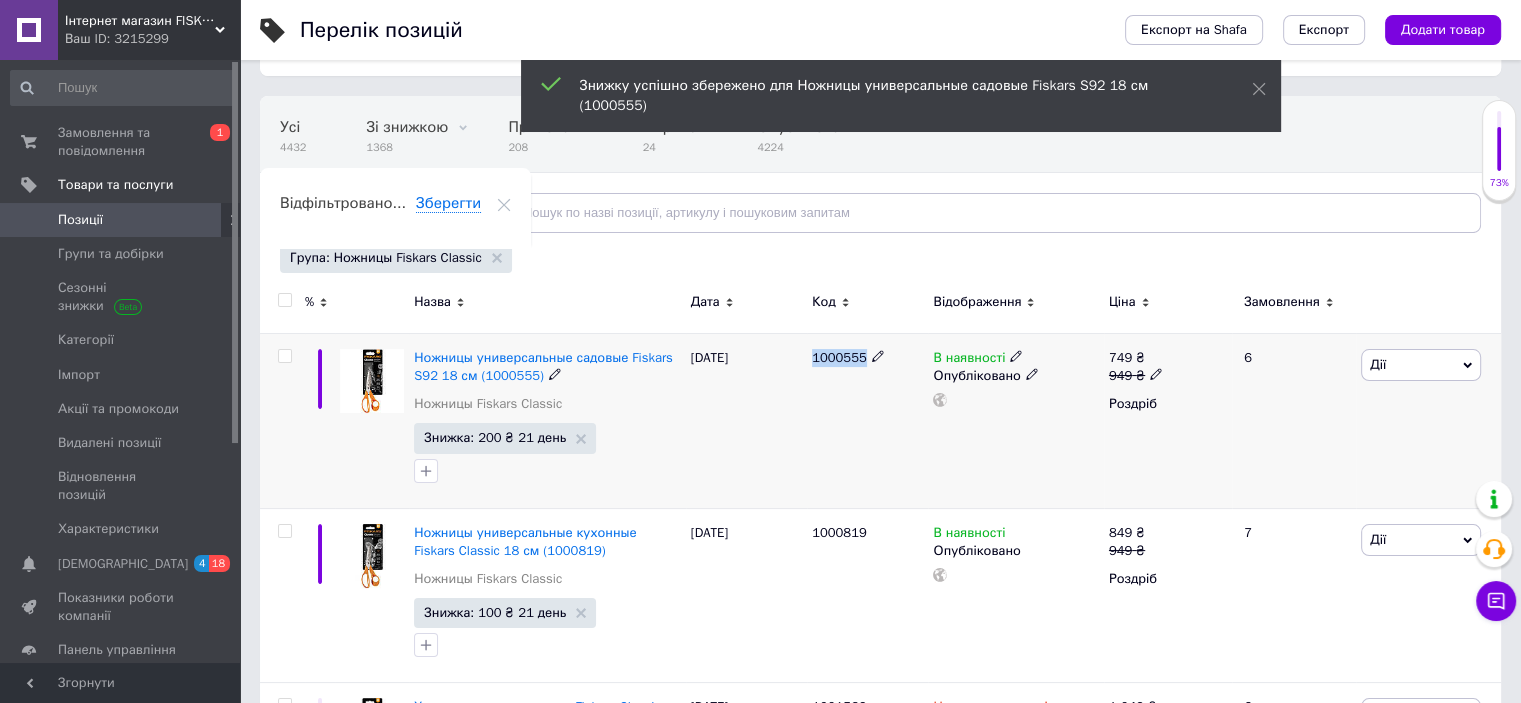 click on "1000555" at bounding box center [839, 357] 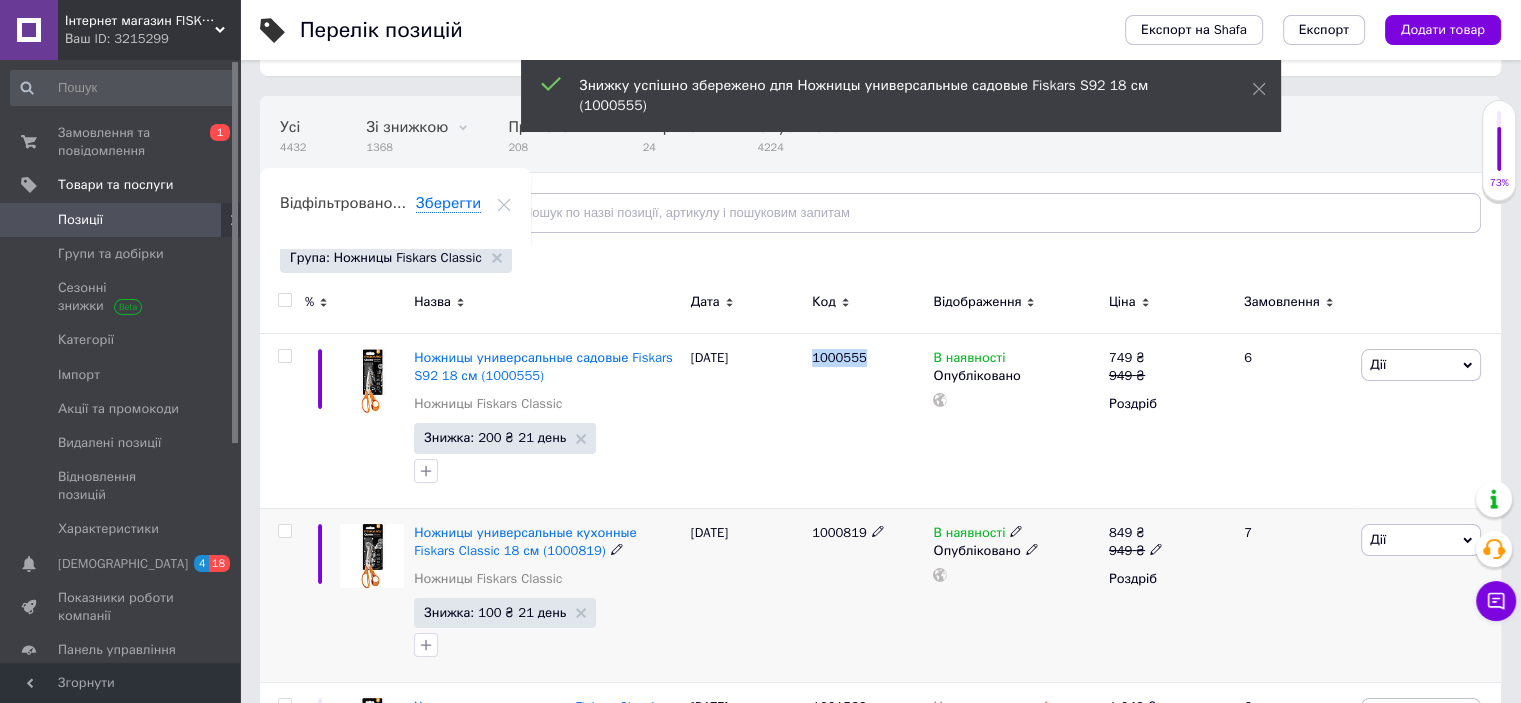 copy on "1000555" 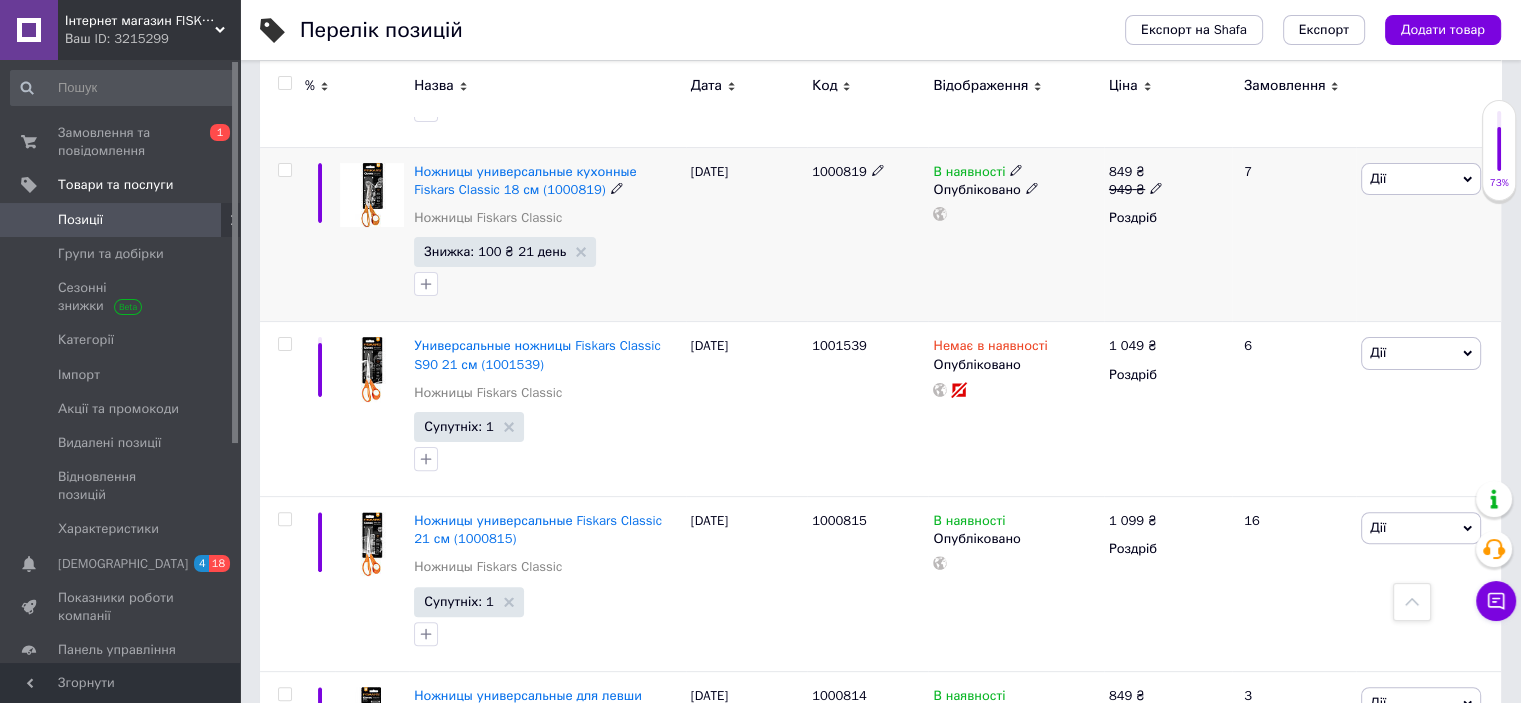 scroll, scrollTop: 533, scrollLeft: 0, axis: vertical 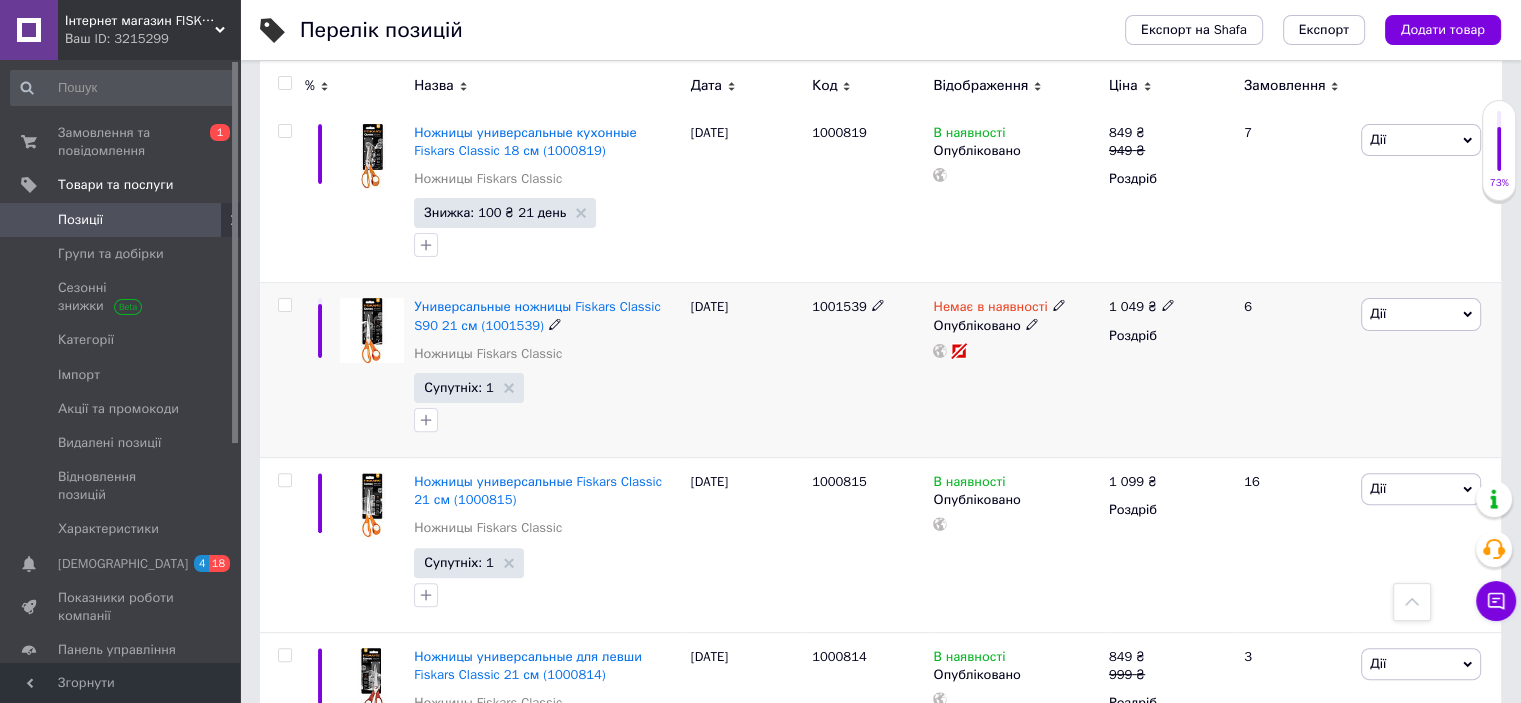 click on "1001539" at bounding box center [839, 306] 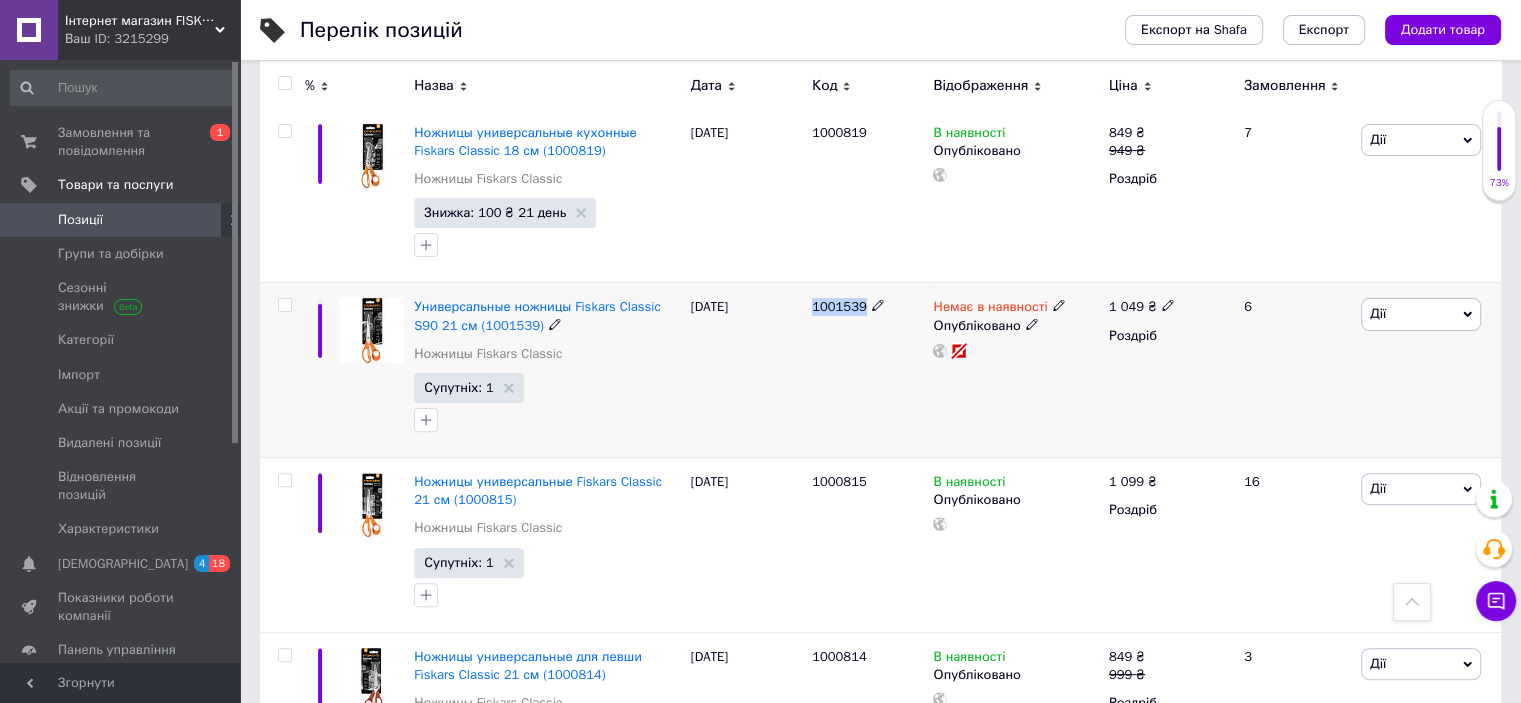 click on "1001539" at bounding box center [839, 306] 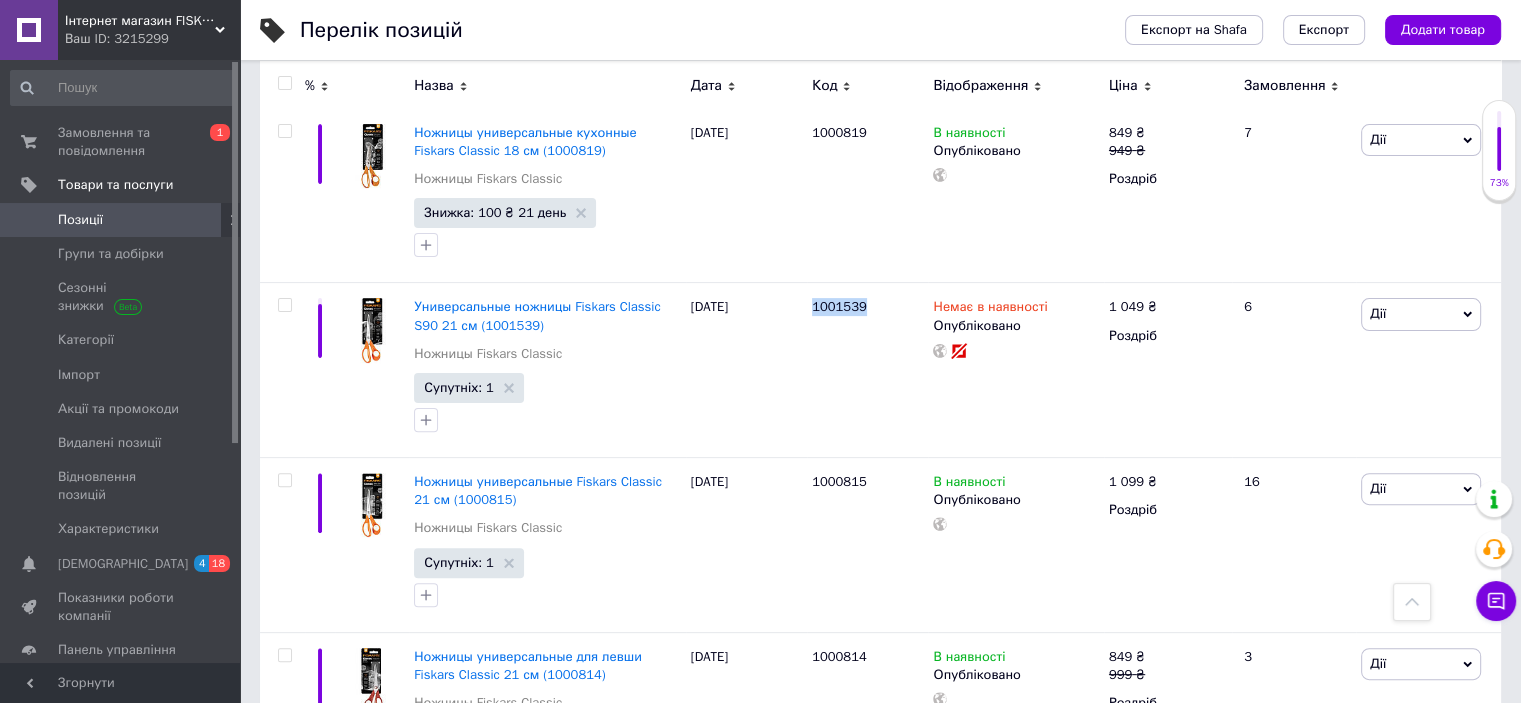 copy on "1001539" 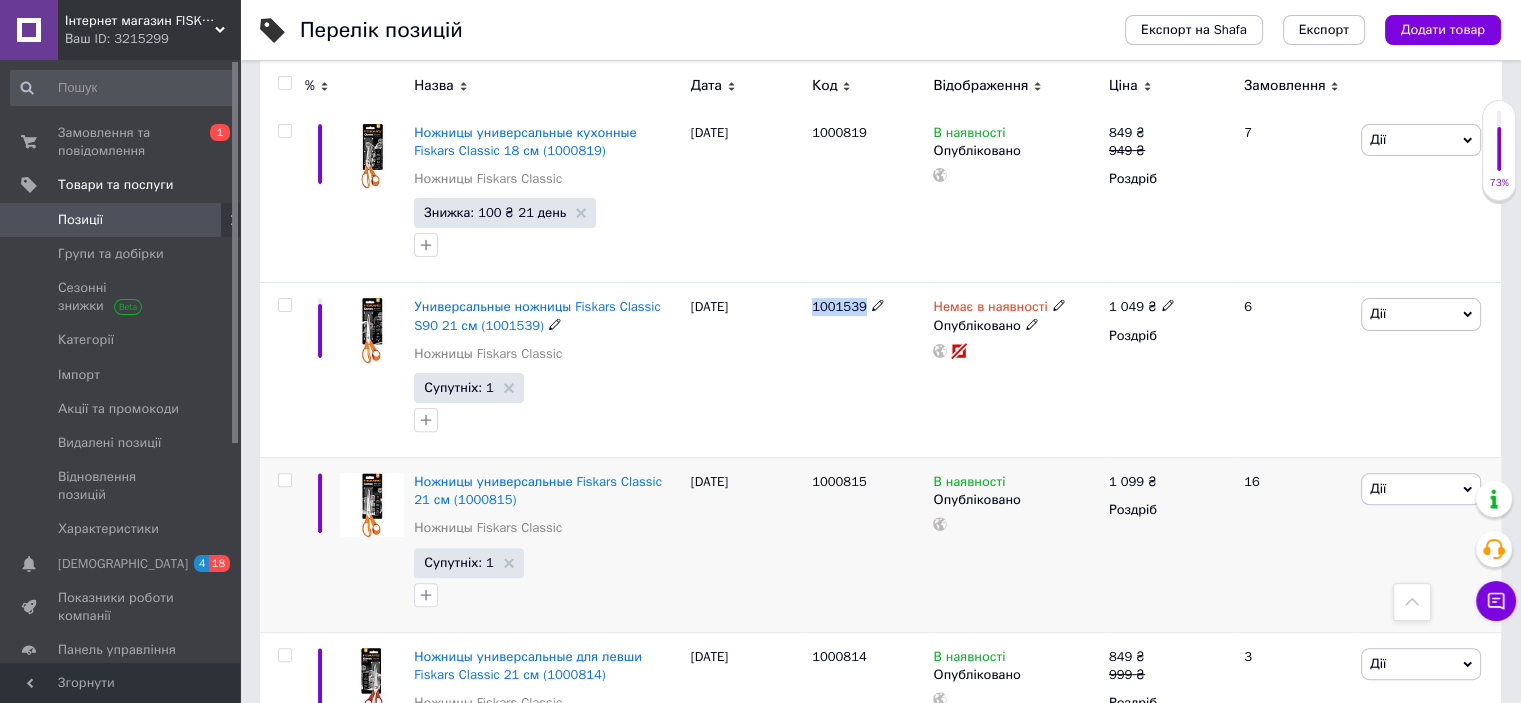 scroll, scrollTop: 666, scrollLeft: 0, axis: vertical 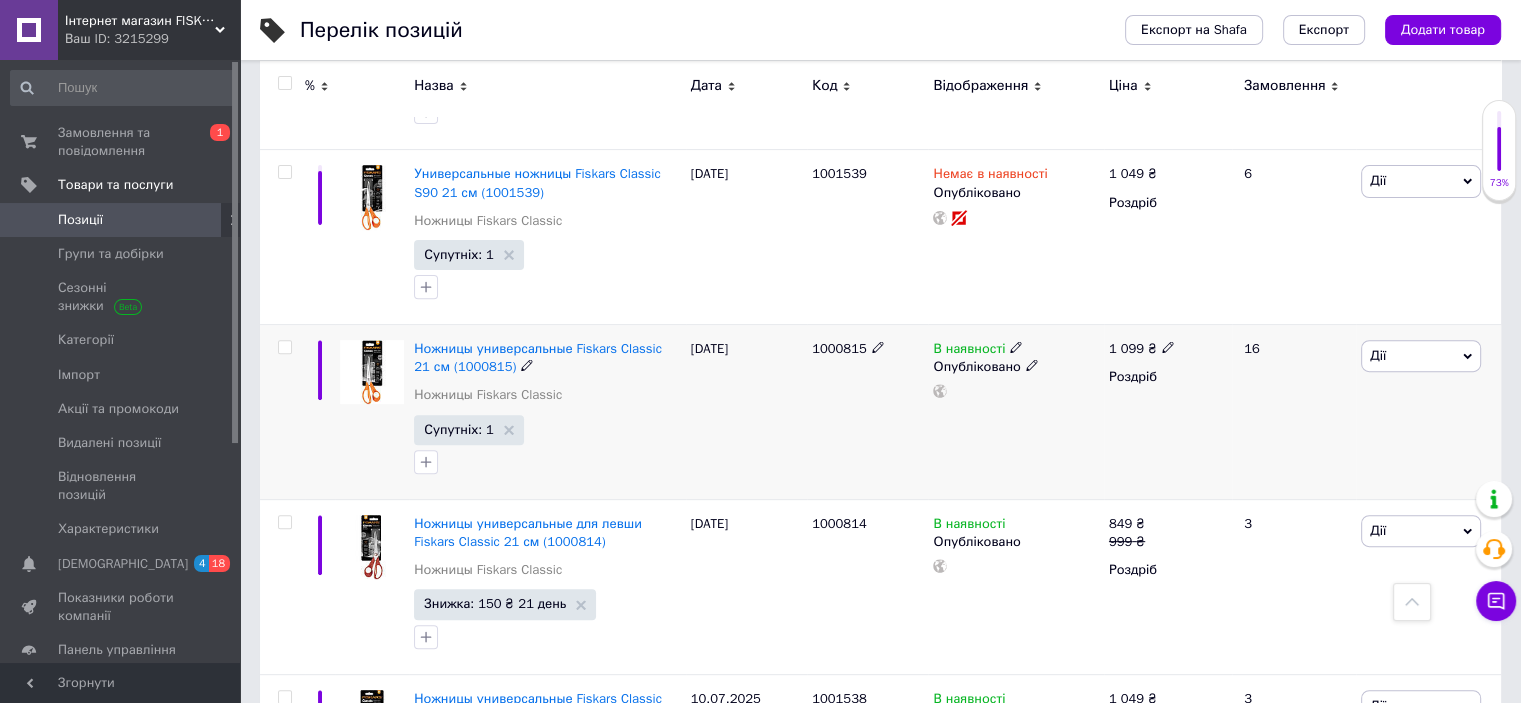 click on "1000815" at bounding box center (839, 348) 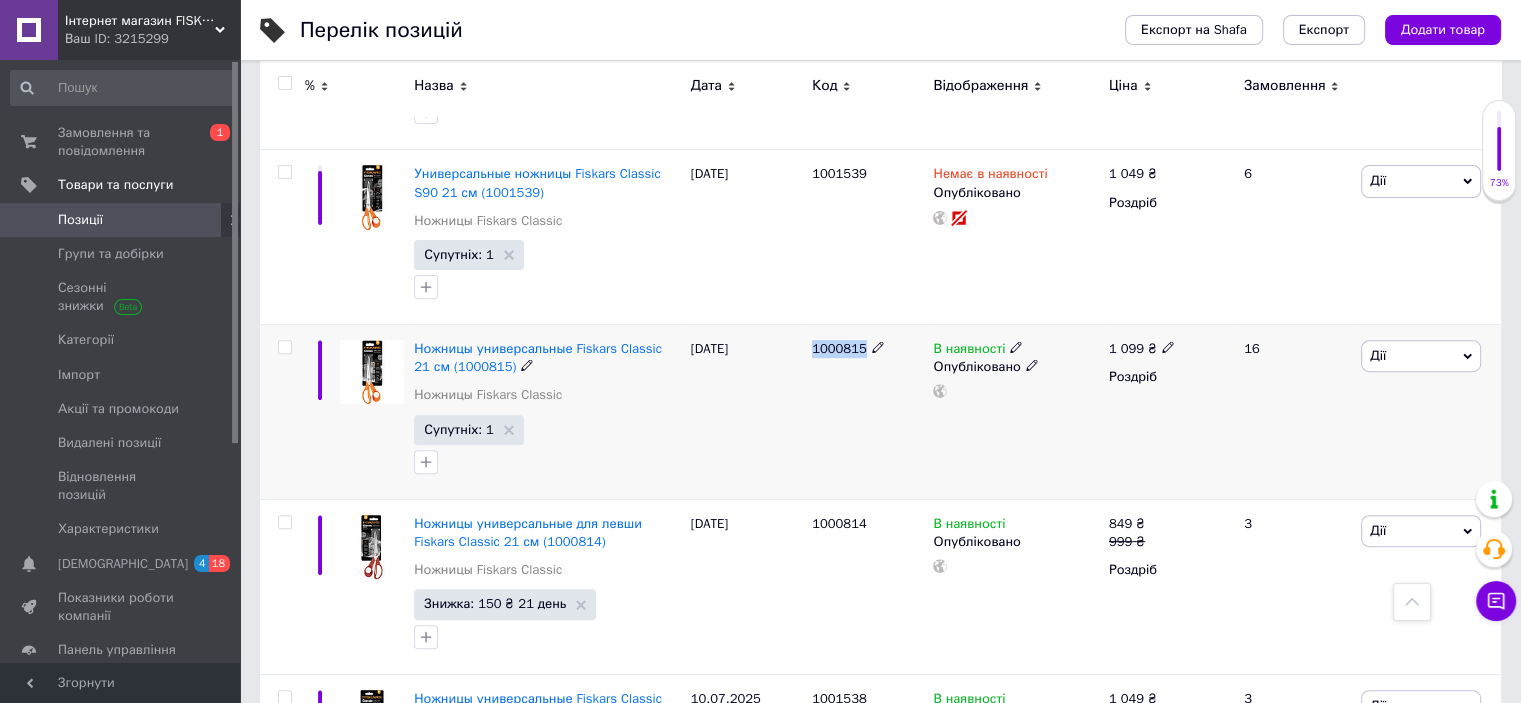 click on "1000815" at bounding box center [839, 348] 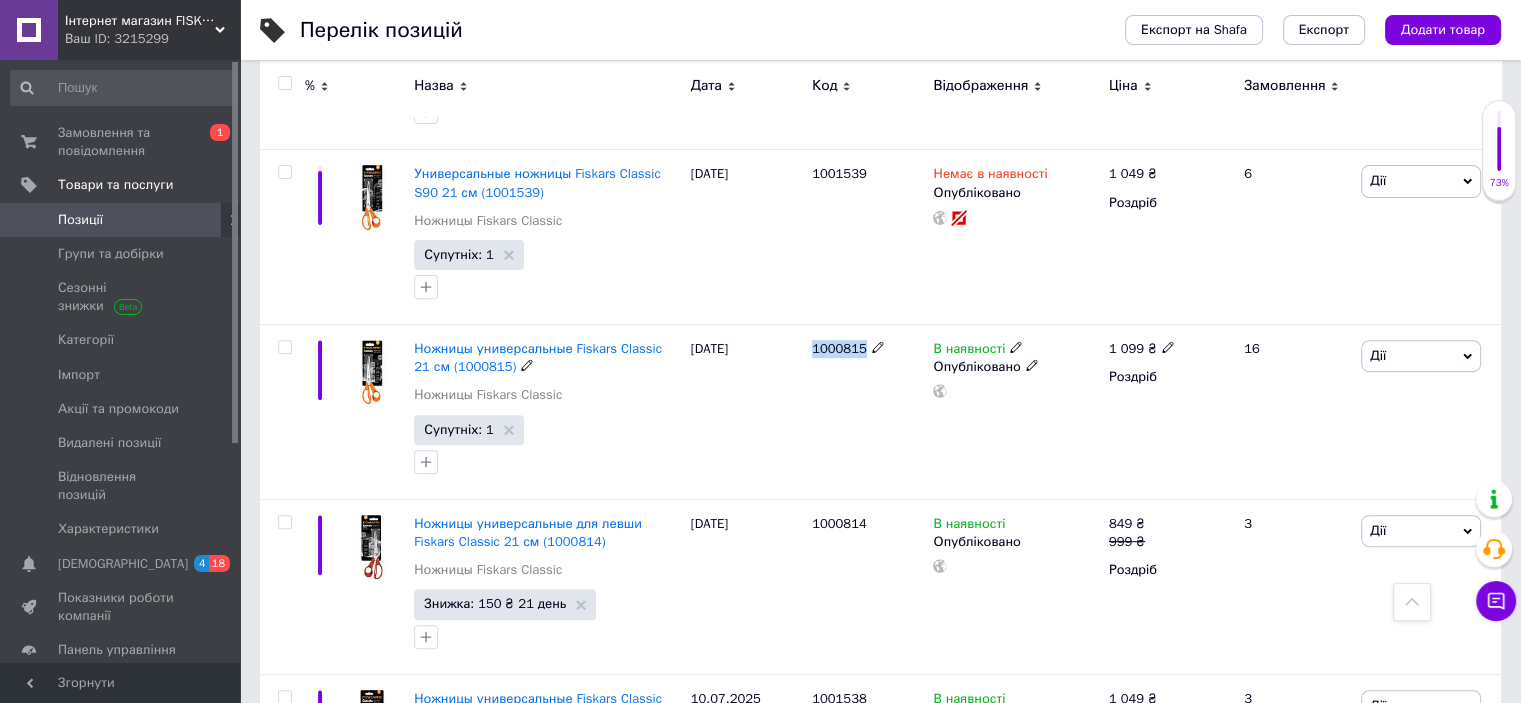 copy on "1000815" 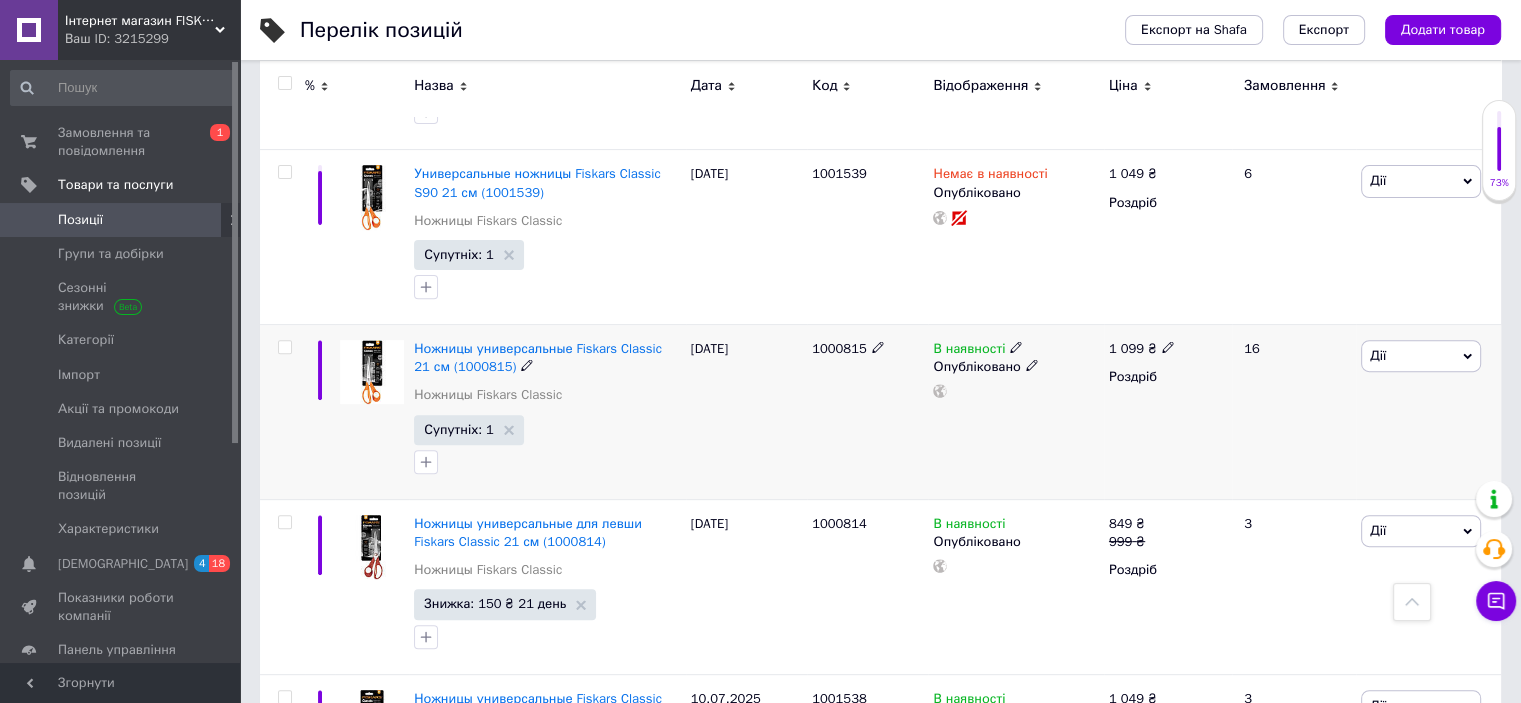 click on "В наявності Опубліковано" at bounding box center (1015, 412) 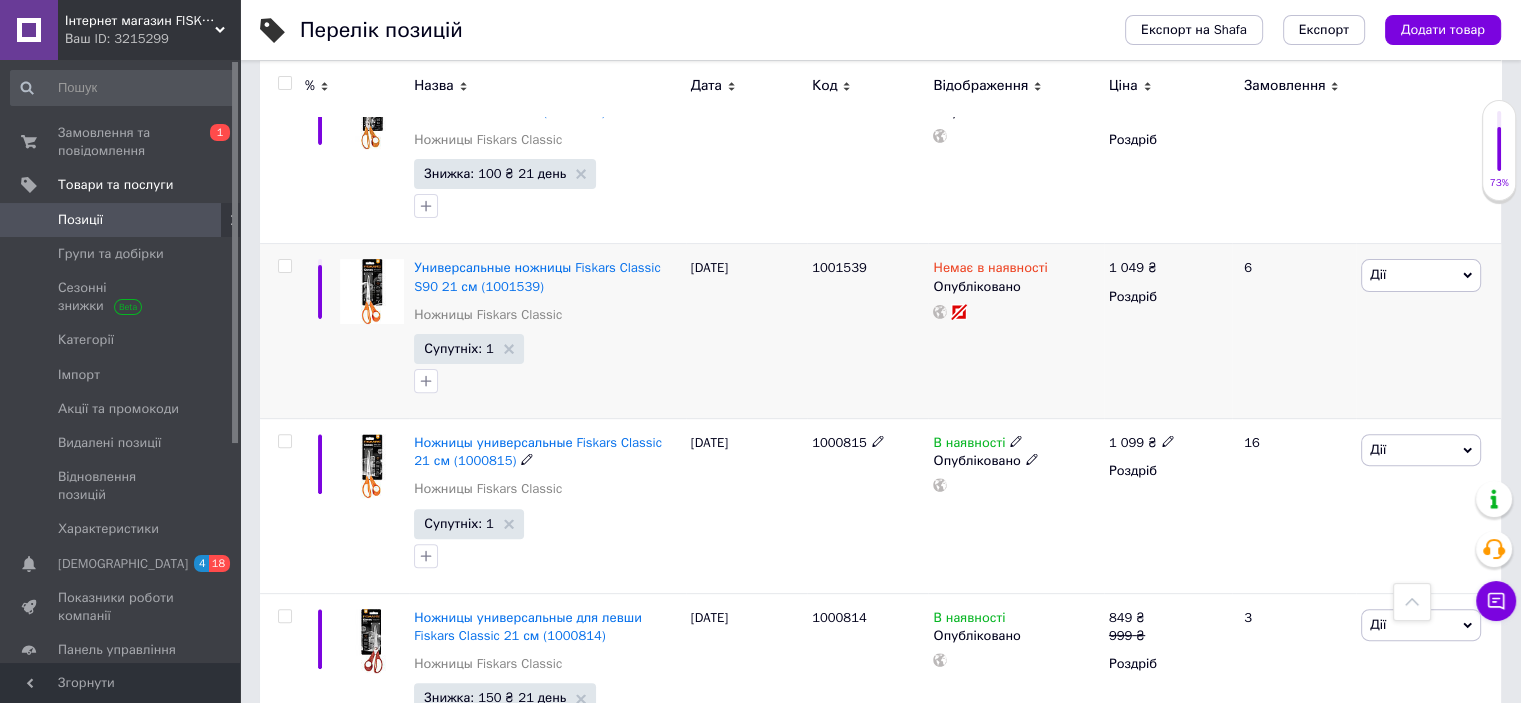 scroll, scrollTop: 533, scrollLeft: 0, axis: vertical 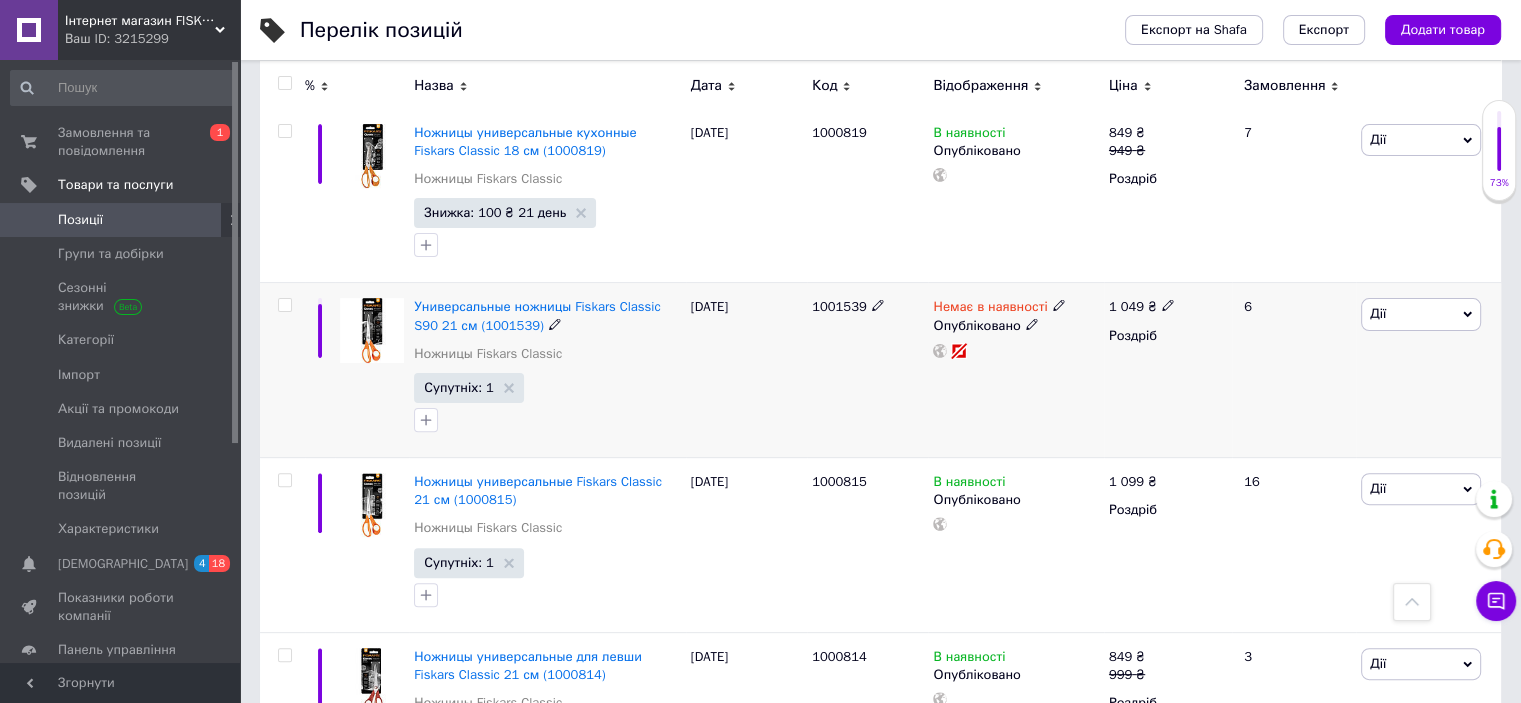 click 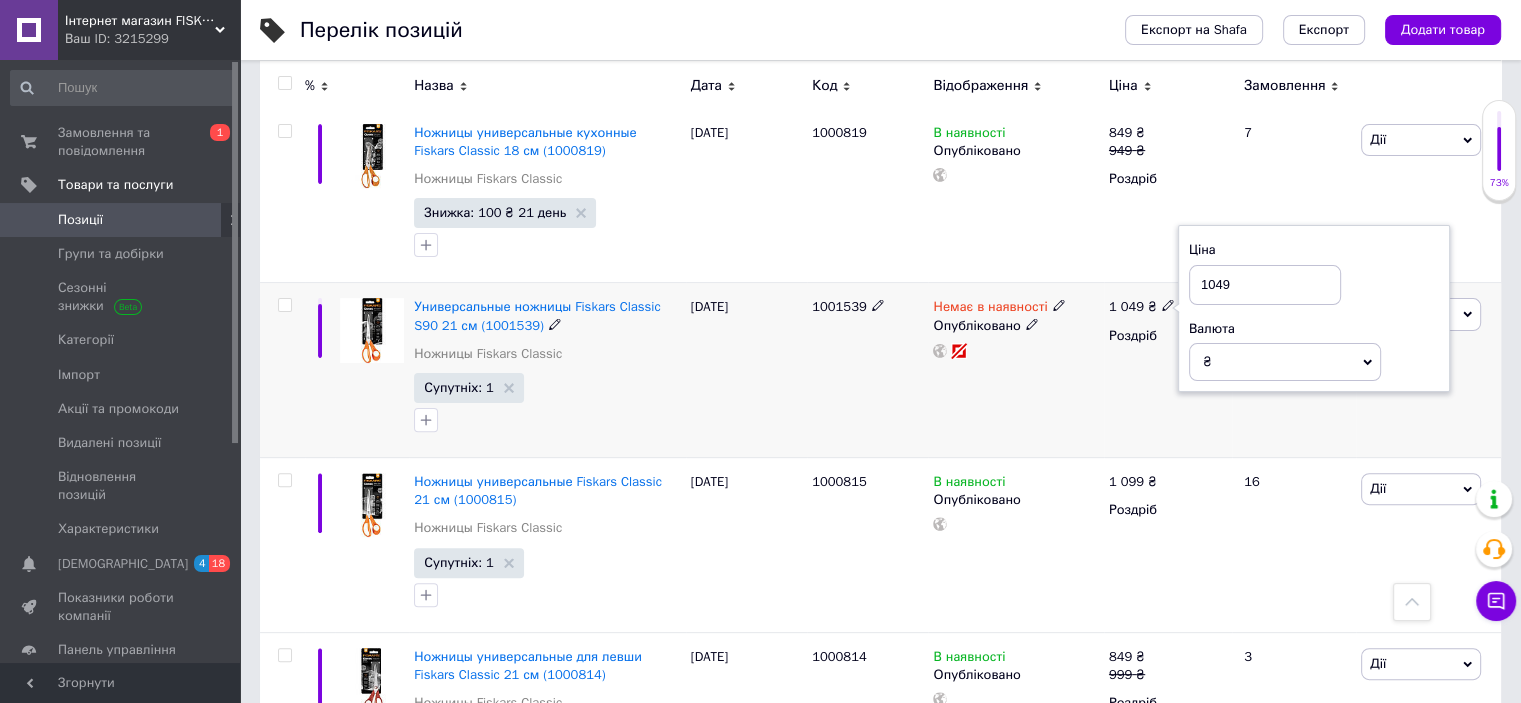 click on "1049" at bounding box center (1265, 285) 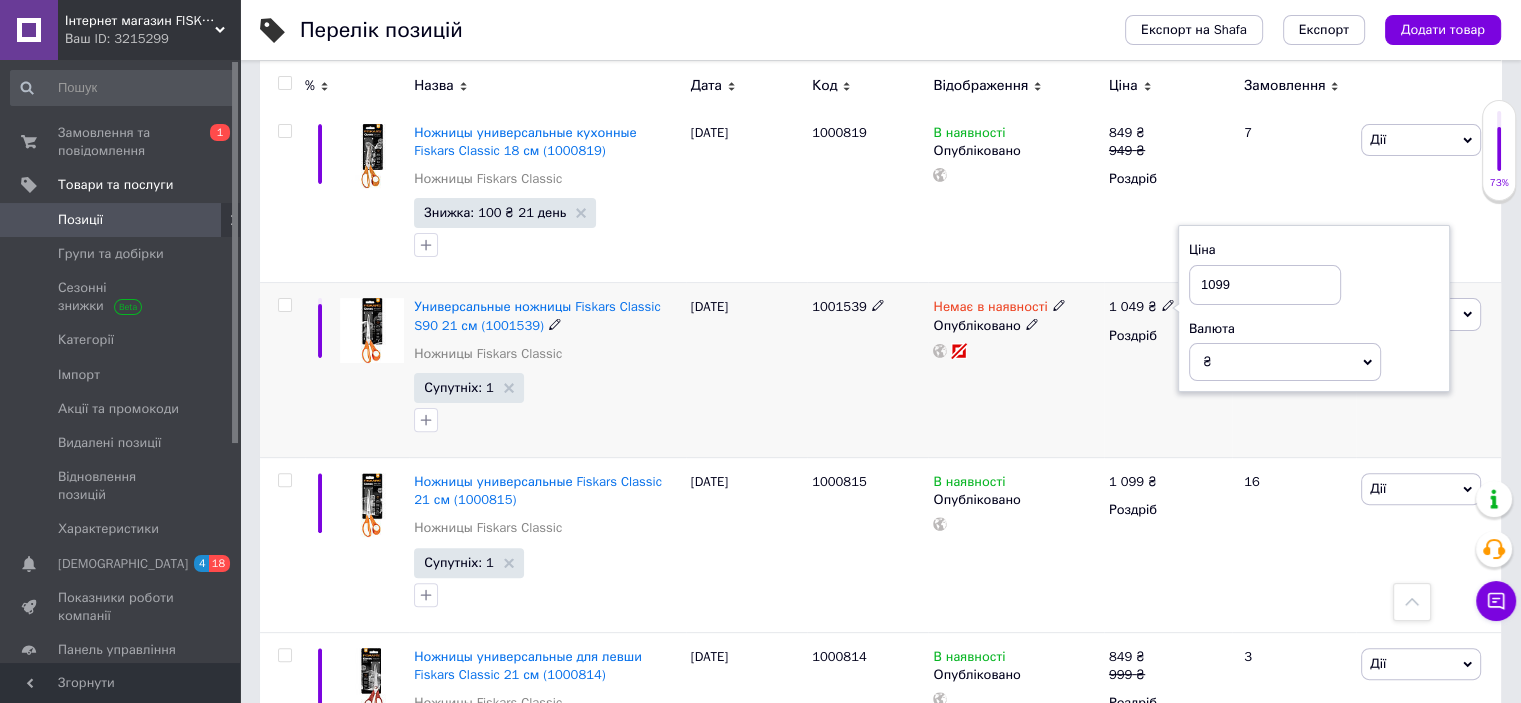 type on "1099" 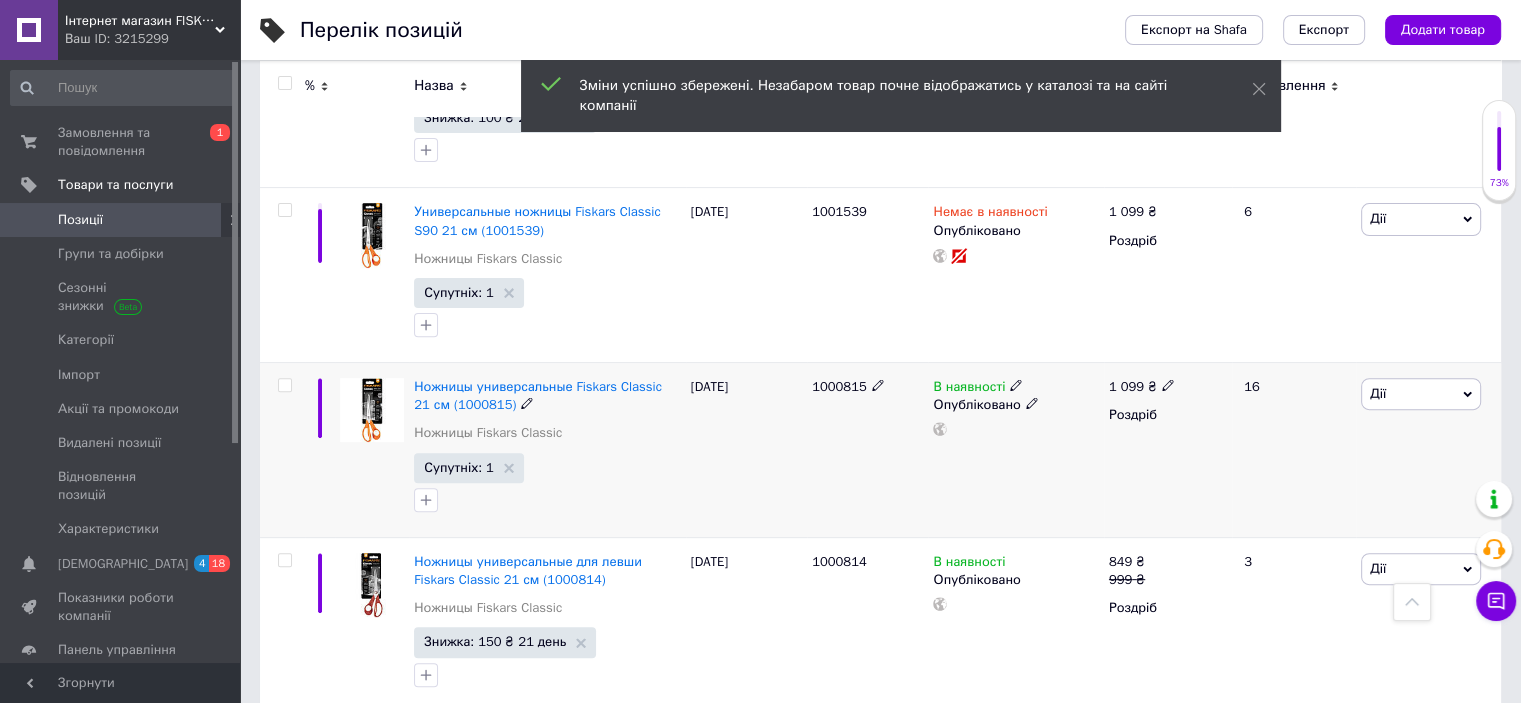 scroll, scrollTop: 666, scrollLeft: 0, axis: vertical 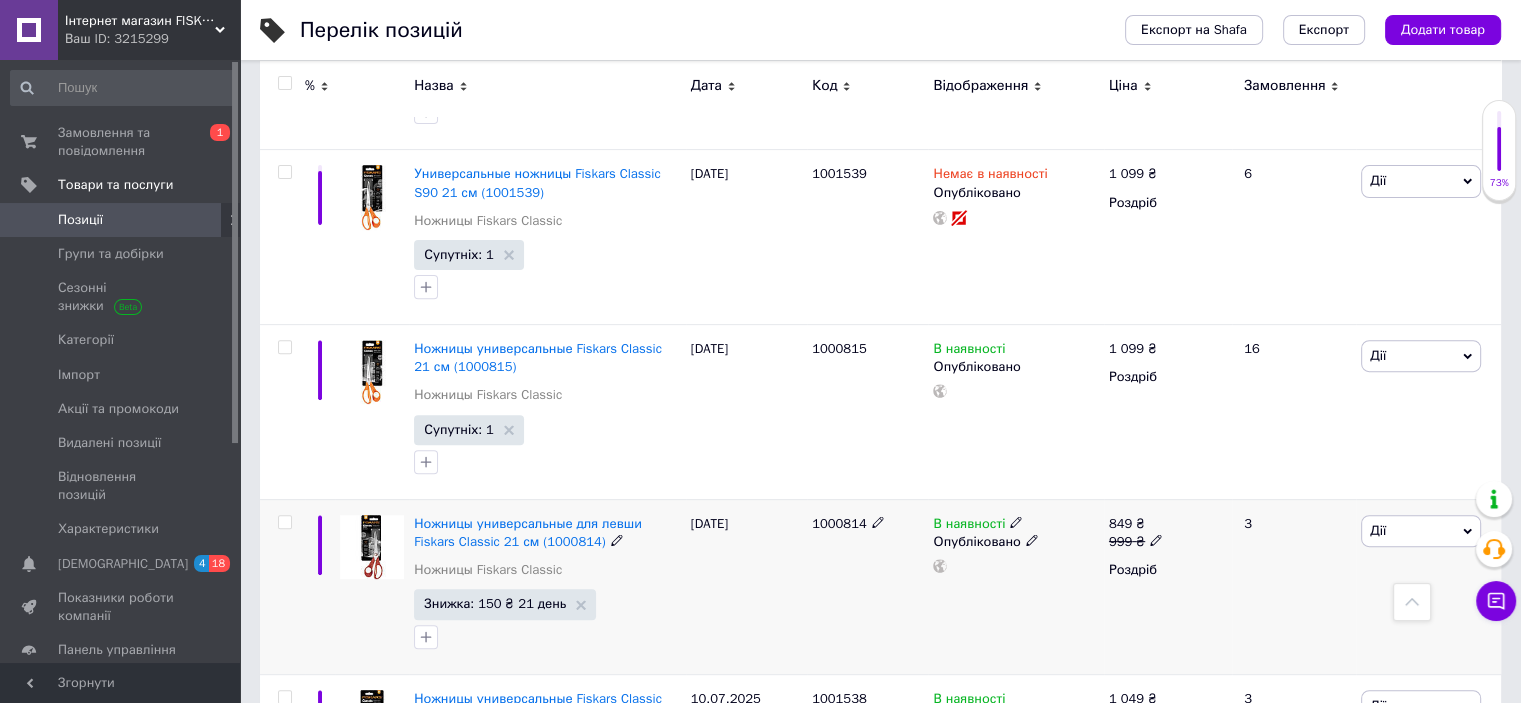 click 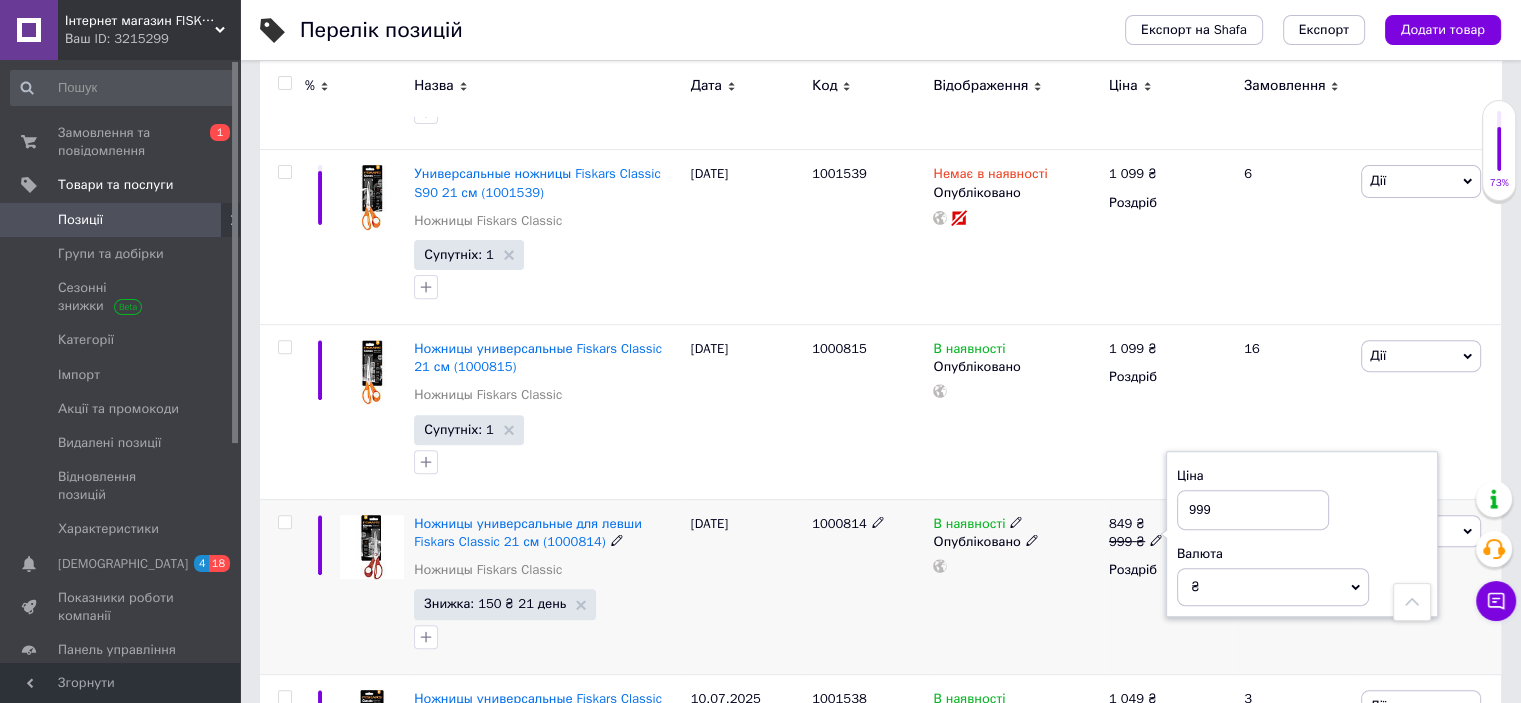 drag, startPoint x: 1196, startPoint y: 505, endPoint x: 1182, endPoint y: 505, distance: 14 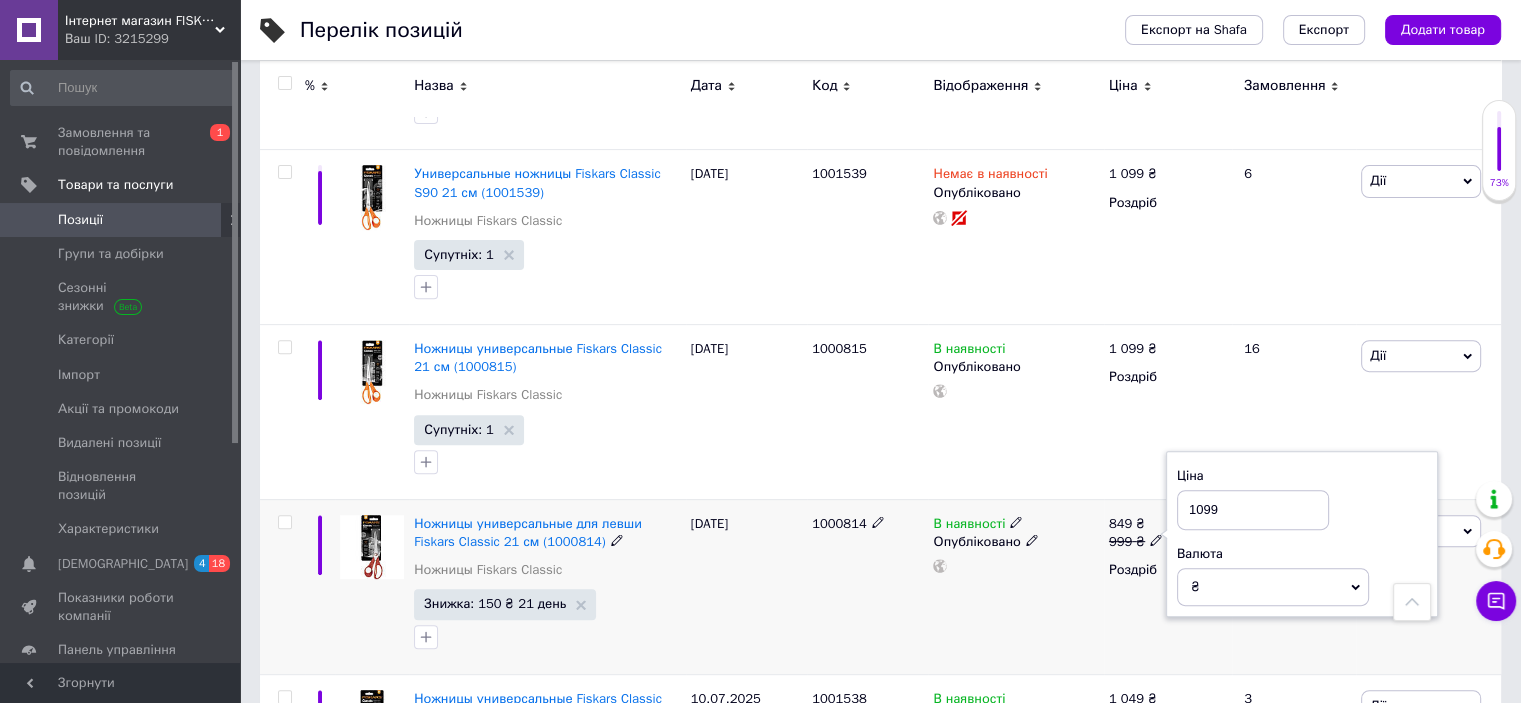 type on "1099" 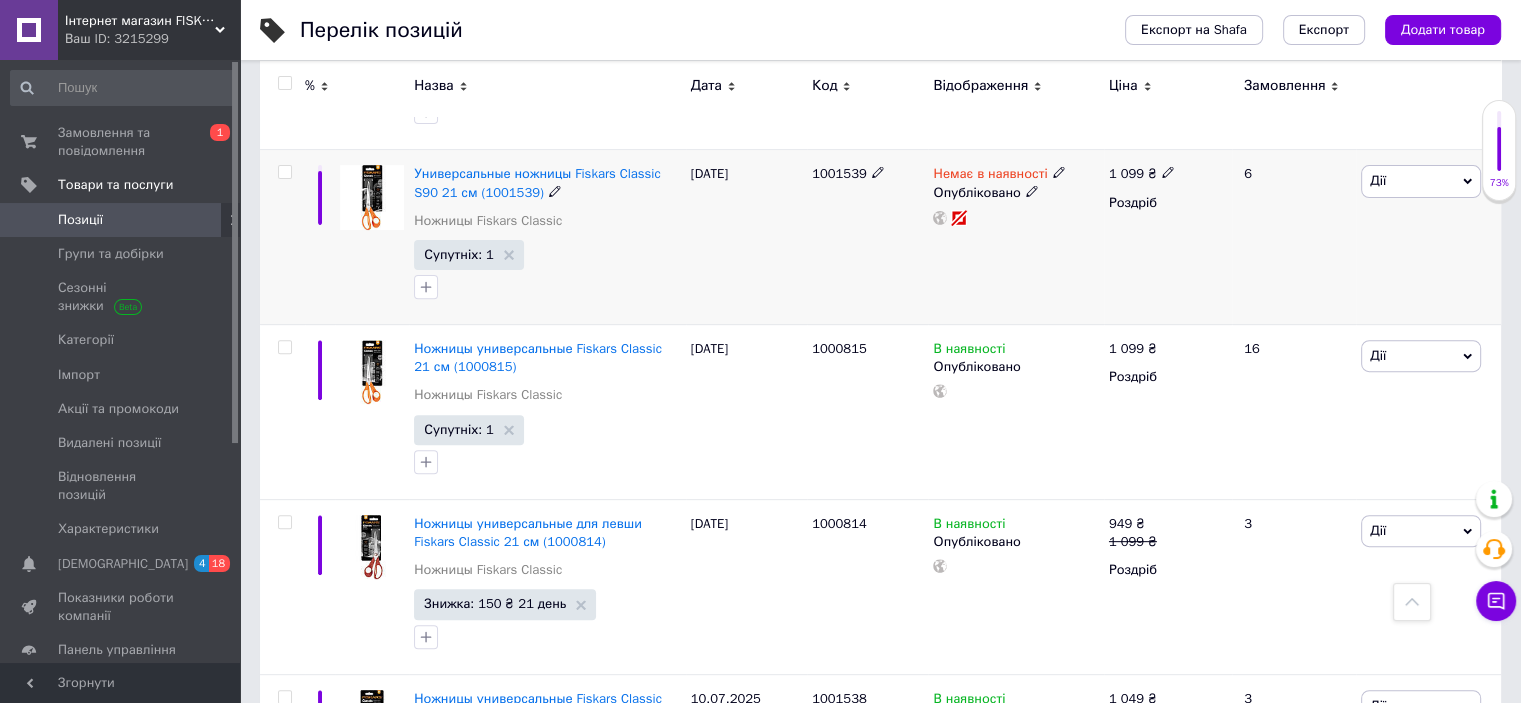 click on "1001539" at bounding box center (839, 173) 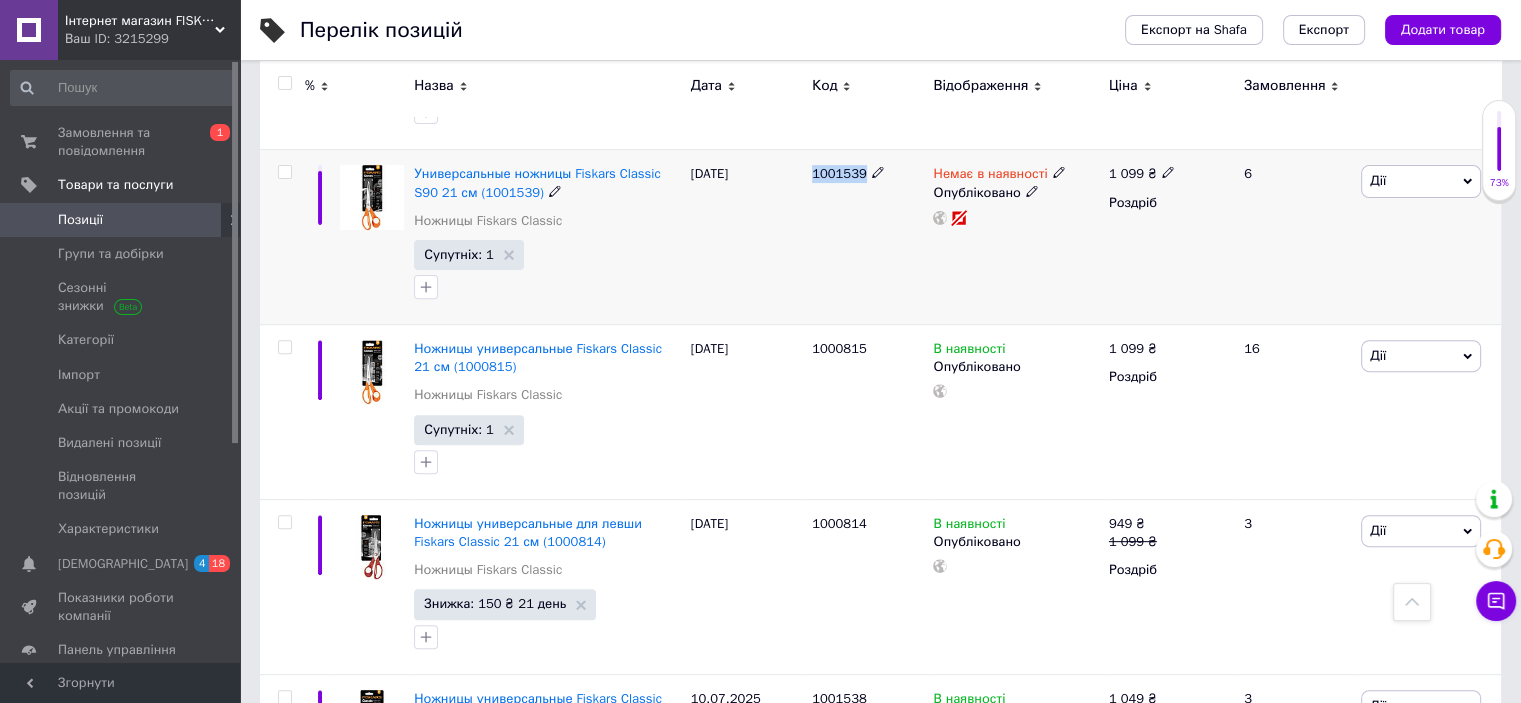 click on "1001539" at bounding box center [839, 173] 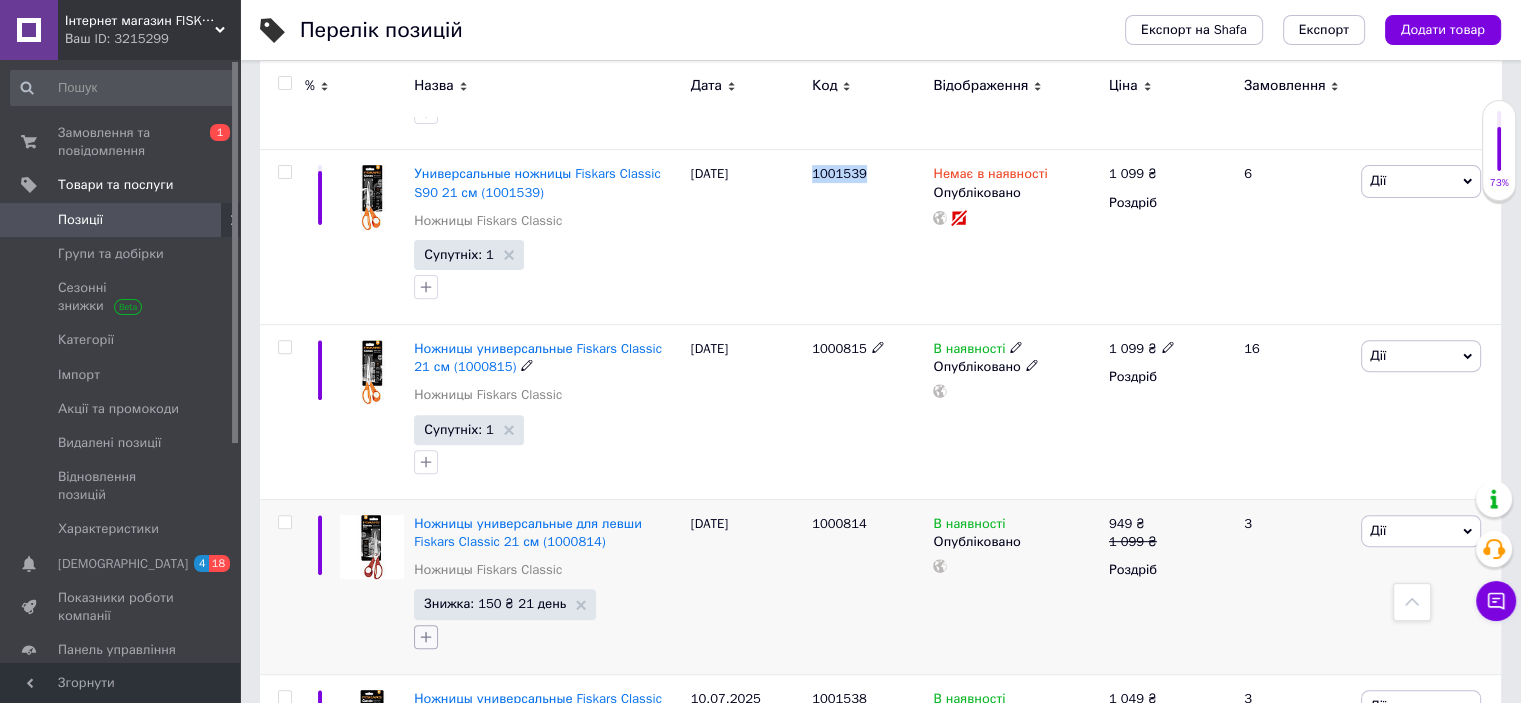 copy on "1001539" 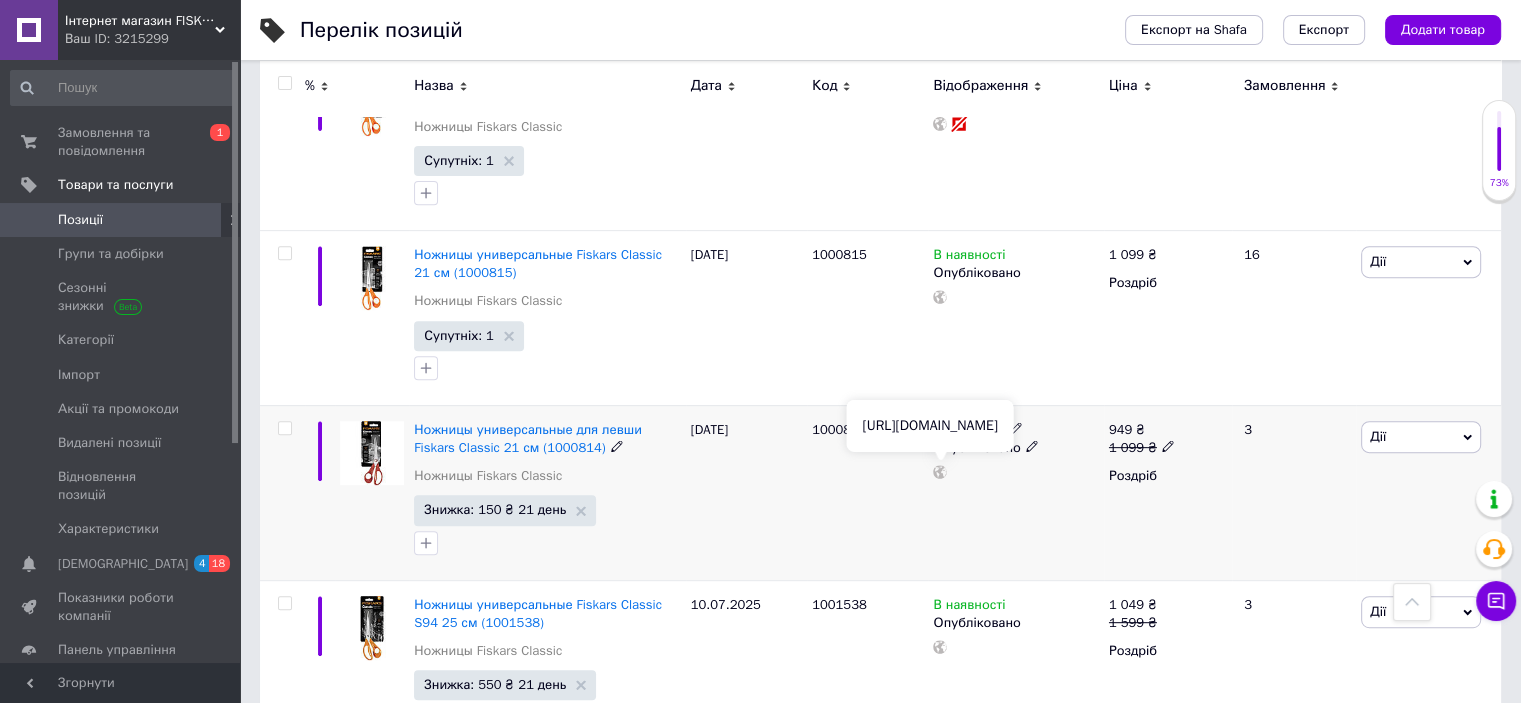 scroll, scrollTop: 800, scrollLeft: 0, axis: vertical 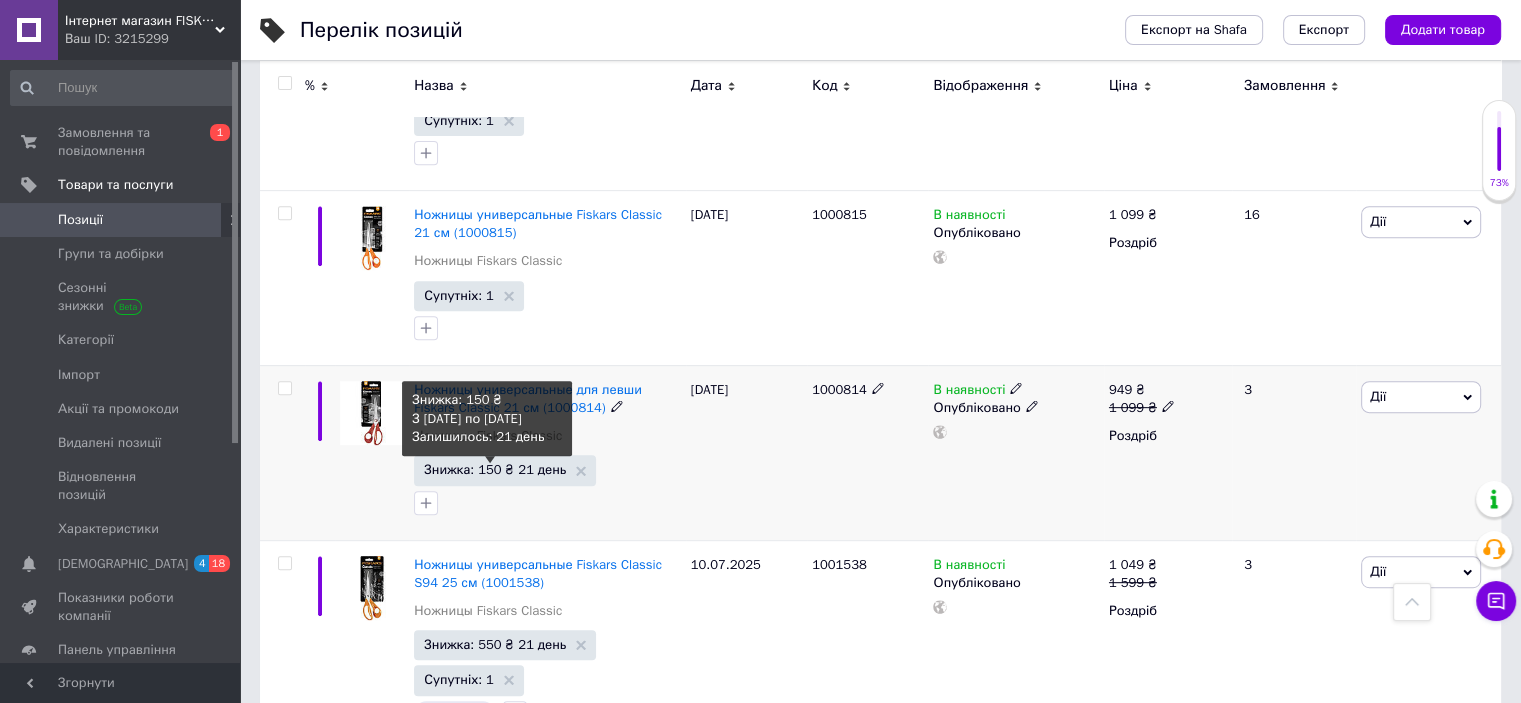 click on "Знижка: 150 ₴ 21 день" at bounding box center (495, 469) 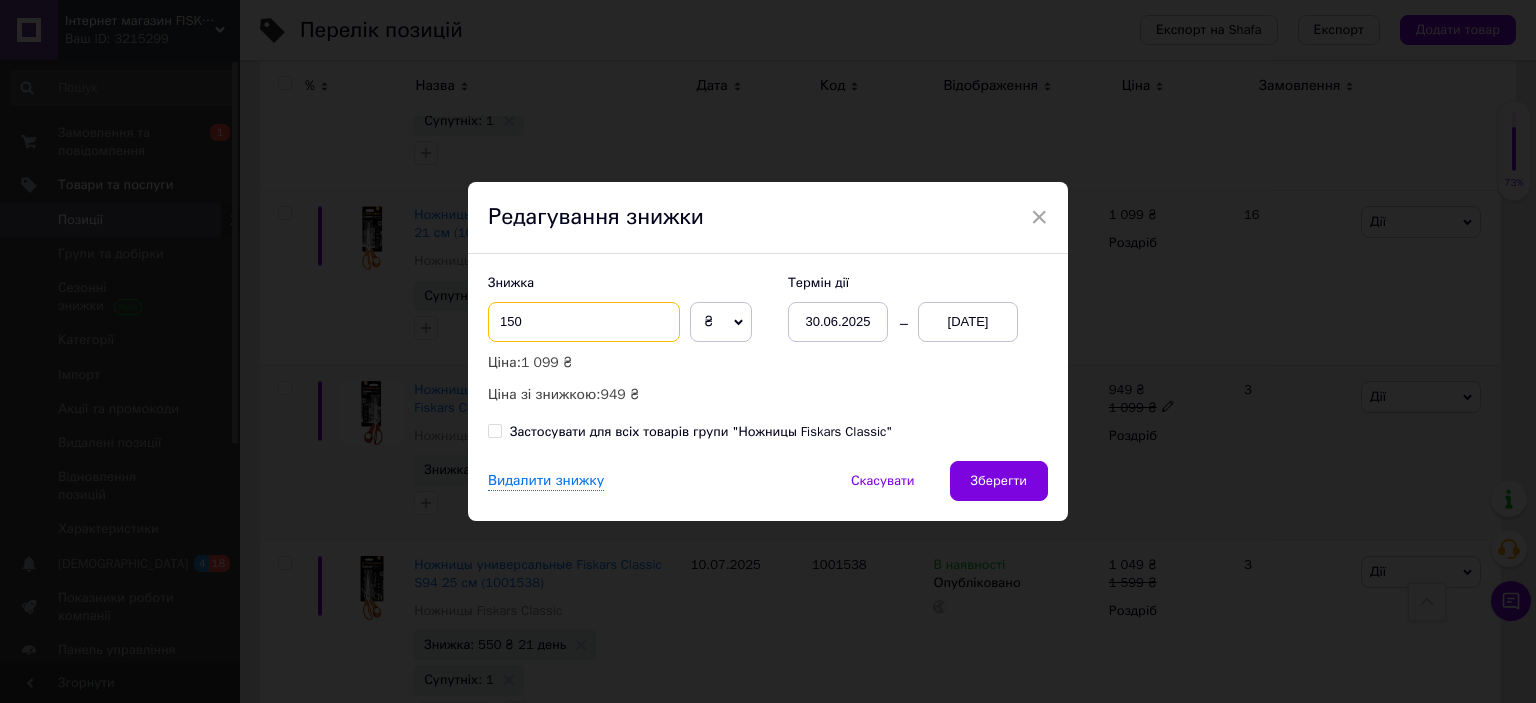 drag, startPoint x: 511, startPoint y: 319, endPoint x: 496, endPoint y: 322, distance: 15.297058 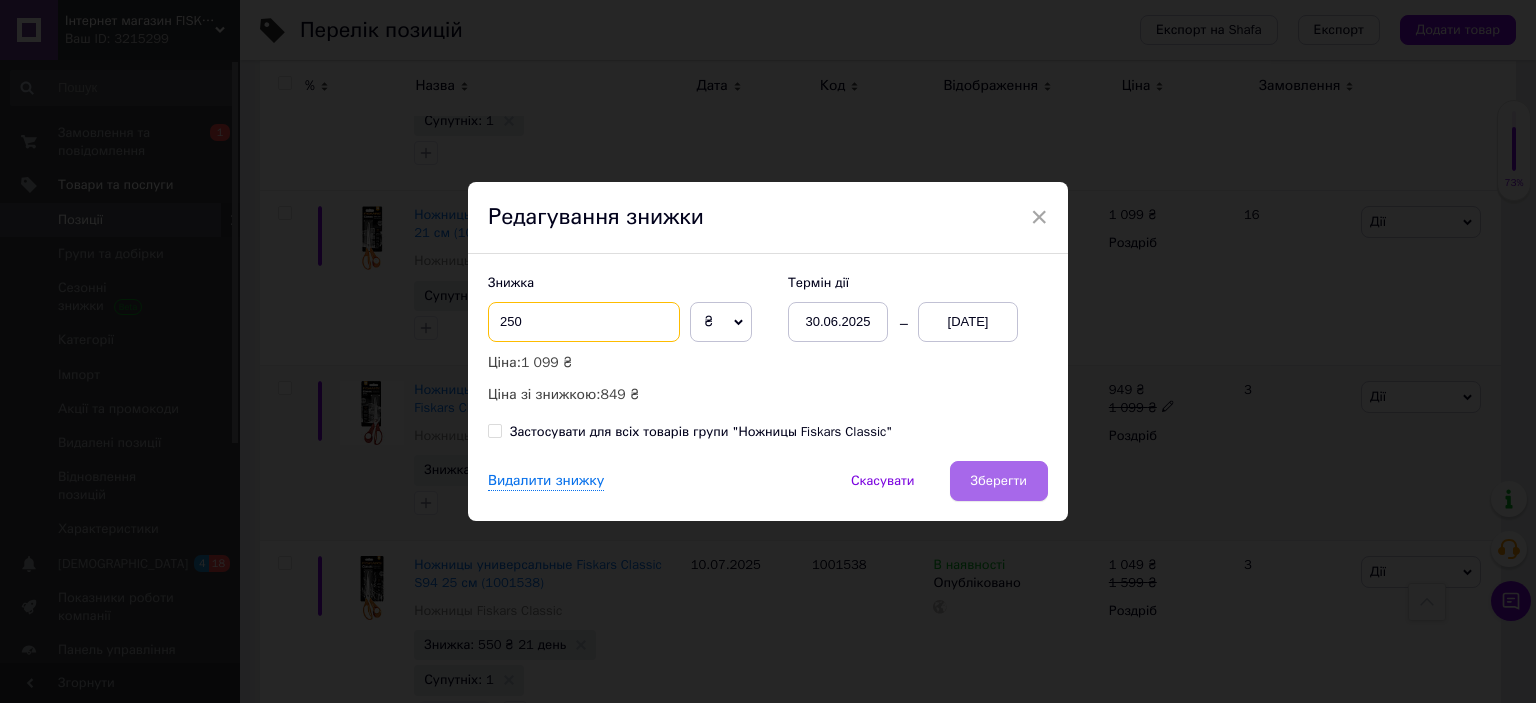 type on "250" 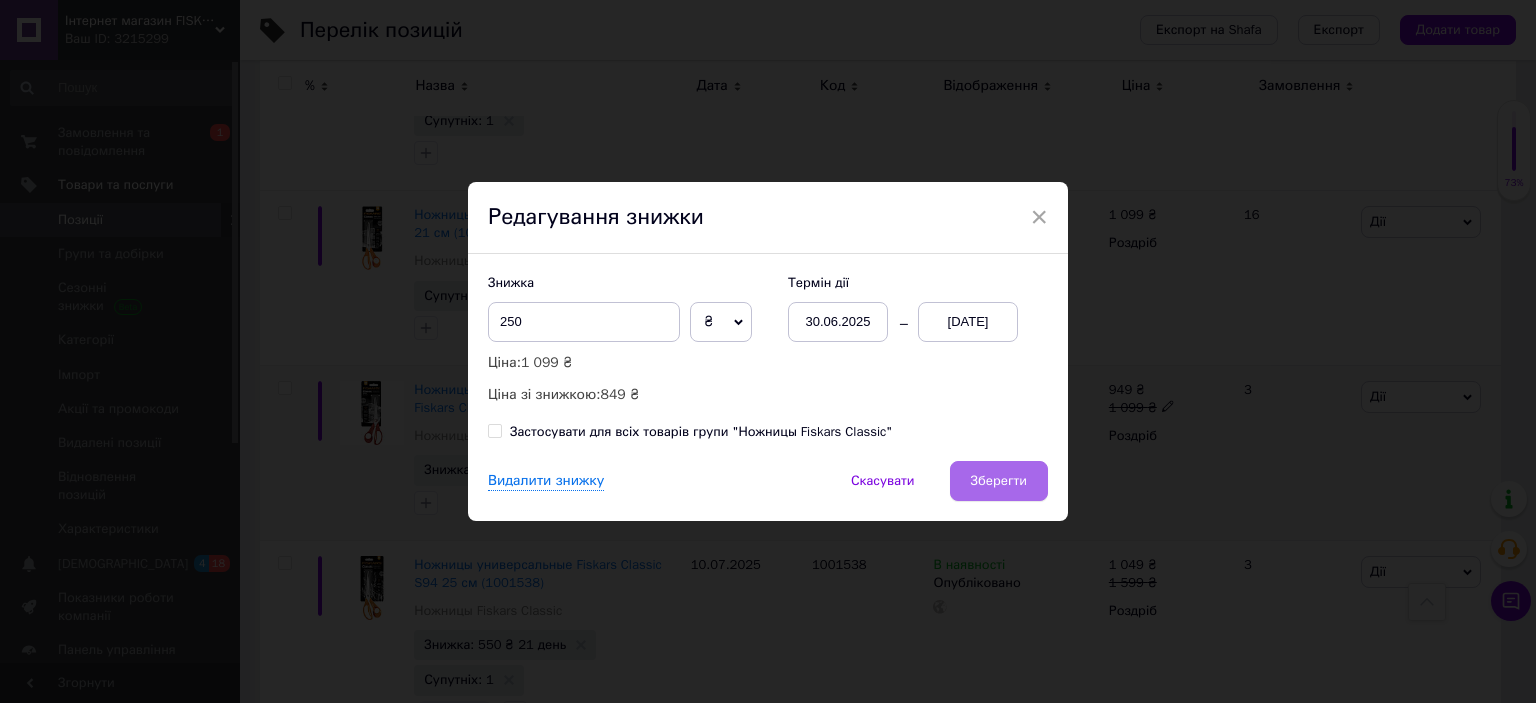 click on "Зберегти" at bounding box center [999, 481] 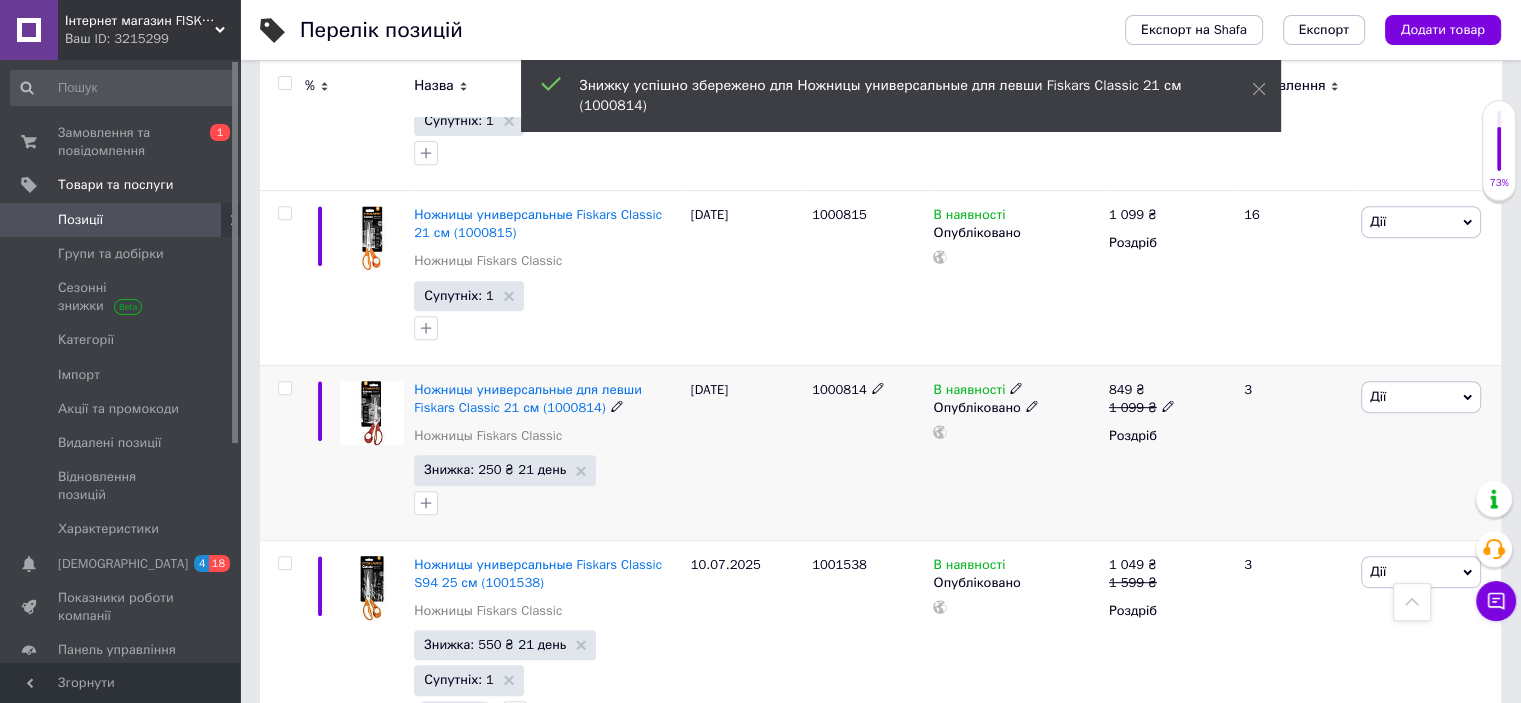 click on "1000814" at bounding box center (867, 452) 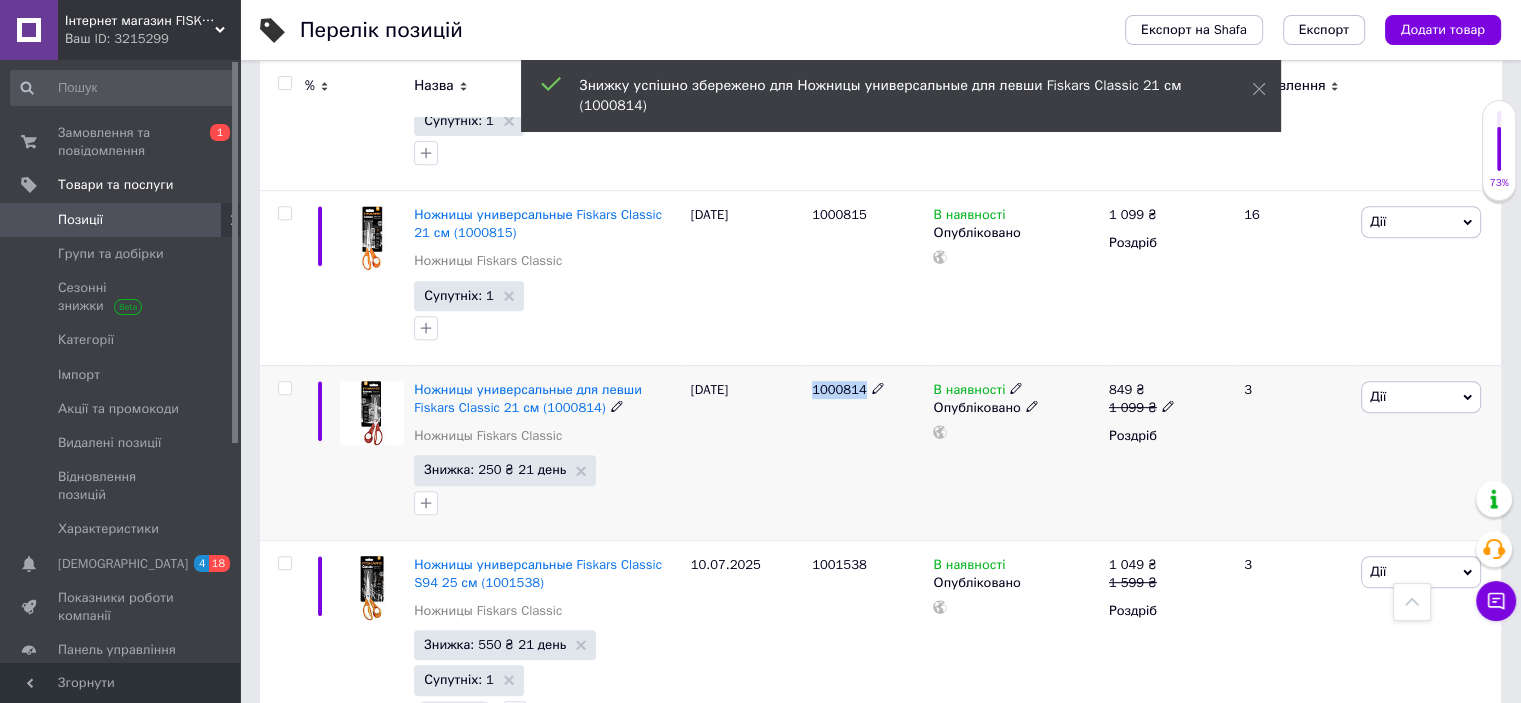 click on "1000814" at bounding box center (839, 389) 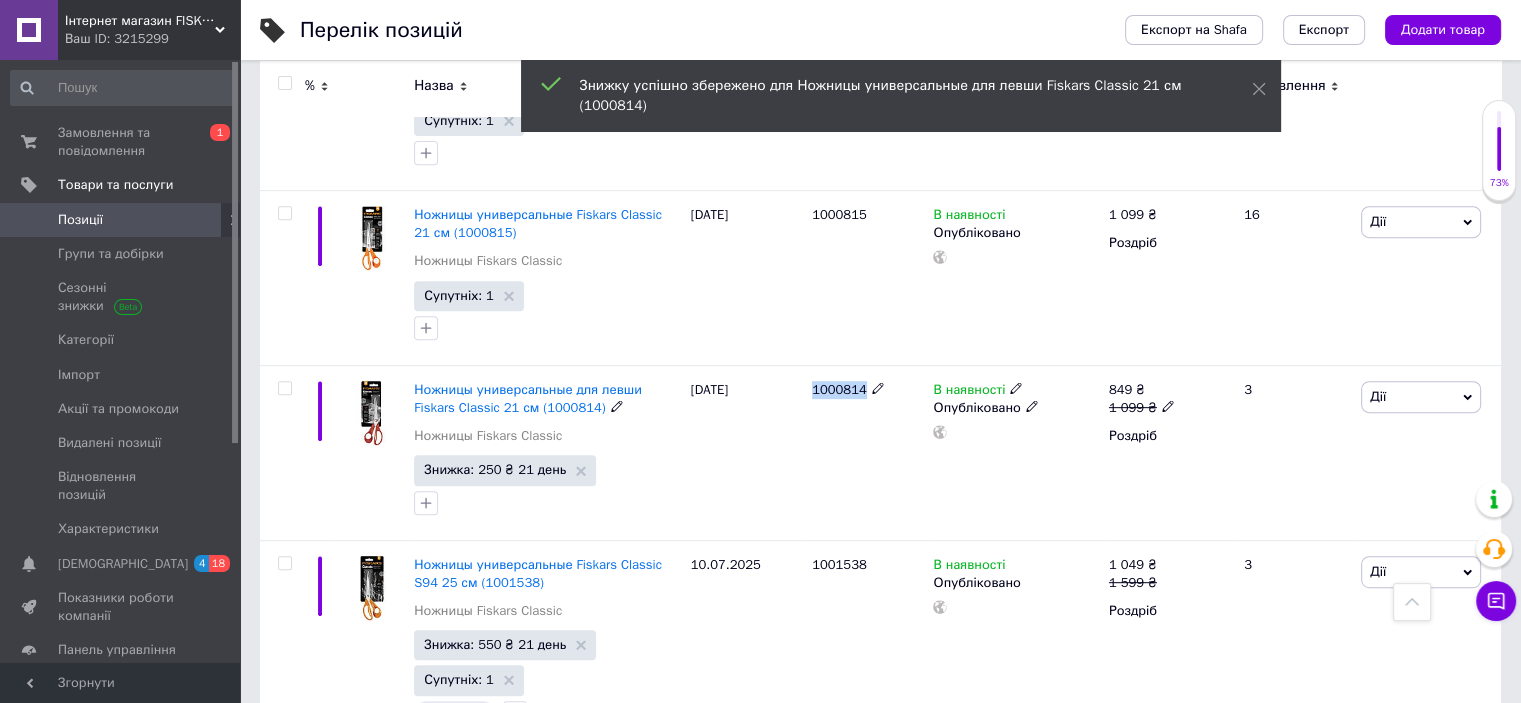 copy on "1000814" 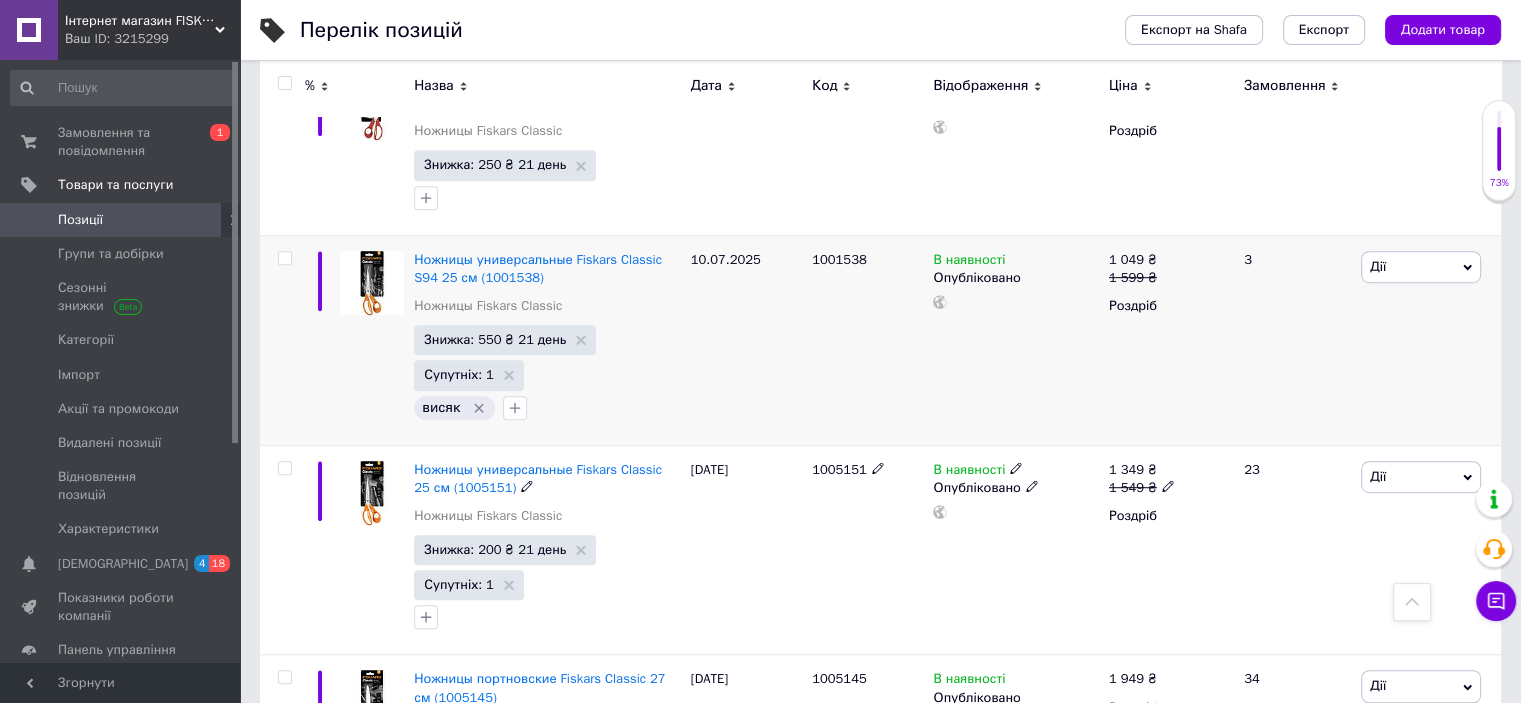 scroll, scrollTop: 1066, scrollLeft: 0, axis: vertical 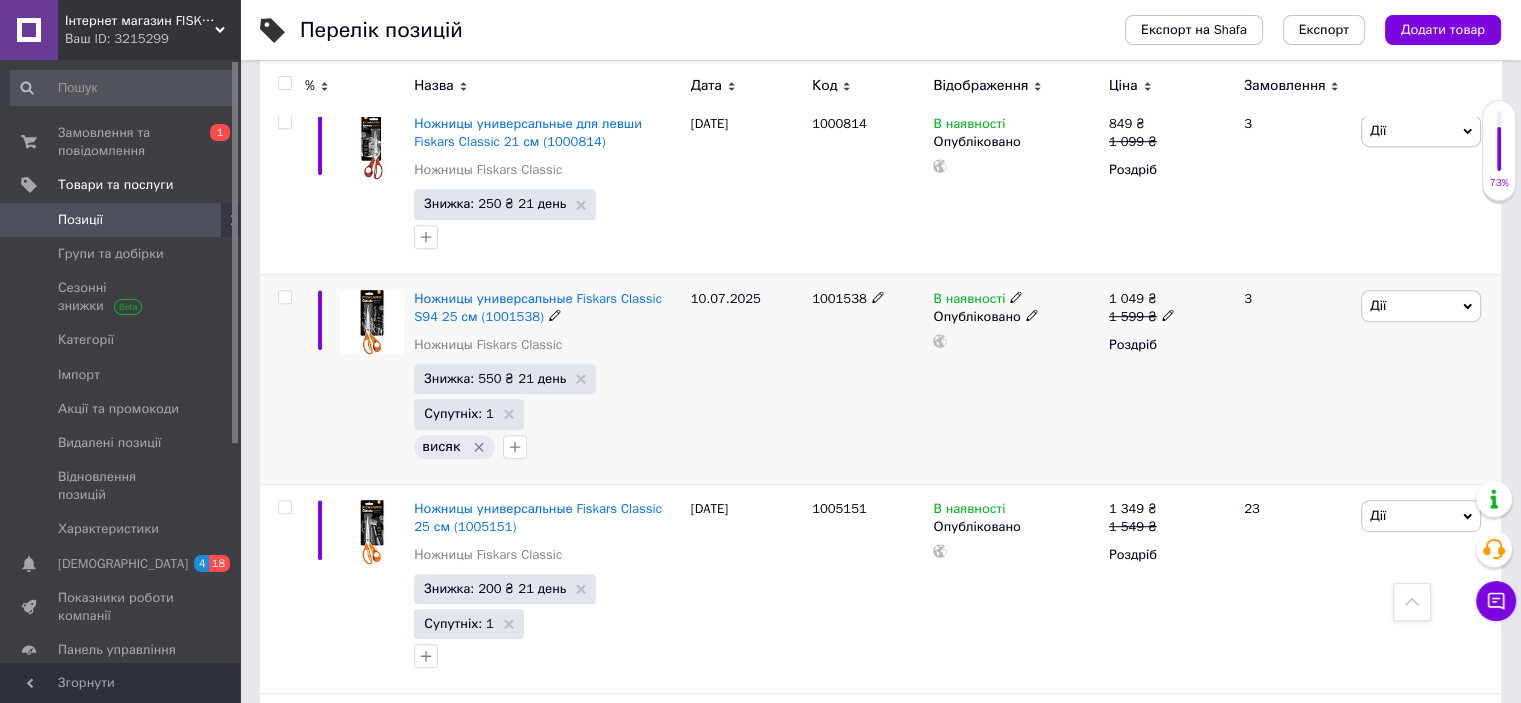 click on "1001538" at bounding box center (839, 298) 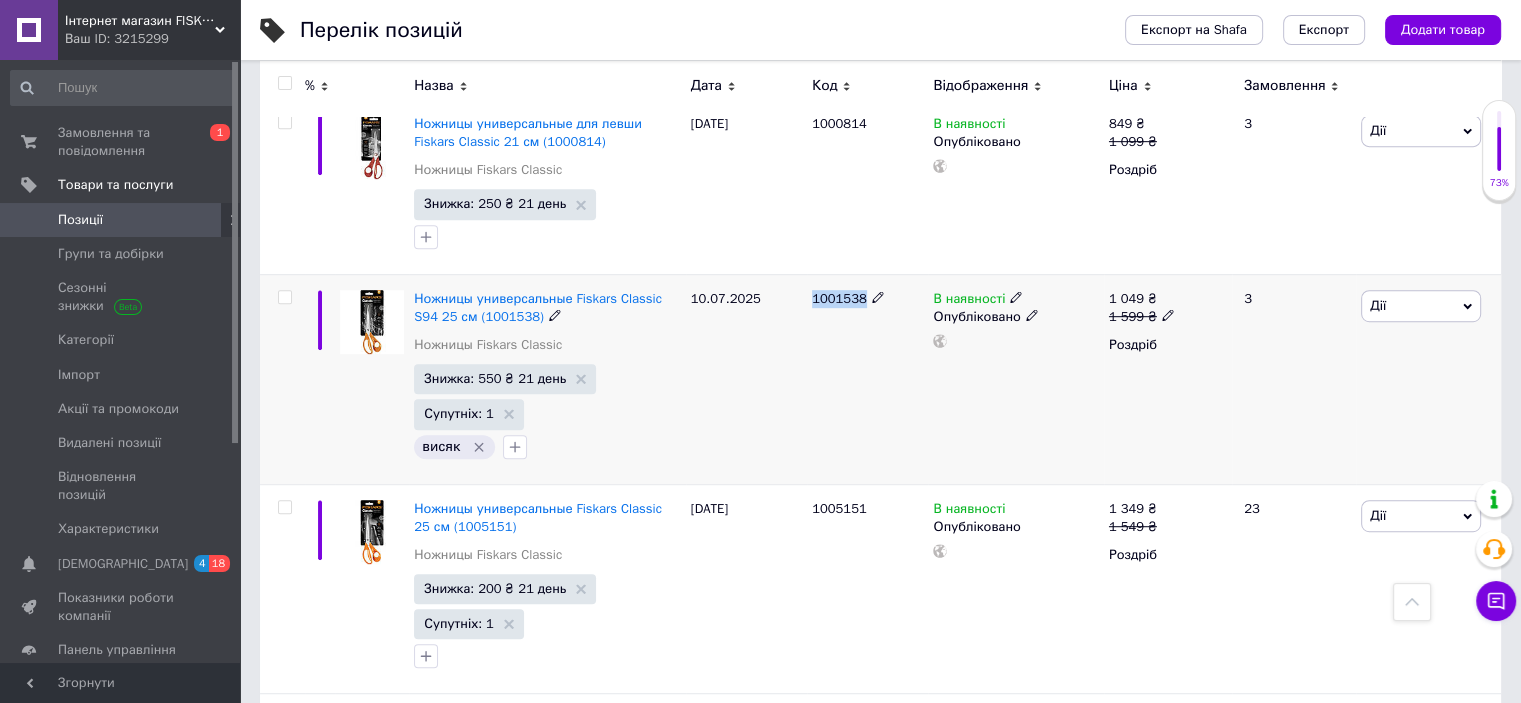 click on "1001538" at bounding box center (839, 298) 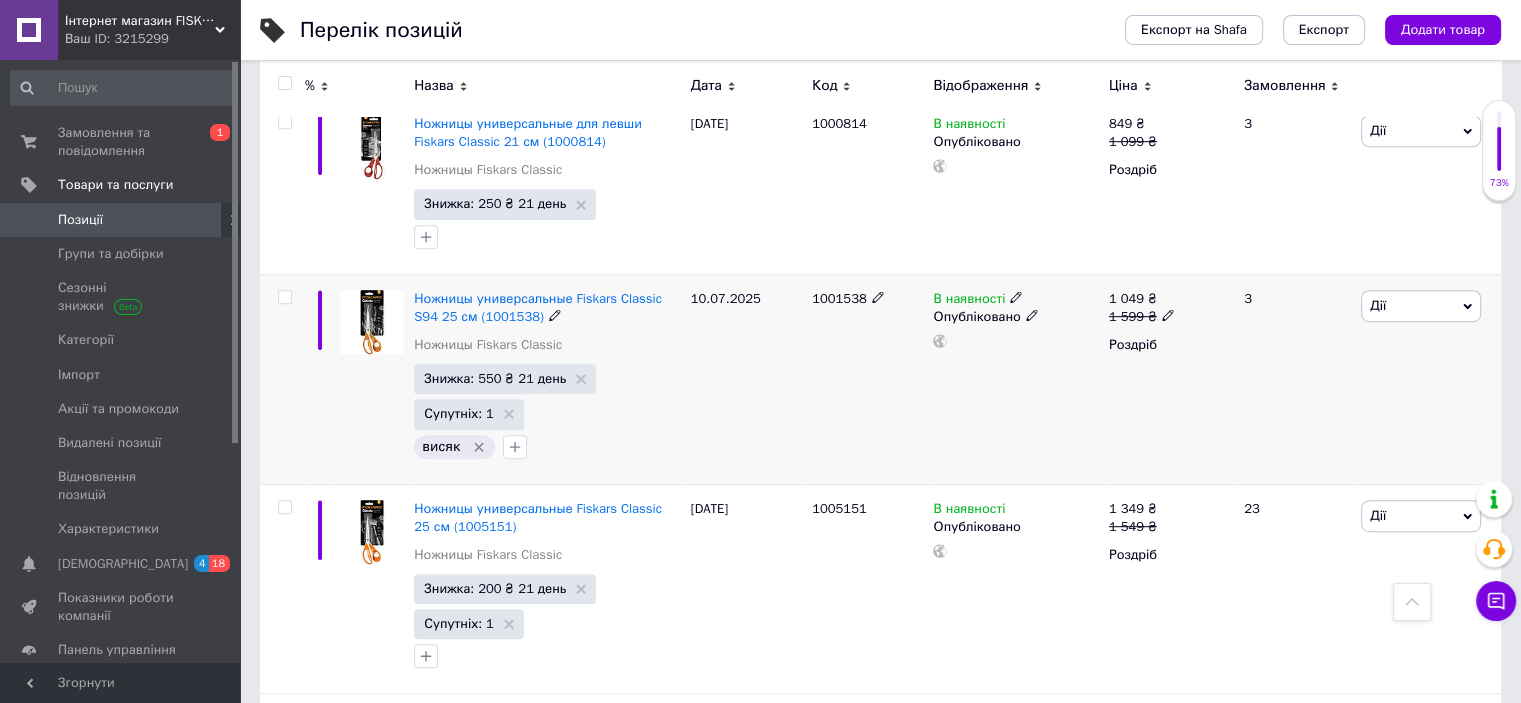 click 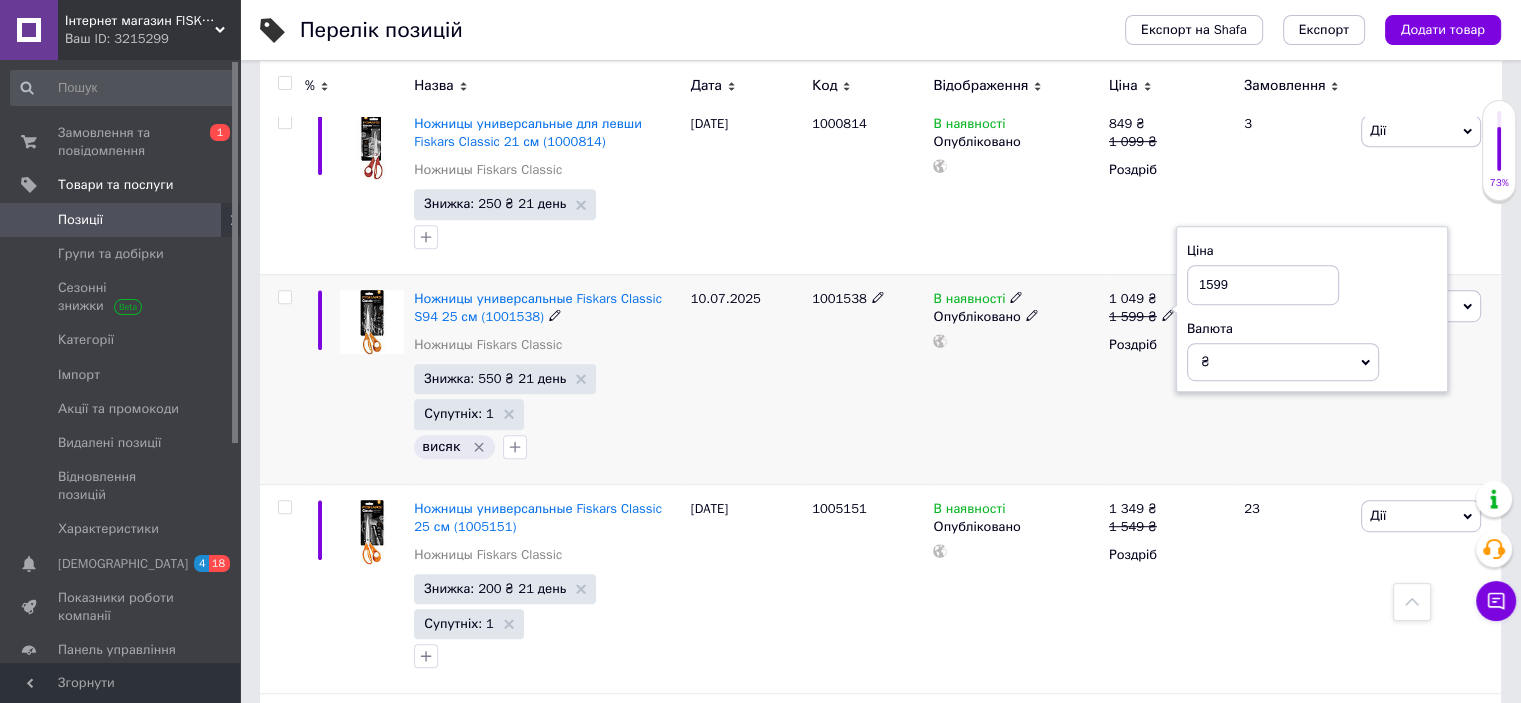 click on "1599" at bounding box center [1263, 285] 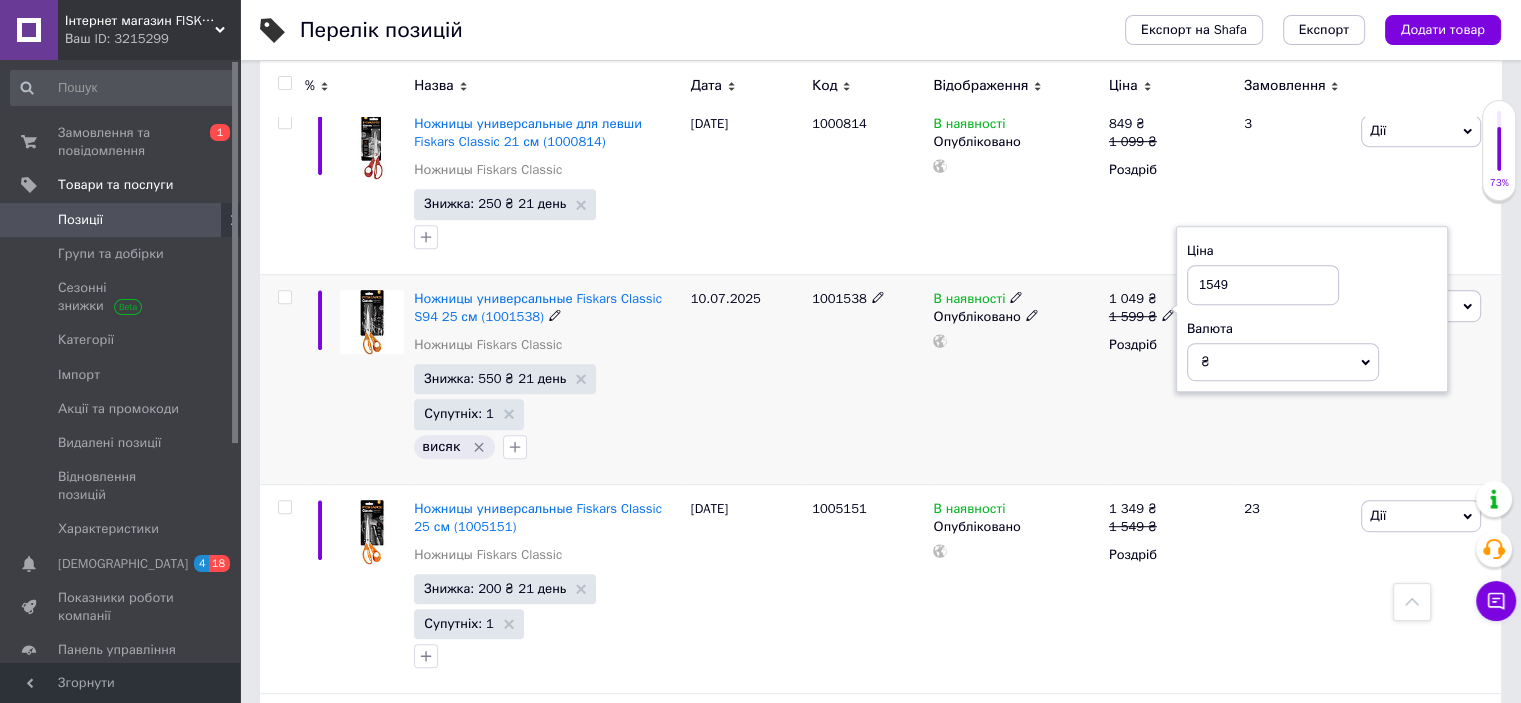 type on "1549" 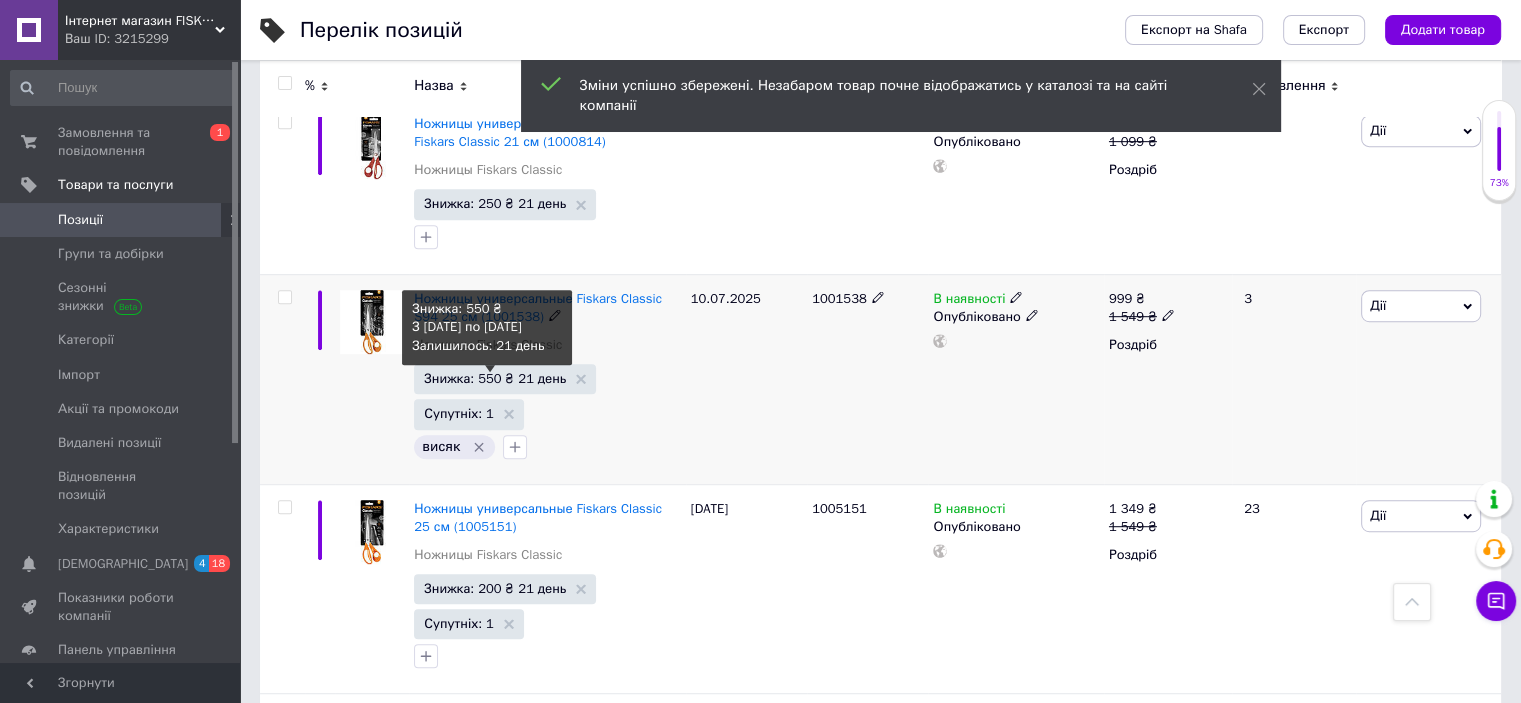 click on "Знижка: 550 ₴ 21 день" at bounding box center [495, 378] 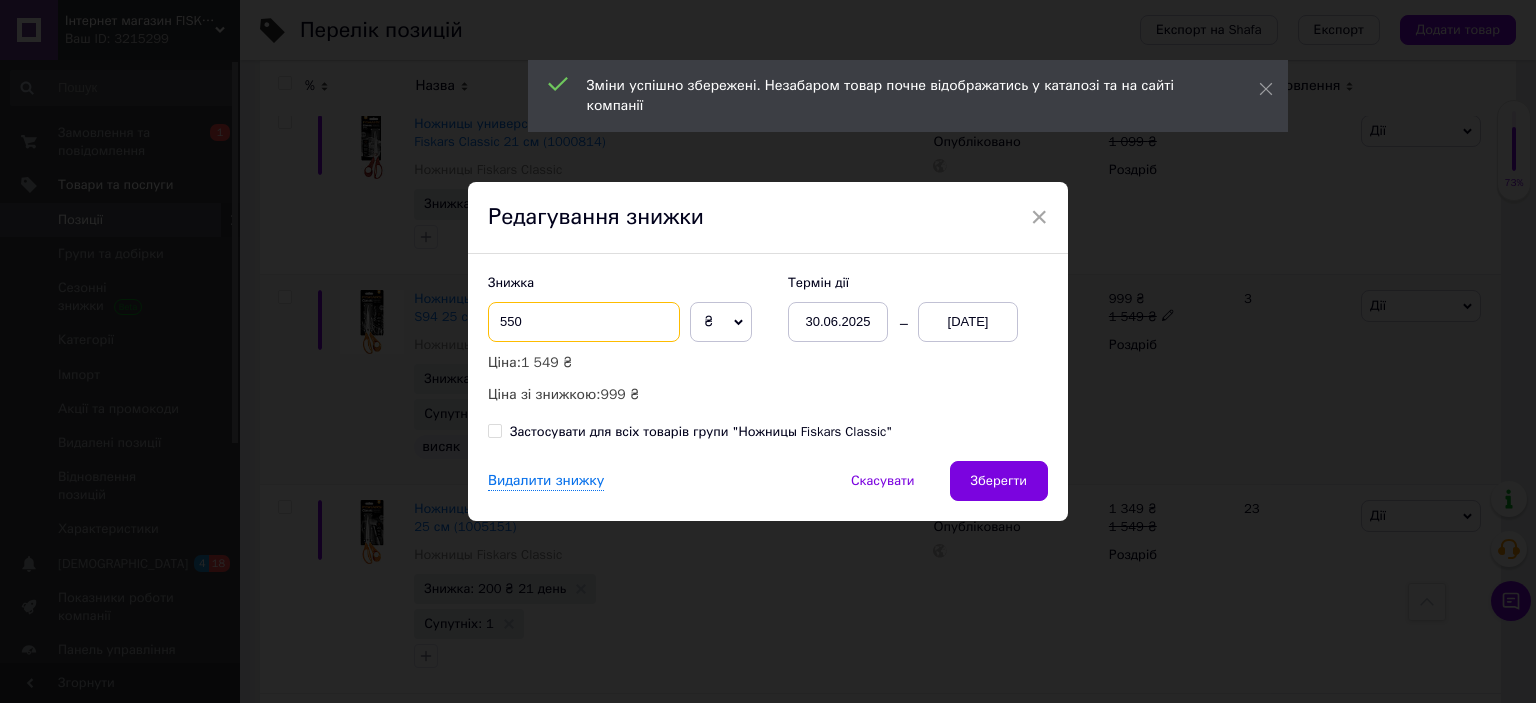 click on "550" at bounding box center (584, 322) 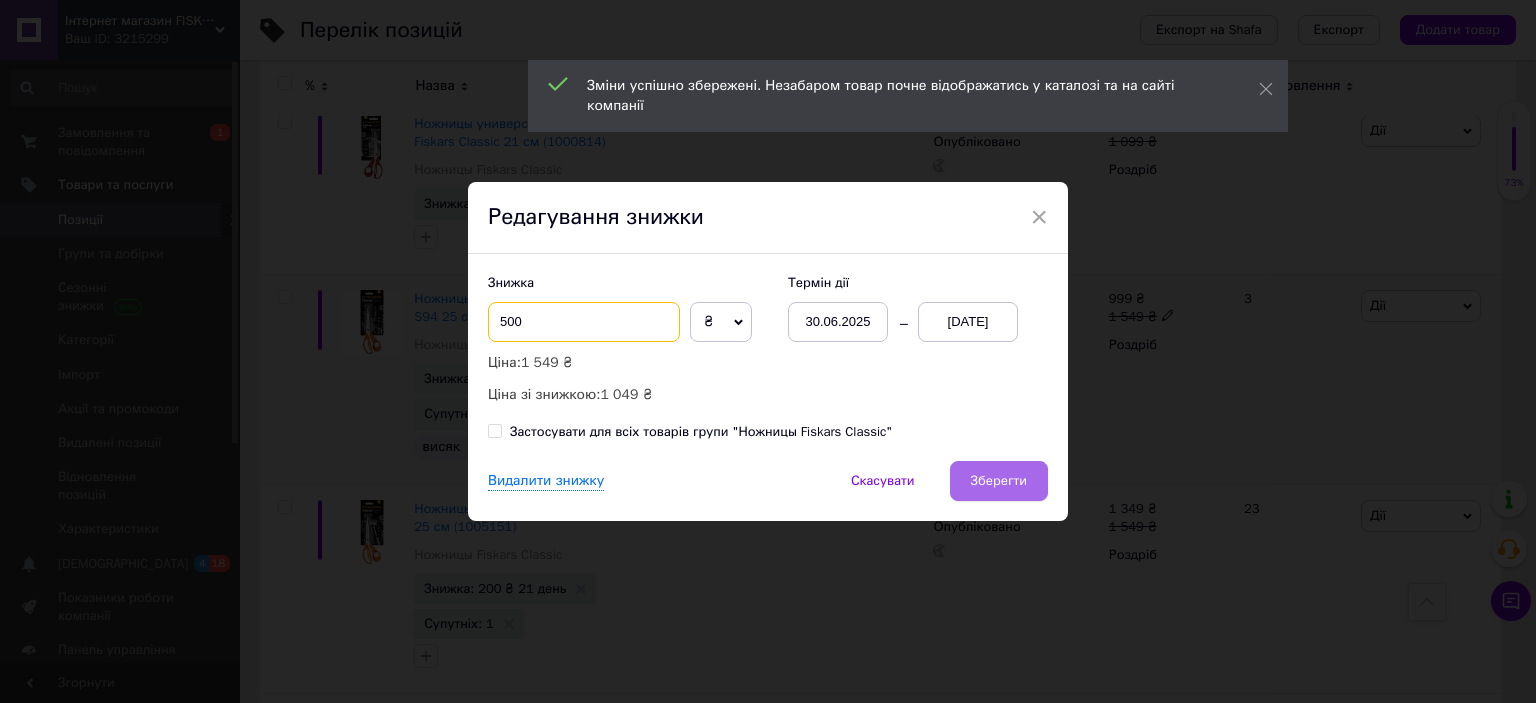 type on "500" 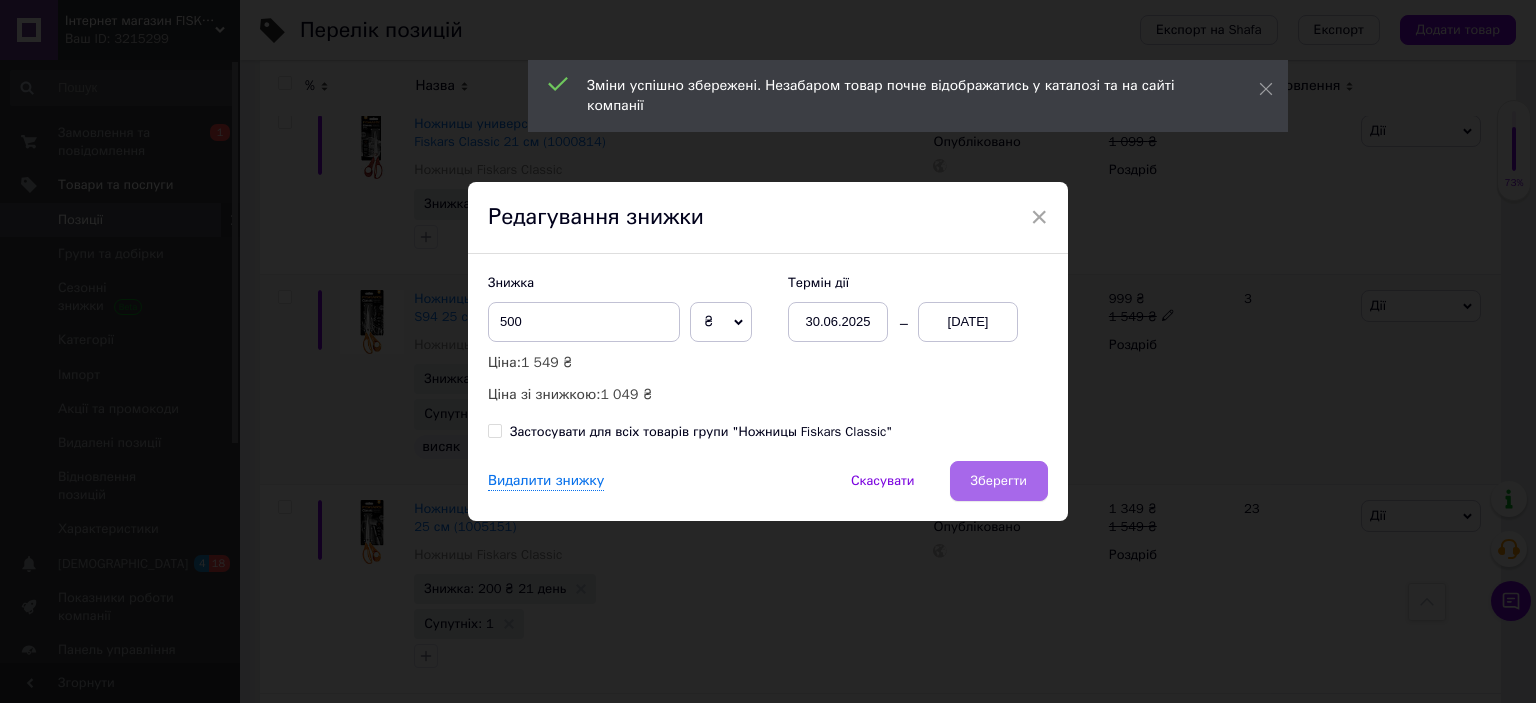 click on "Зберегти" at bounding box center (999, 481) 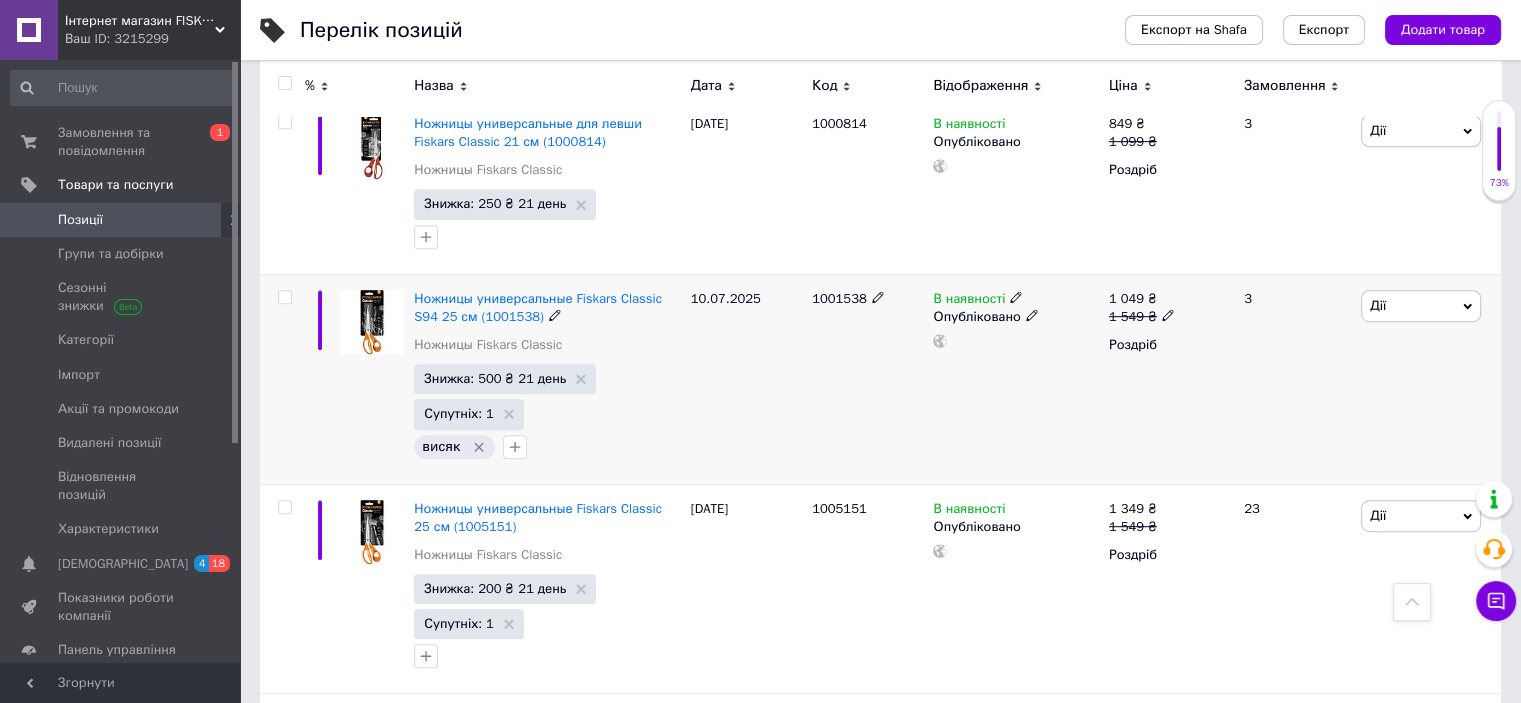 click on "1001538" at bounding box center [839, 298] 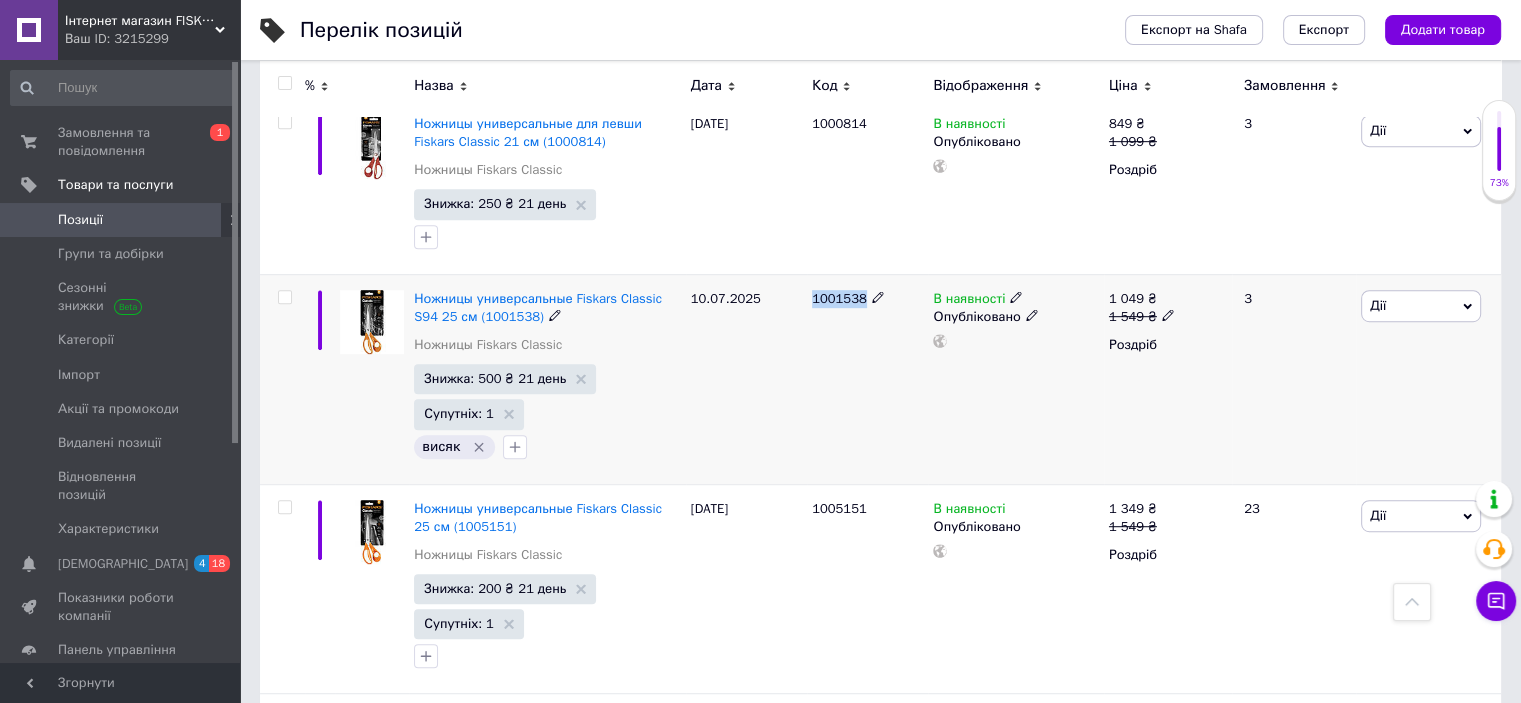 click on "1001538" at bounding box center (839, 298) 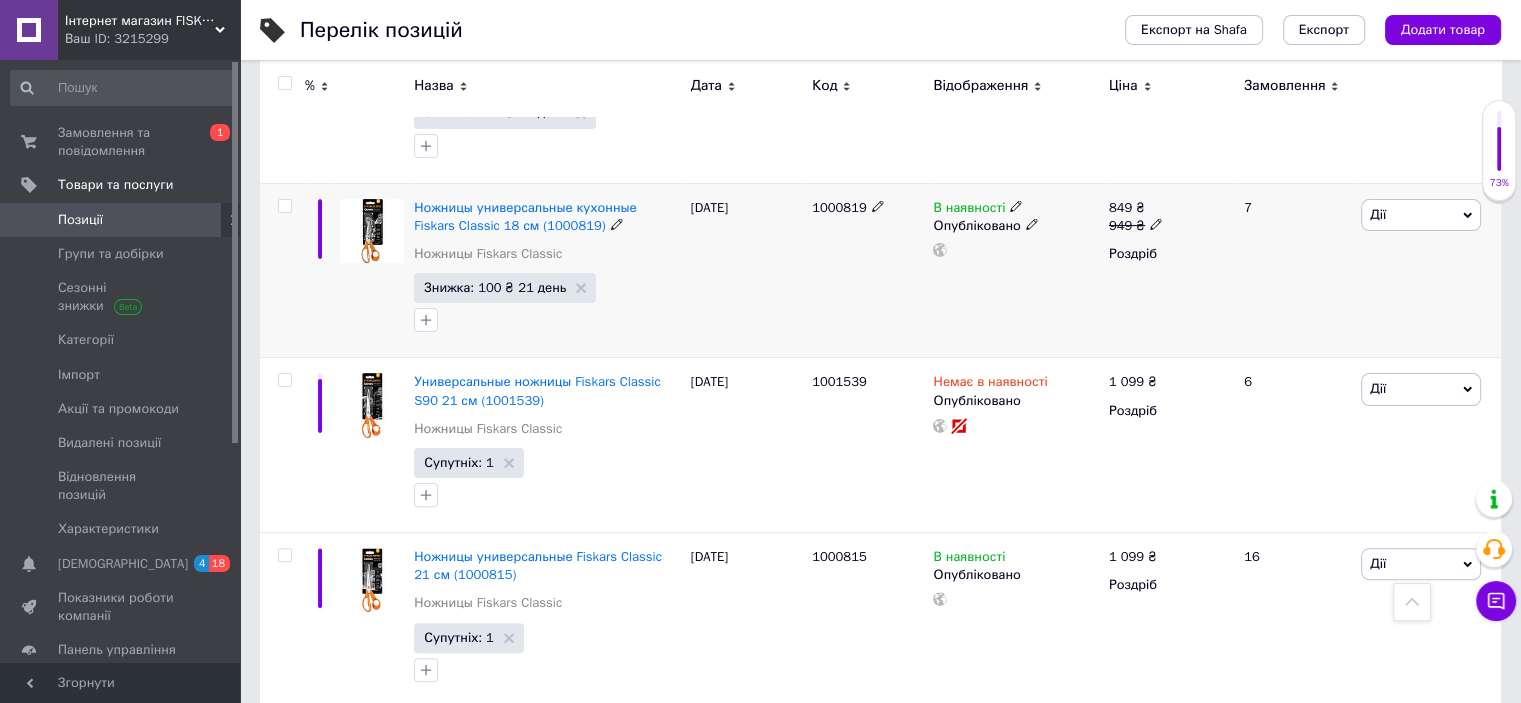 scroll, scrollTop: 533, scrollLeft: 0, axis: vertical 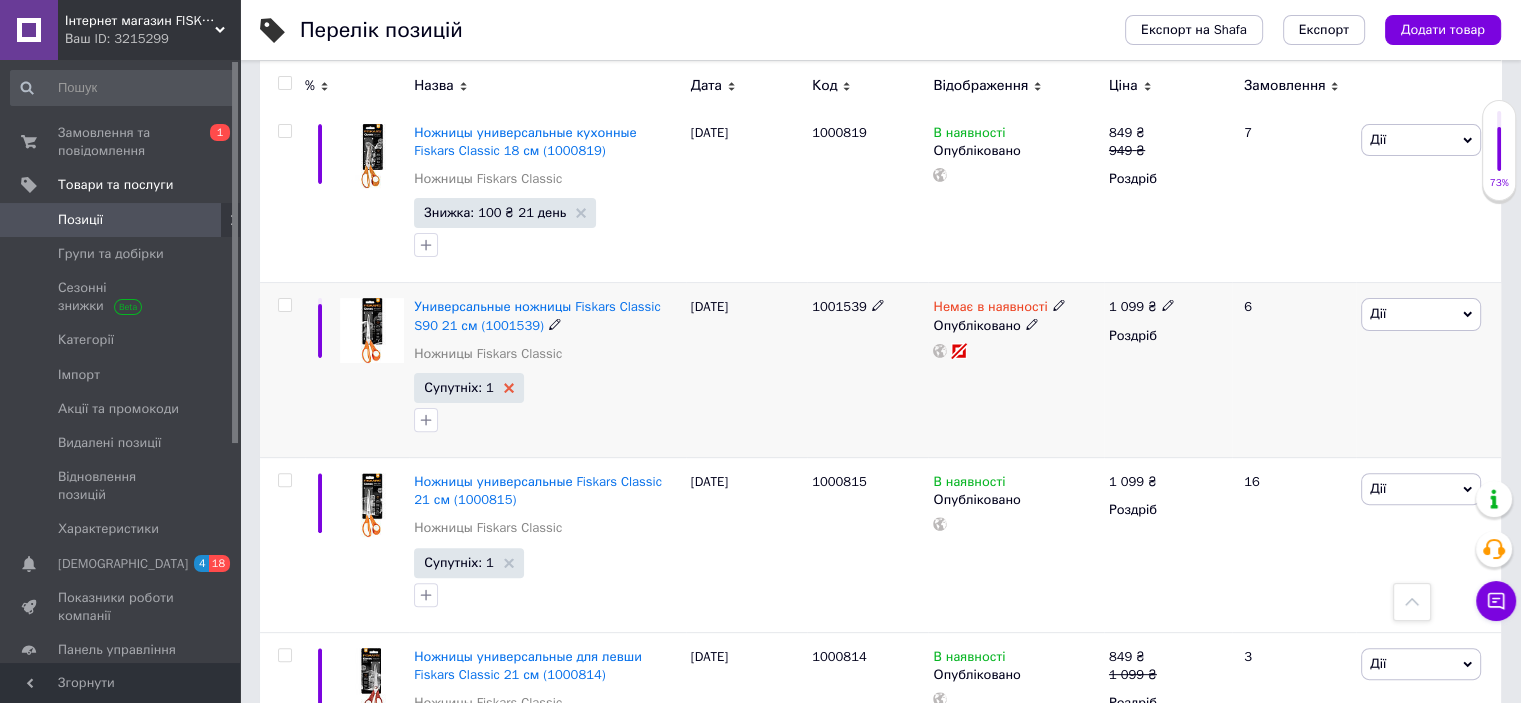 click 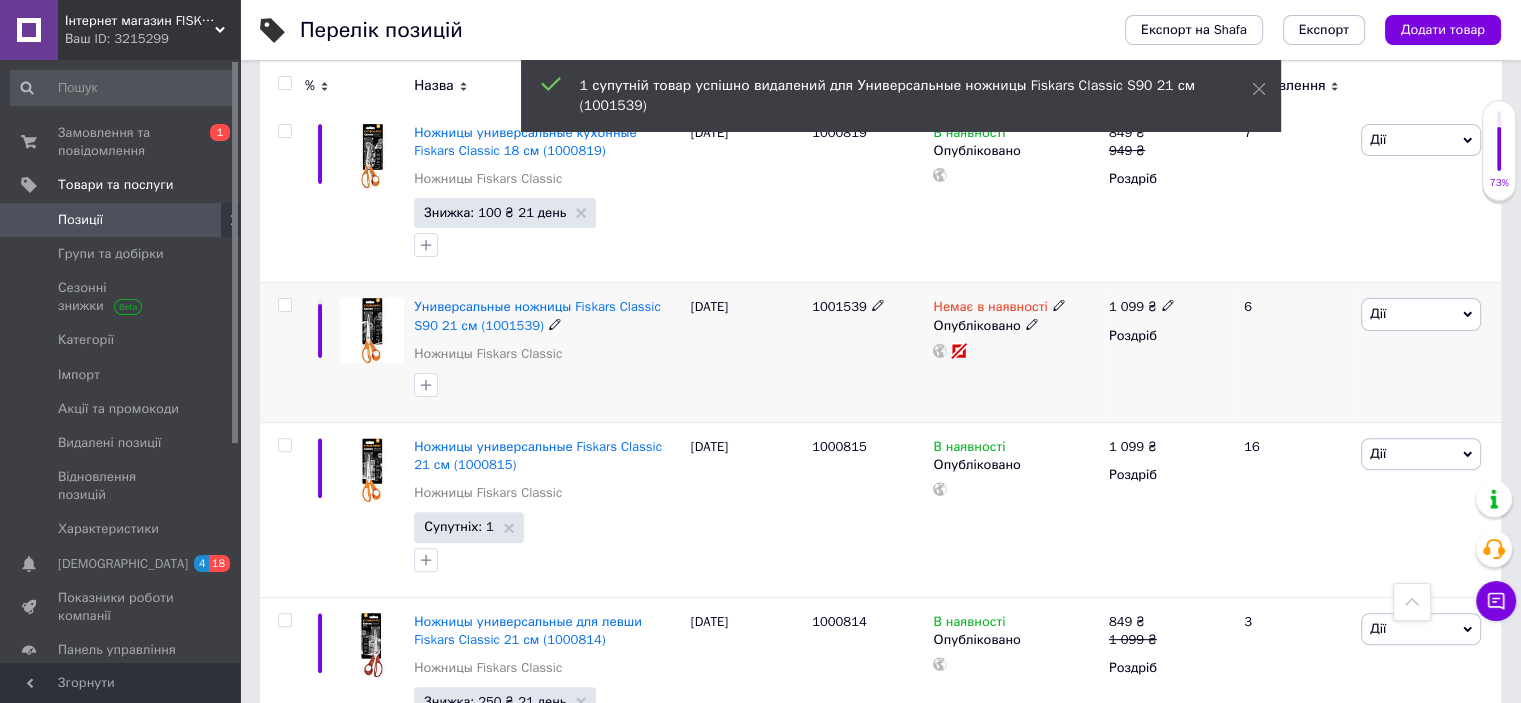 scroll, scrollTop: 666, scrollLeft: 0, axis: vertical 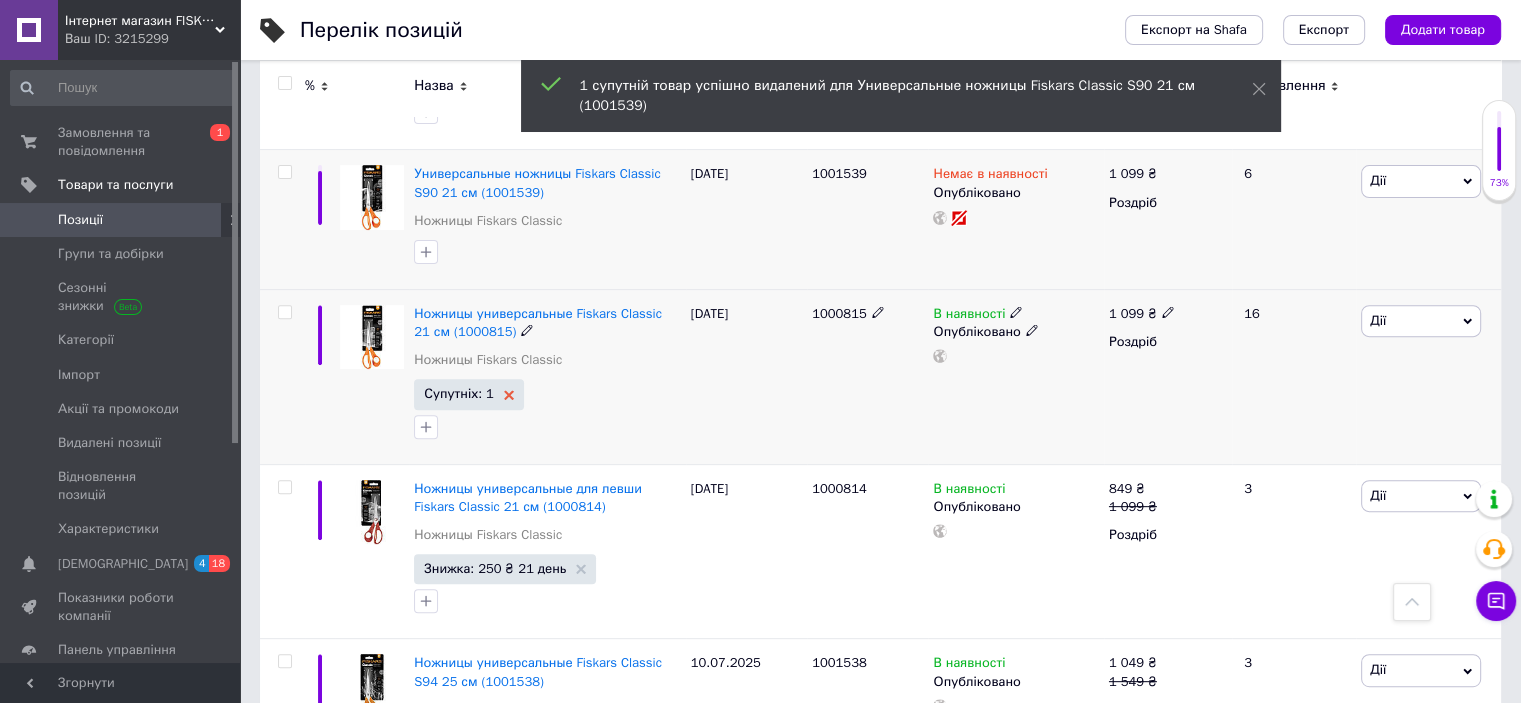 click 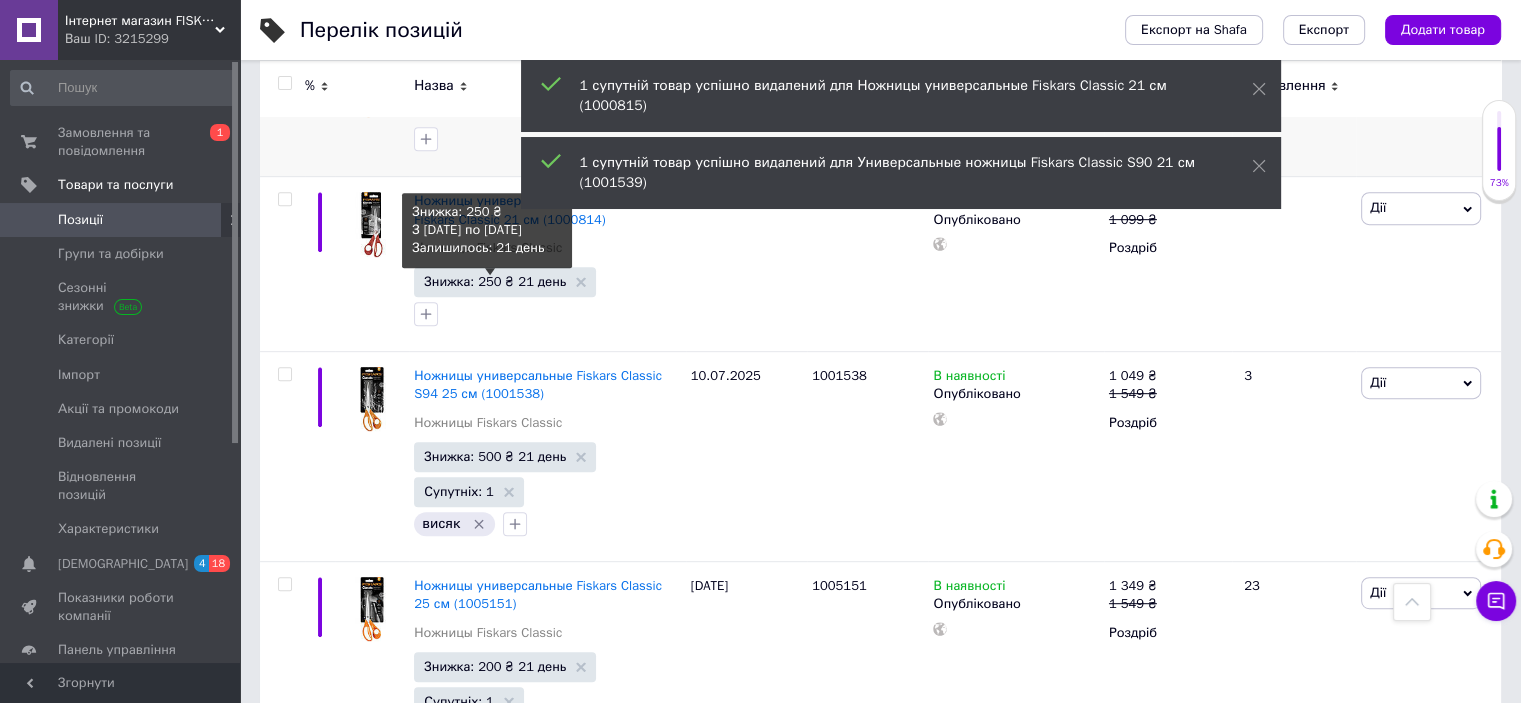 scroll, scrollTop: 933, scrollLeft: 0, axis: vertical 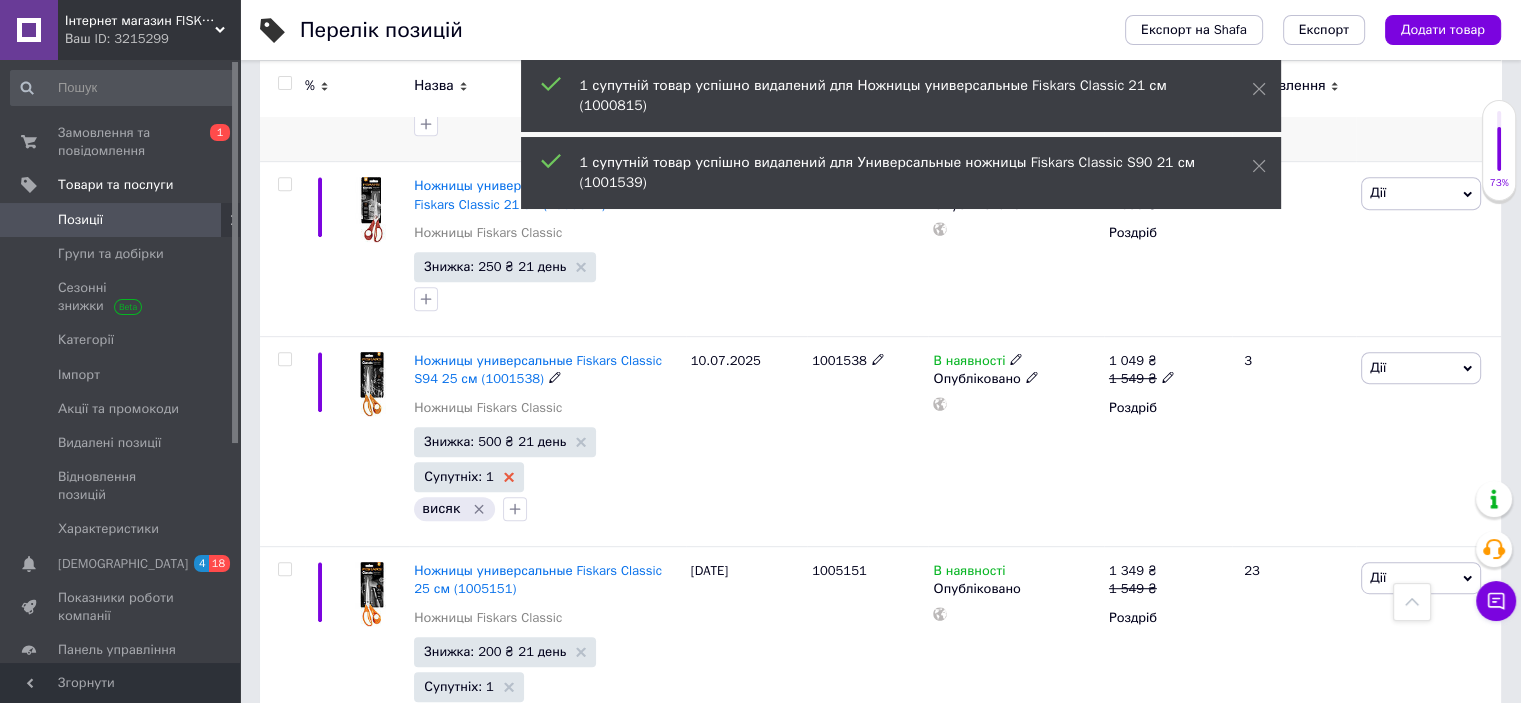 click 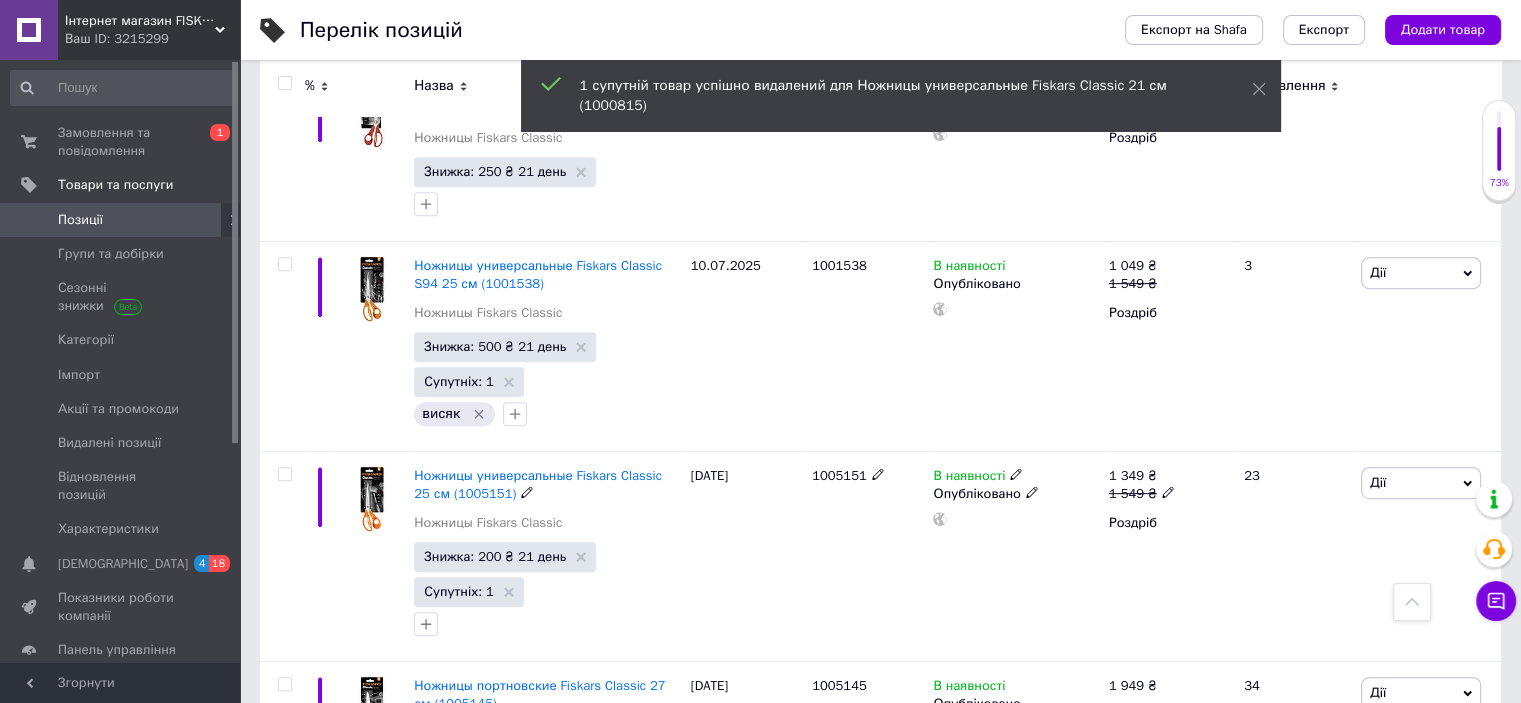 scroll, scrollTop: 1066, scrollLeft: 0, axis: vertical 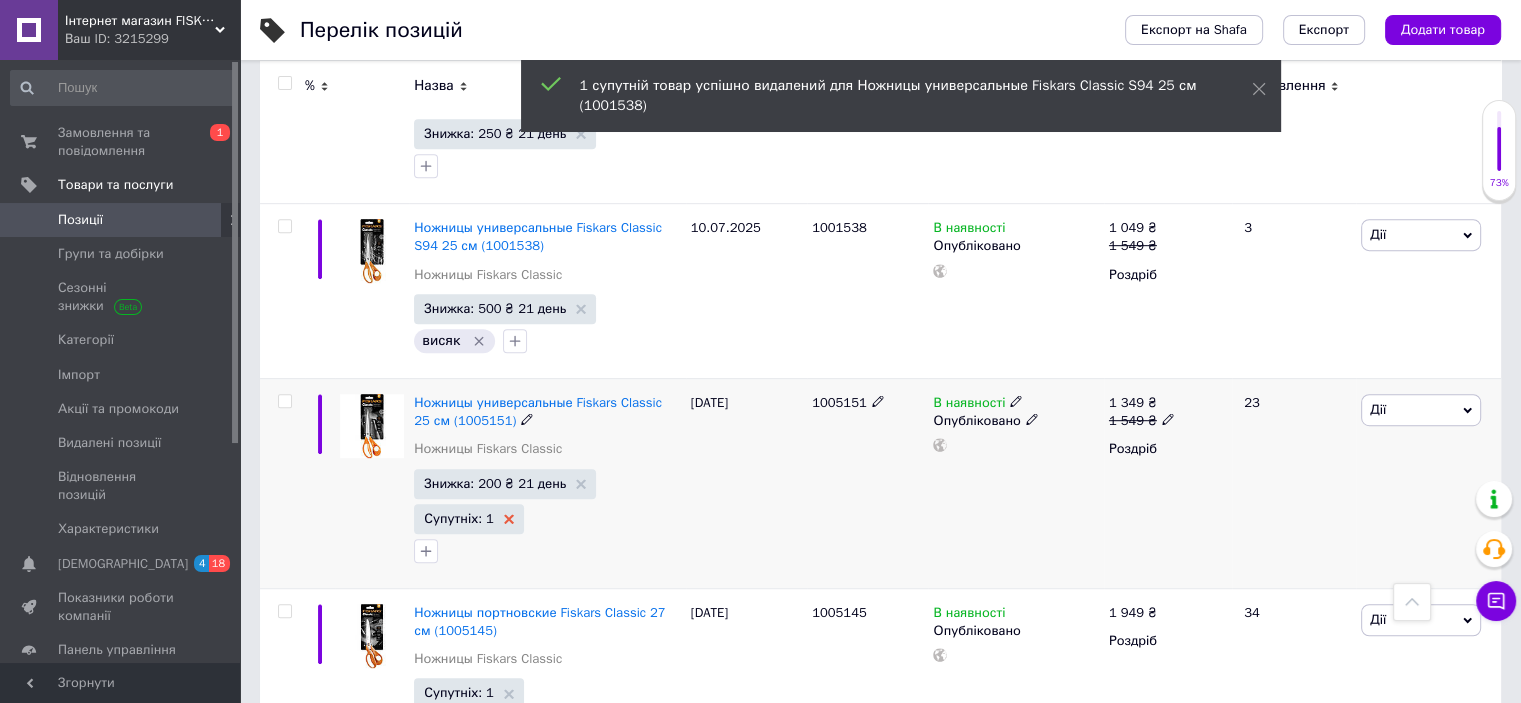click 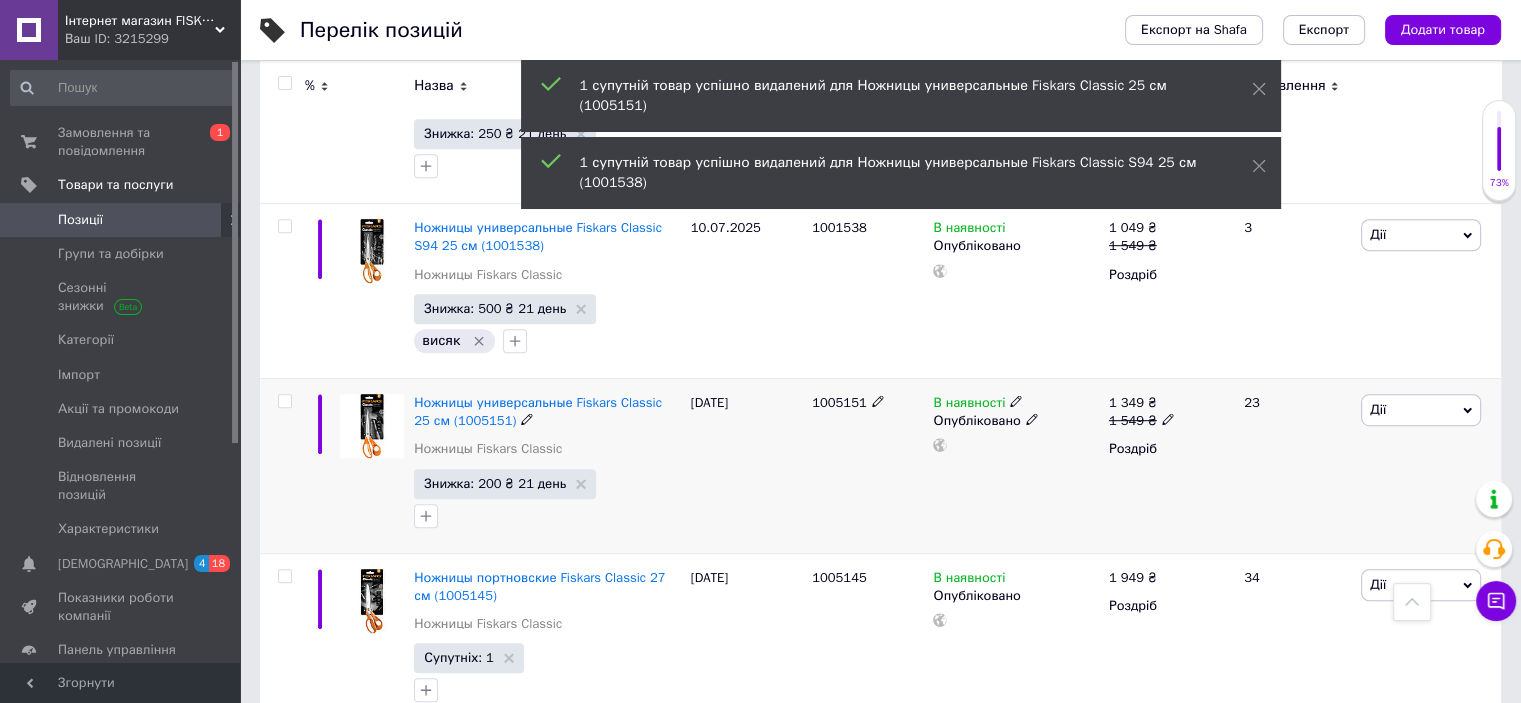 scroll, scrollTop: 1333, scrollLeft: 0, axis: vertical 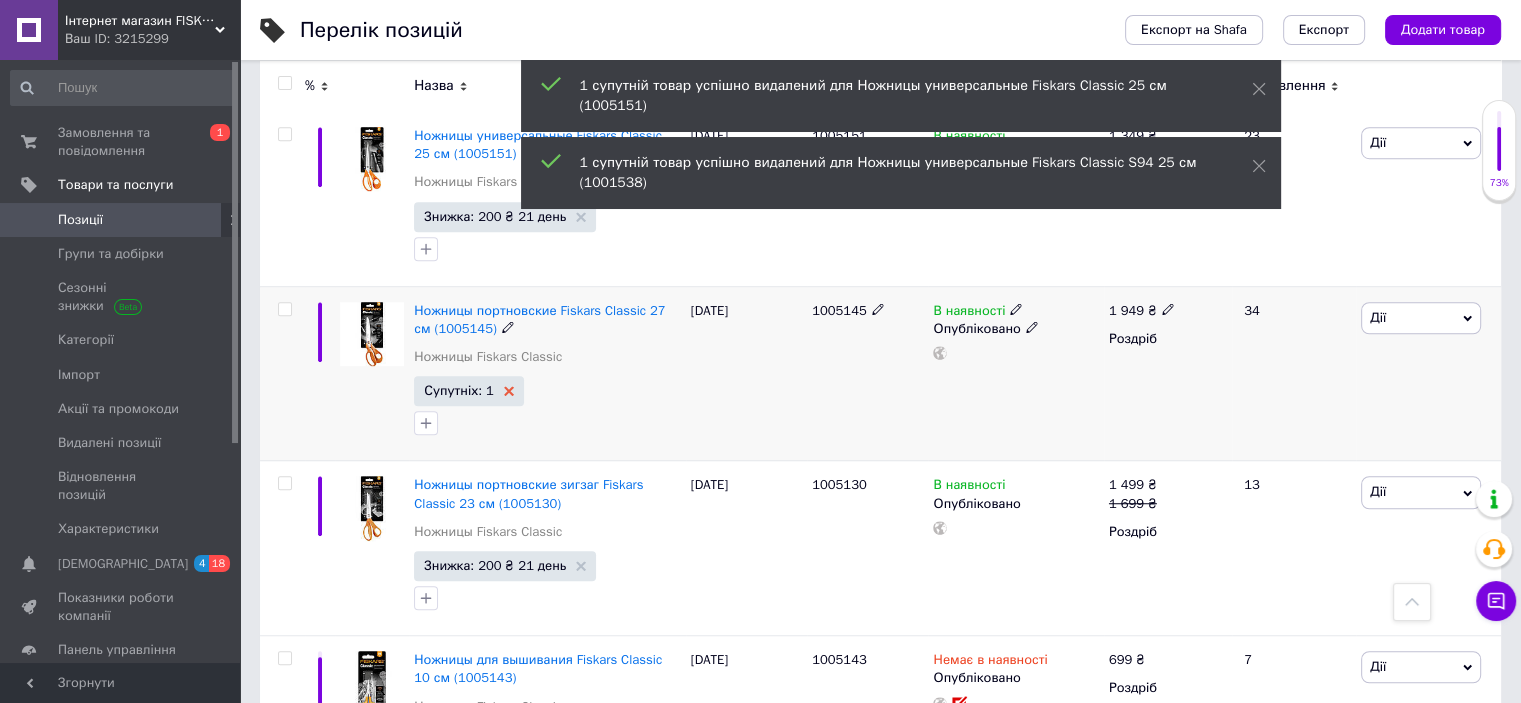 click 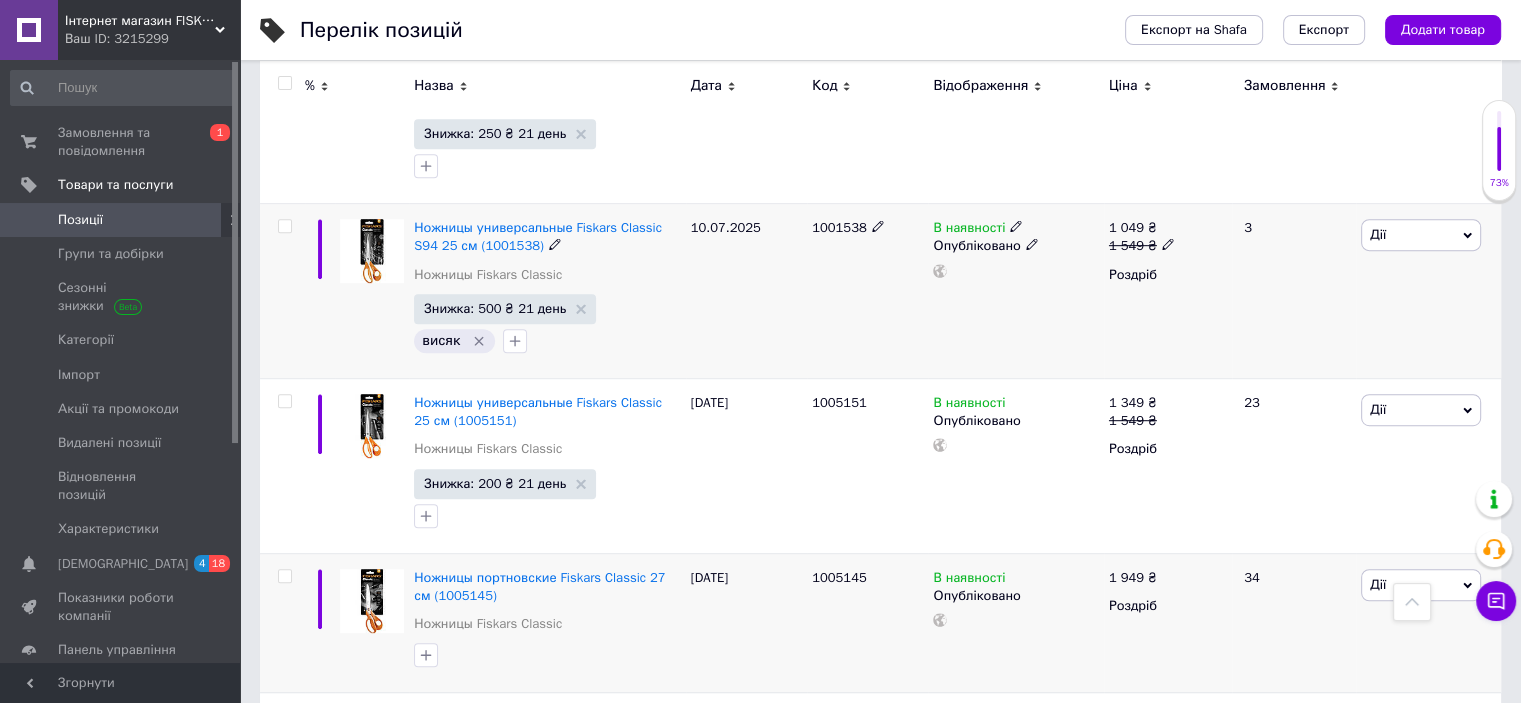 scroll, scrollTop: 1200, scrollLeft: 0, axis: vertical 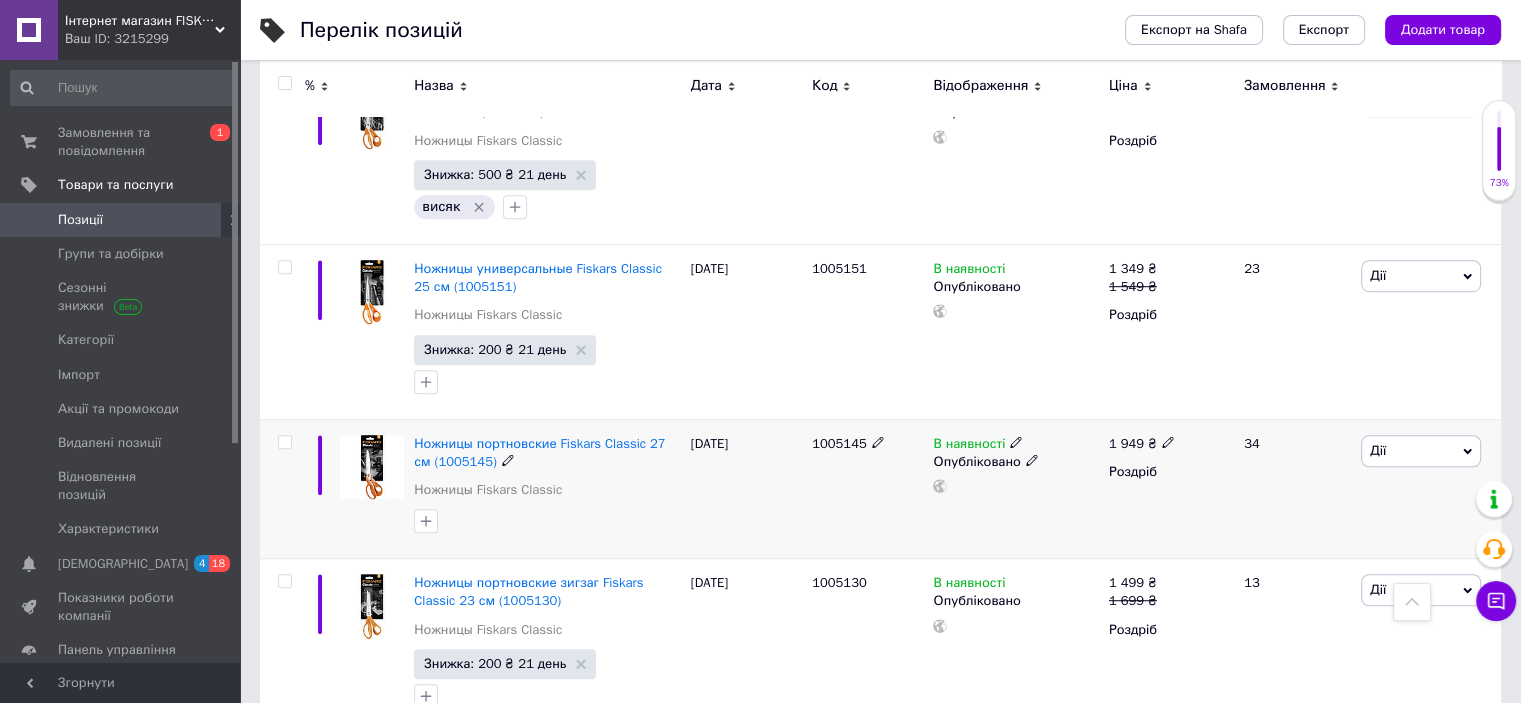 click 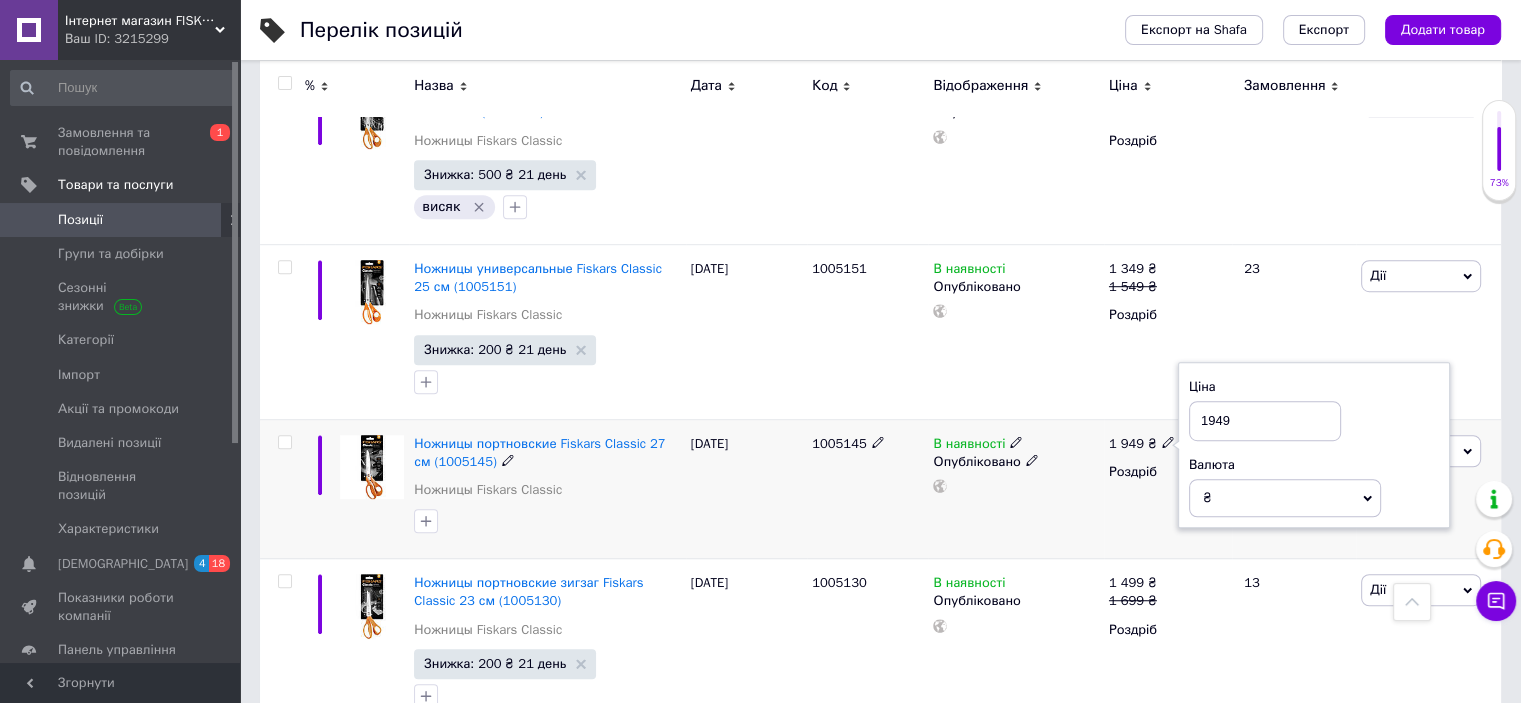 drag, startPoint x: 1205, startPoint y: 413, endPoint x: 1183, endPoint y: 413, distance: 22 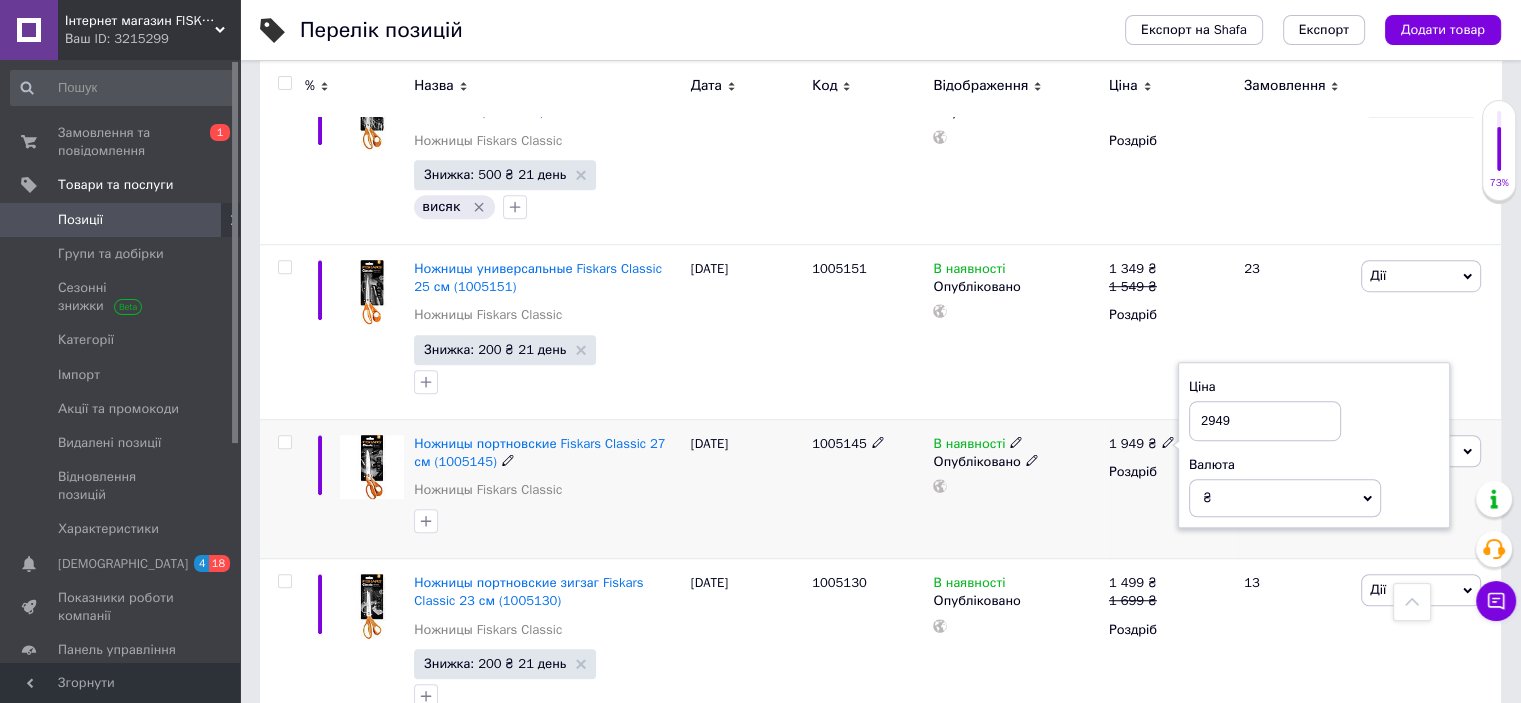 type on "2949" 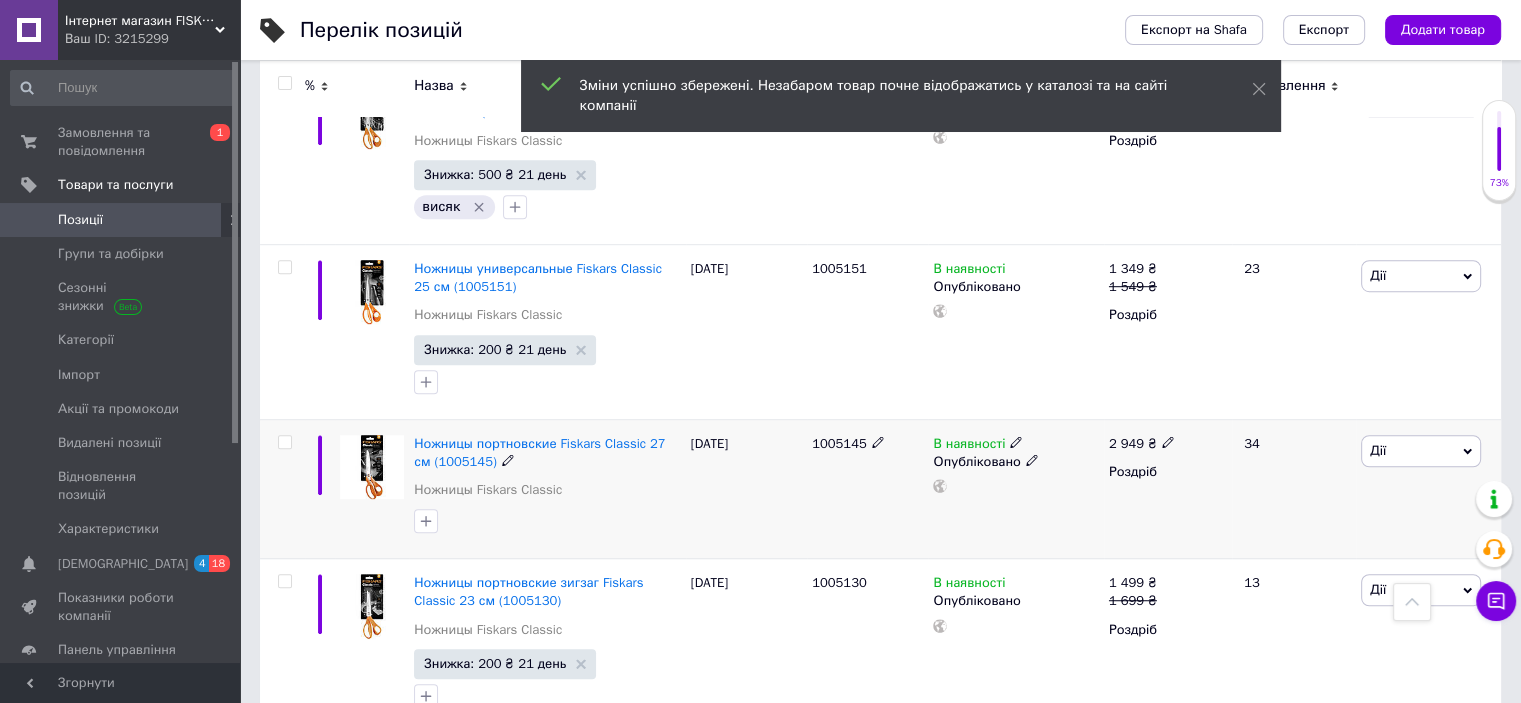 click 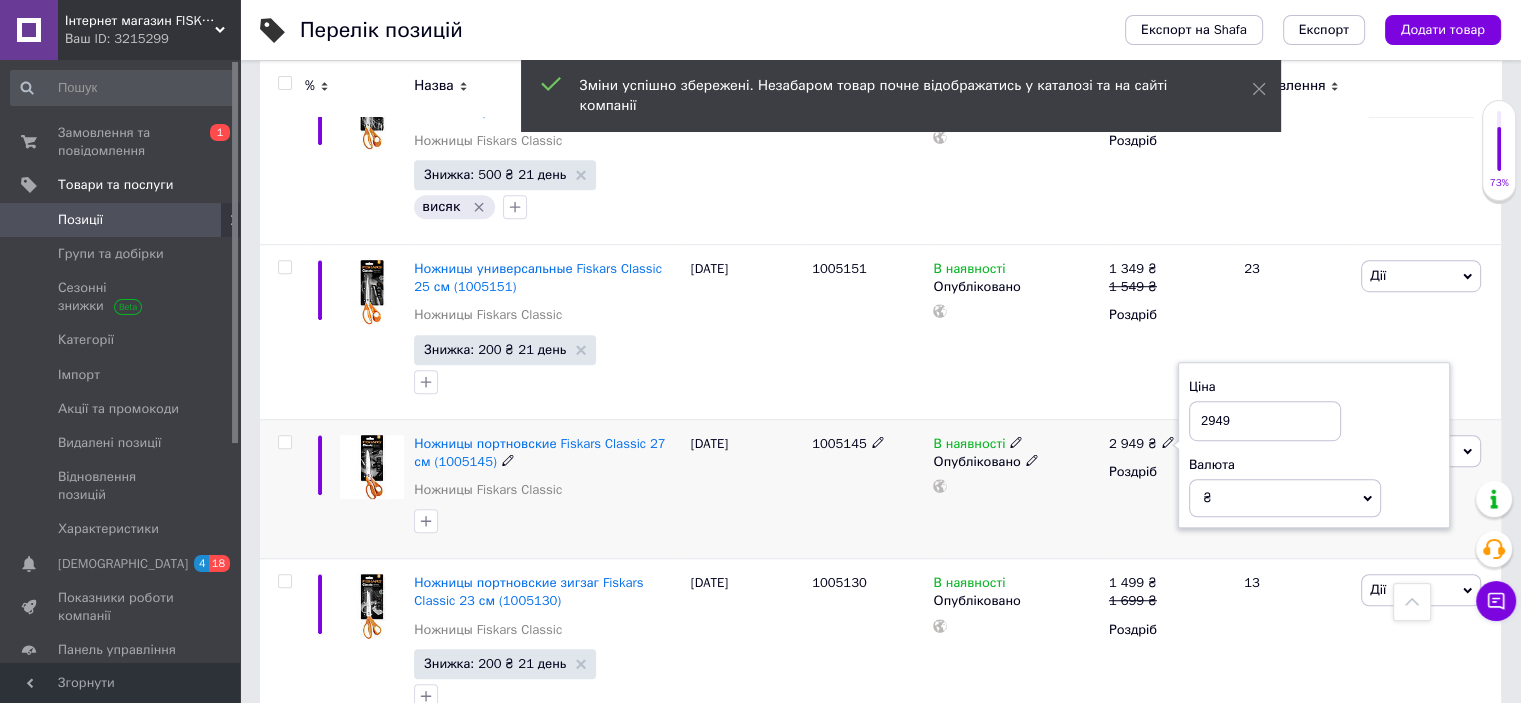 click on "2949" at bounding box center (1265, 421) 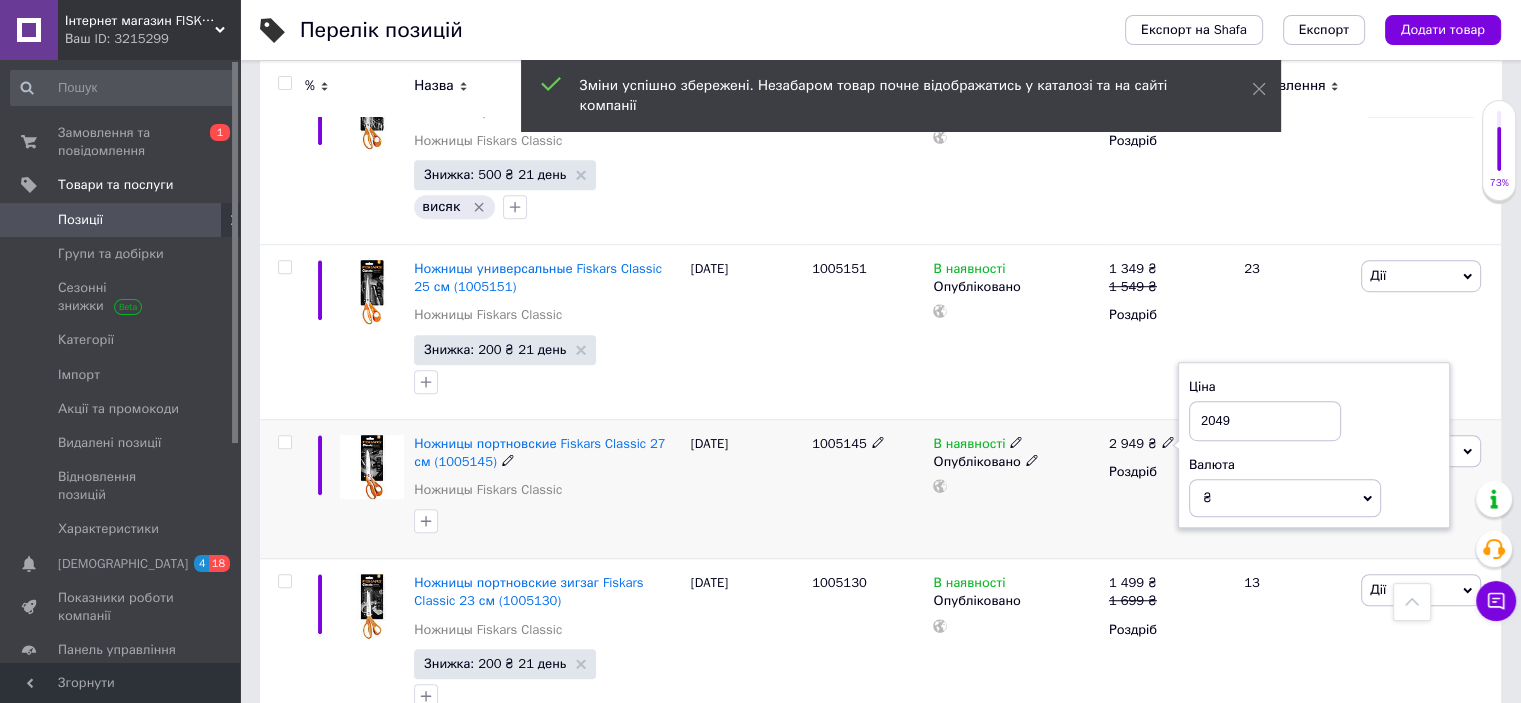type on "2049" 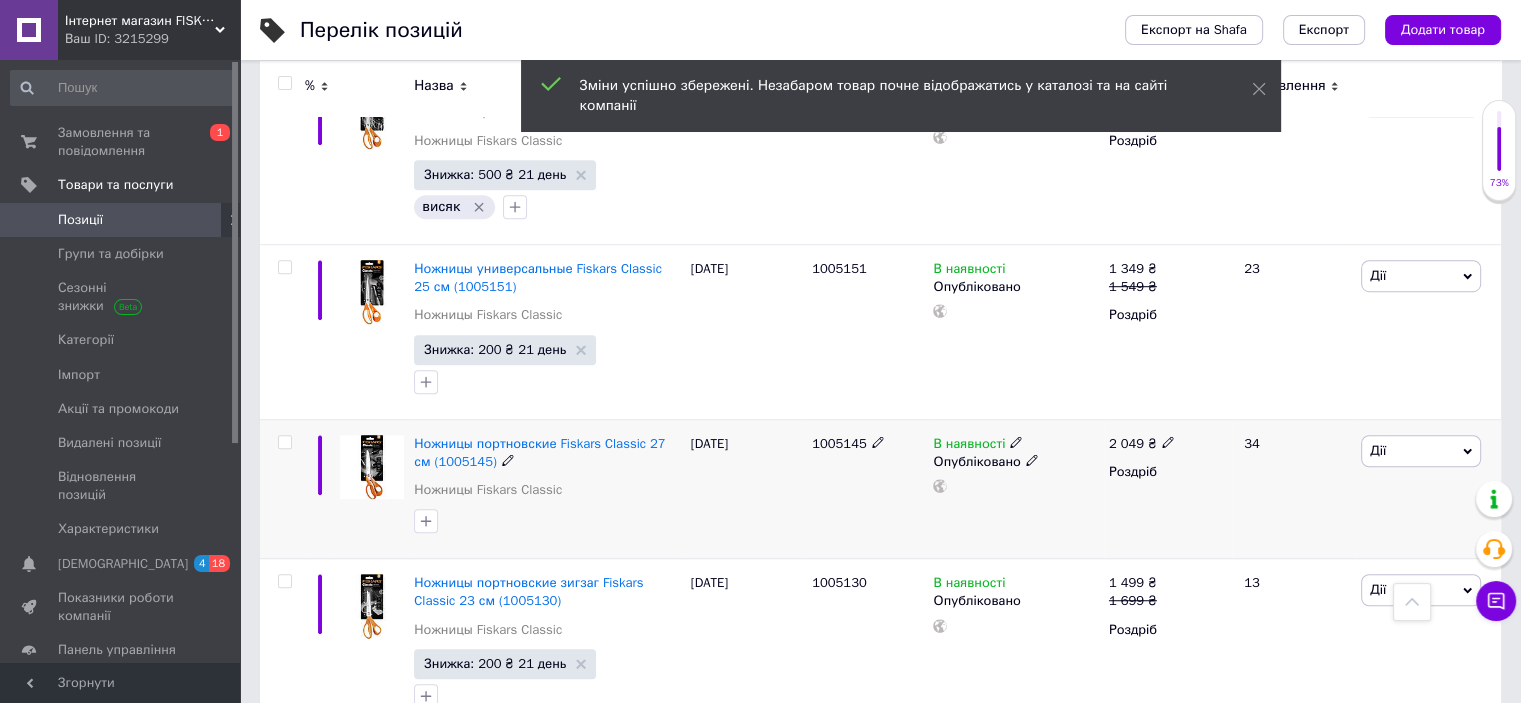 click on "1005145" at bounding box center [839, 443] 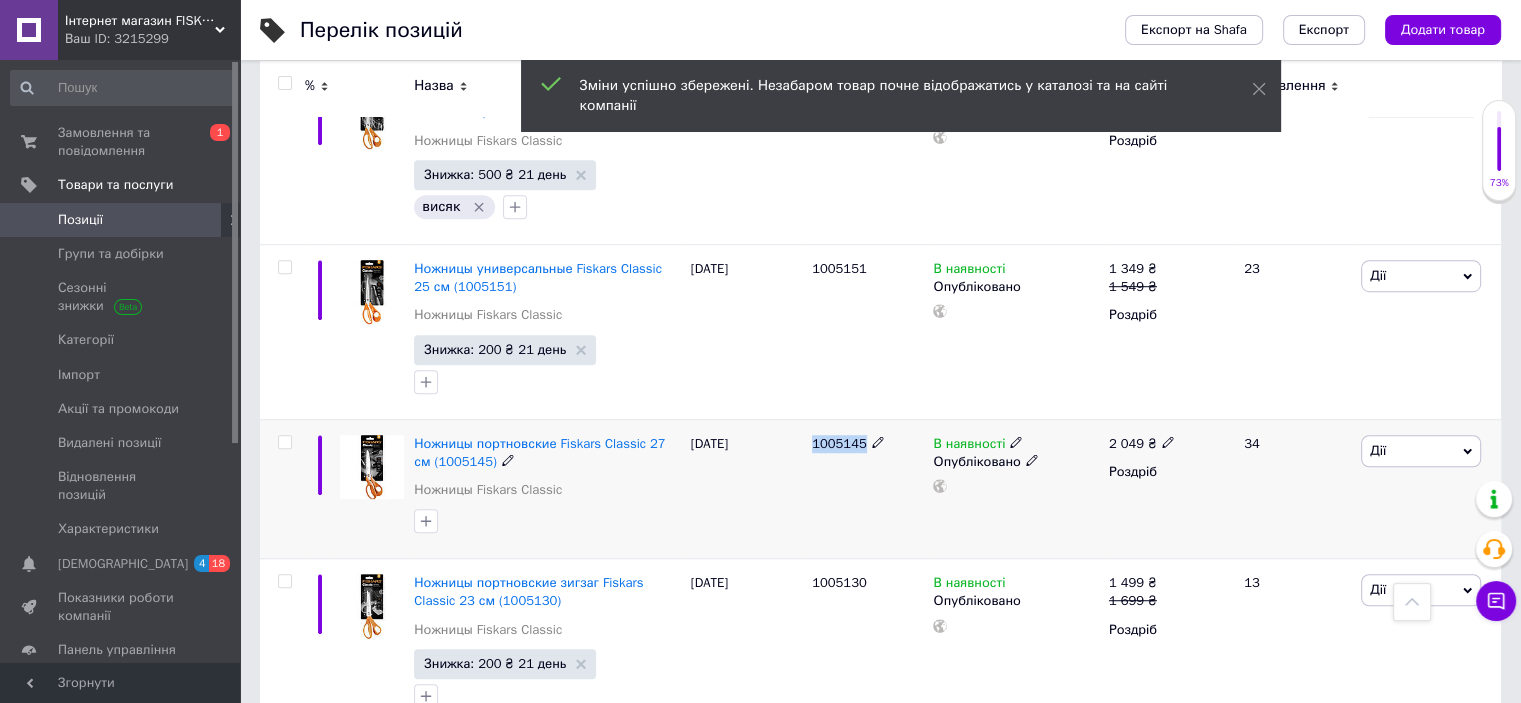 click on "1005145" at bounding box center (839, 443) 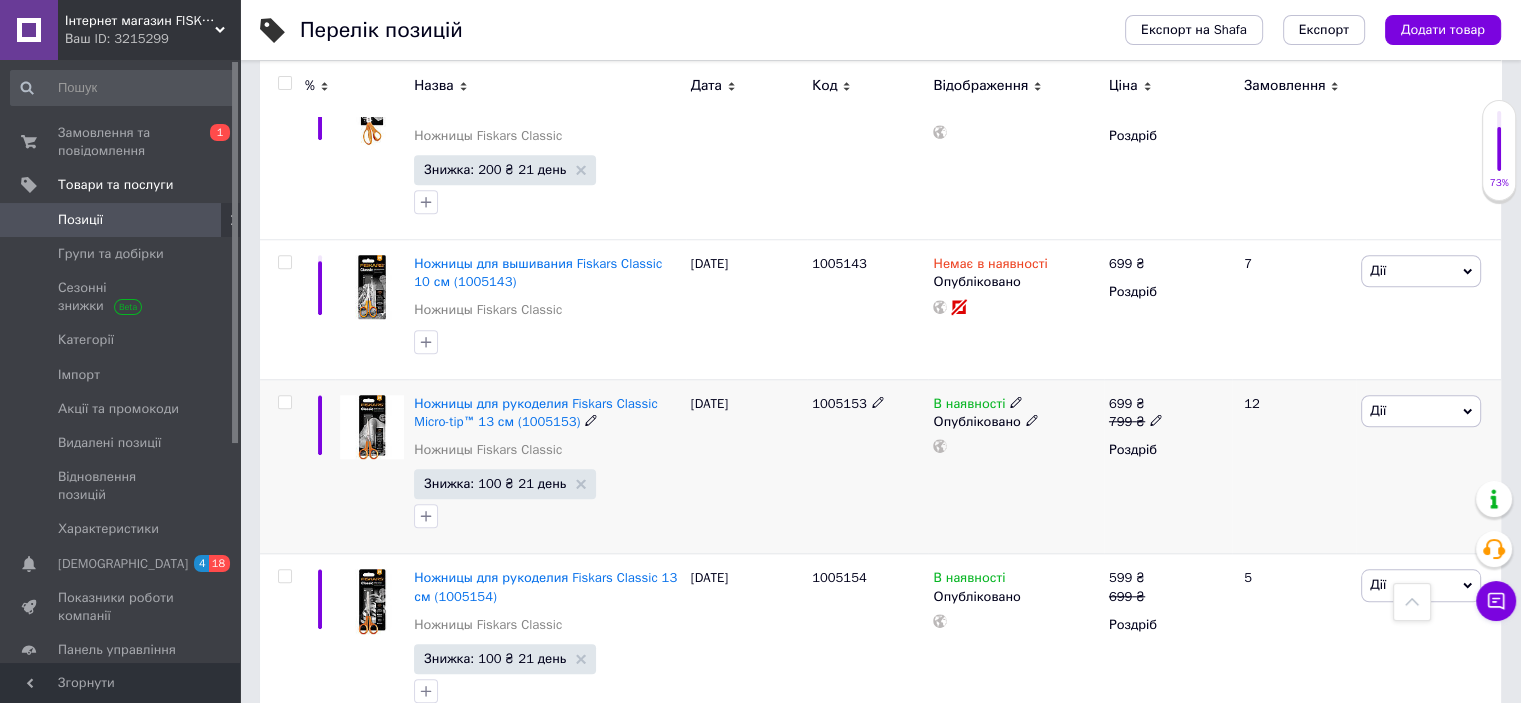 scroll, scrollTop: 1733, scrollLeft: 0, axis: vertical 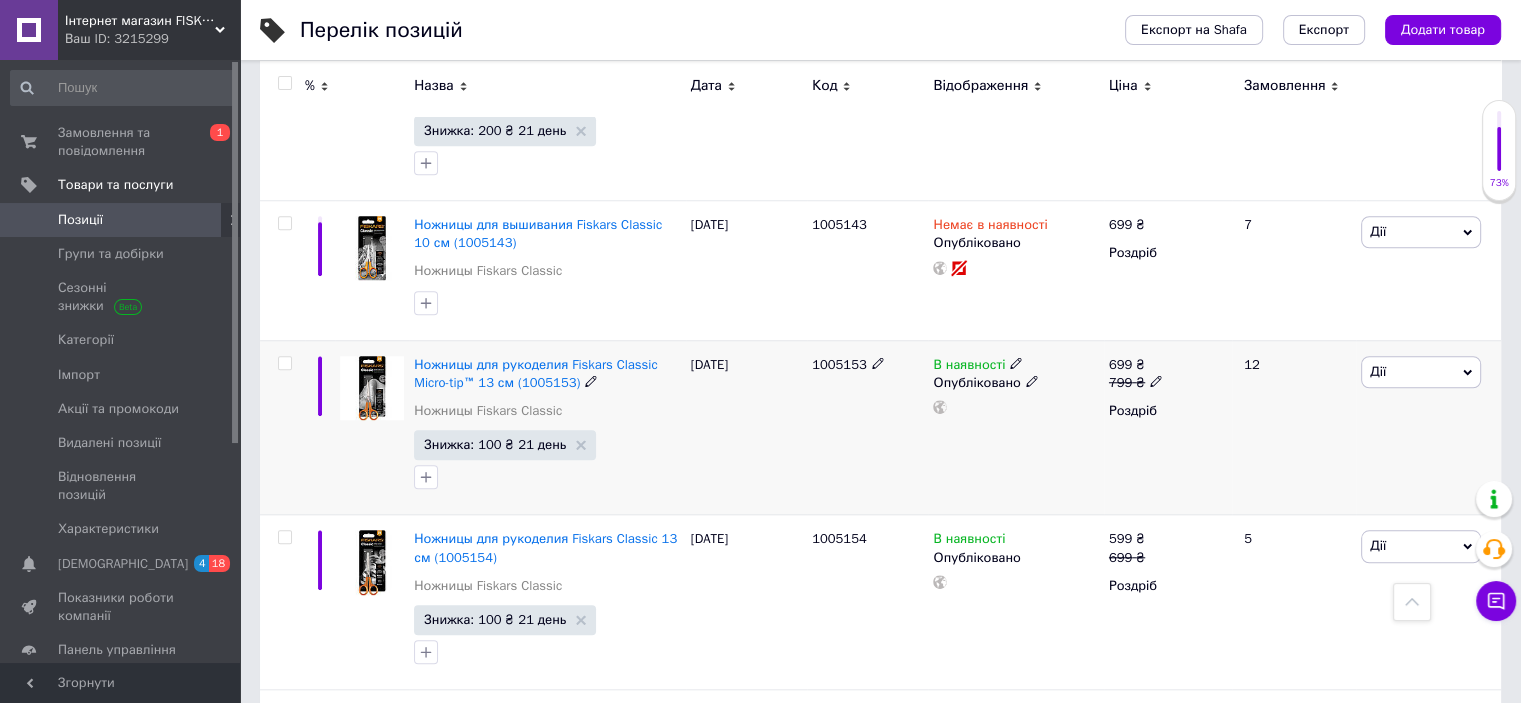click on "В наявності Опубліковано" at bounding box center (1015, 427) 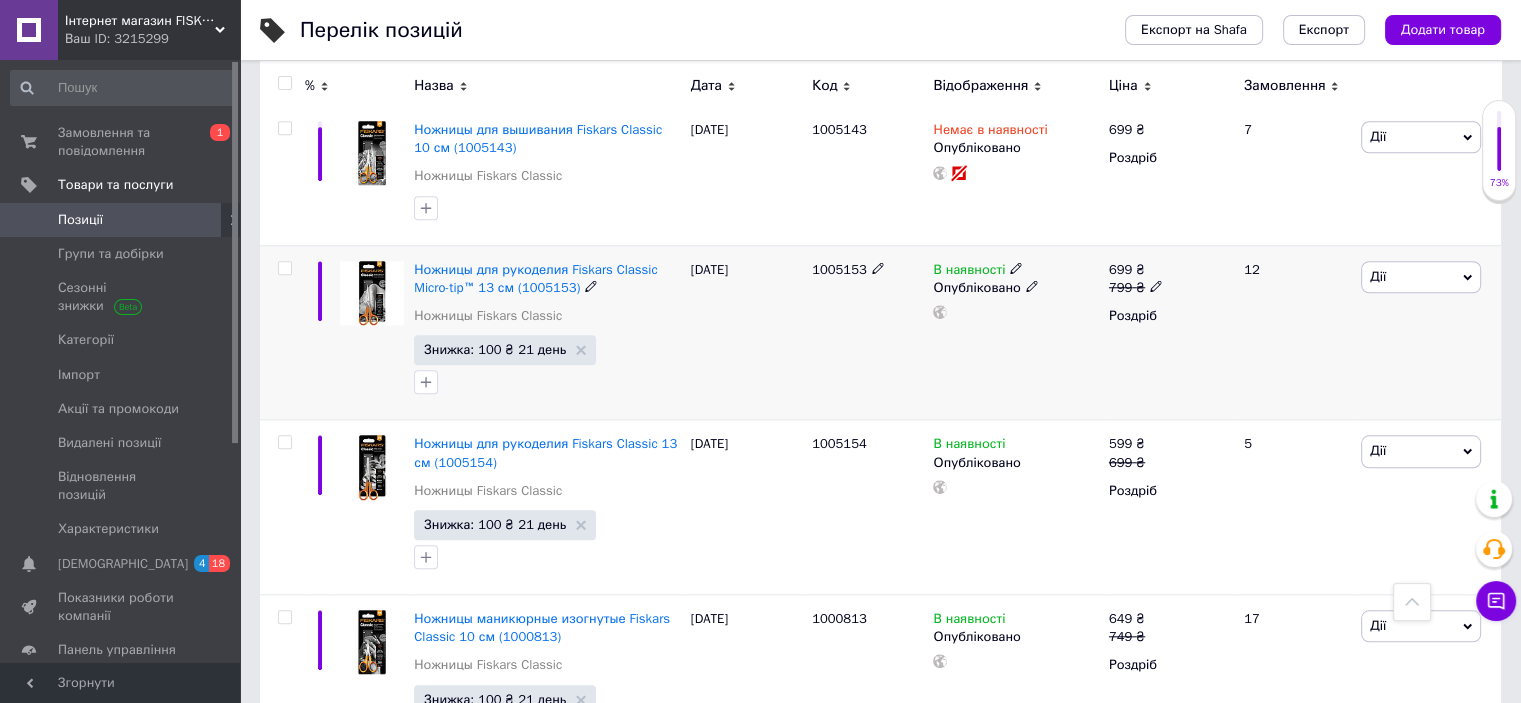 scroll, scrollTop: 1866, scrollLeft: 0, axis: vertical 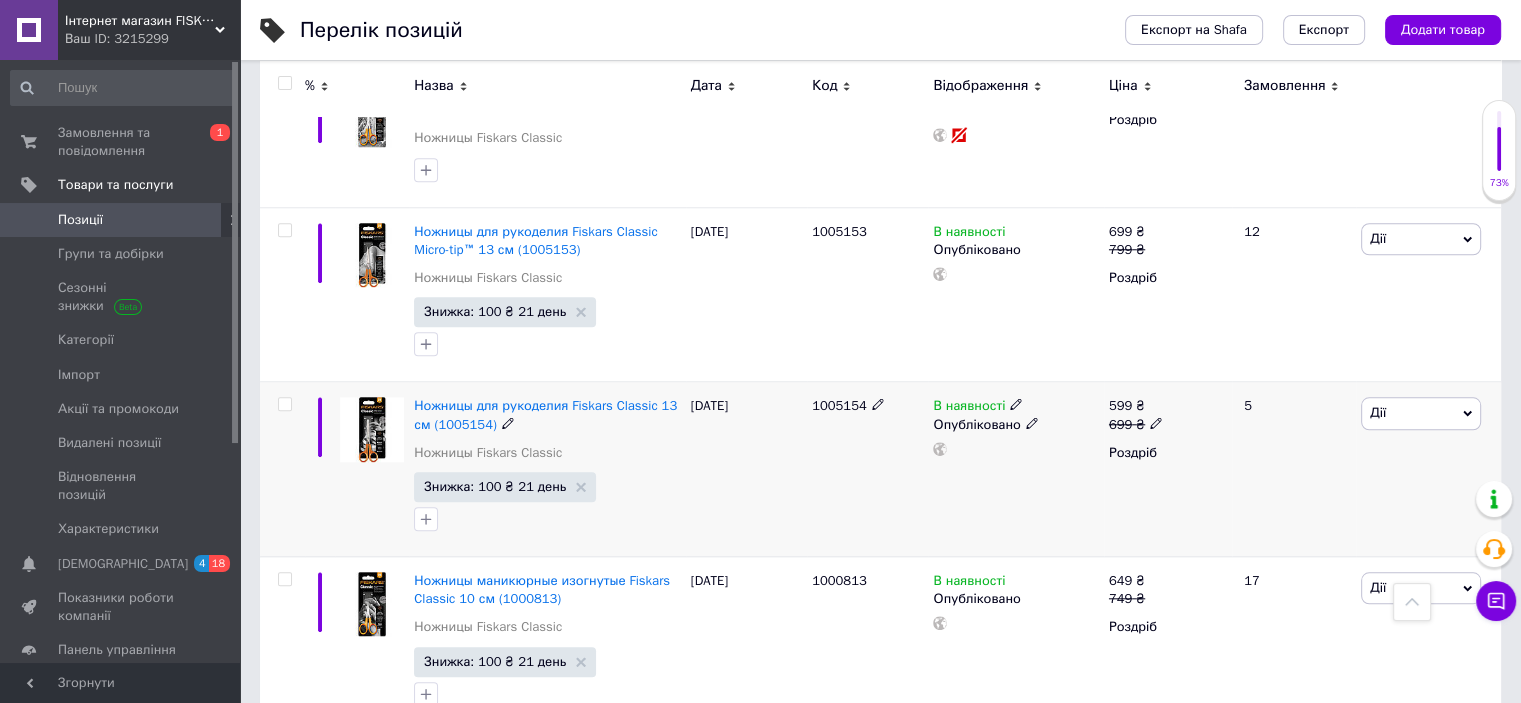 click 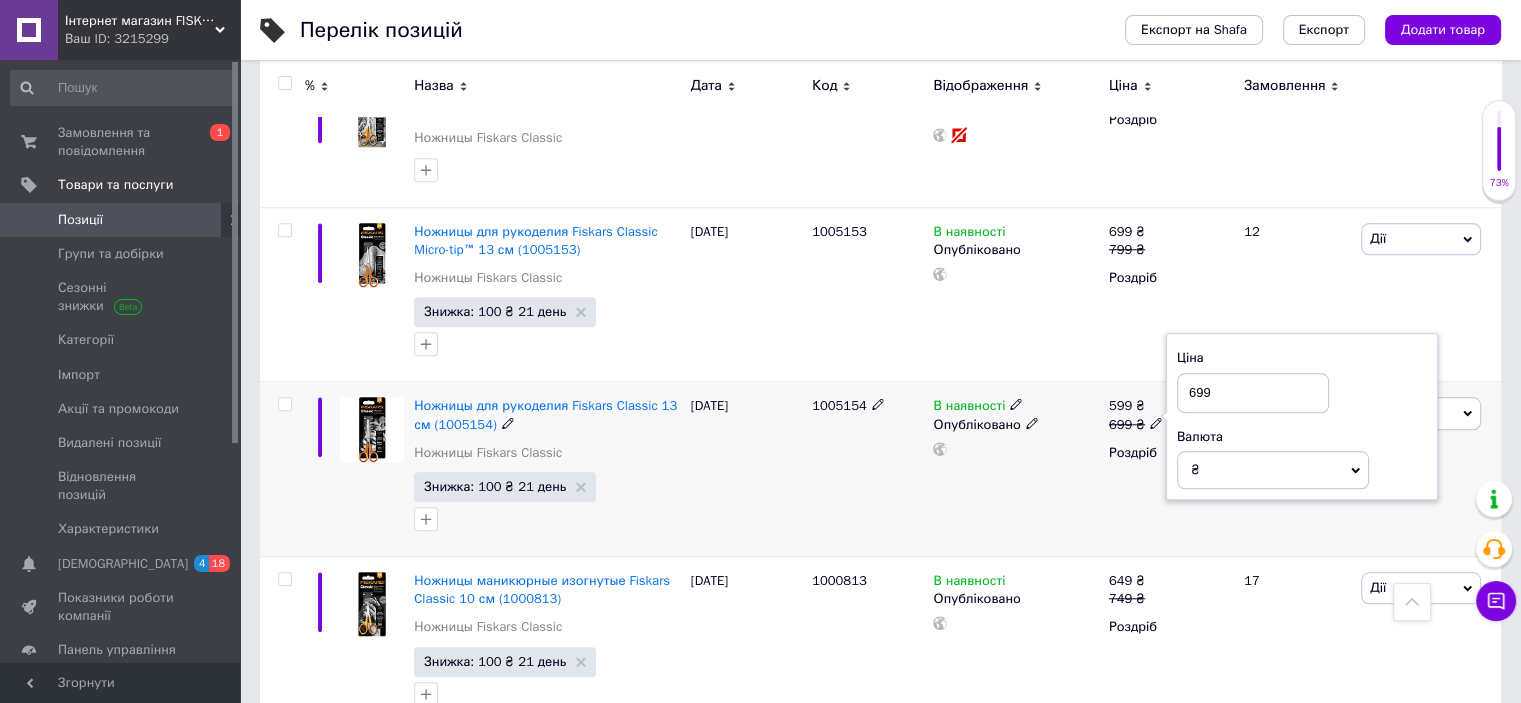 click on "699" at bounding box center [1253, 393] 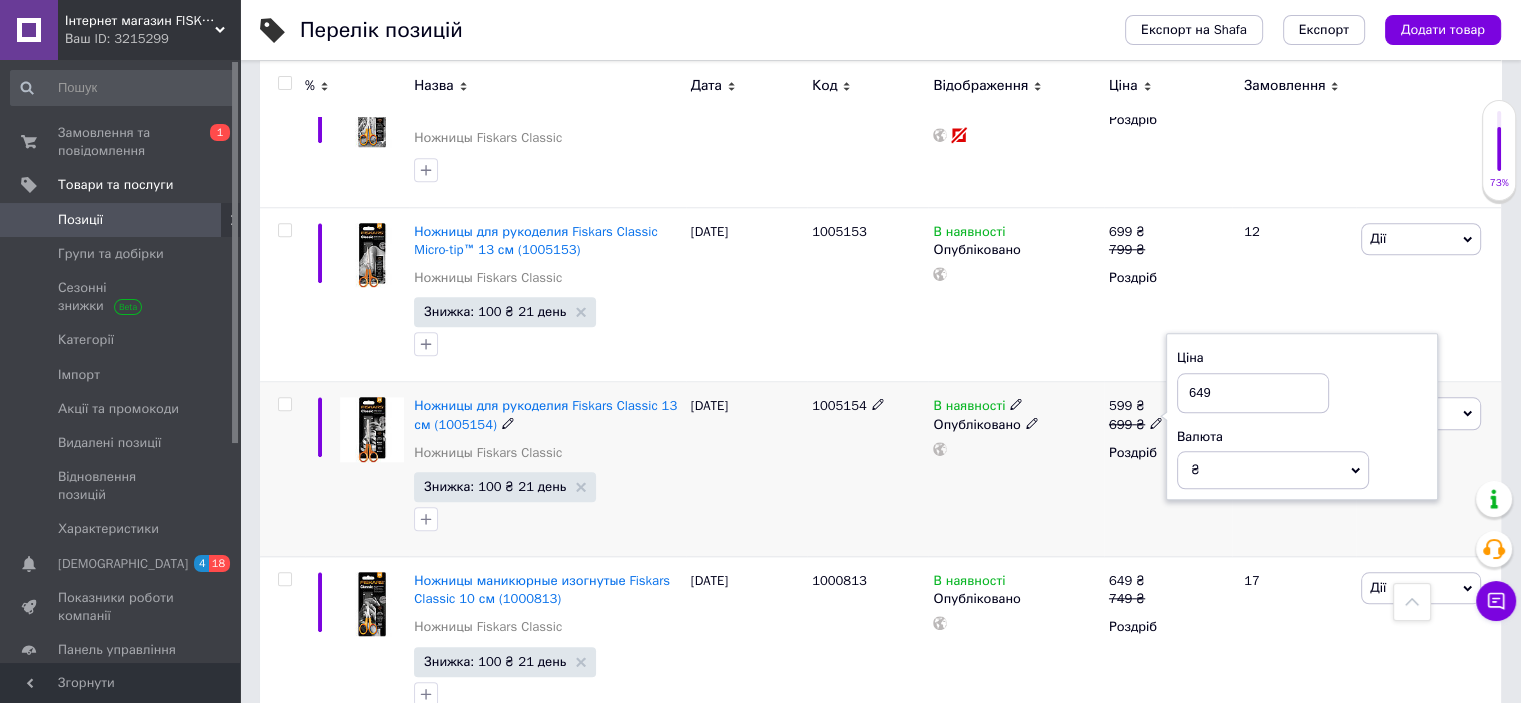 type on "649" 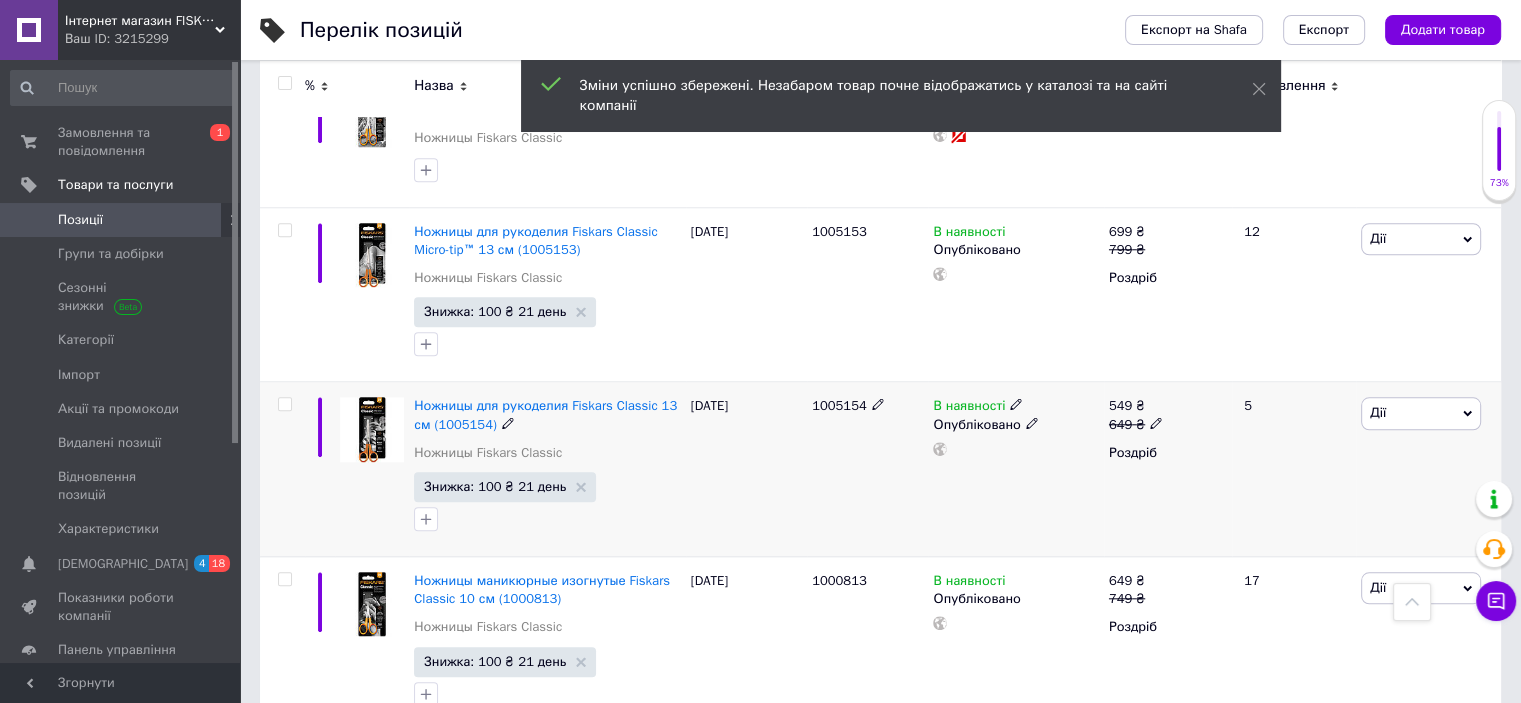 click on "1005154" at bounding box center (839, 405) 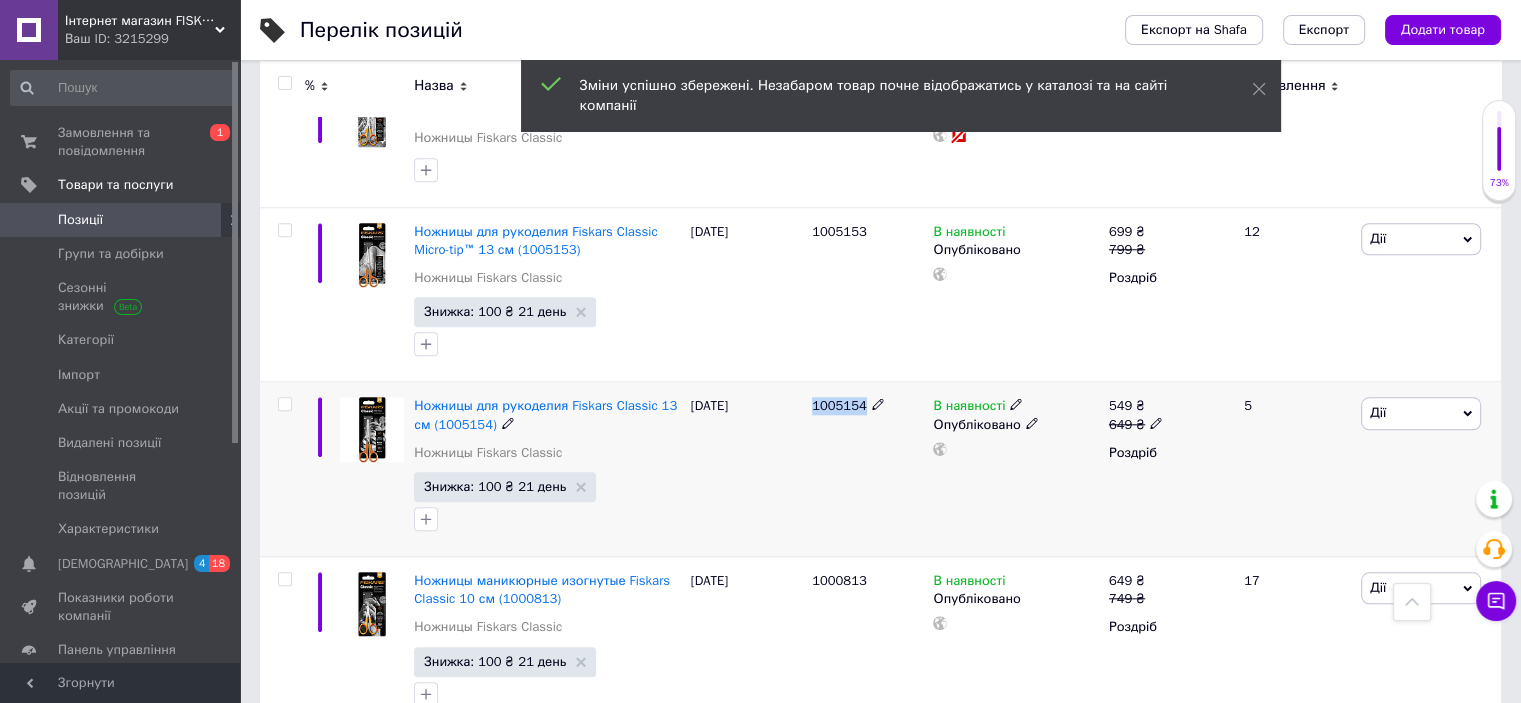 click on "1005154" at bounding box center [839, 405] 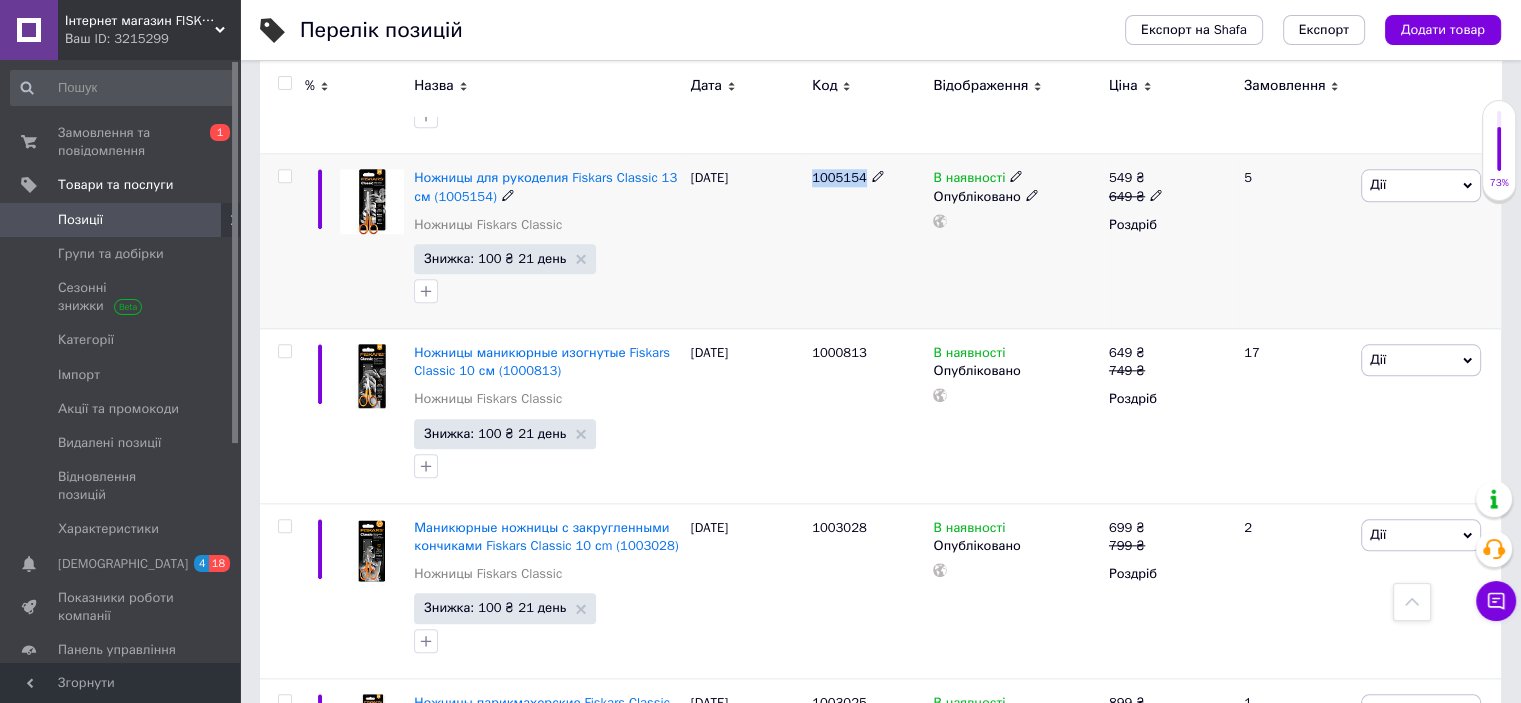 scroll, scrollTop: 2133, scrollLeft: 0, axis: vertical 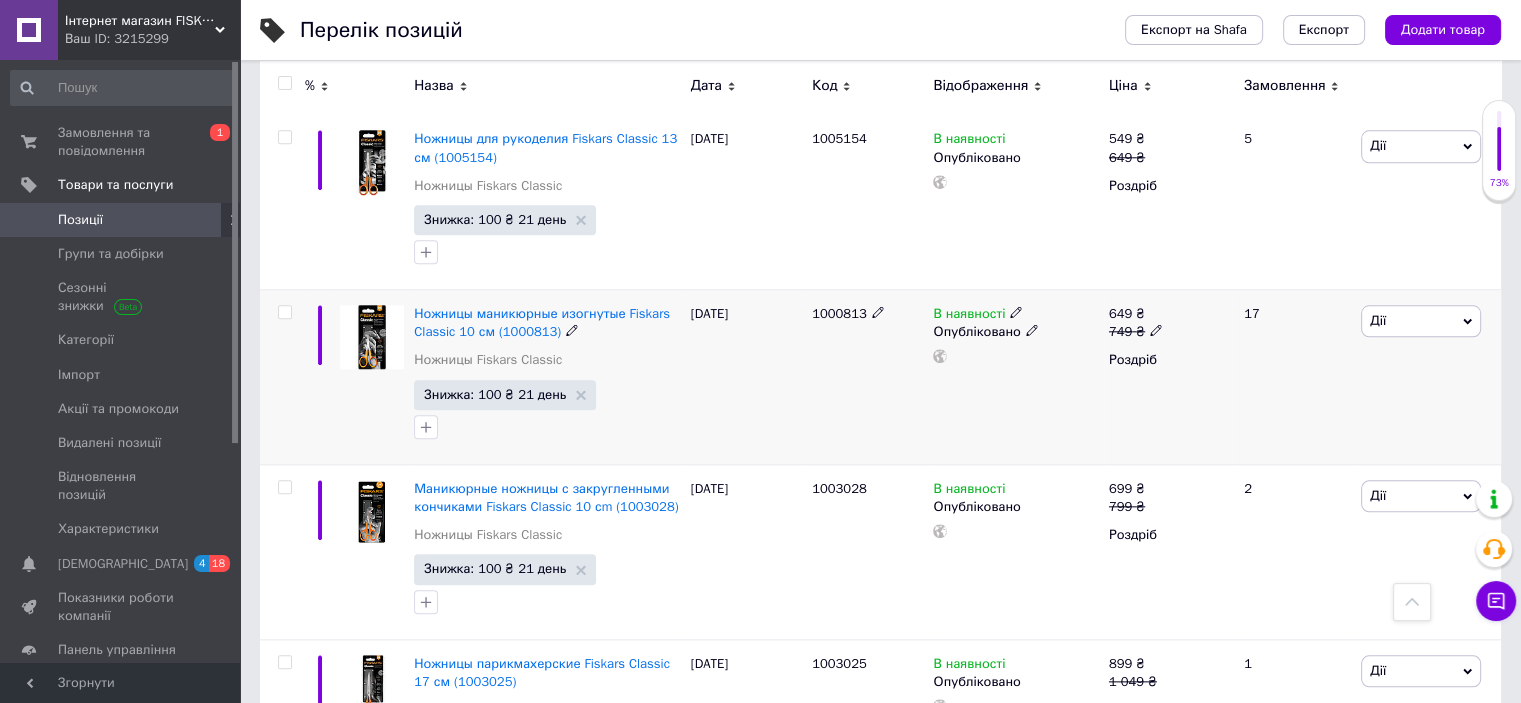 click 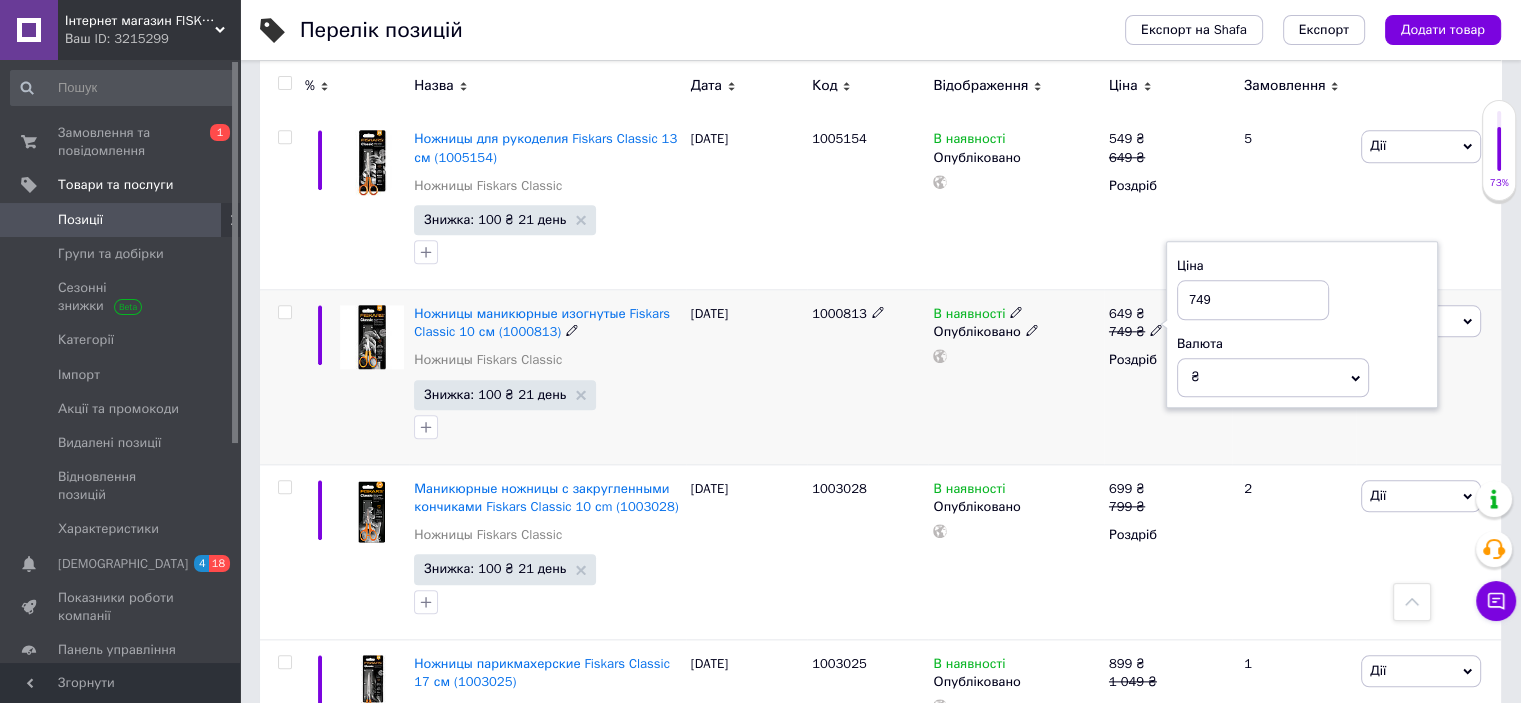 click on "749" at bounding box center [1253, 300] 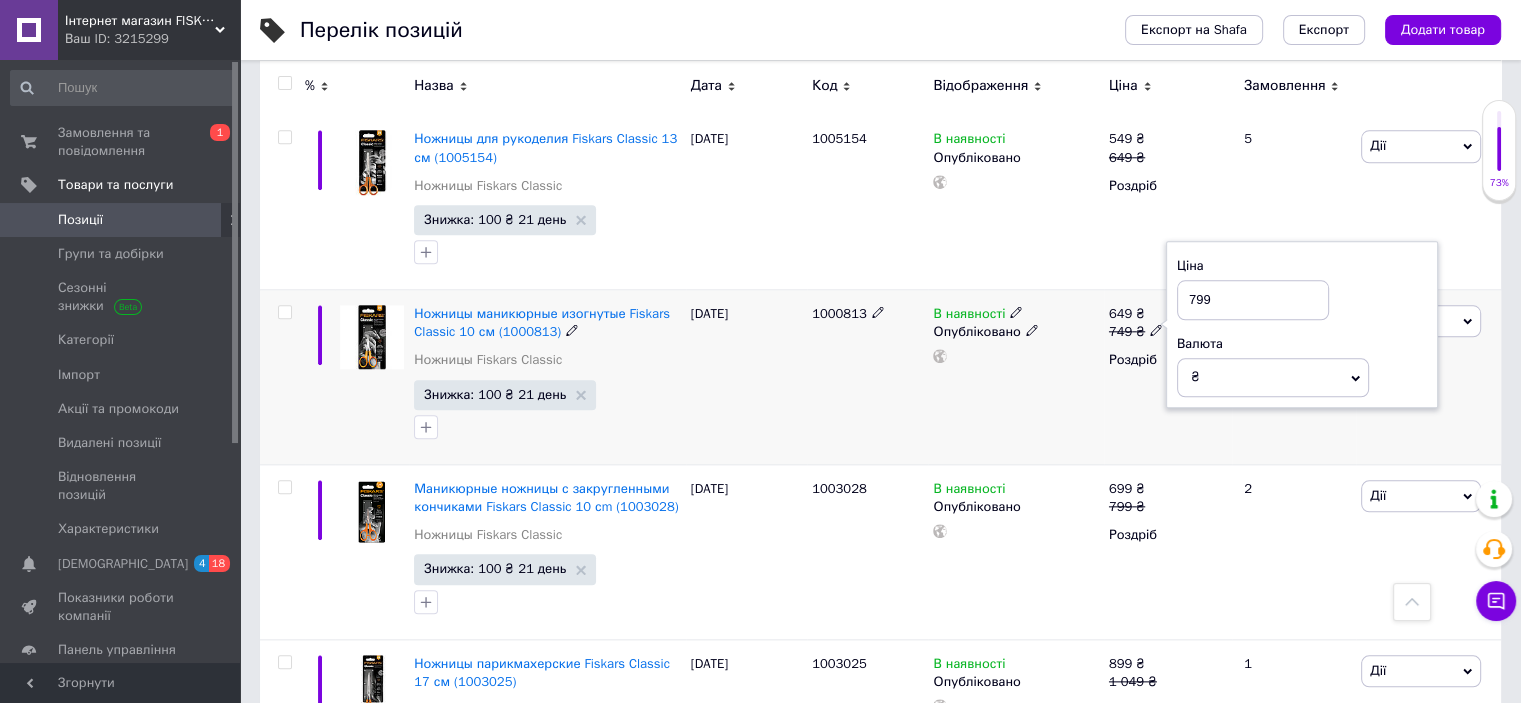 type on "799" 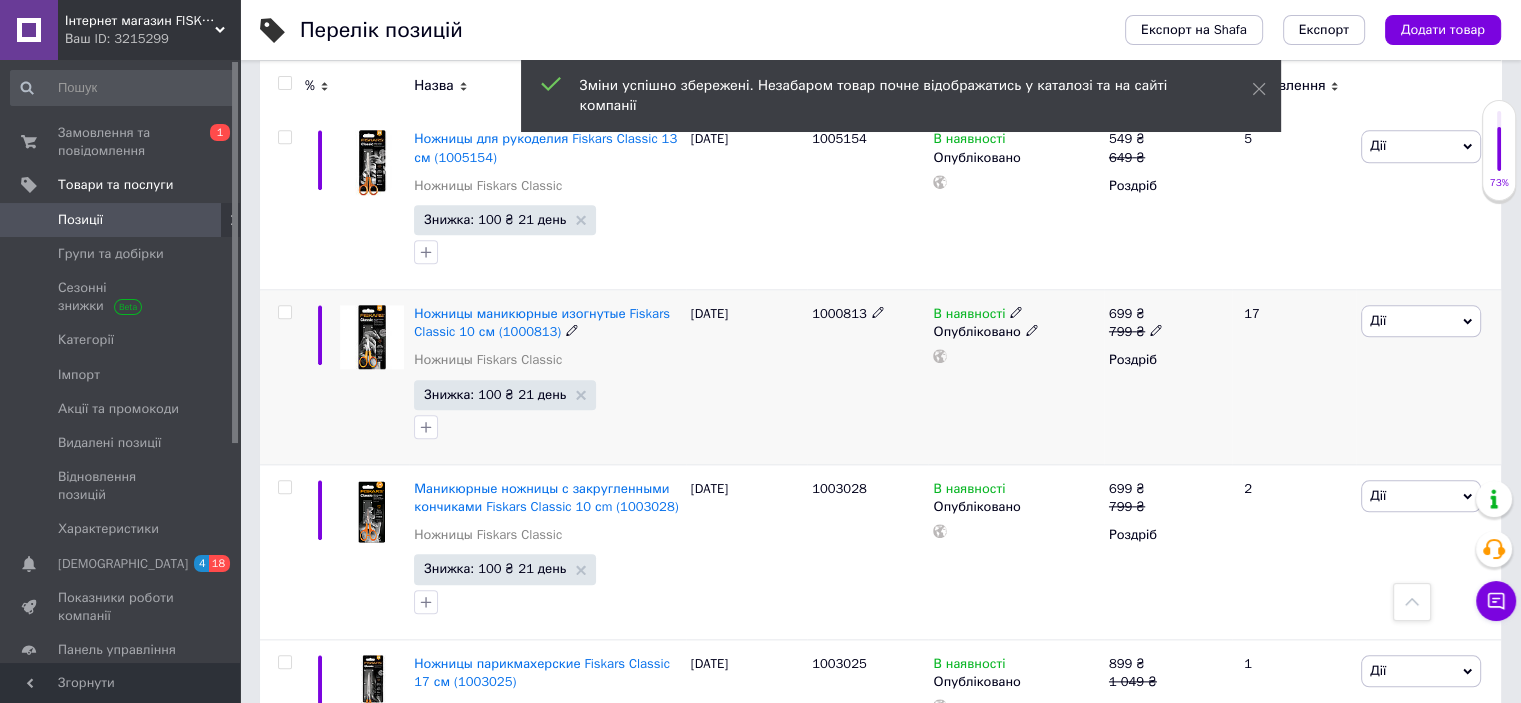 click on "1000813" at bounding box center [839, 313] 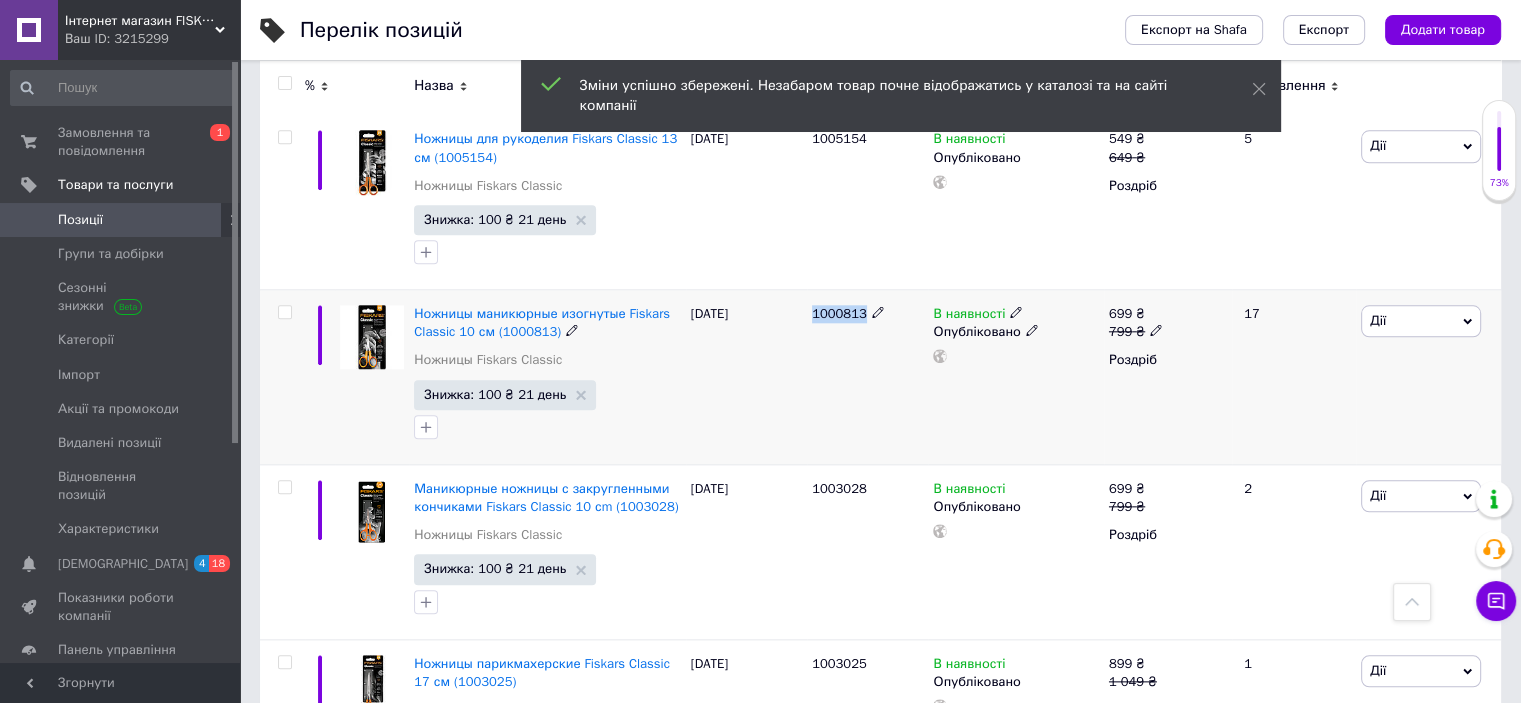 click on "1000813" at bounding box center [839, 313] 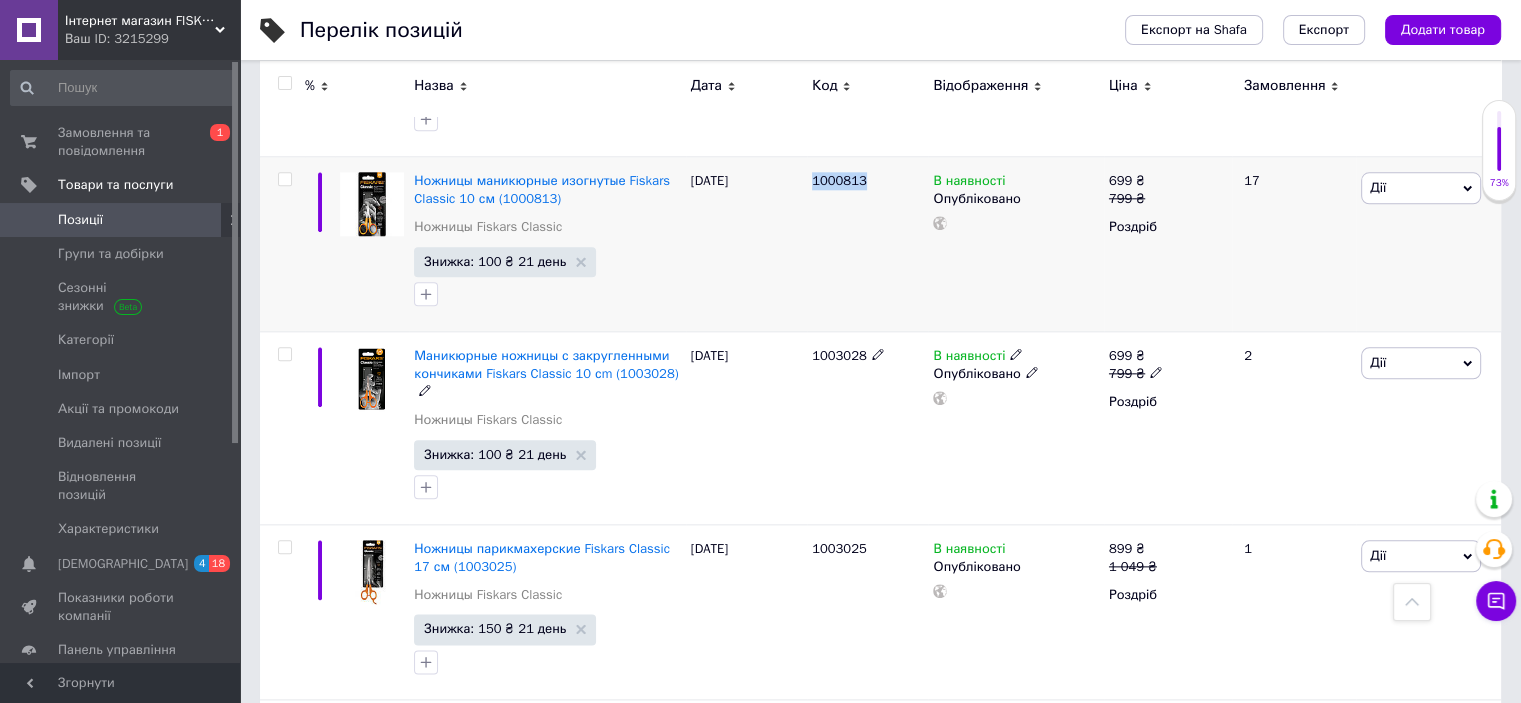 scroll, scrollTop: 2399, scrollLeft: 0, axis: vertical 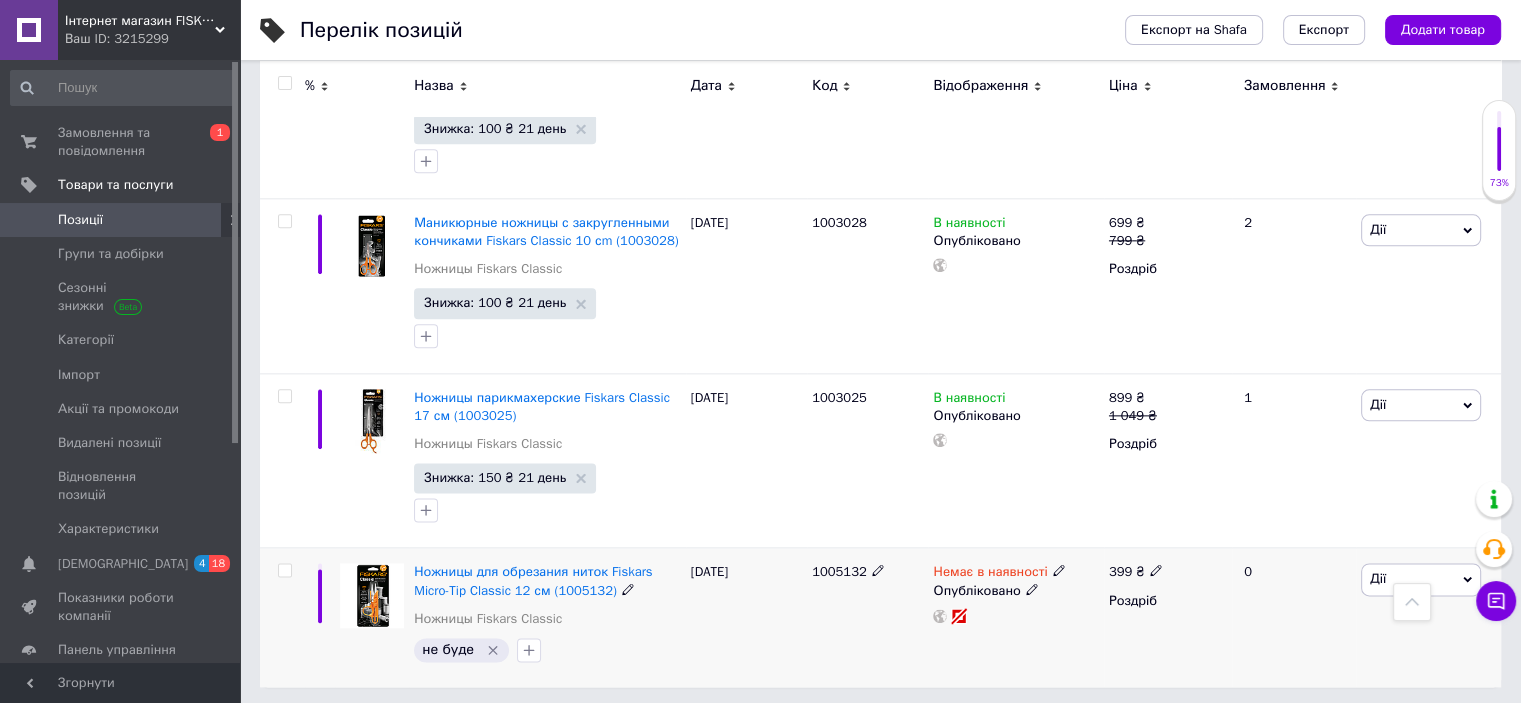 click on "1005132" at bounding box center (839, 571) 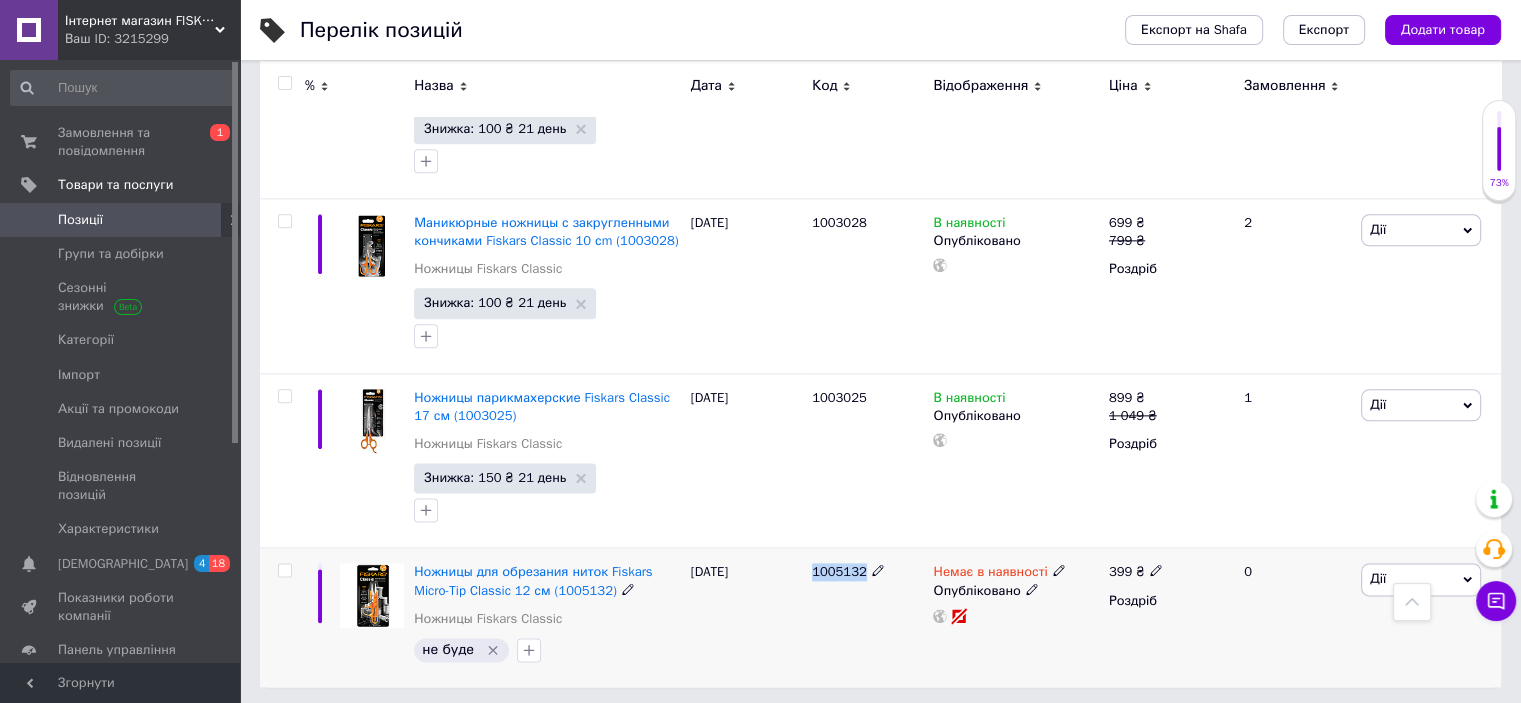 click on "1005132" at bounding box center [839, 571] 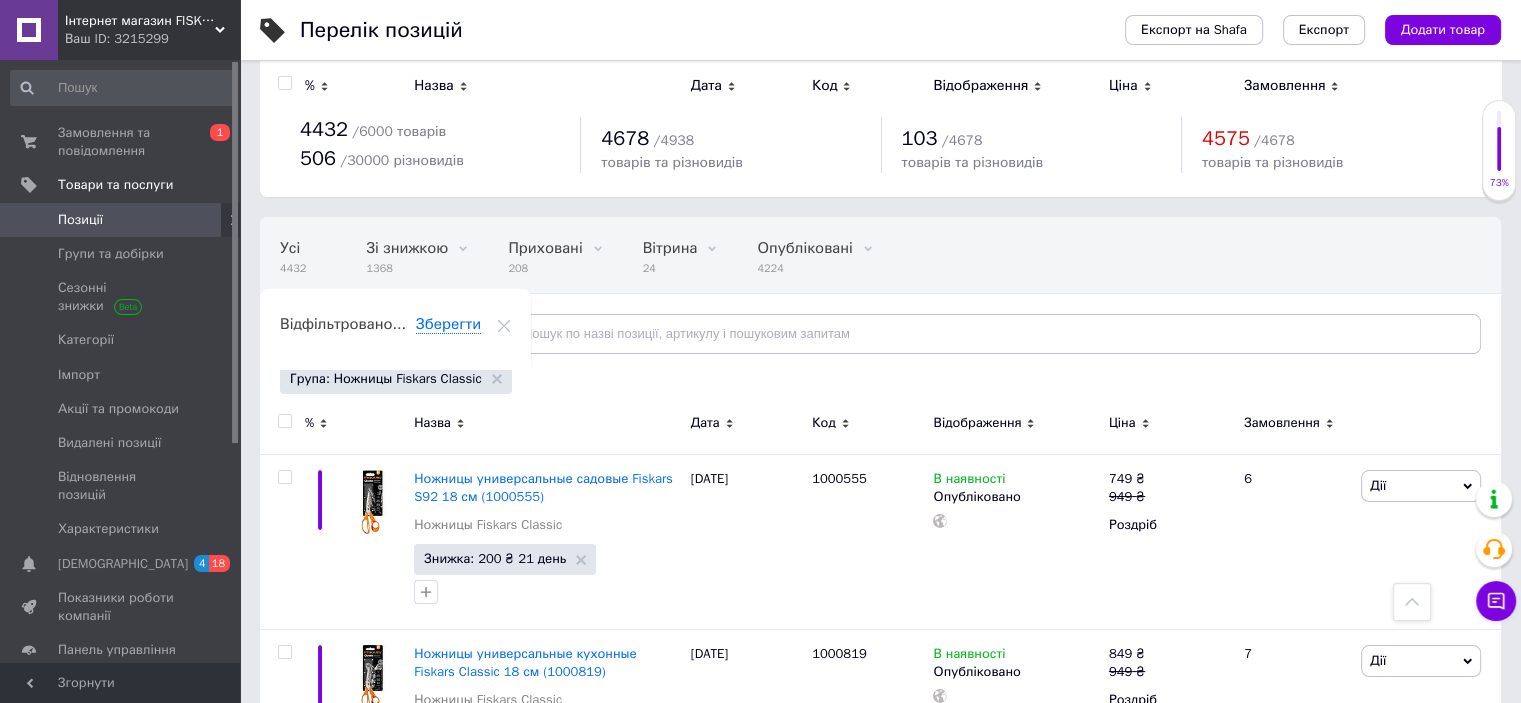 scroll, scrollTop: 0, scrollLeft: 0, axis: both 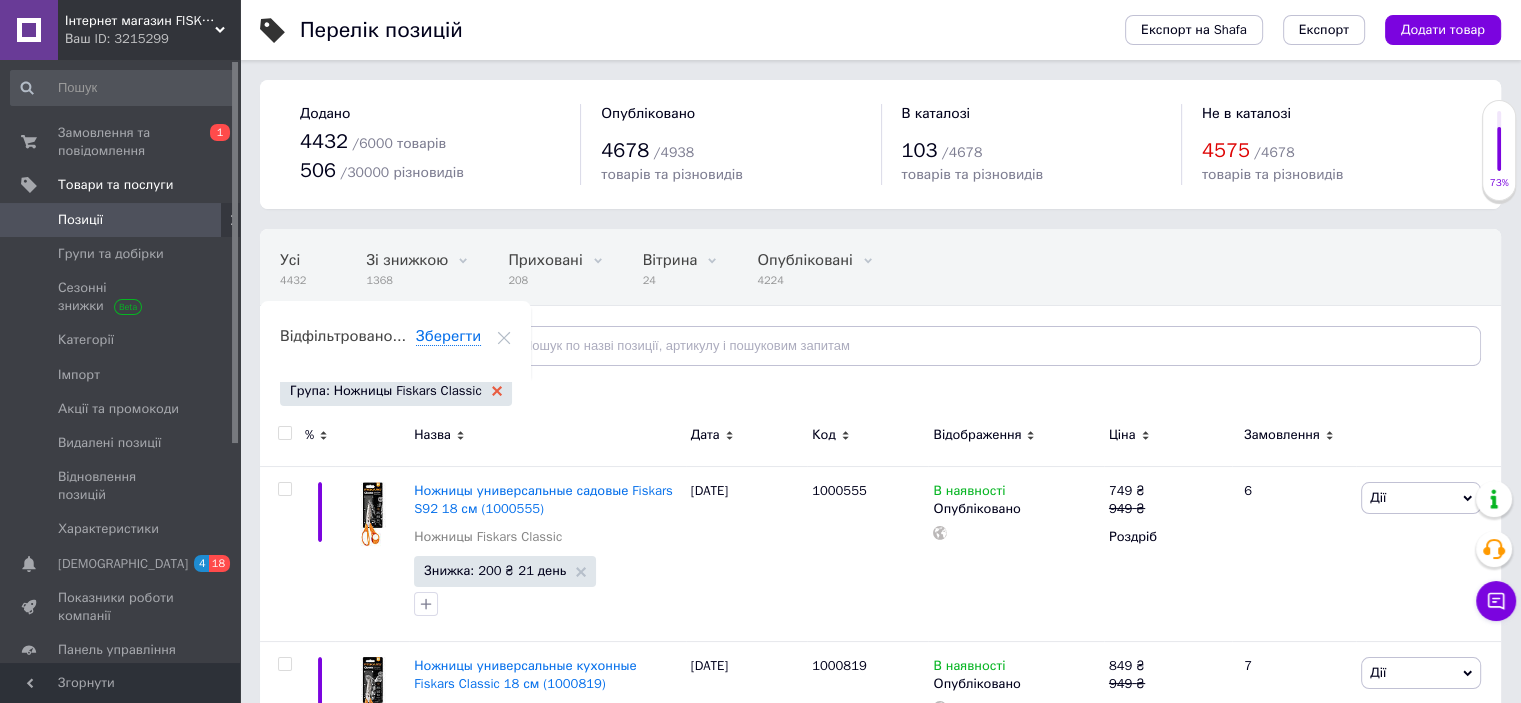 click 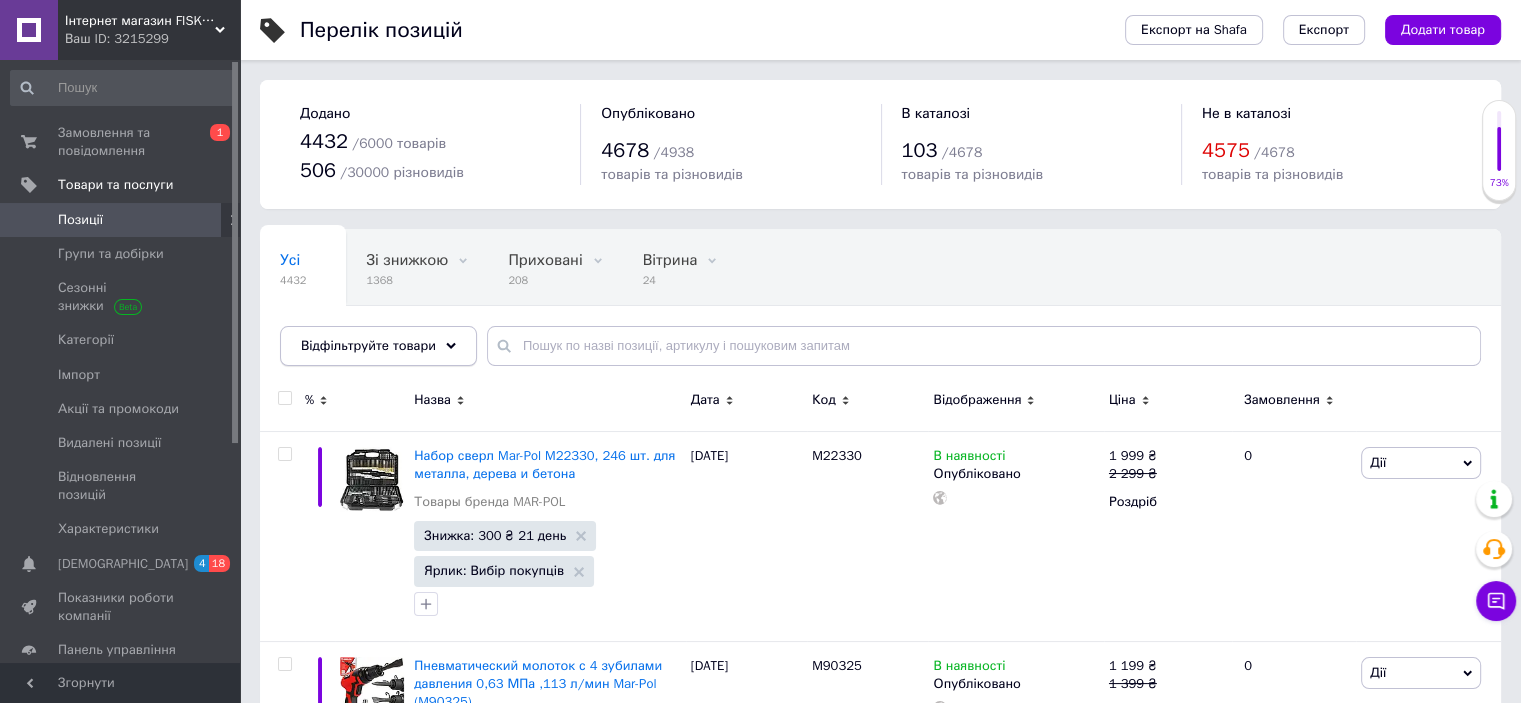 click on "Відфільтруйте товари" at bounding box center (378, 346) 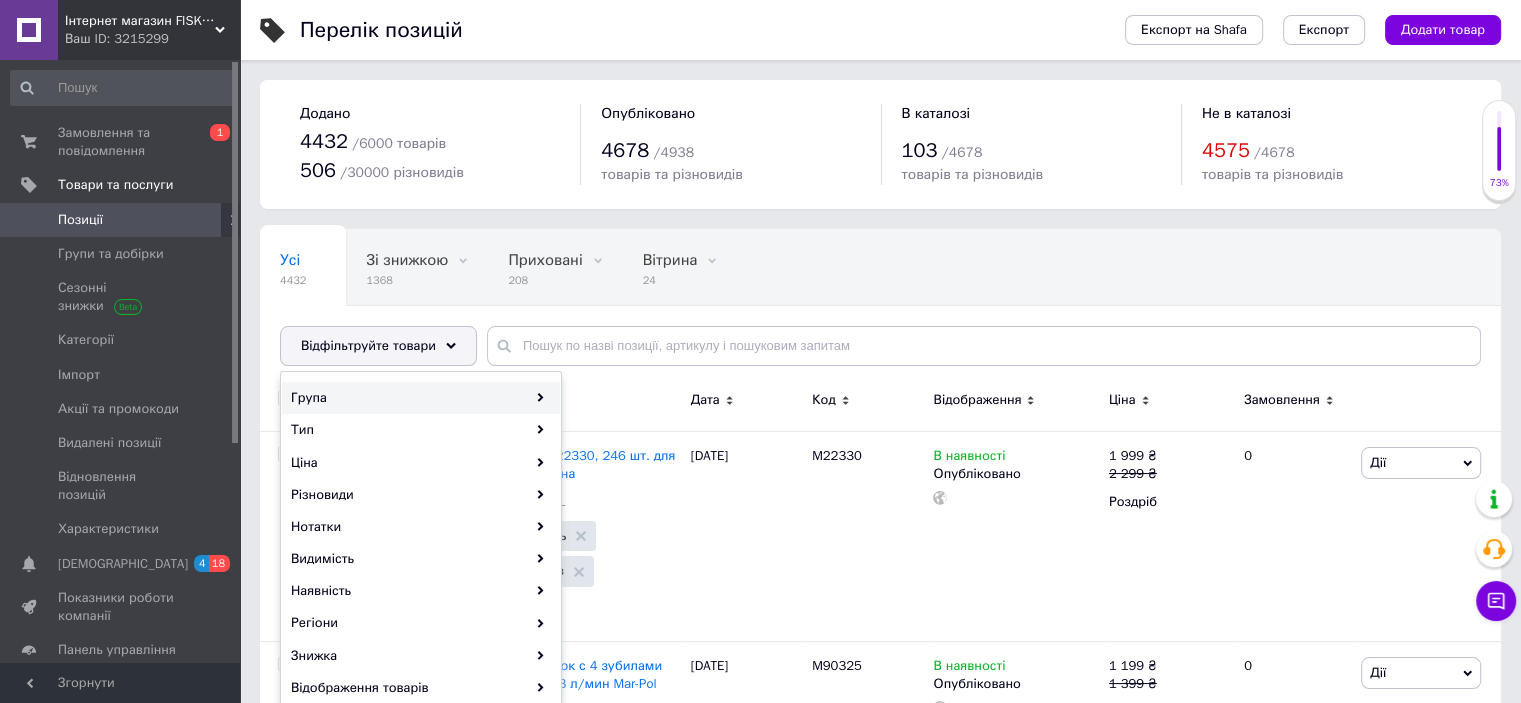 click on "Група" at bounding box center (421, 398) 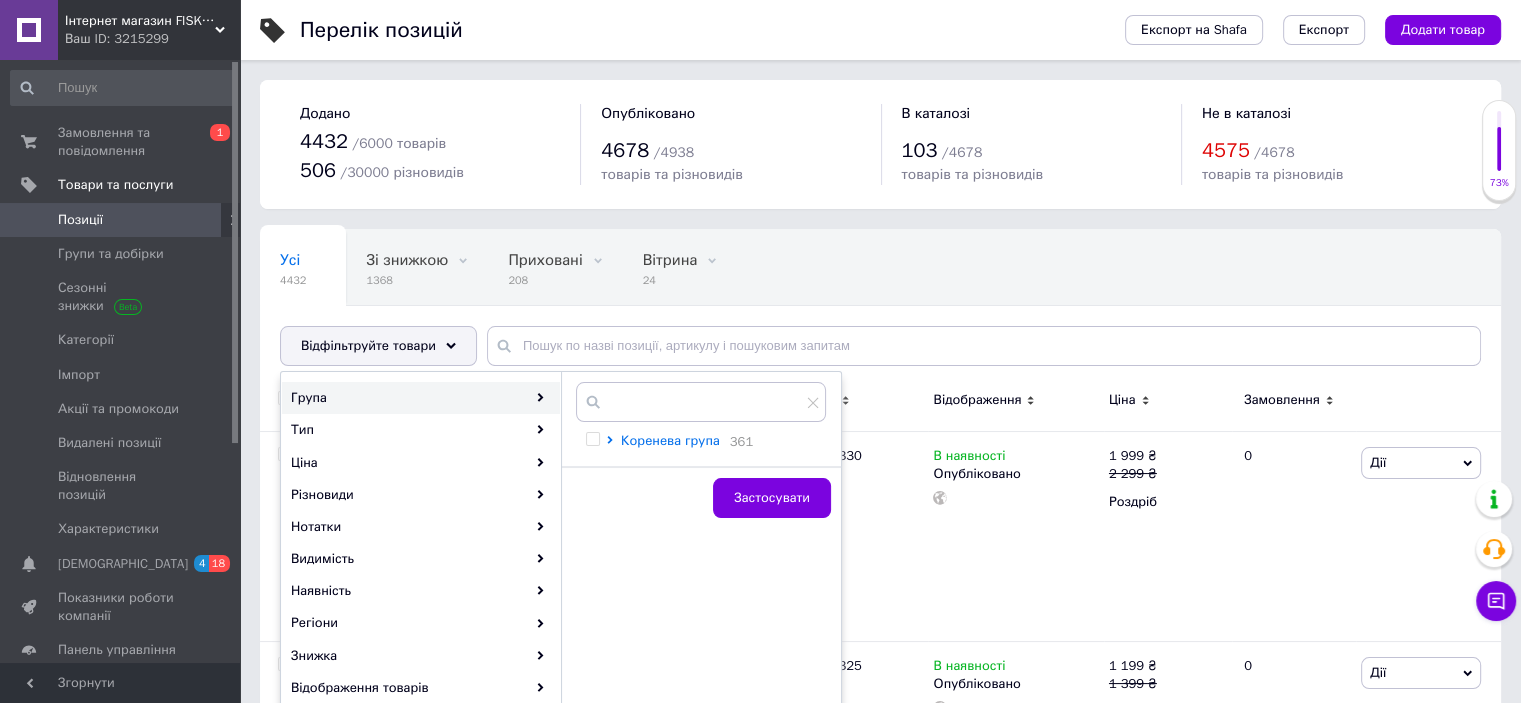 click on "Коренева група" at bounding box center (670, 440) 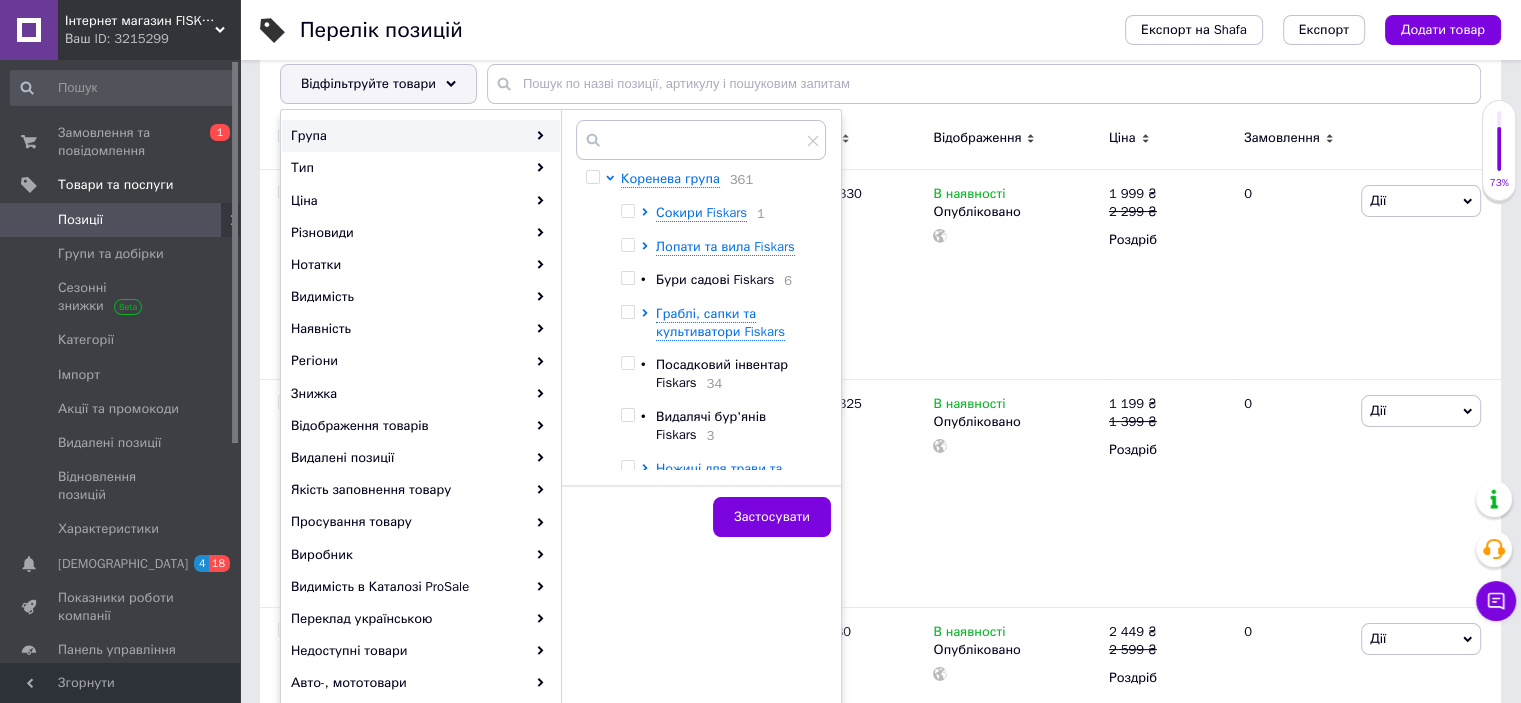 scroll, scrollTop: 266, scrollLeft: 0, axis: vertical 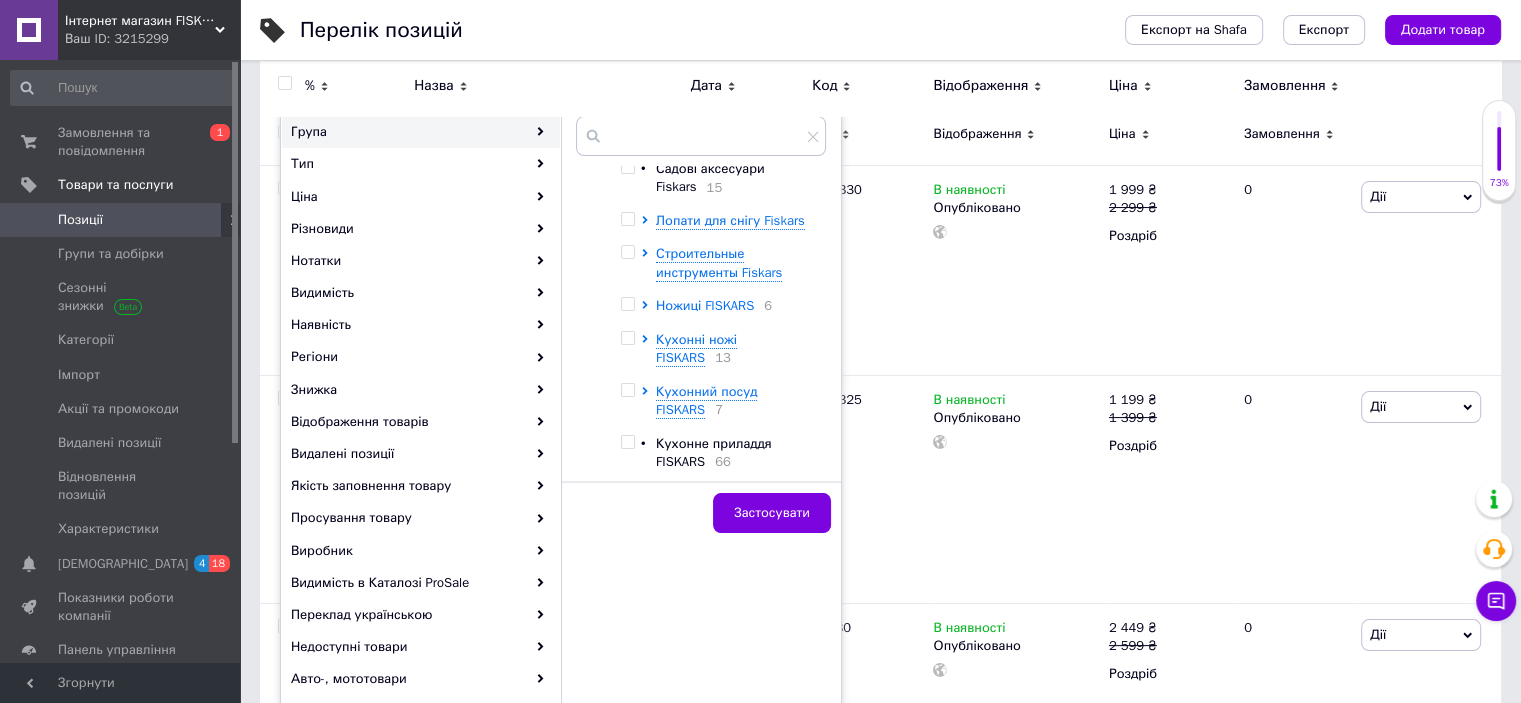 click on "Ножиці FISKARS" at bounding box center (705, 305) 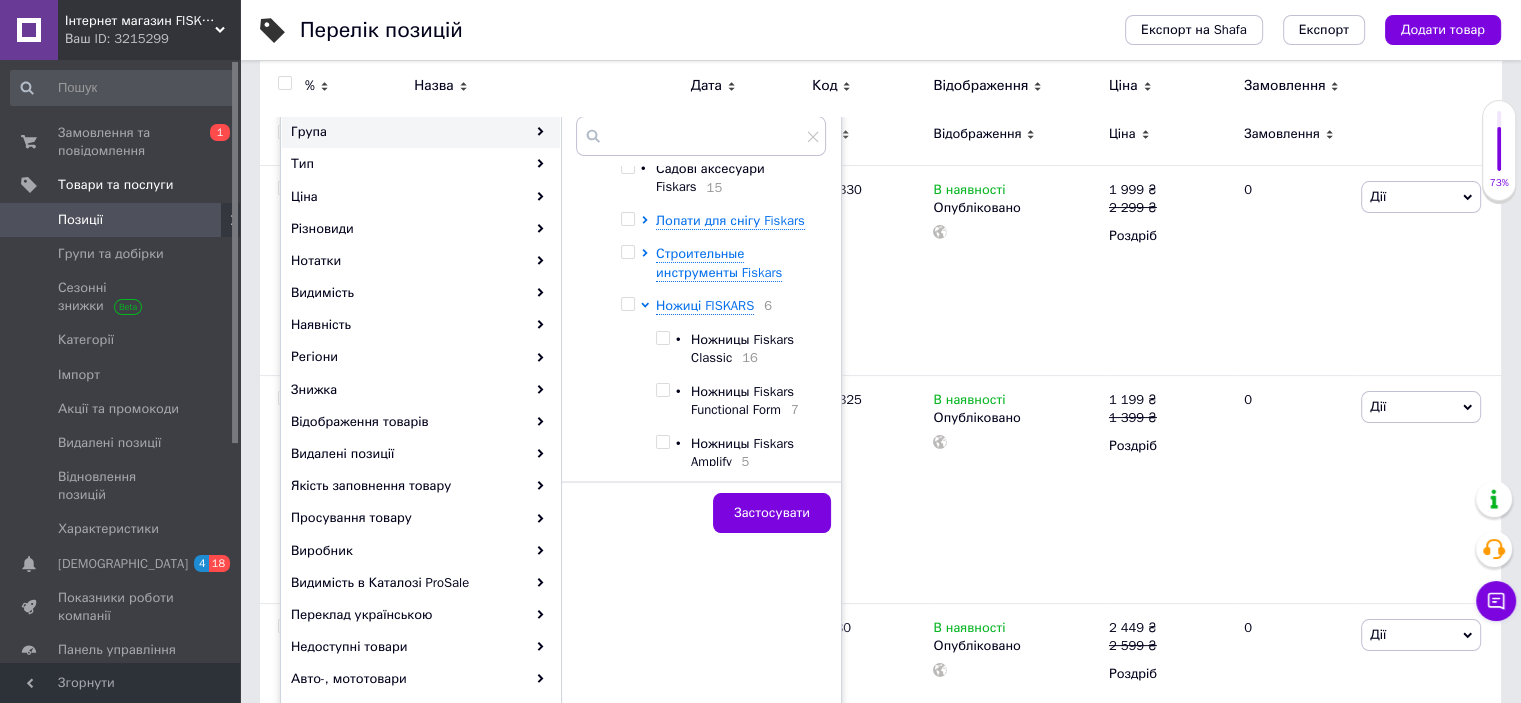 click at bounding box center [663, 390] 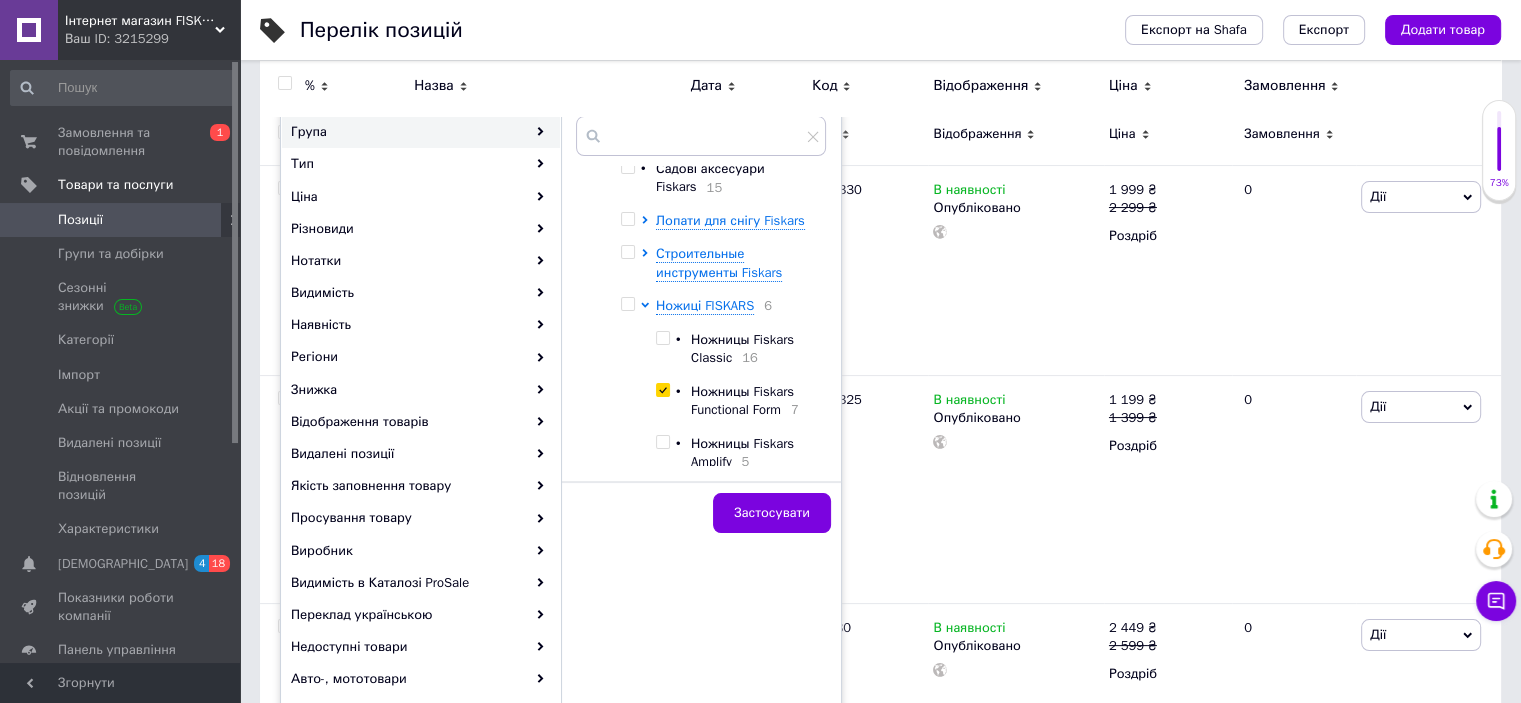 checkbox on "true" 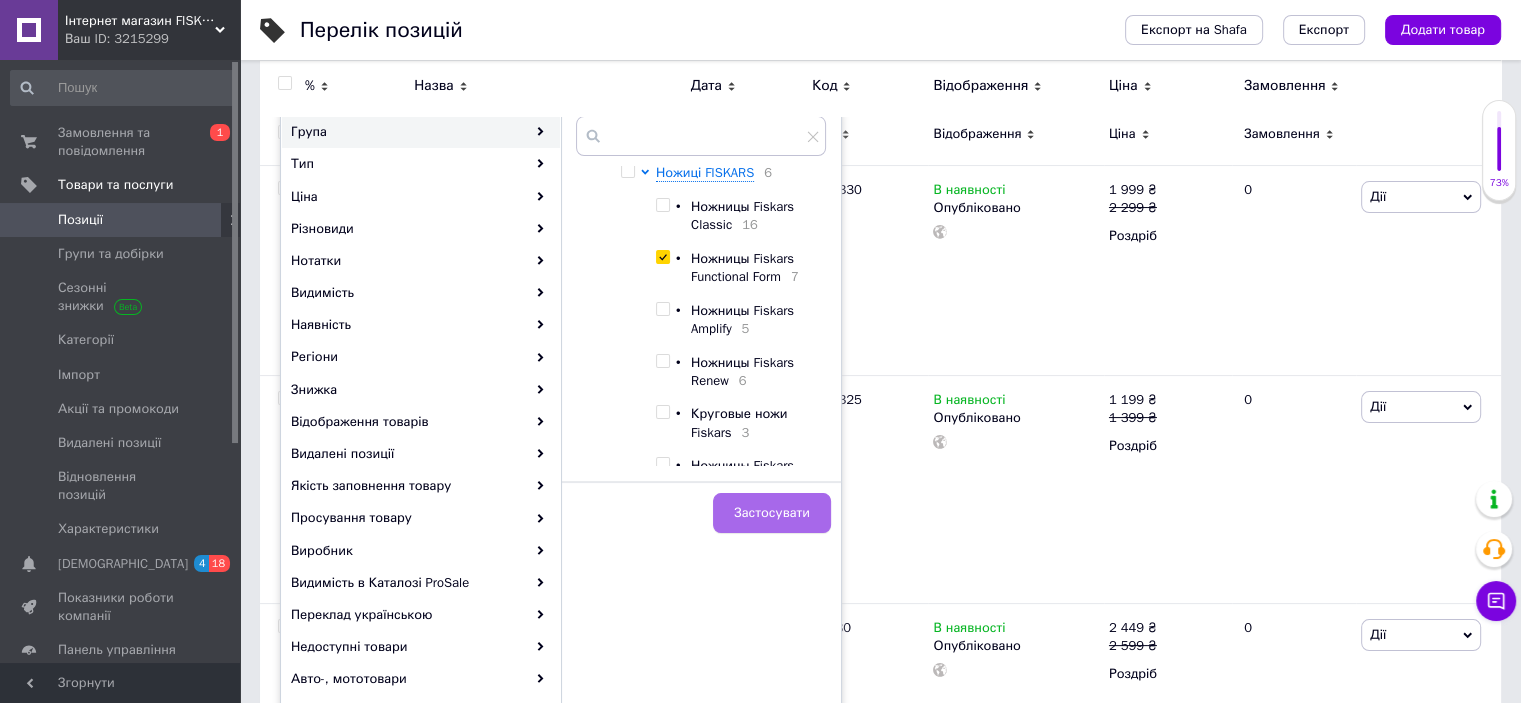 click on "Застосувати" at bounding box center [772, 513] 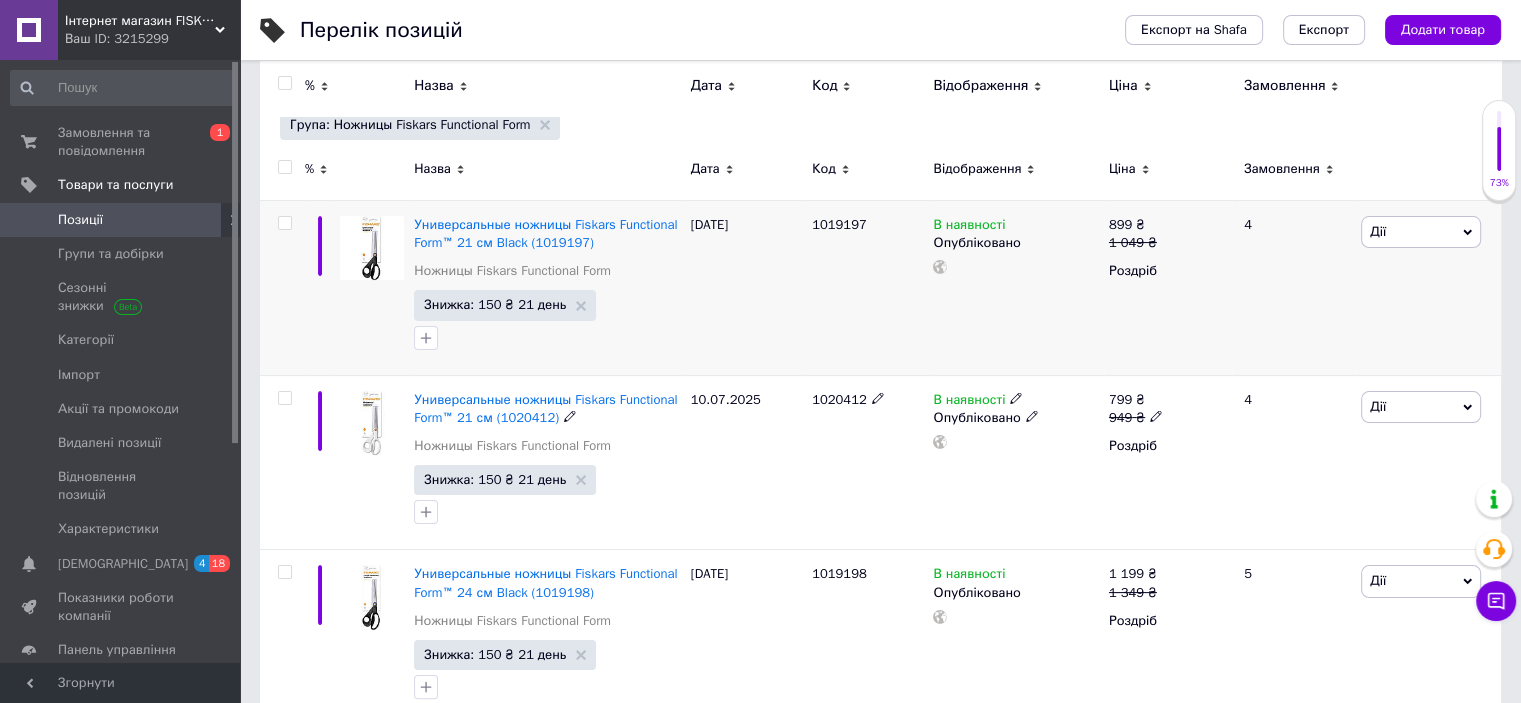 scroll, scrollTop: 133, scrollLeft: 0, axis: vertical 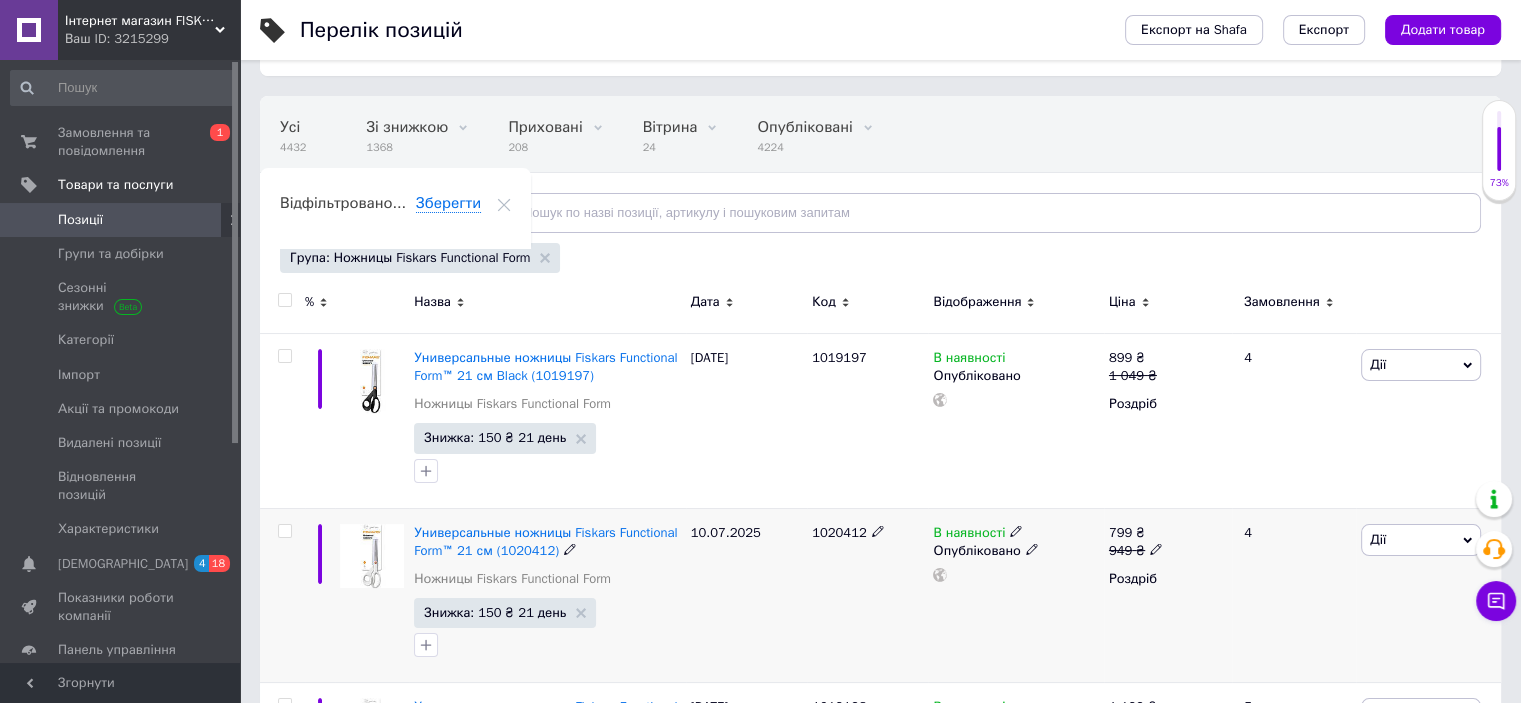 click on "1020412" at bounding box center (839, 532) 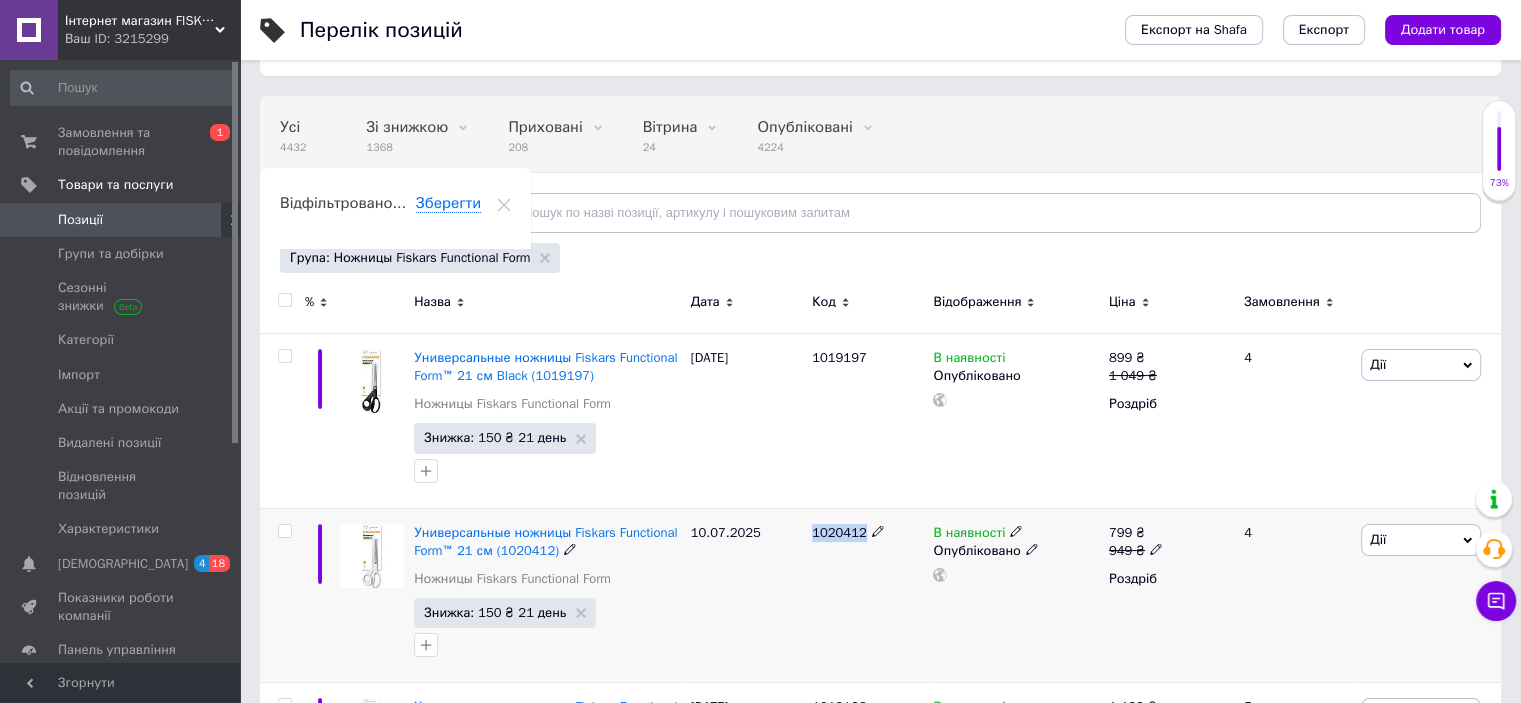 click on "1020412" at bounding box center [839, 532] 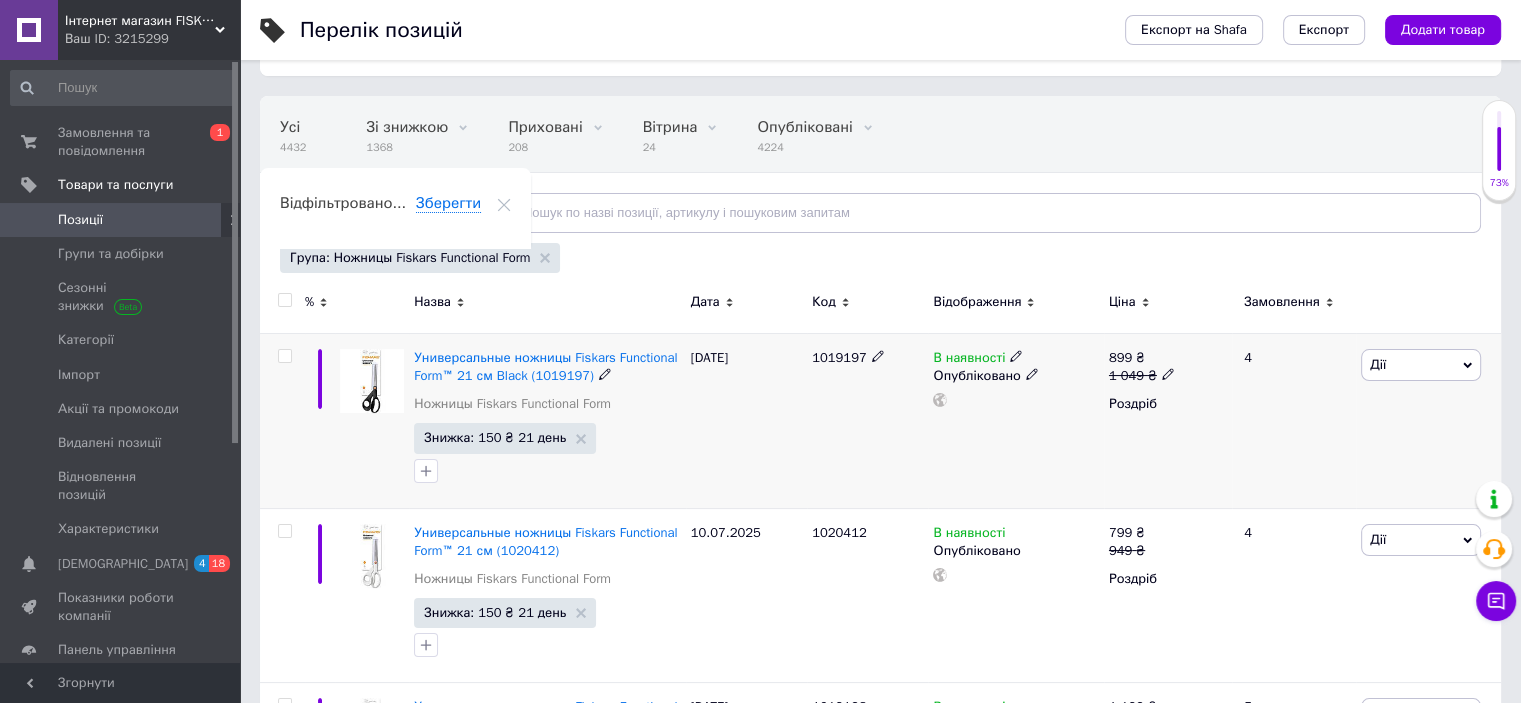 click on "В наявності Опубліковано" at bounding box center [1015, 420] 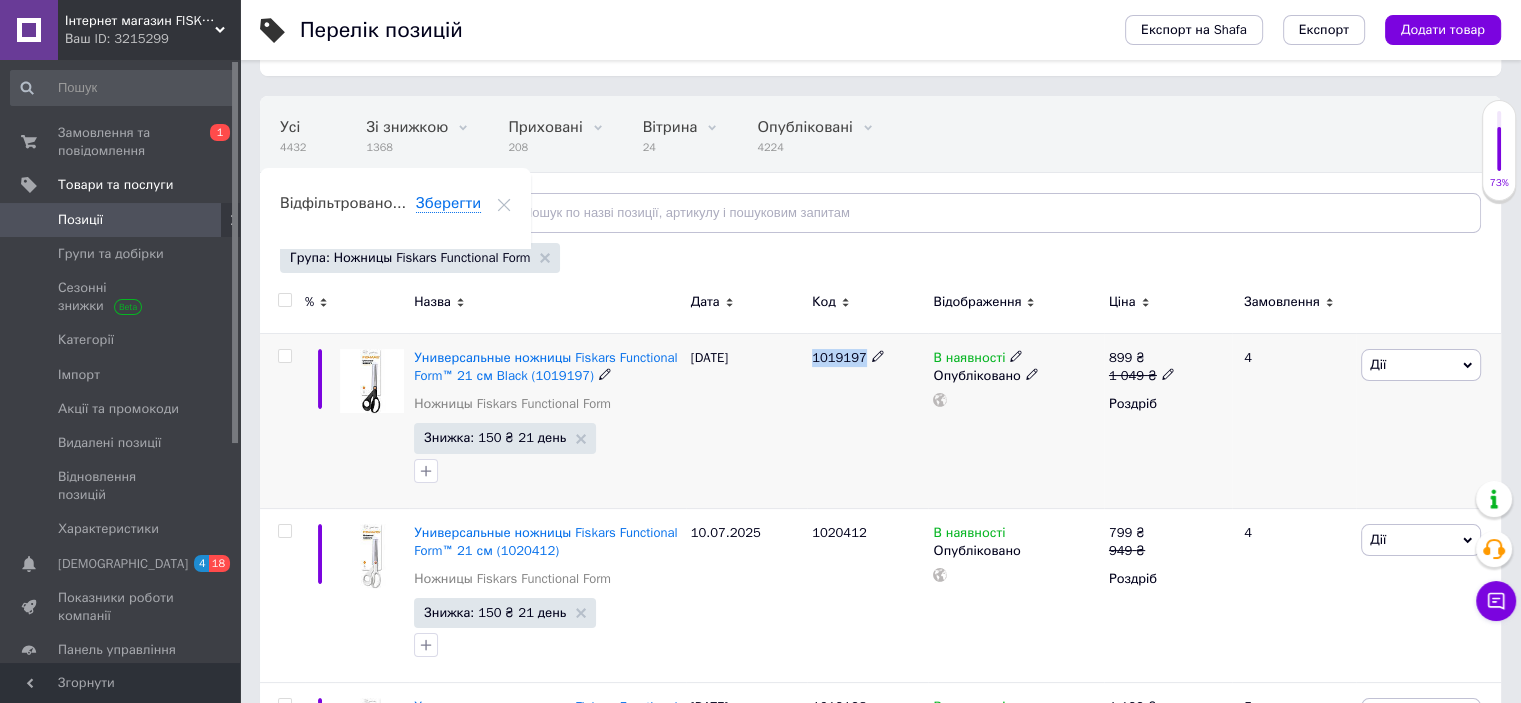click on "1019197" at bounding box center (839, 357) 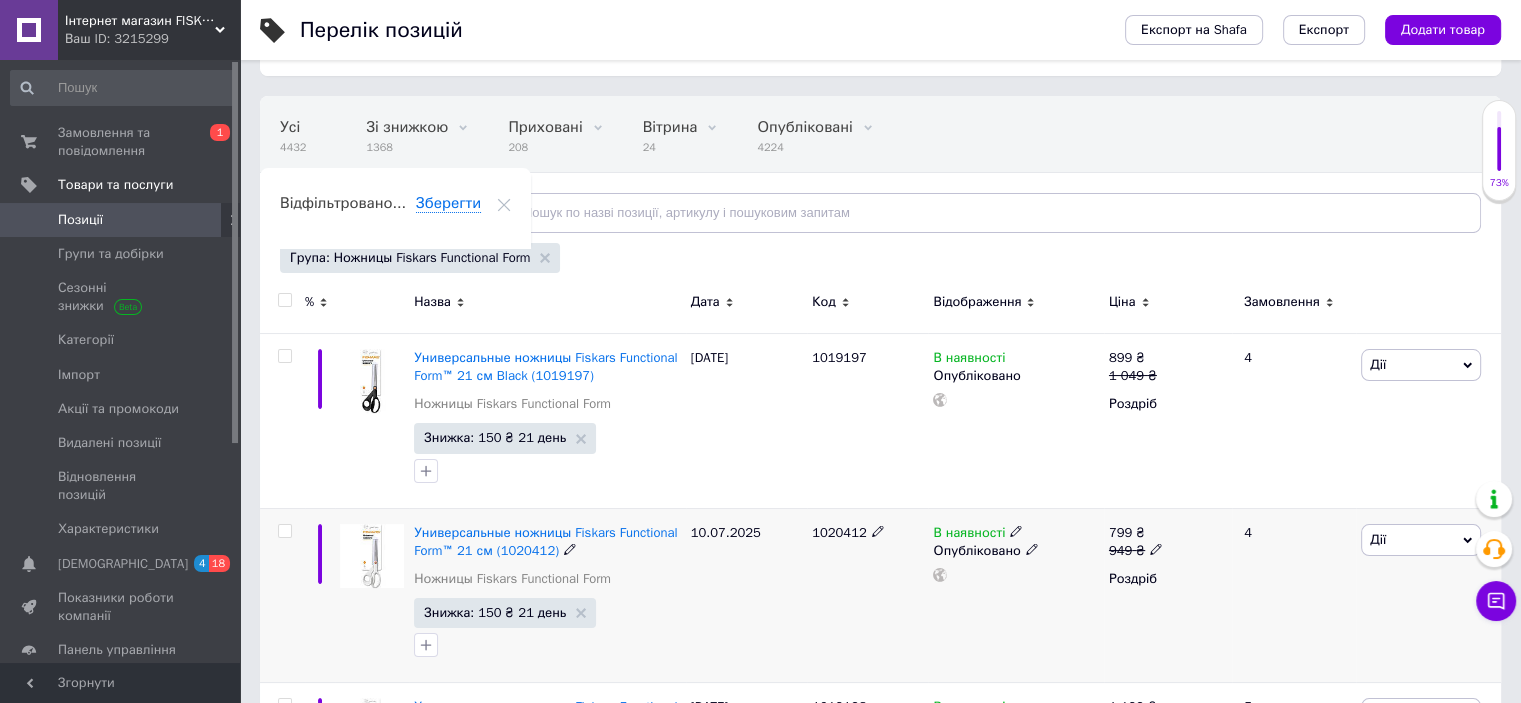 click 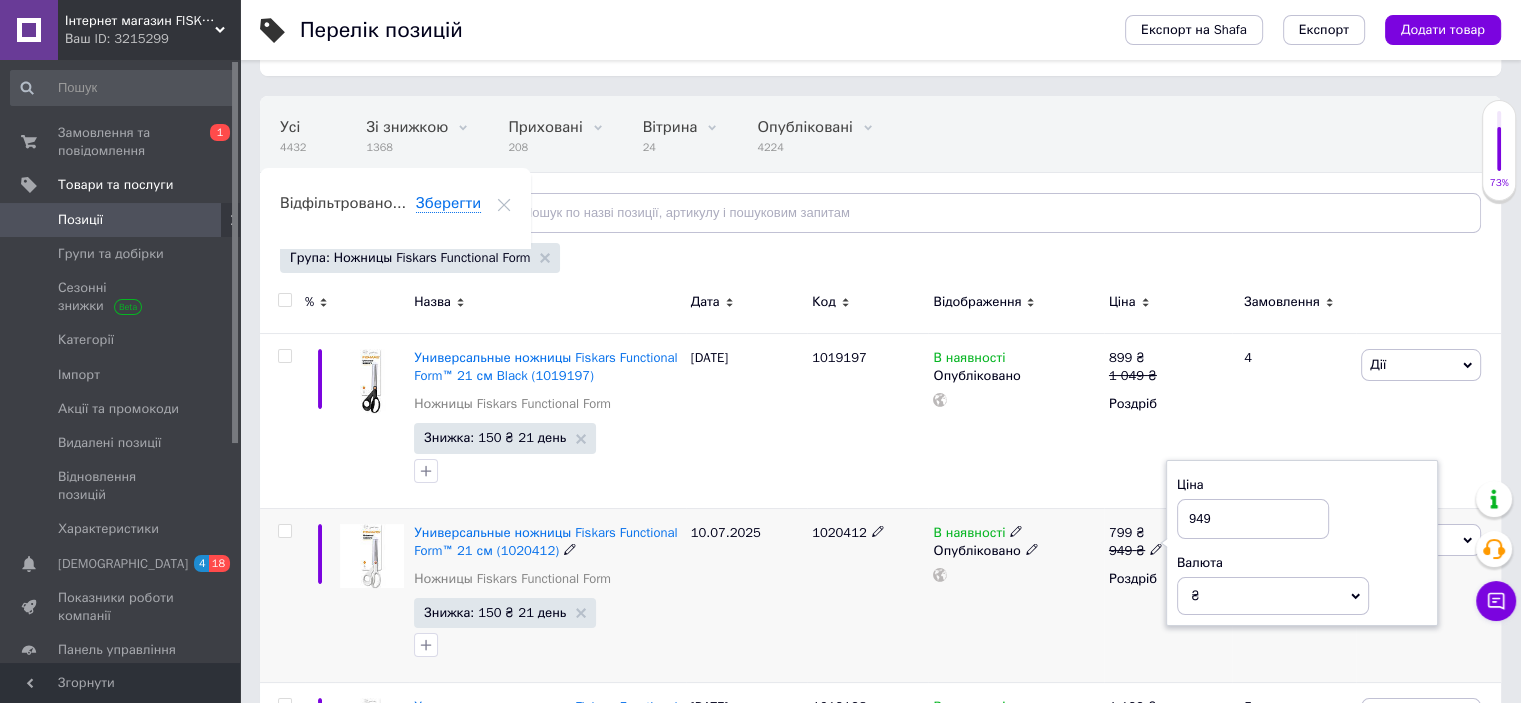 drag, startPoint x: 1196, startPoint y: 509, endPoint x: 1177, endPoint y: 511, distance: 19.104973 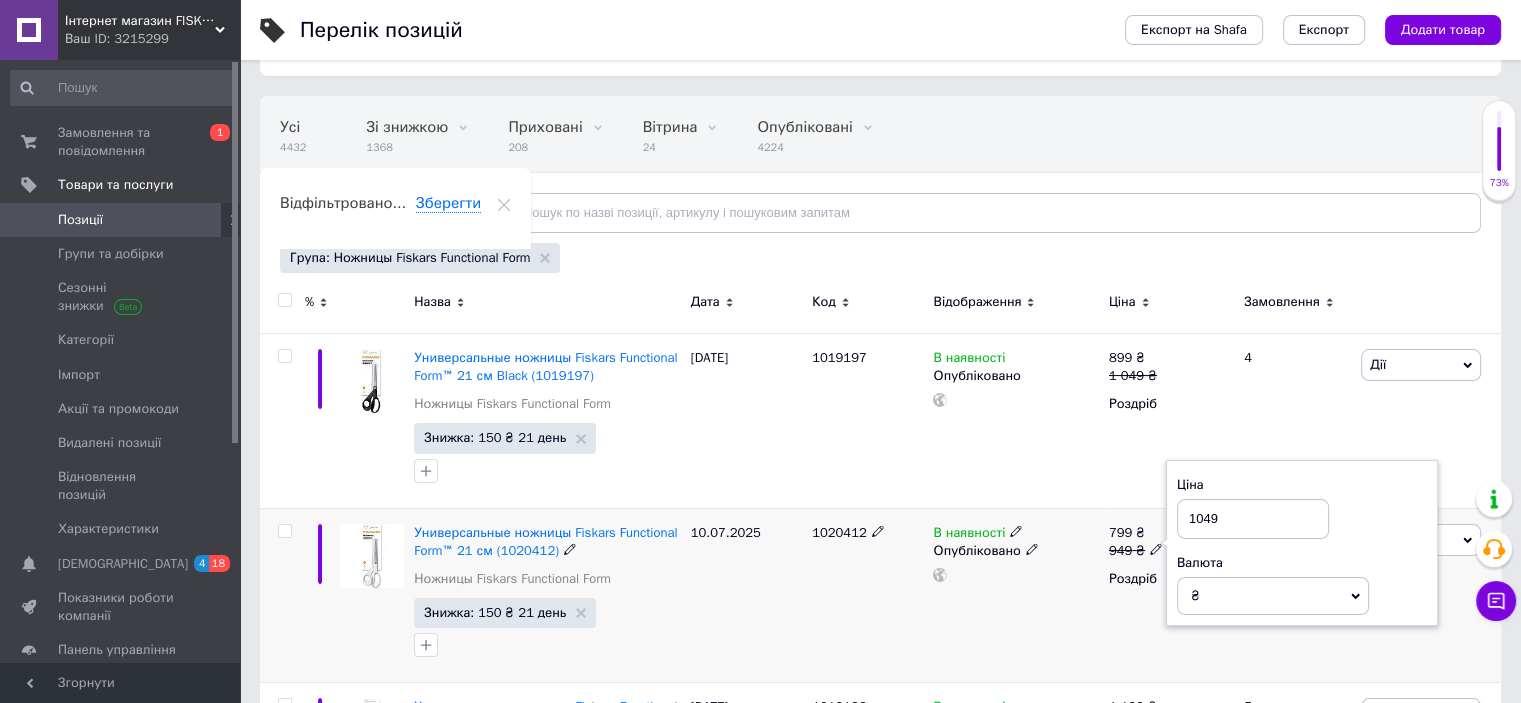 type on "1049" 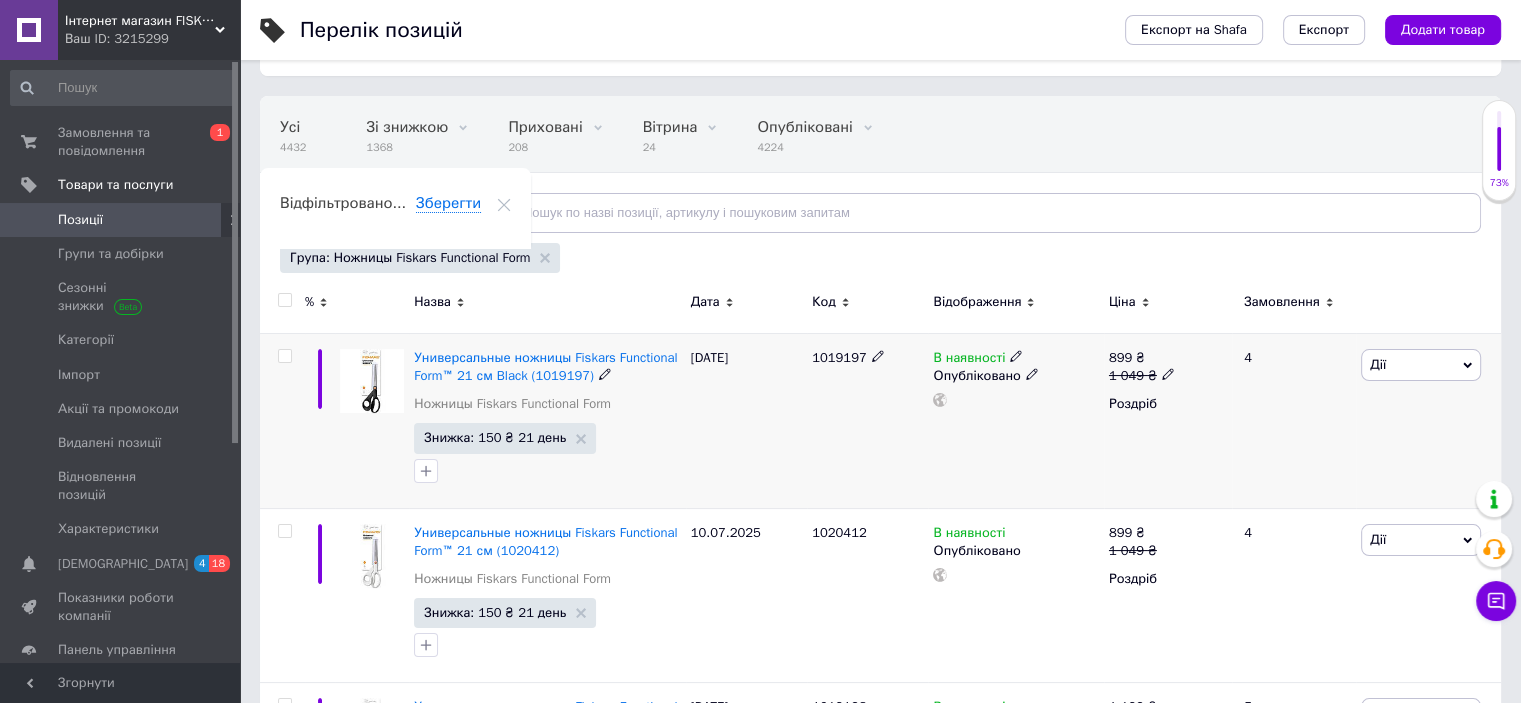 click on "899   ₴ 1 049   ₴ Роздріб" at bounding box center (1168, 420) 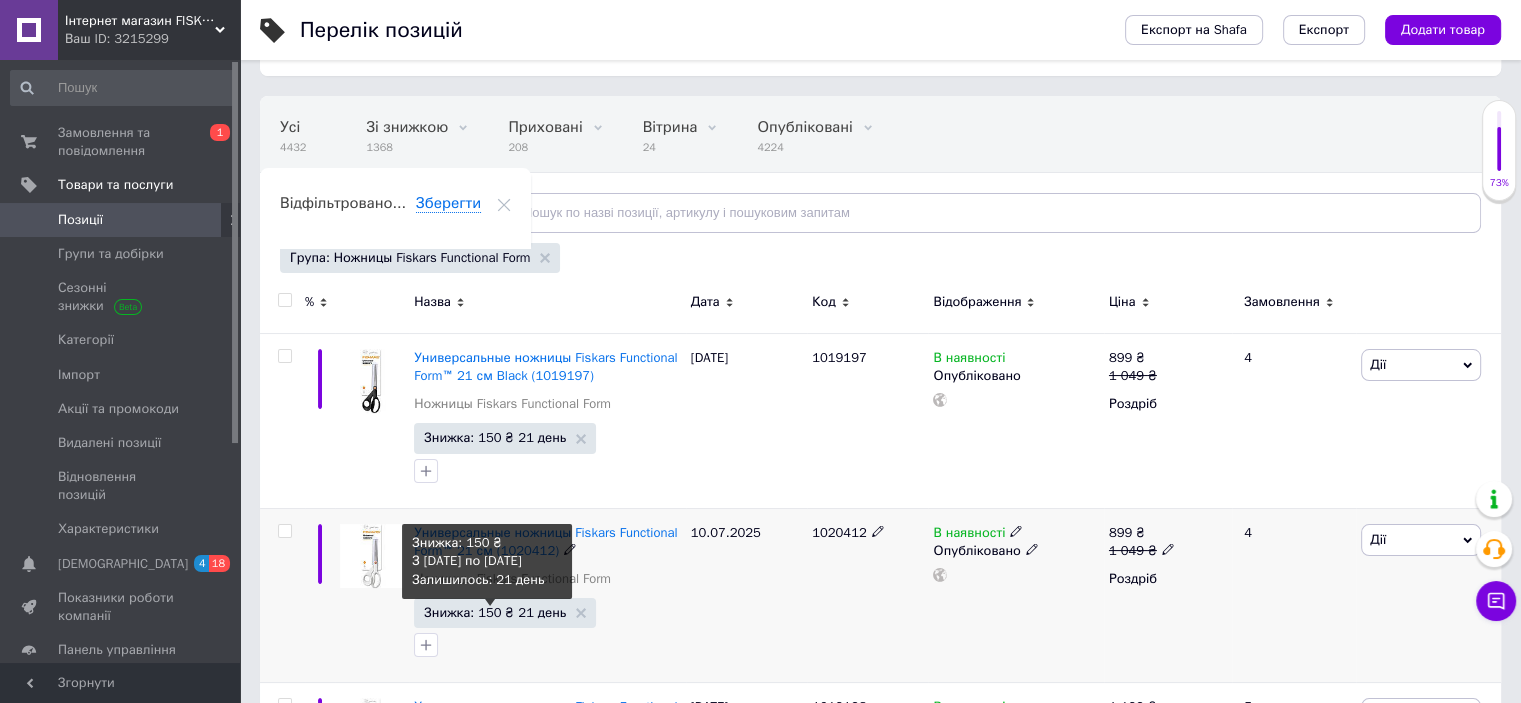 click on "Знижка: 150 ₴ 21 день" at bounding box center (495, 612) 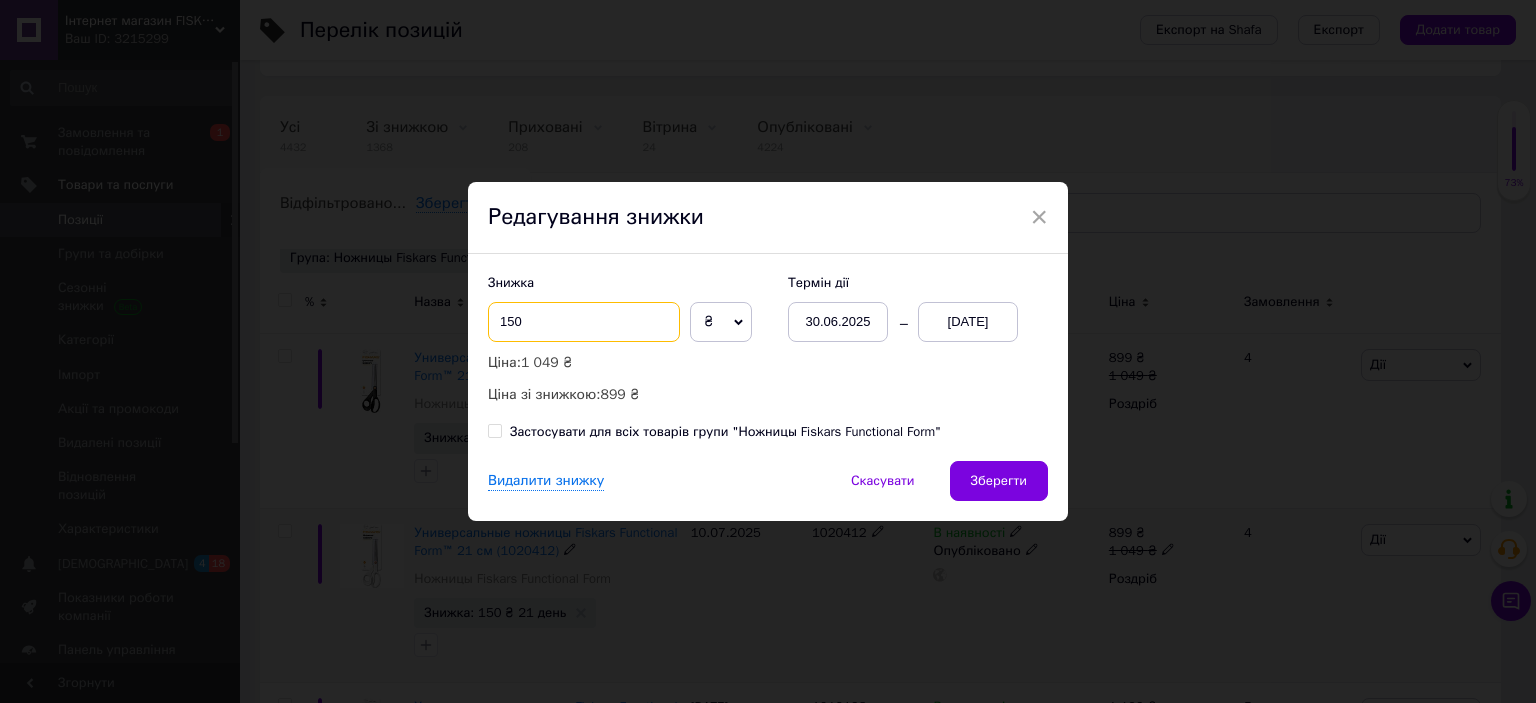click on "150" at bounding box center (584, 322) 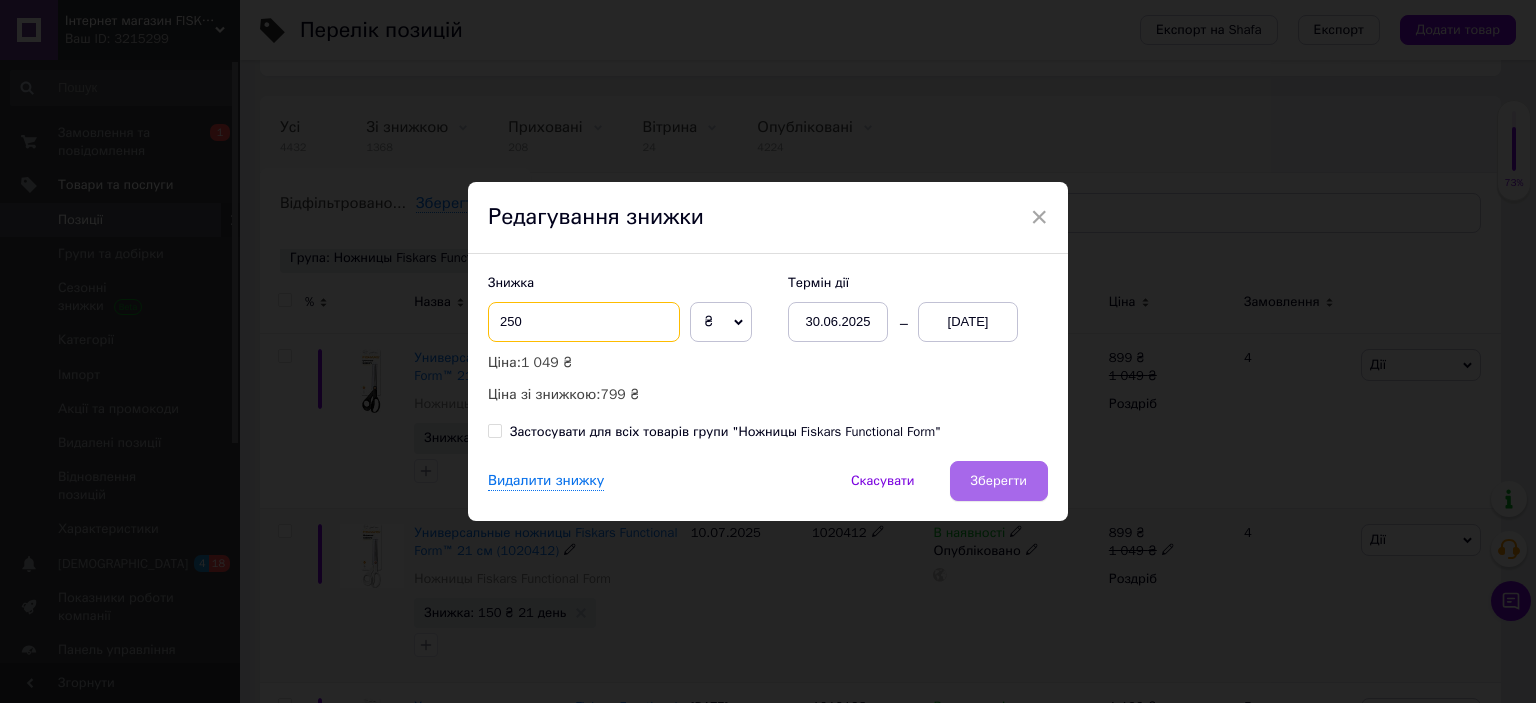 type on "250" 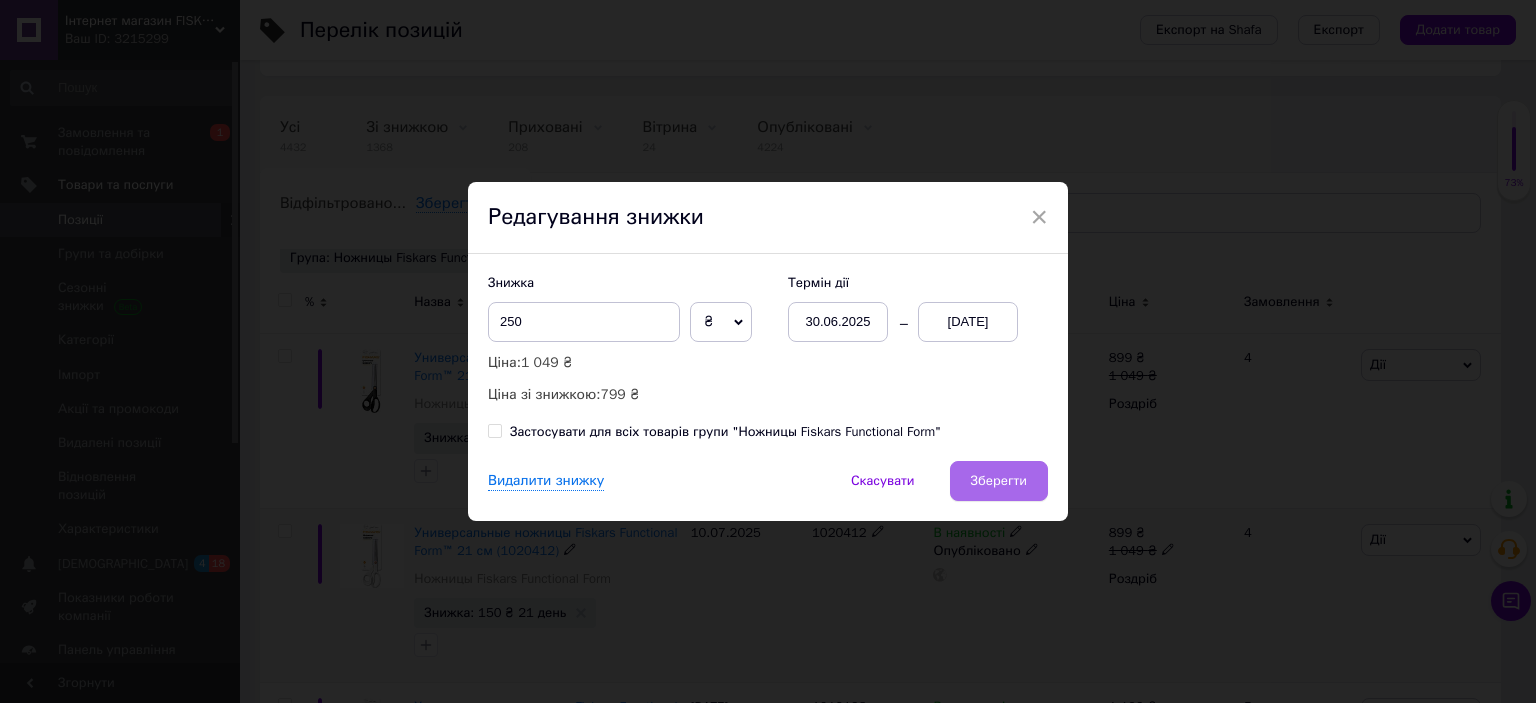 click on "Зберегти" at bounding box center (999, 481) 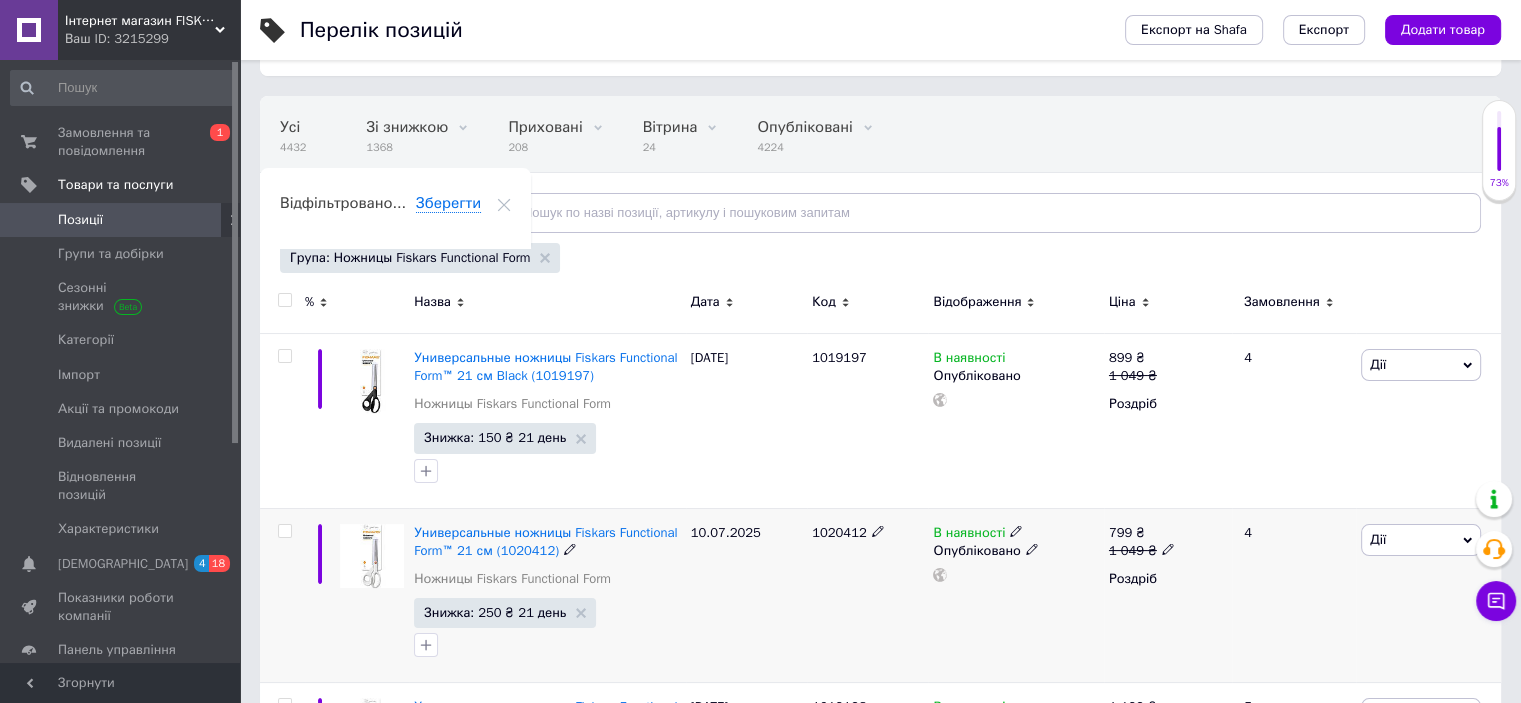 click on "1020412" at bounding box center (839, 532) 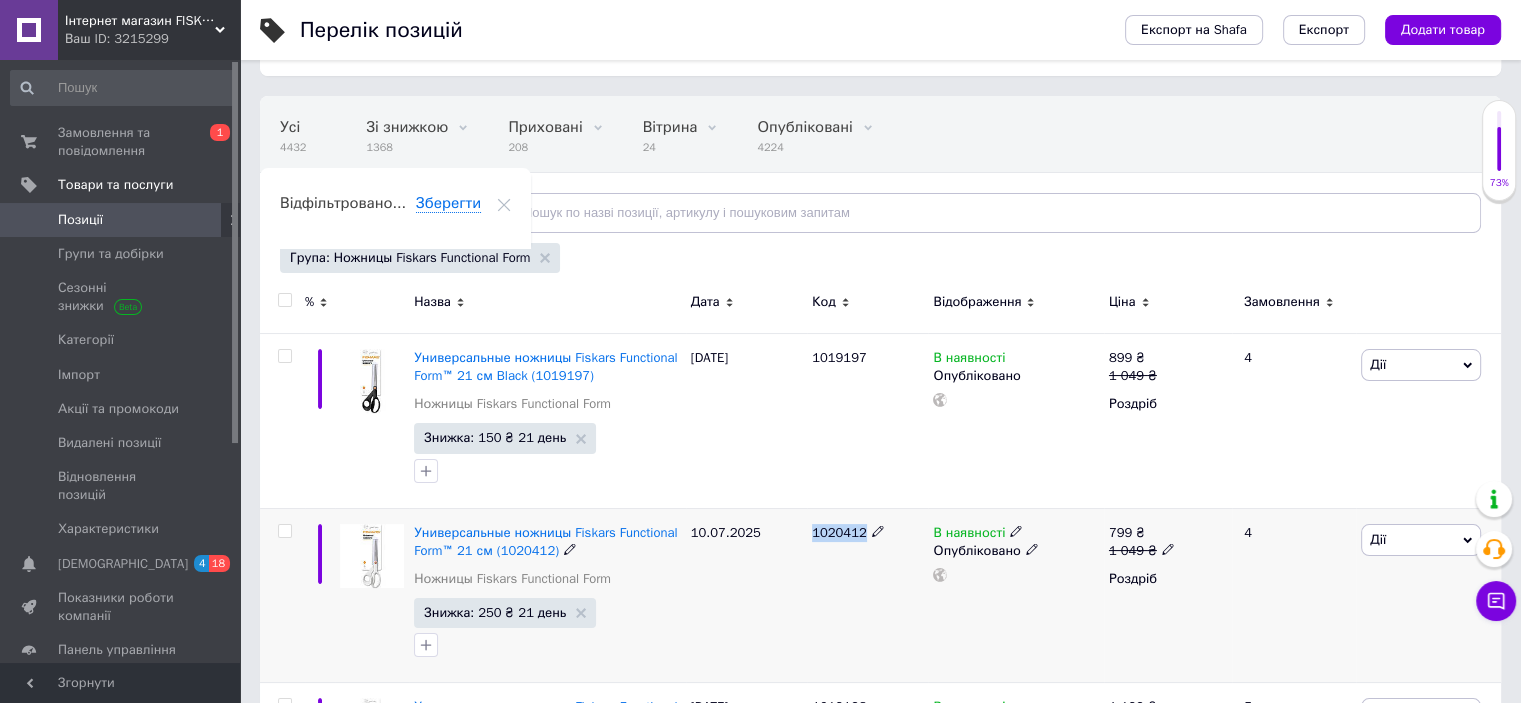 click on "1020412" at bounding box center [839, 532] 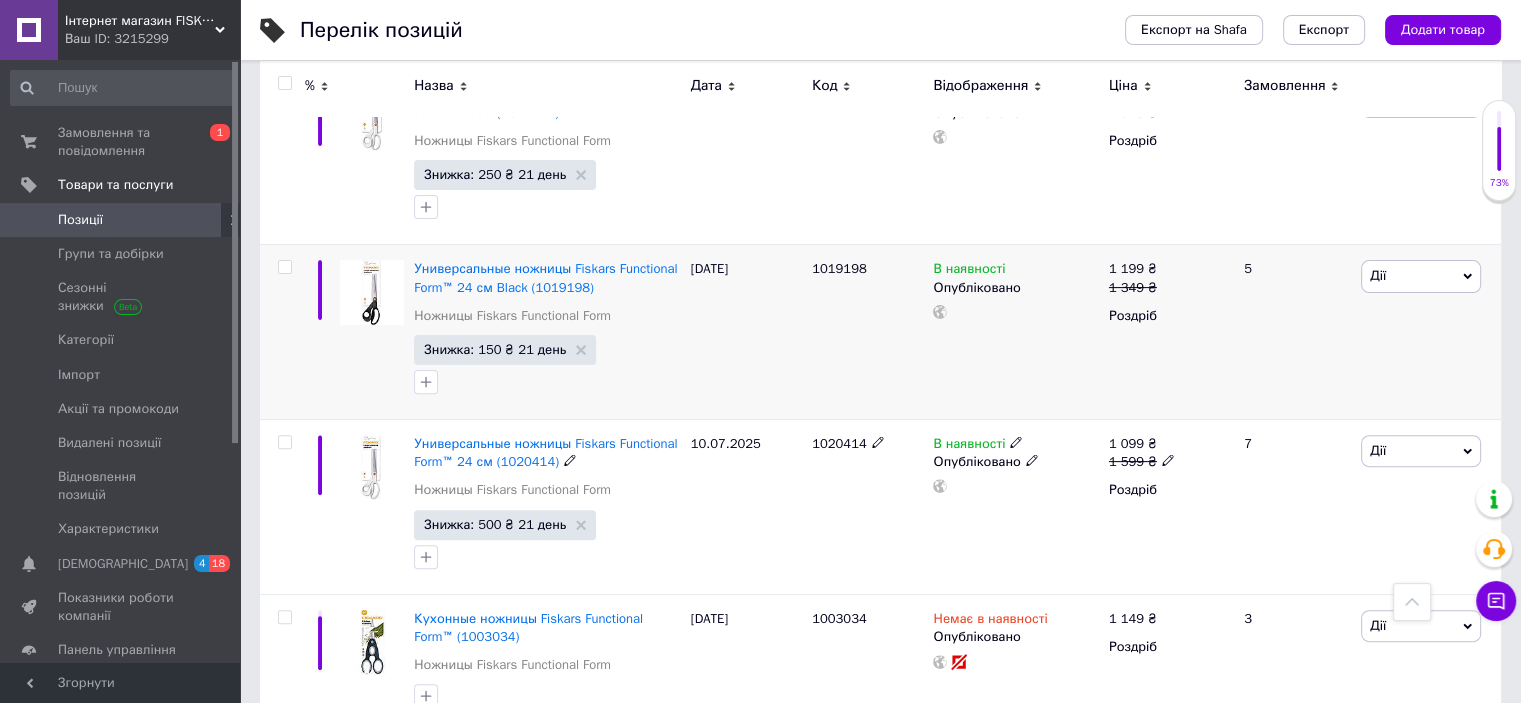scroll, scrollTop: 533, scrollLeft: 0, axis: vertical 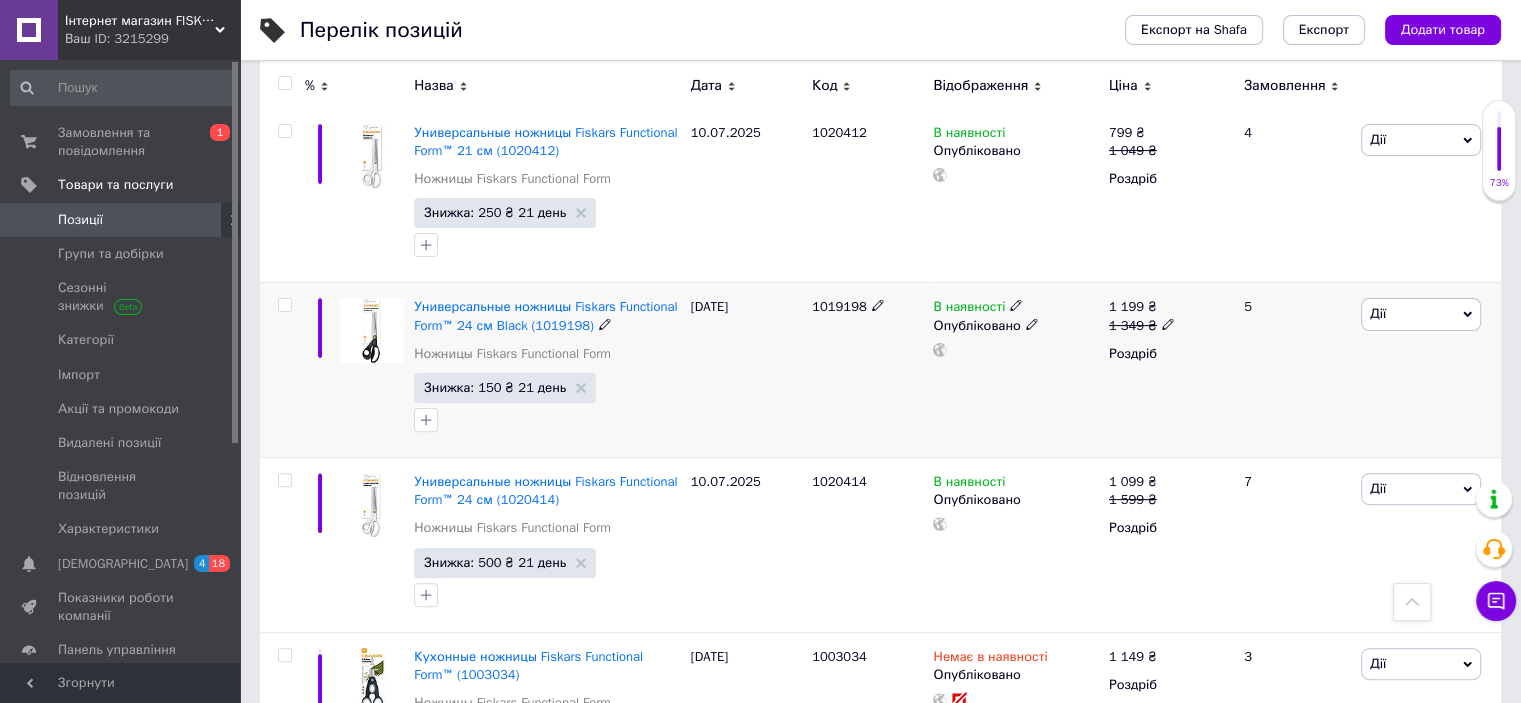 click on "1019198" at bounding box center [839, 306] 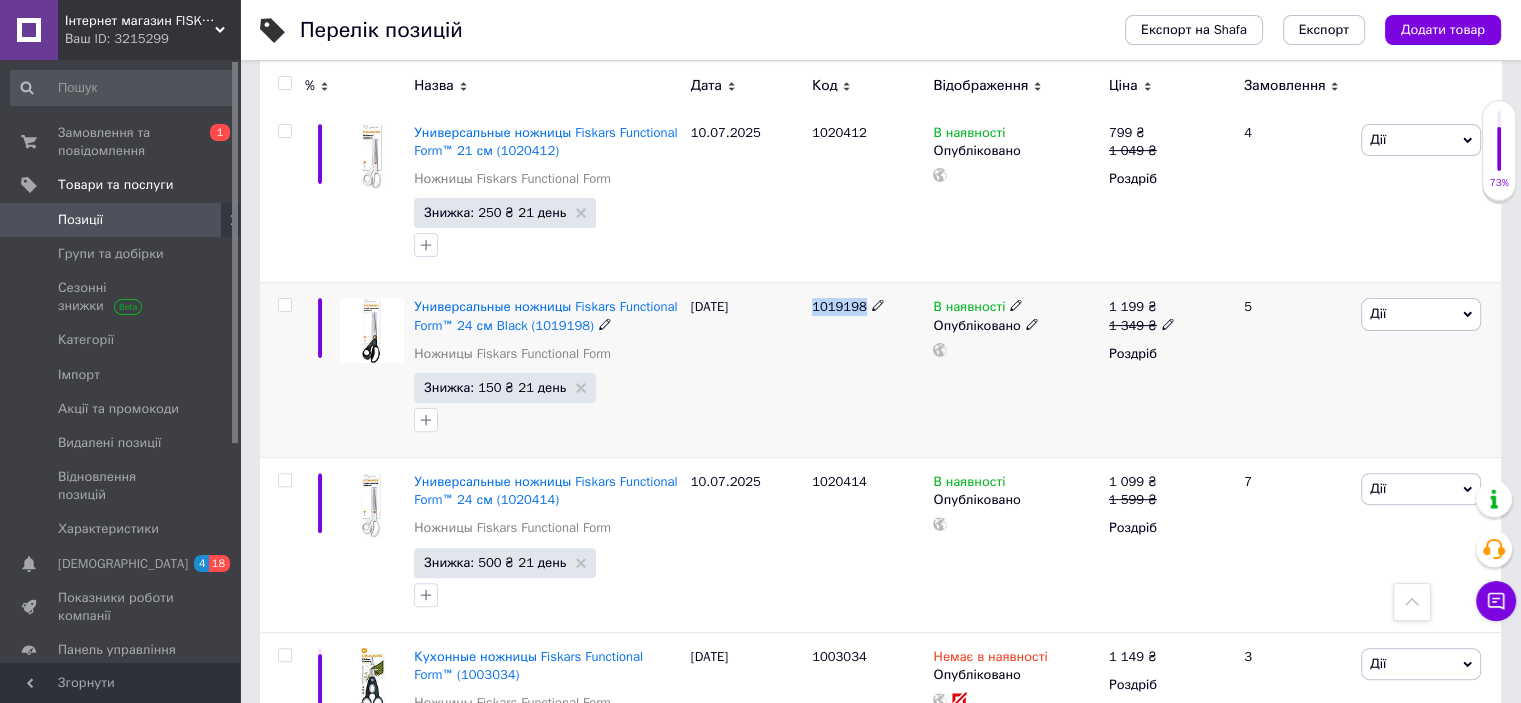 click on "1019198" at bounding box center (839, 306) 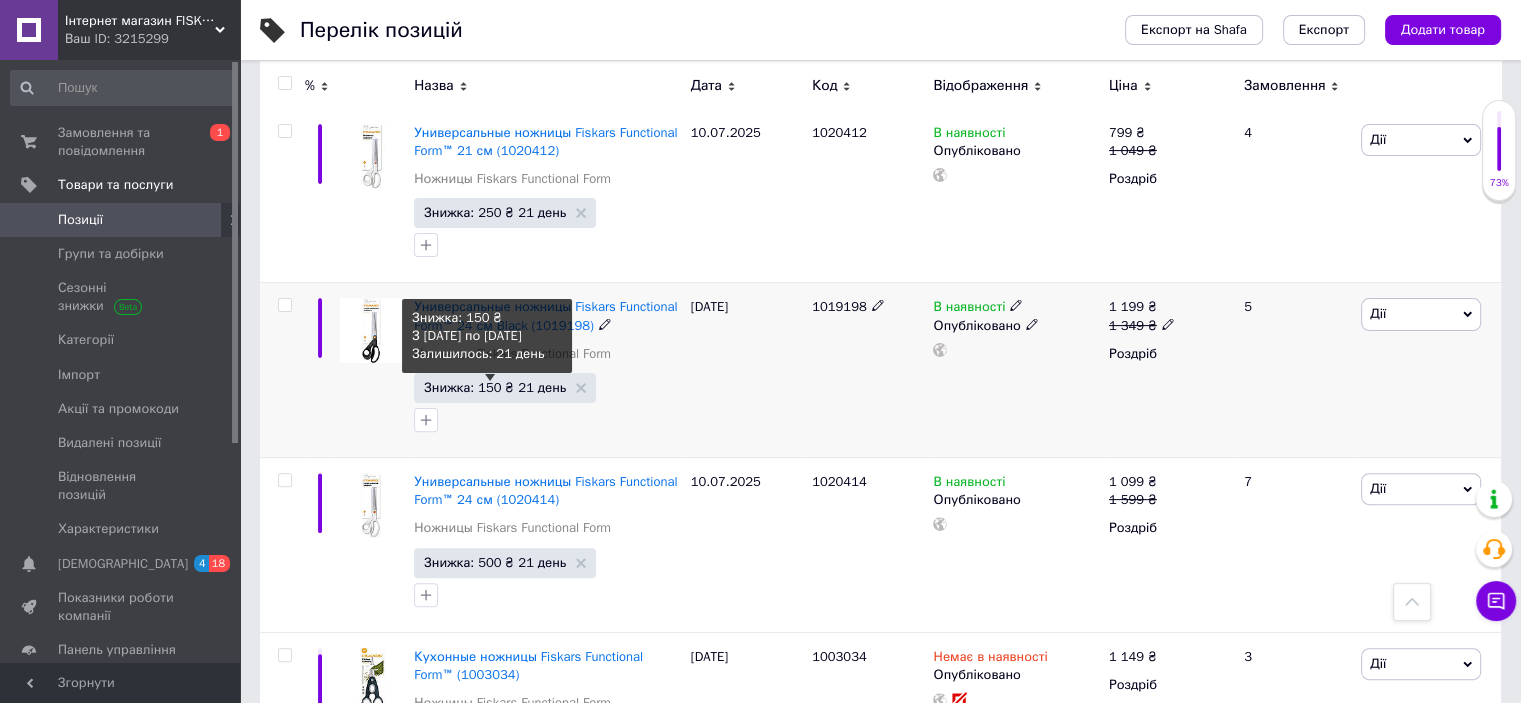 click on "Знижка: 150 ₴ 21 день" at bounding box center [495, 387] 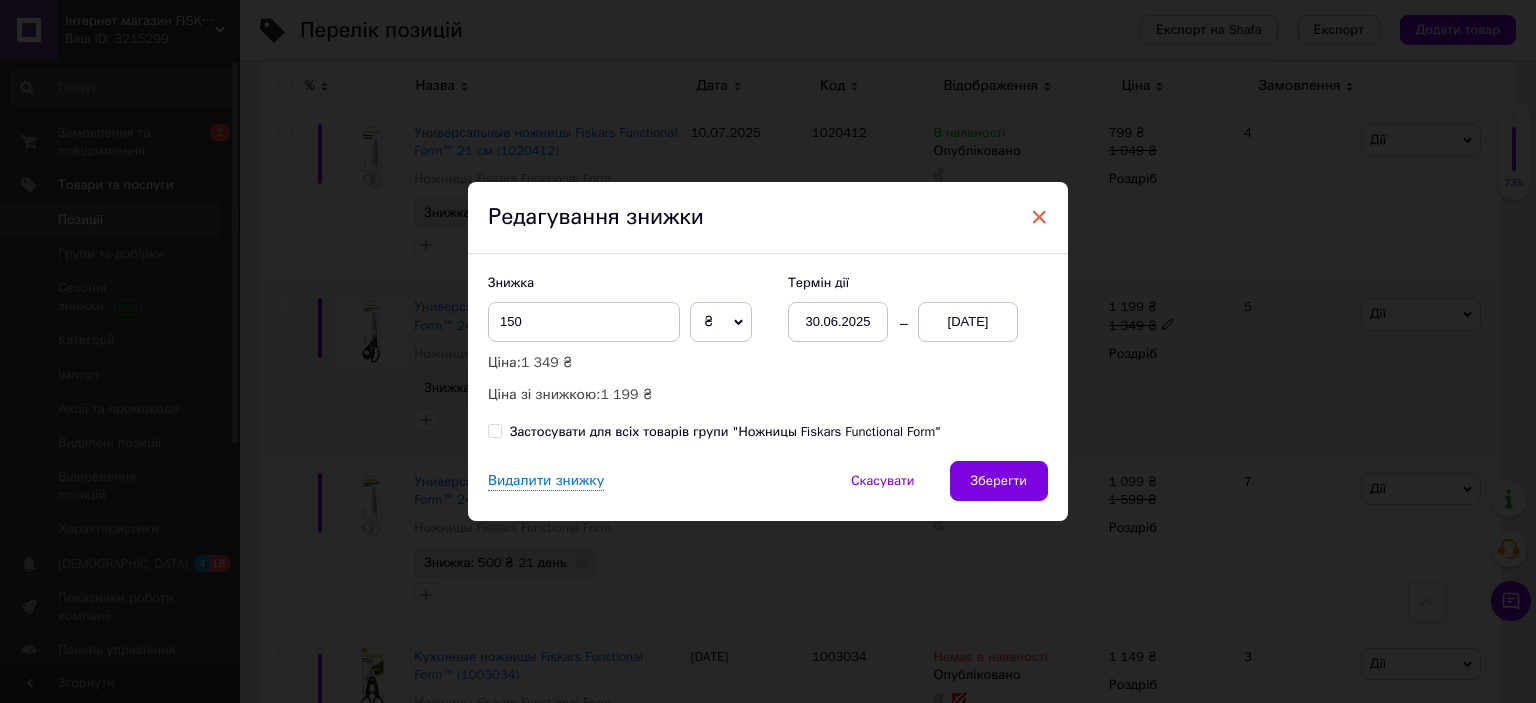 click on "×" at bounding box center (1039, 217) 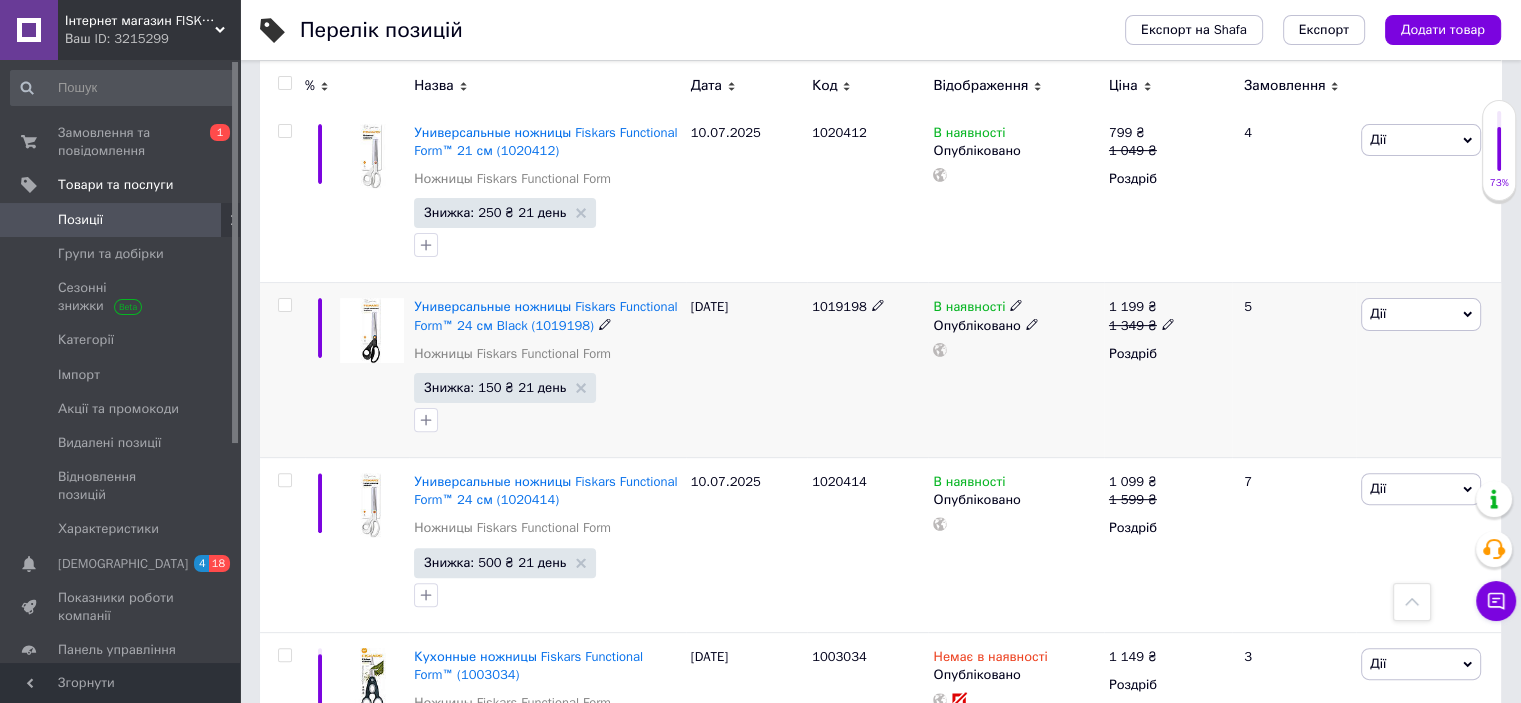 click 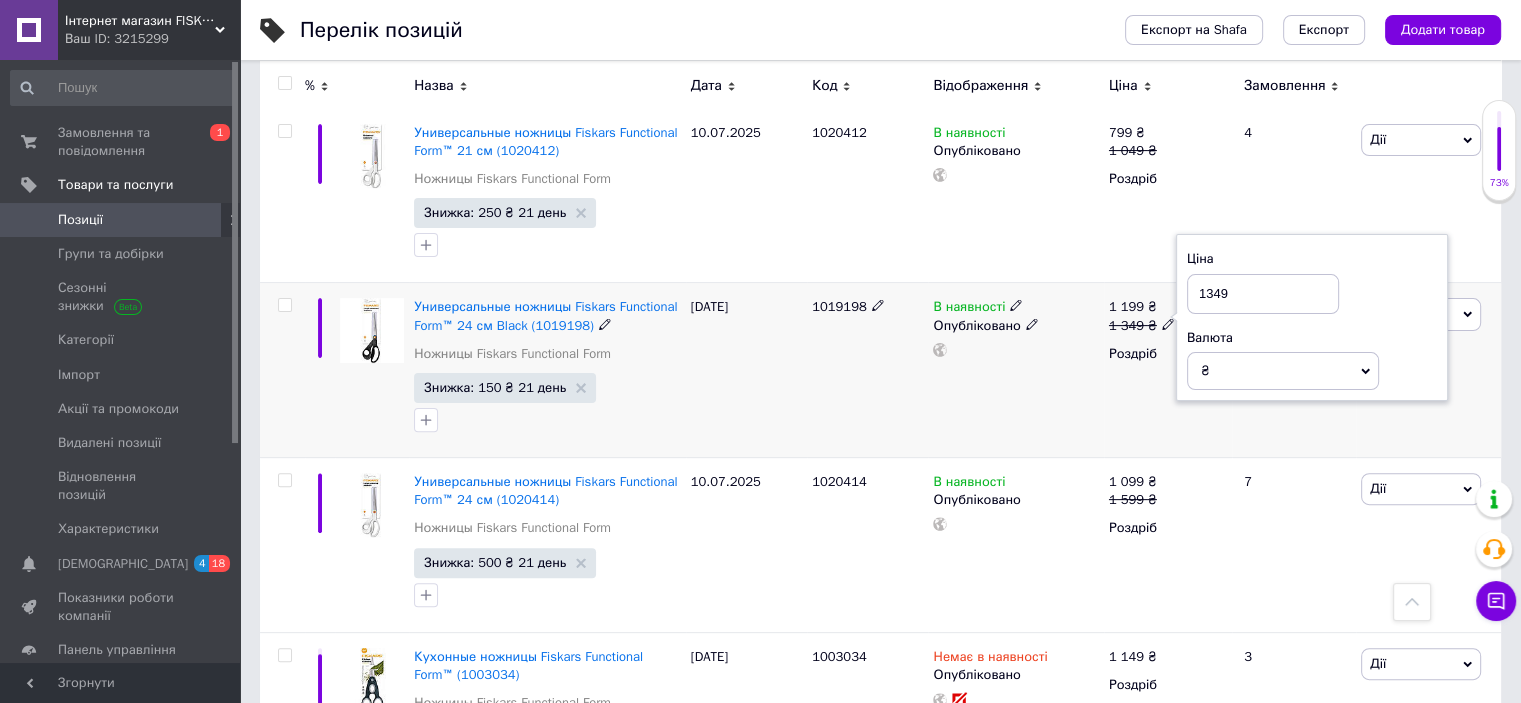 drag, startPoint x: 1218, startPoint y: 289, endPoint x: 1208, endPoint y: 290, distance: 10.049875 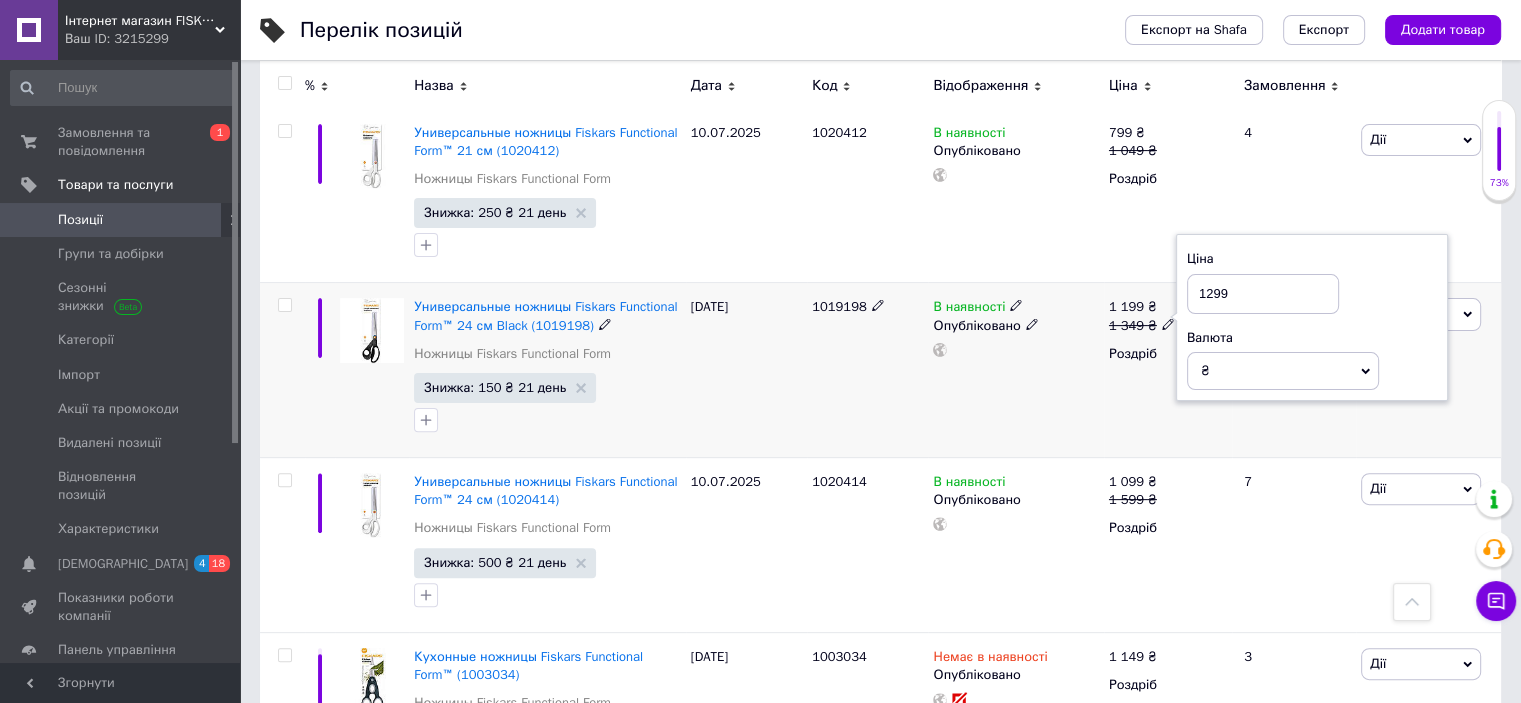 type on "1299" 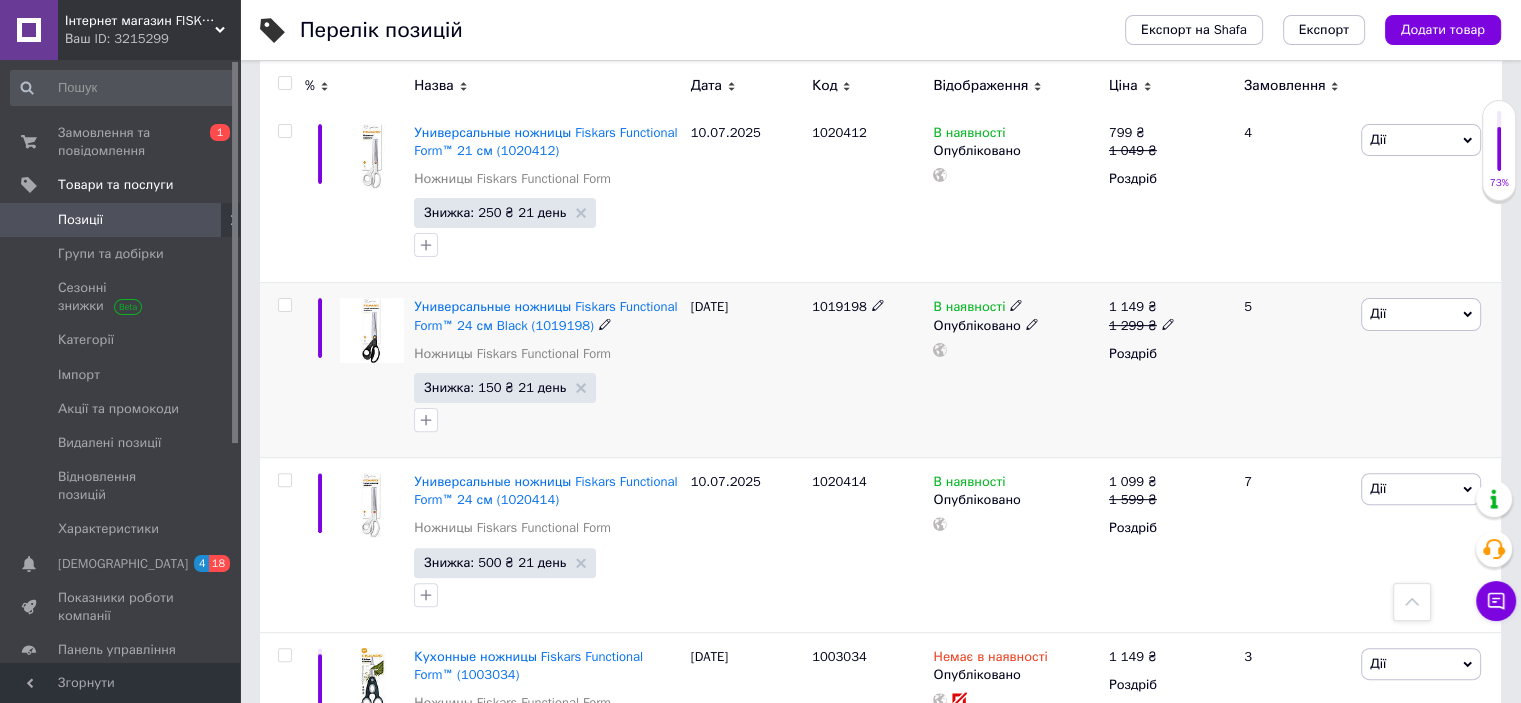 click on "1019198" at bounding box center (867, 370) 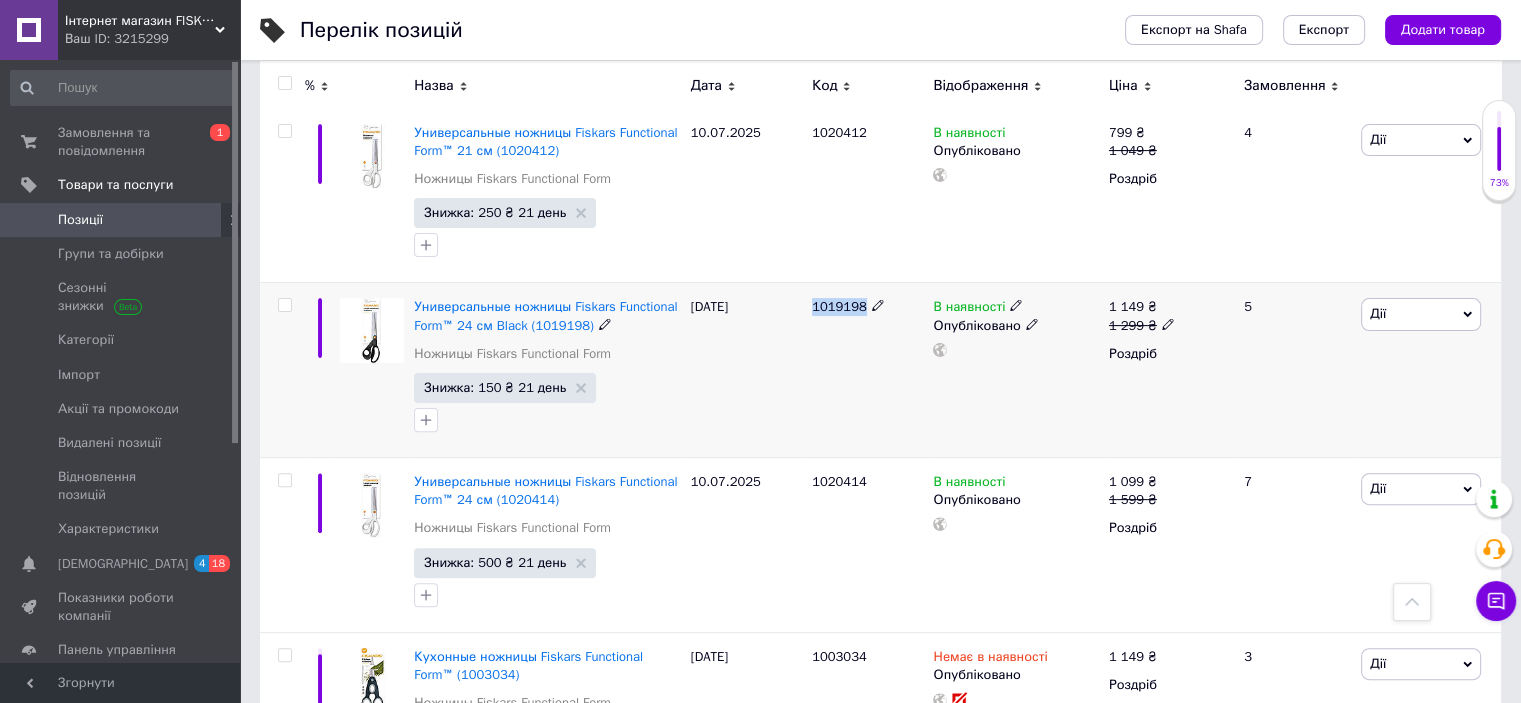 click on "1019198" at bounding box center (839, 306) 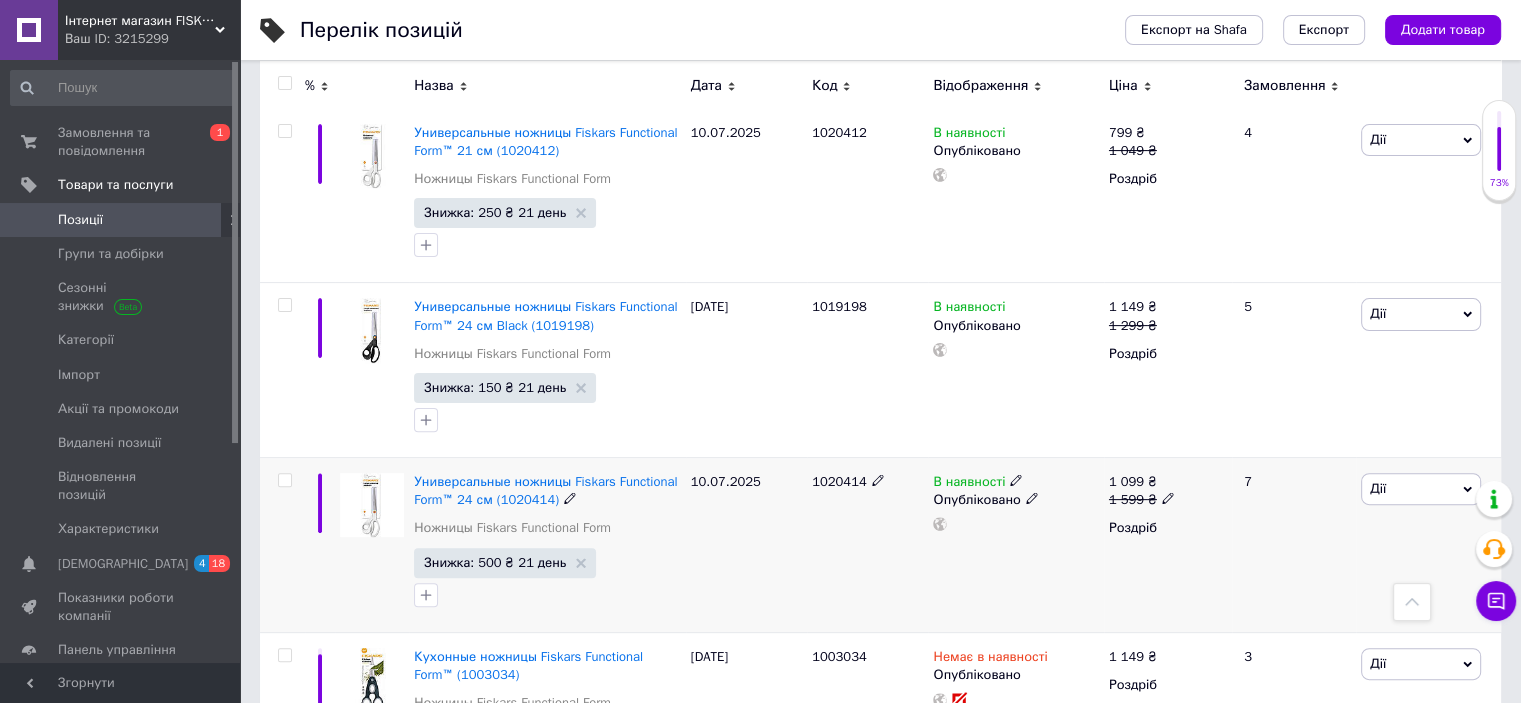click 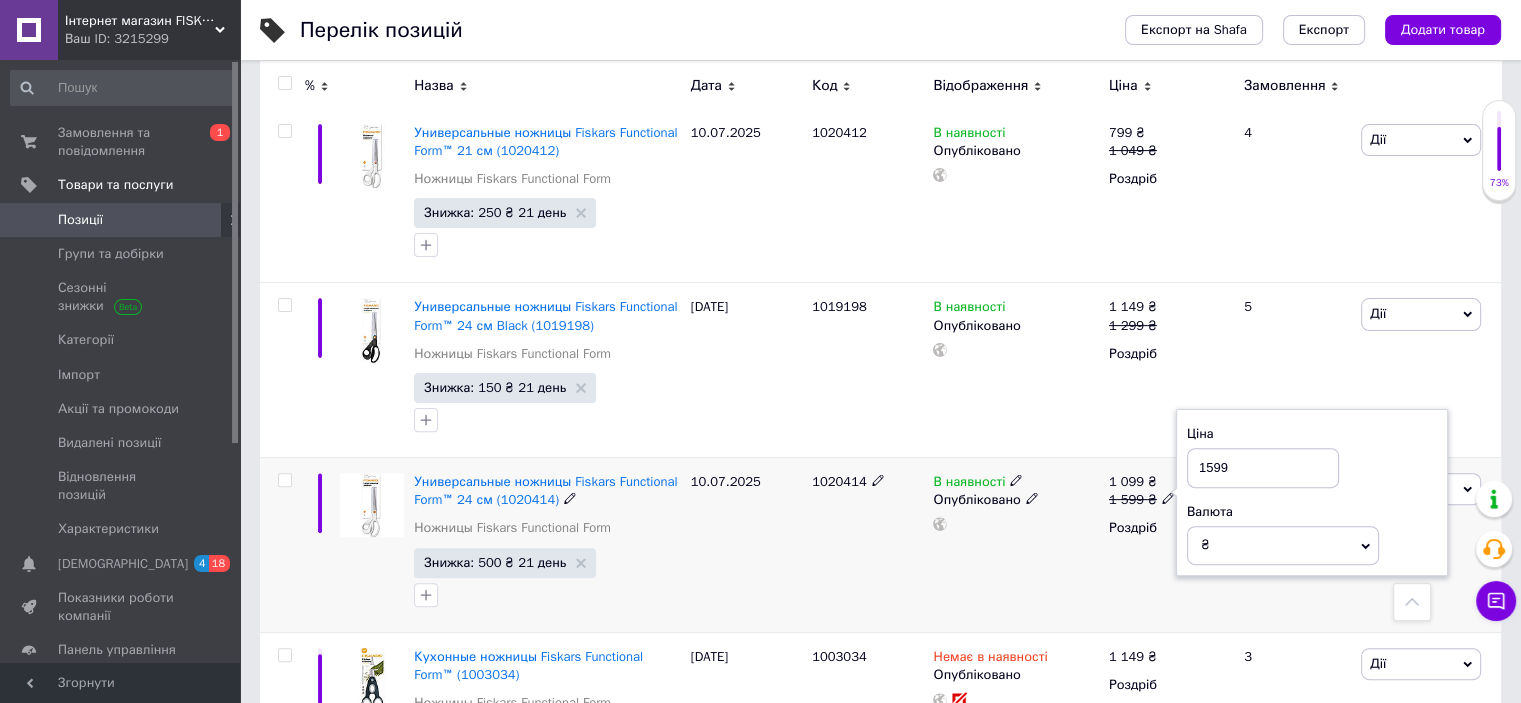 click on "1599" at bounding box center (1263, 468) 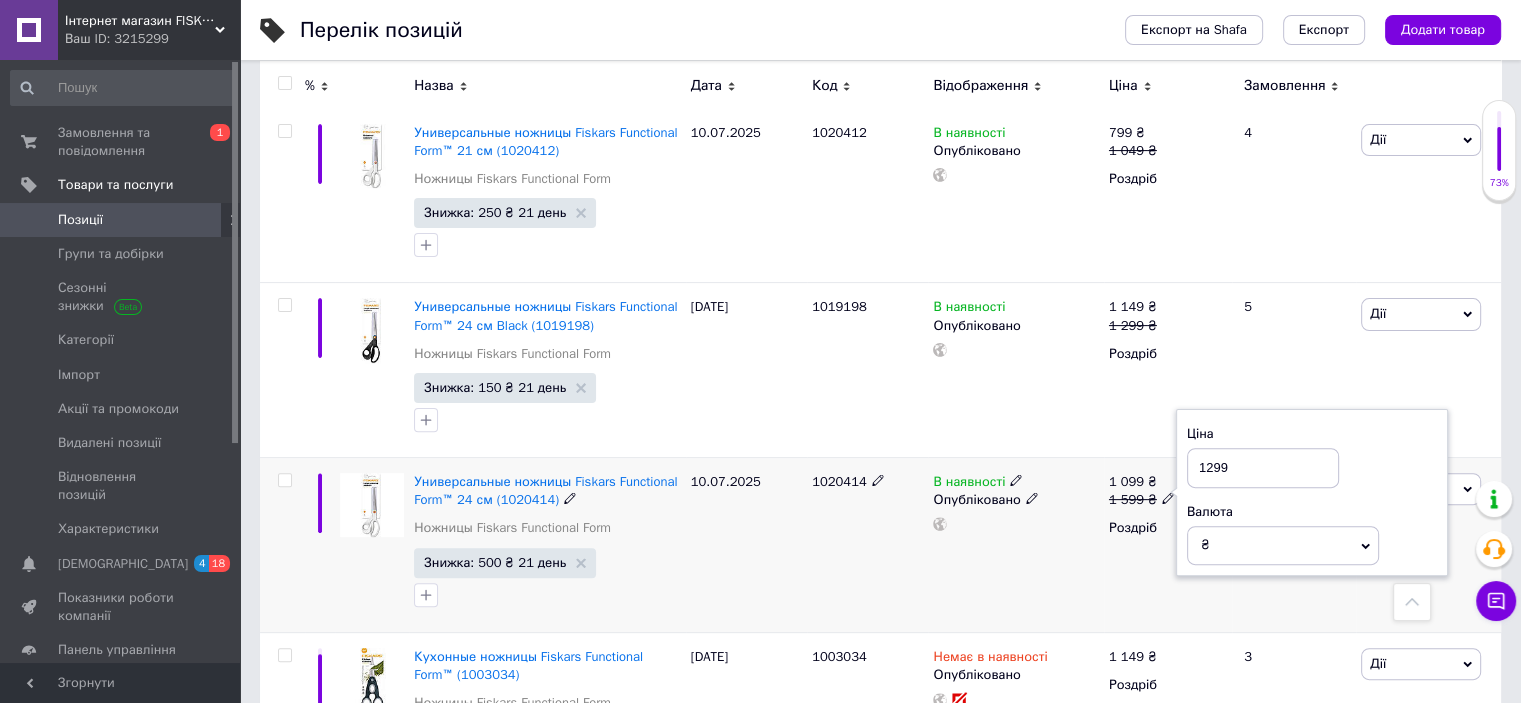 type on "1299" 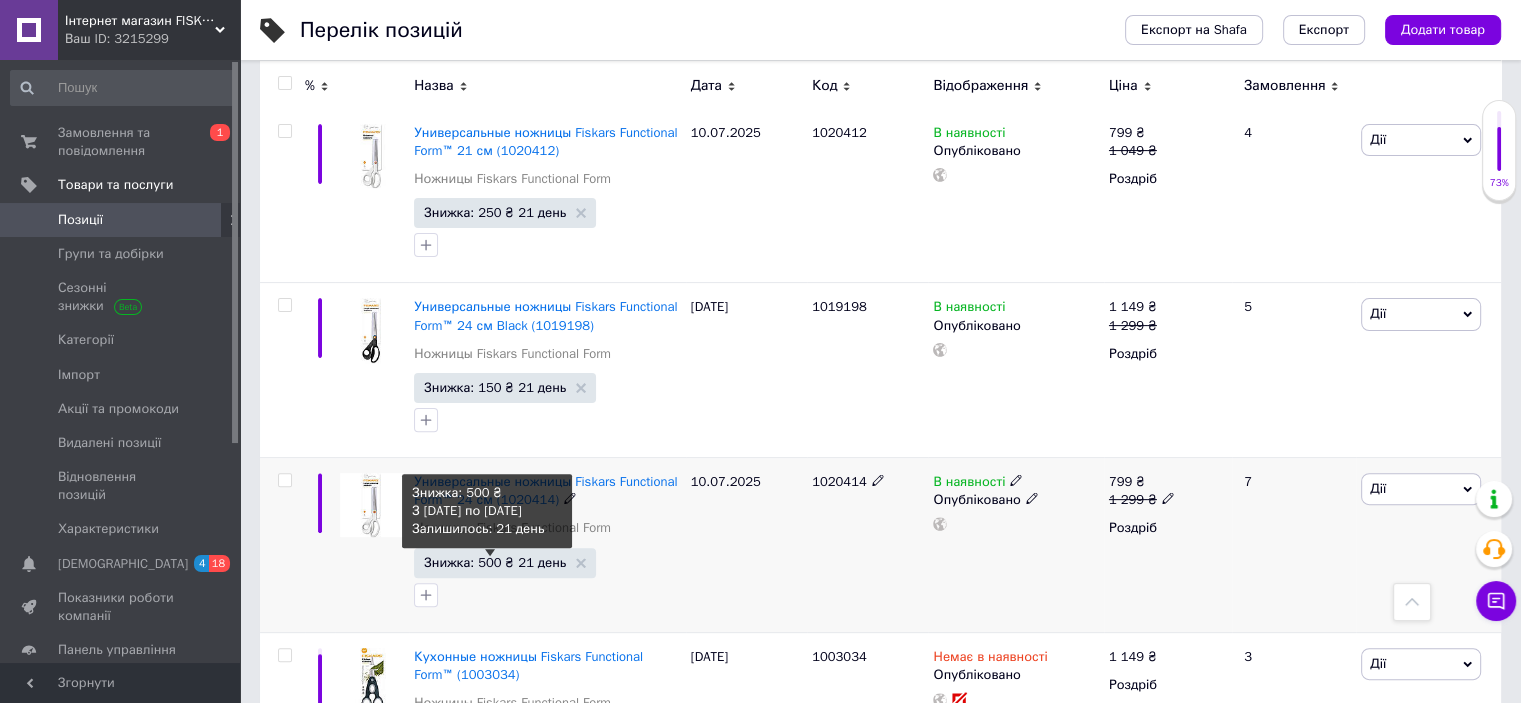 click on "Знижка: 500 ₴ 21 день" at bounding box center [495, 562] 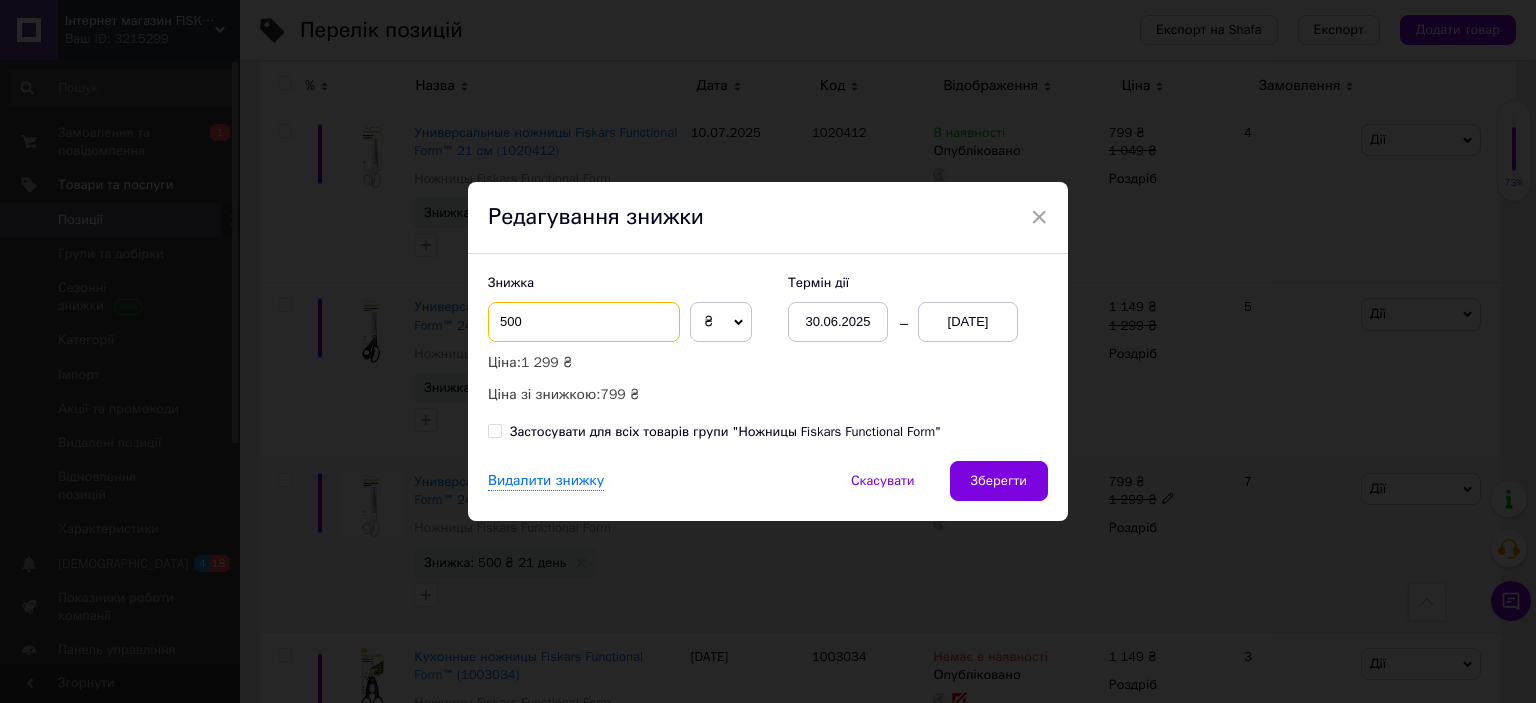 click on "500" at bounding box center (584, 322) 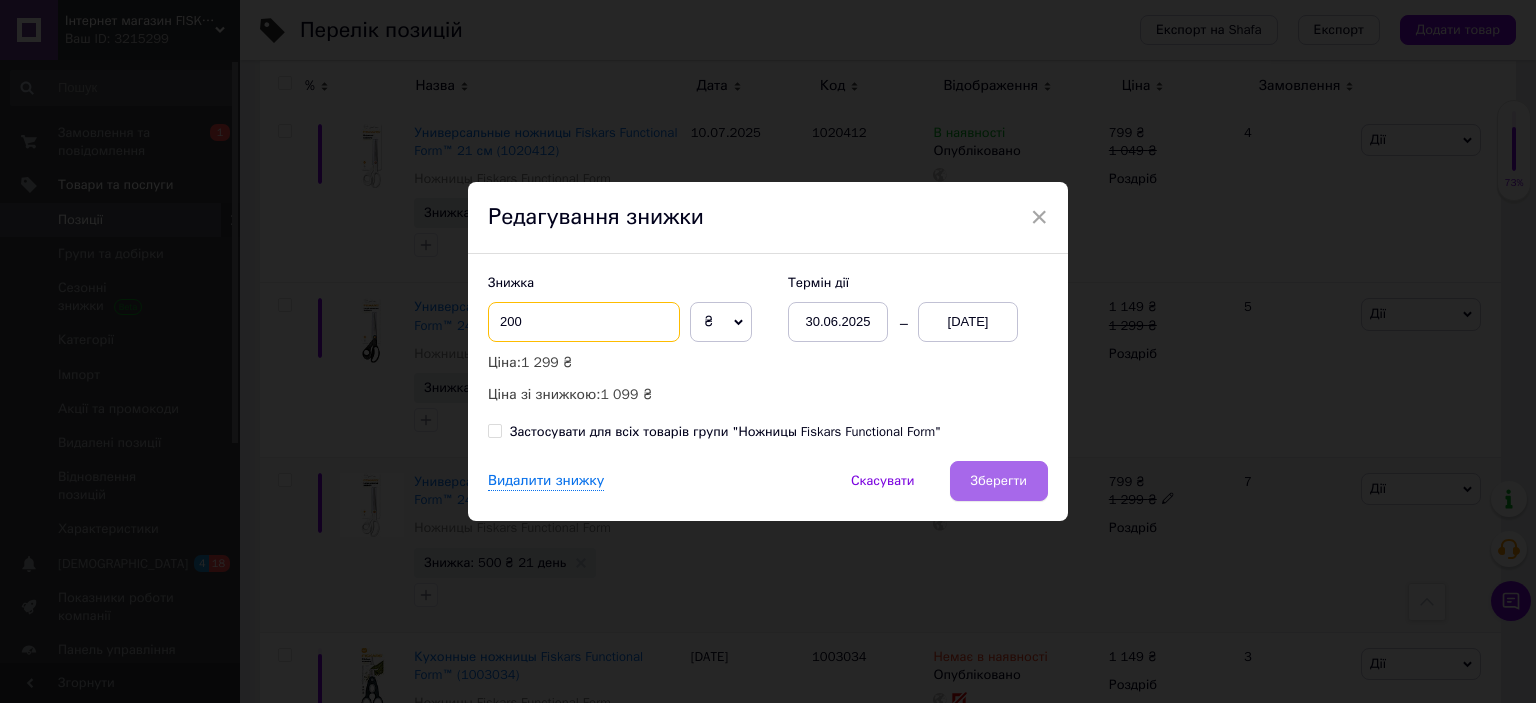 type on "200" 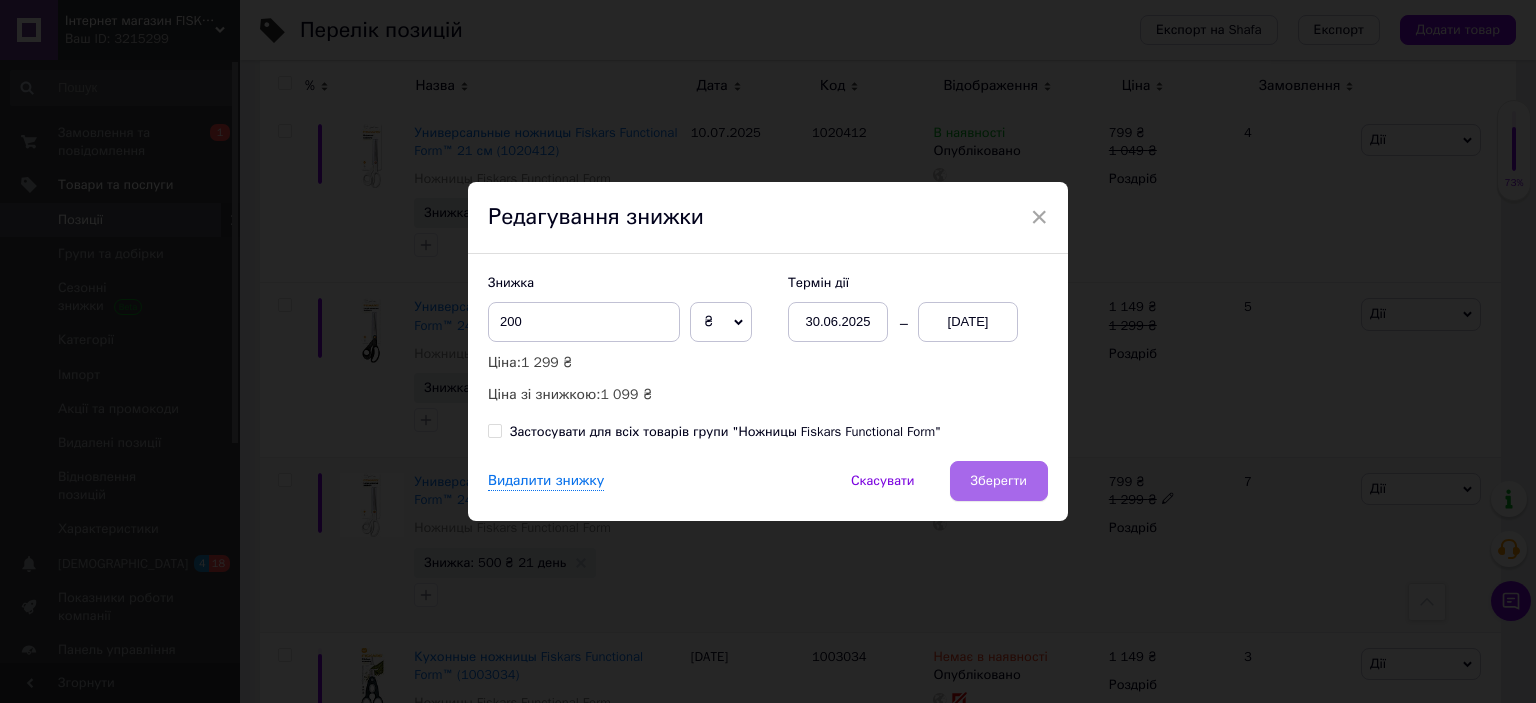 click on "Зберегти" at bounding box center (999, 481) 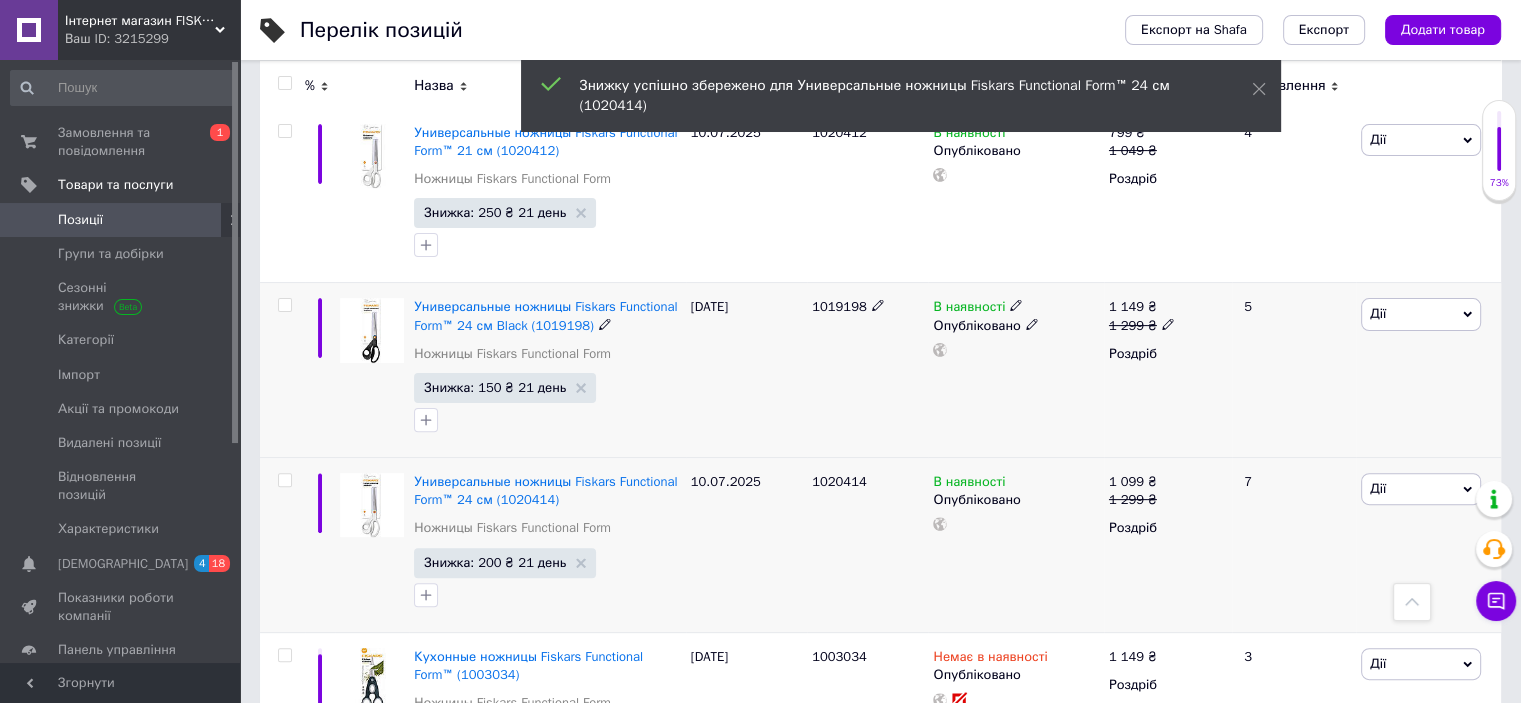 click on "1019198" at bounding box center (839, 306) 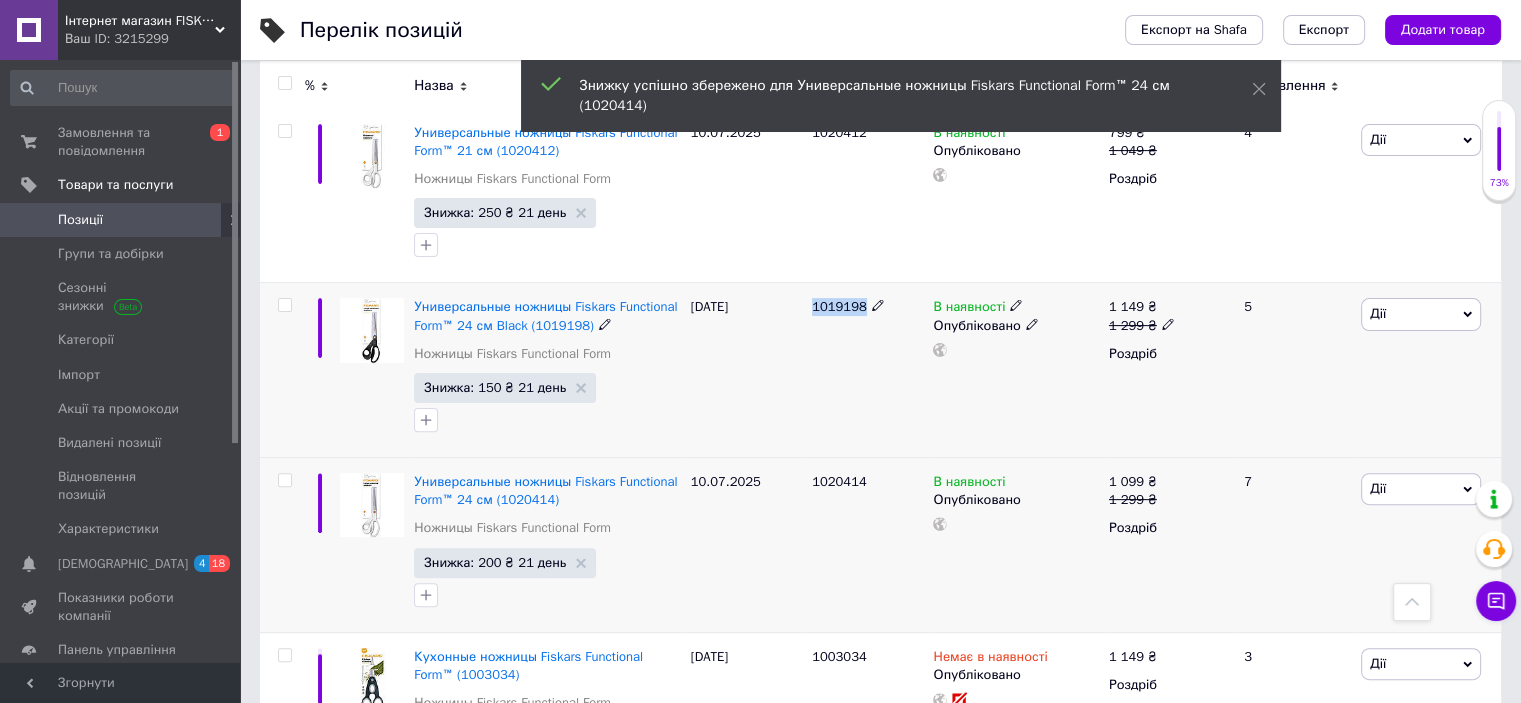 click on "1019198" at bounding box center [839, 306] 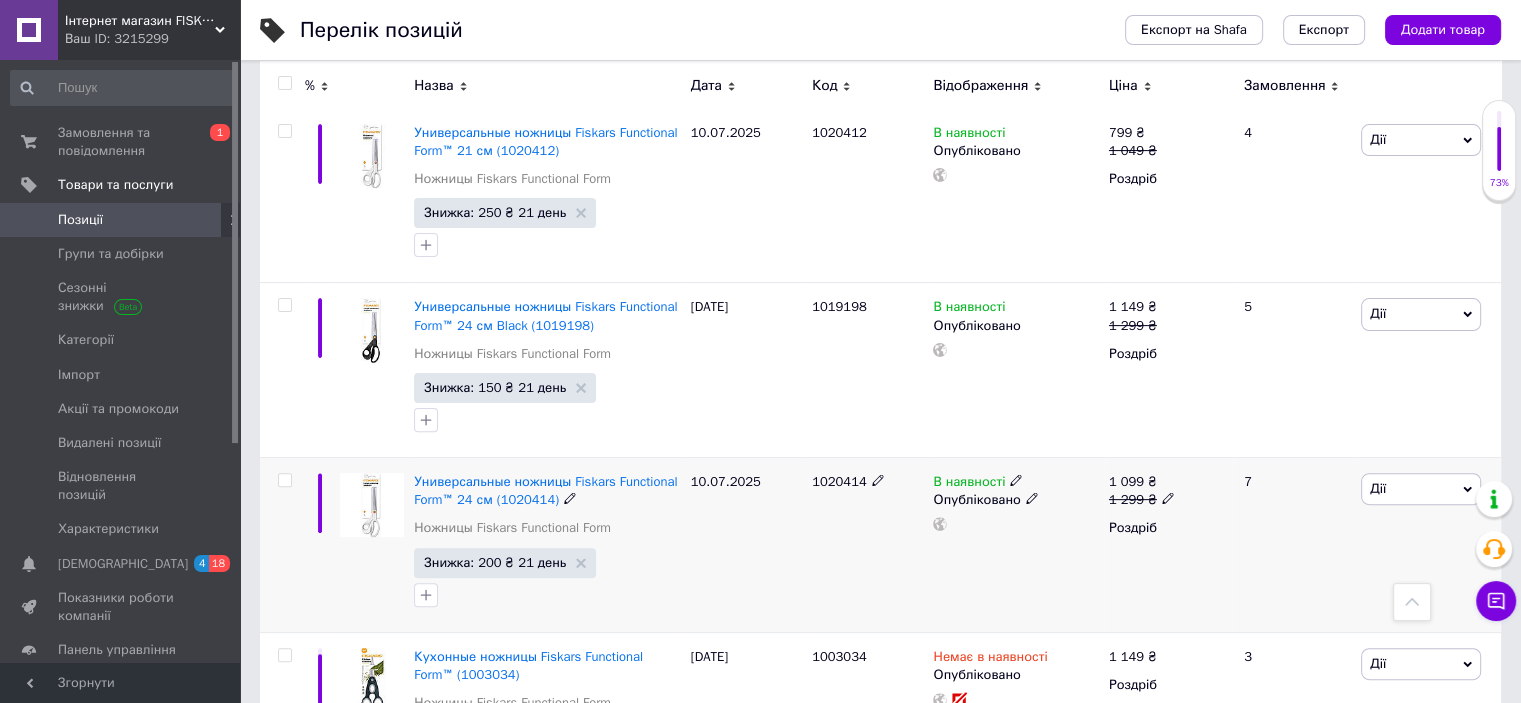 click on "1020414" at bounding box center [839, 481] 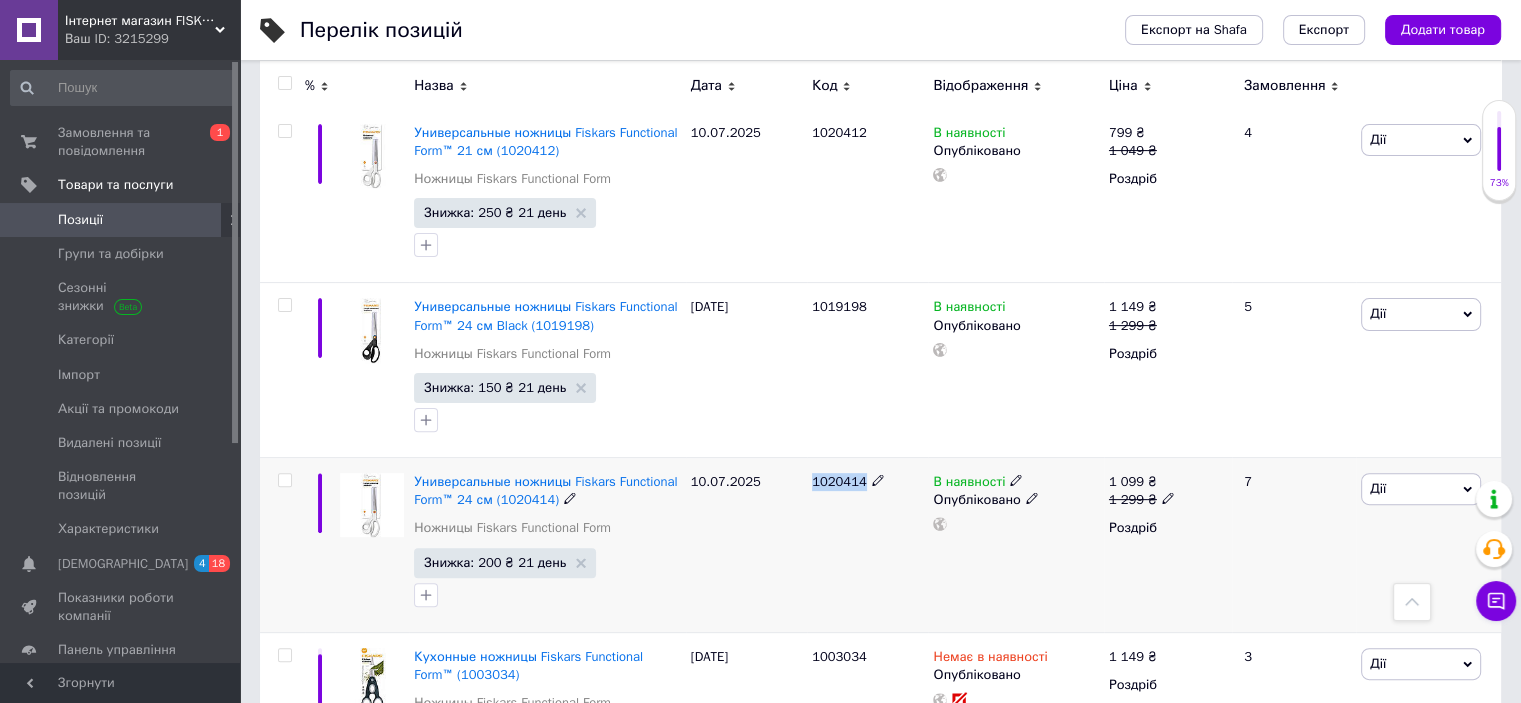 click on "1020414" at bounding box center [839, 481] 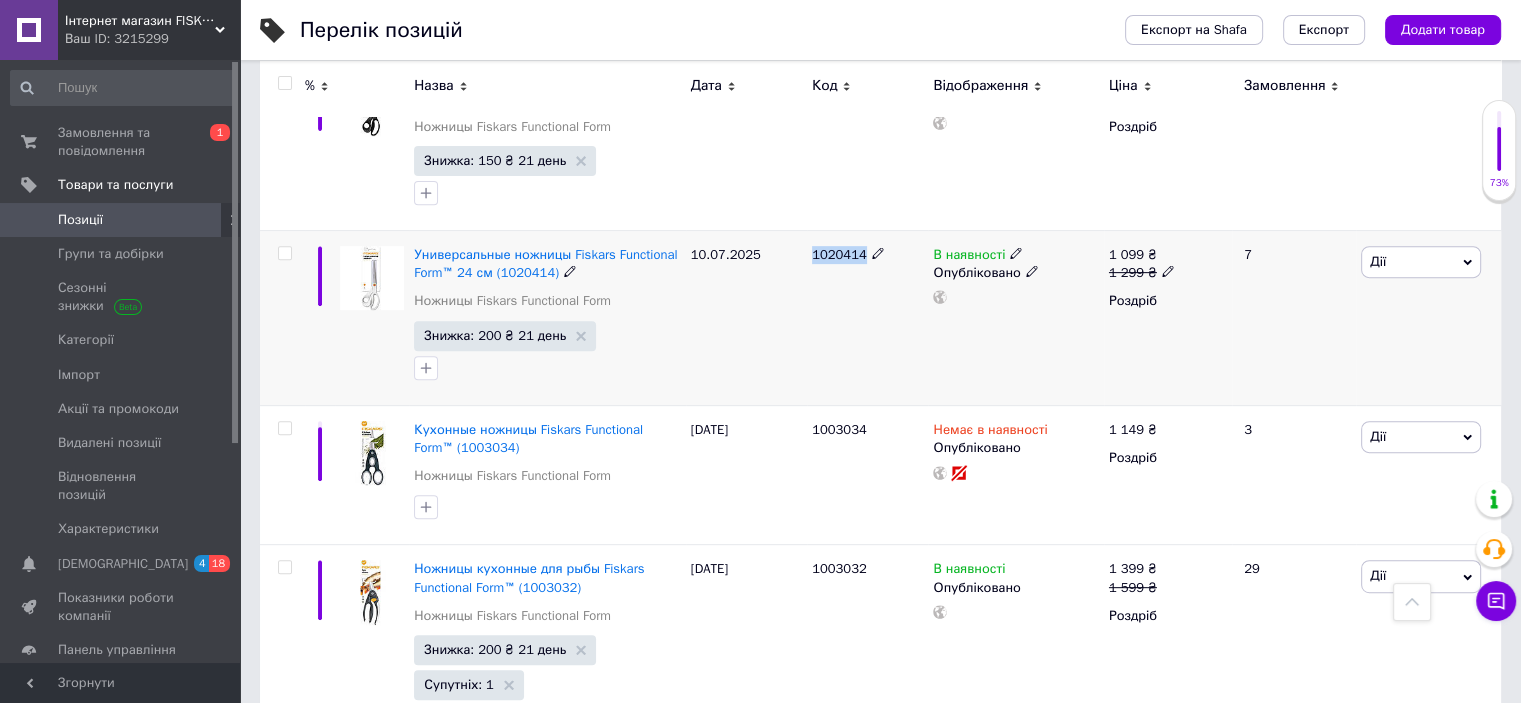 scroll, scrollTop: 800, scrollLeft: 0, axis: vertical 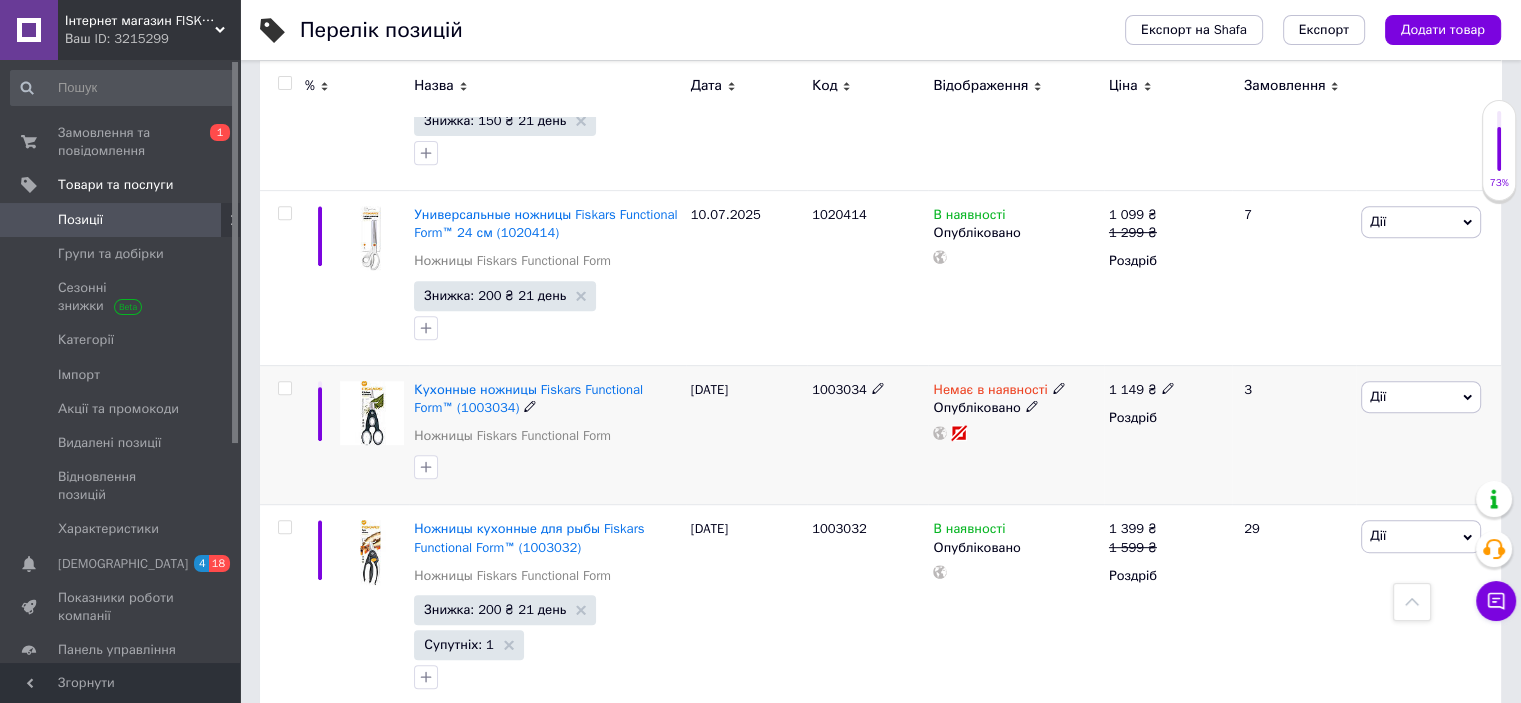 click on "1003034" at bounding box center [839, 389] 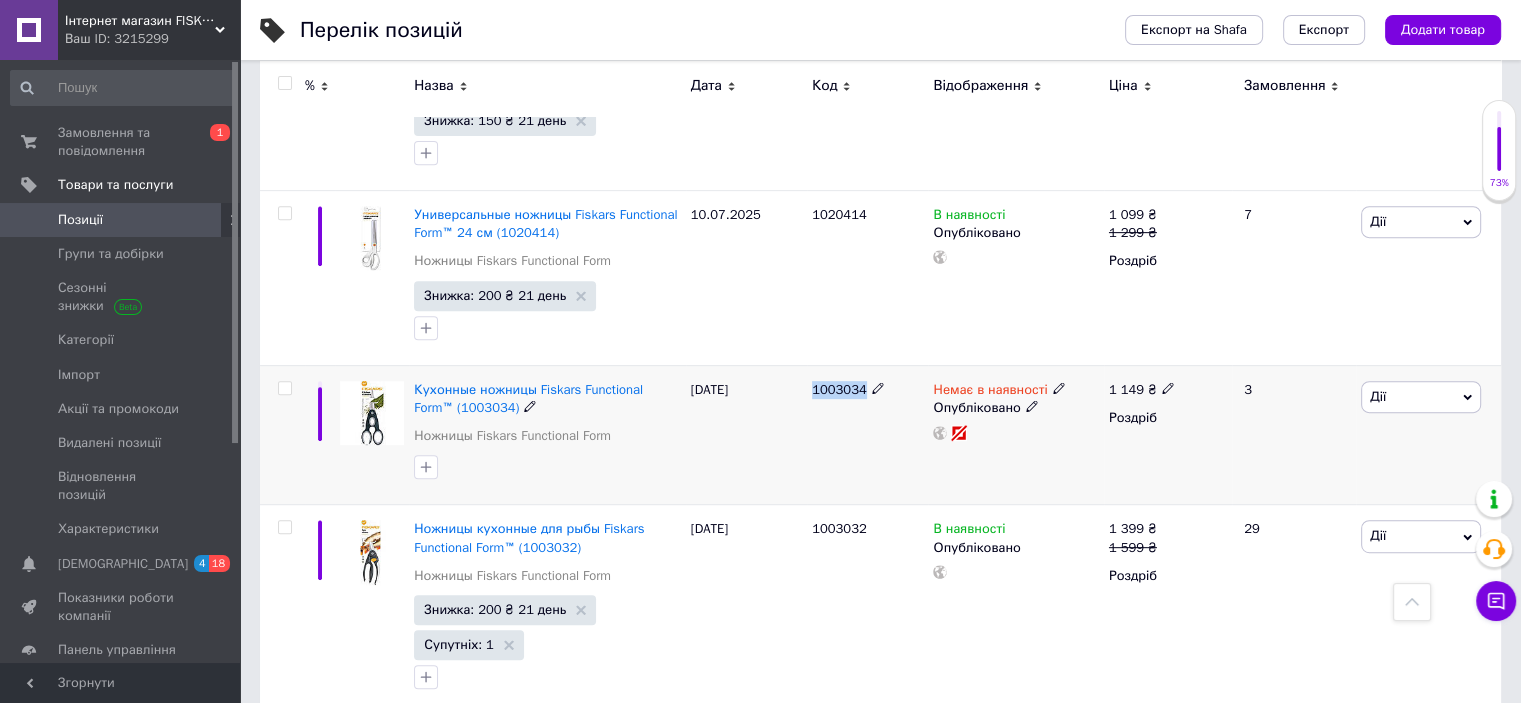 click on "1003034" at bounding box center [839, 389] 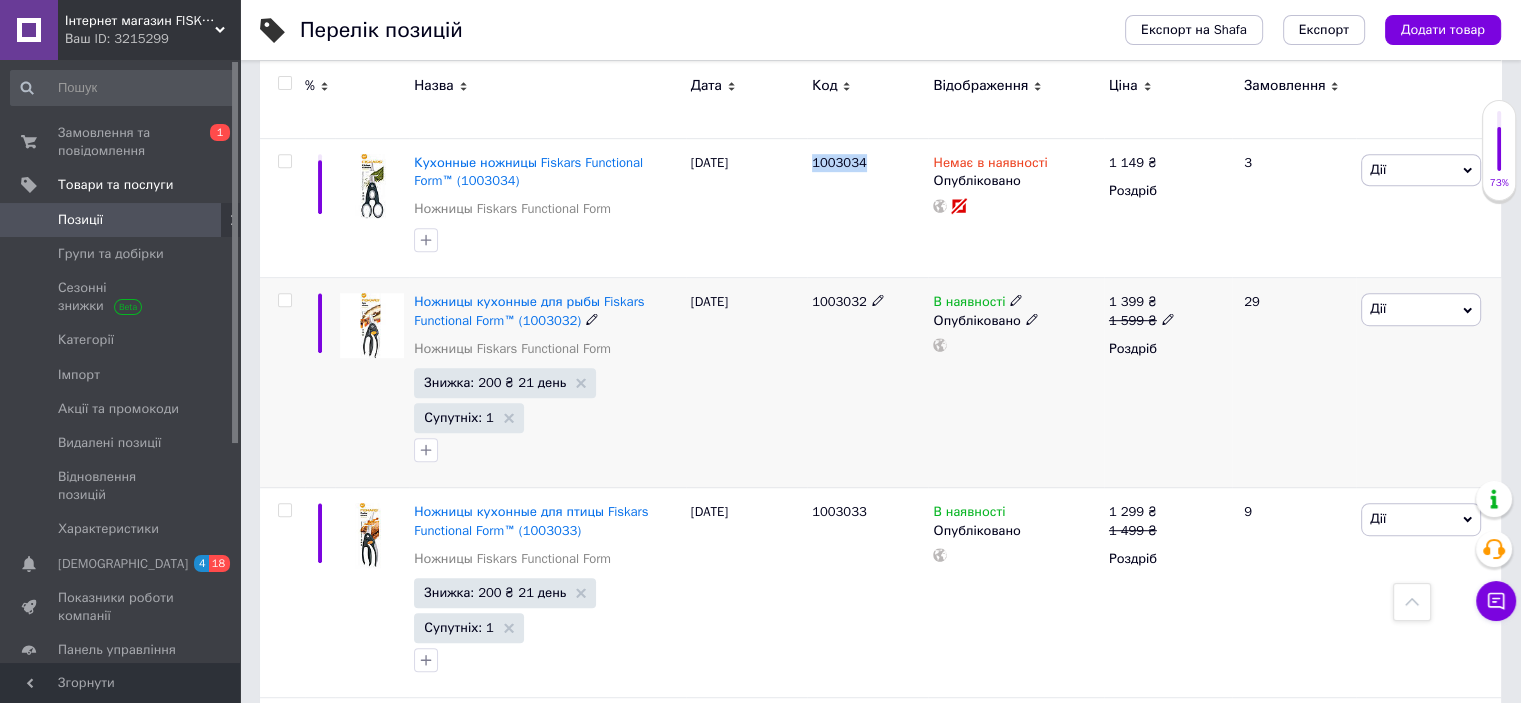 scroll, scrollTop: 1066, scrollLeft: 0, axis: vertical 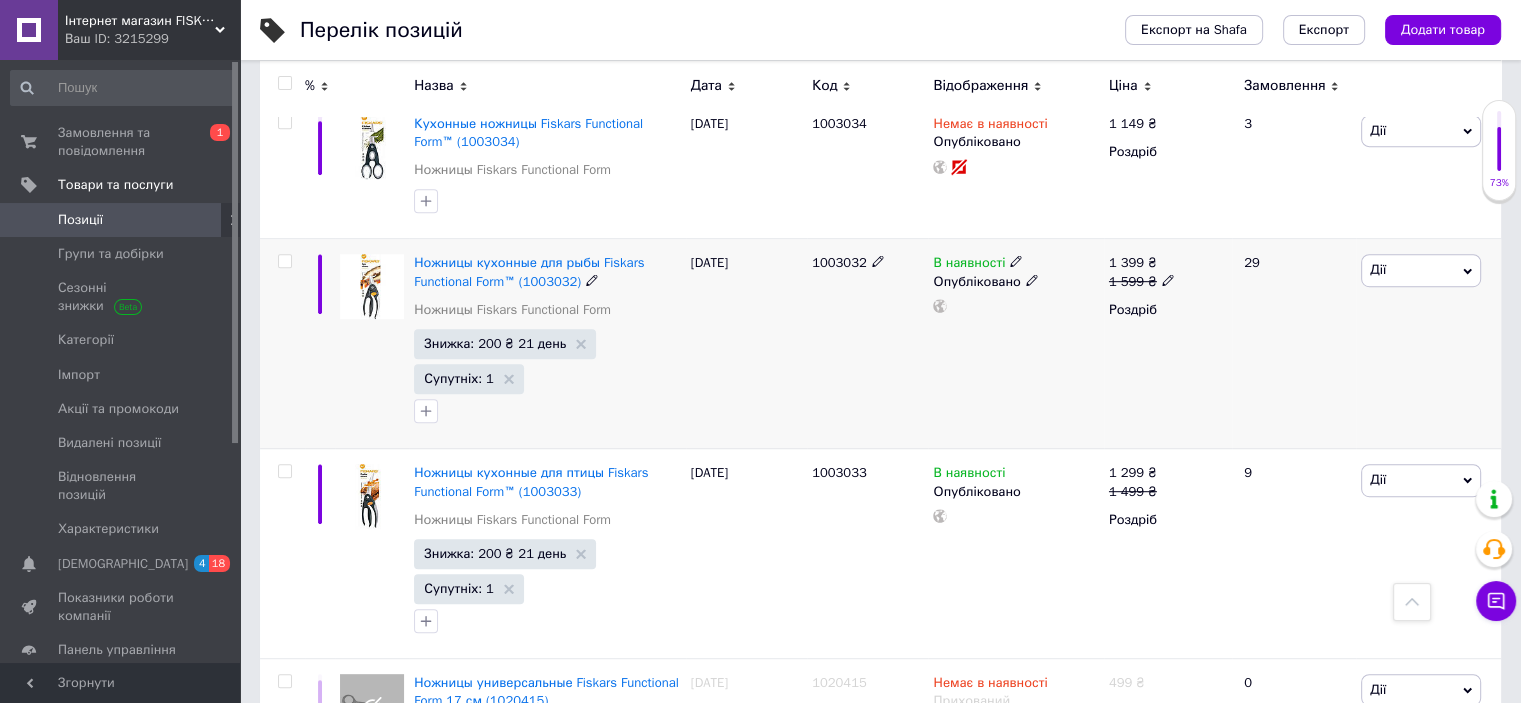 click on "1003032" at bounding box center (839, 262) 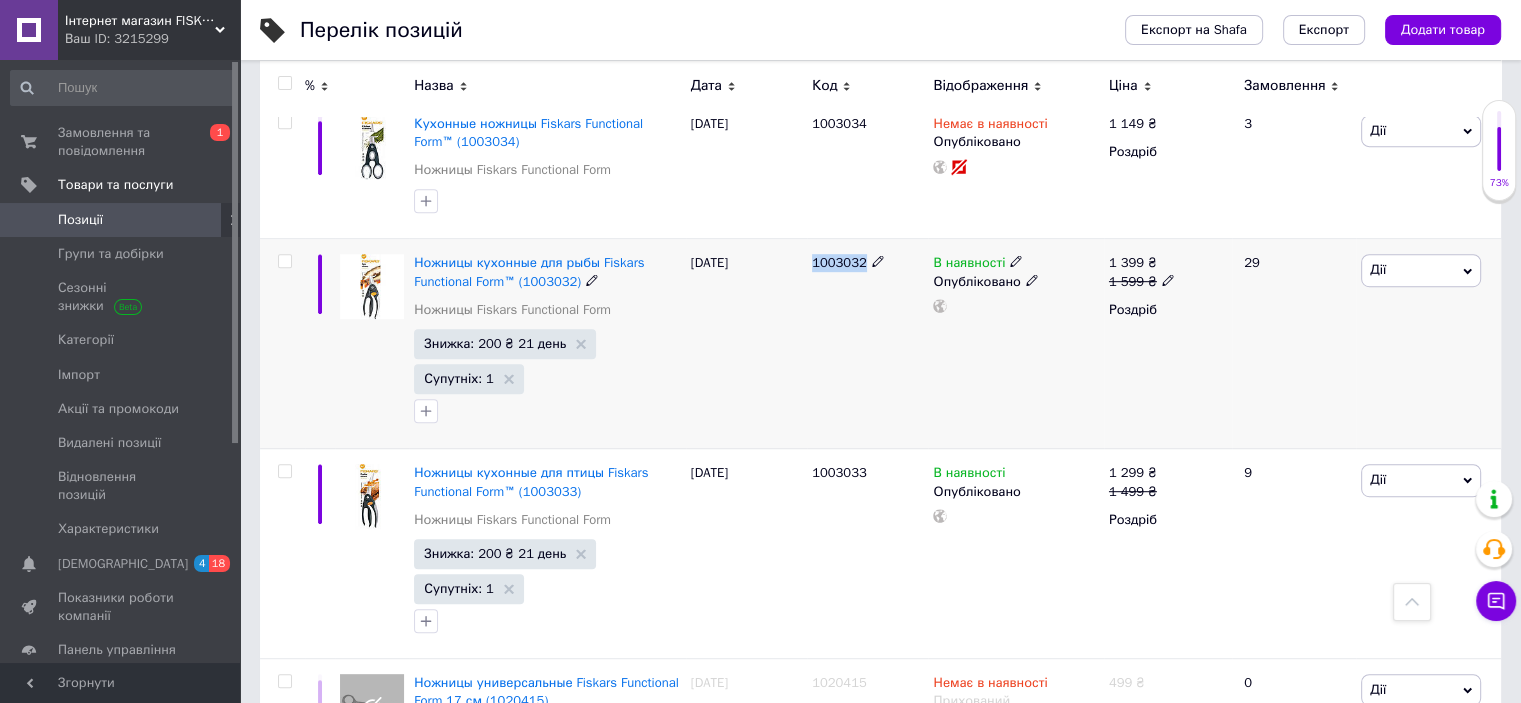 click on "1003032" at bounding box center [839, 262] 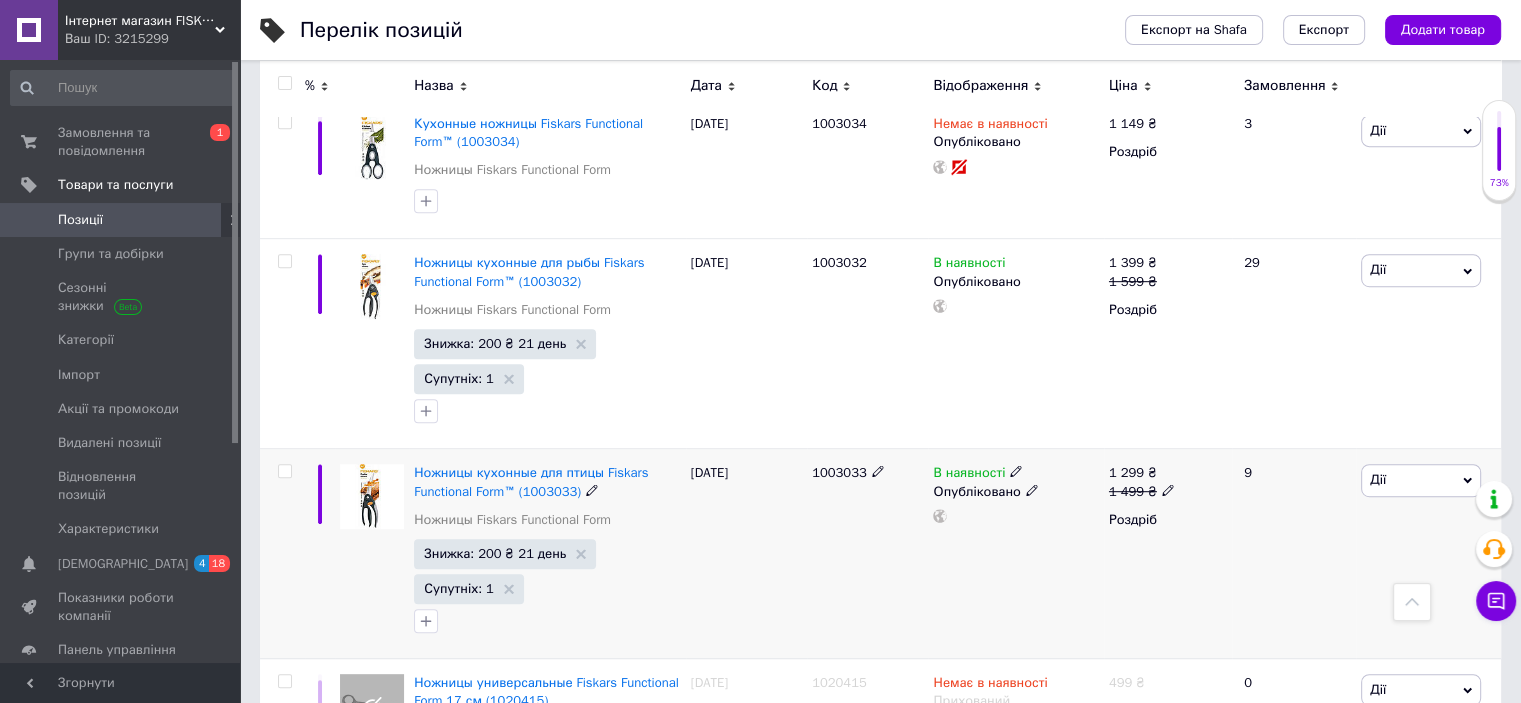click on "1003033" at bounding box center (839, 472) 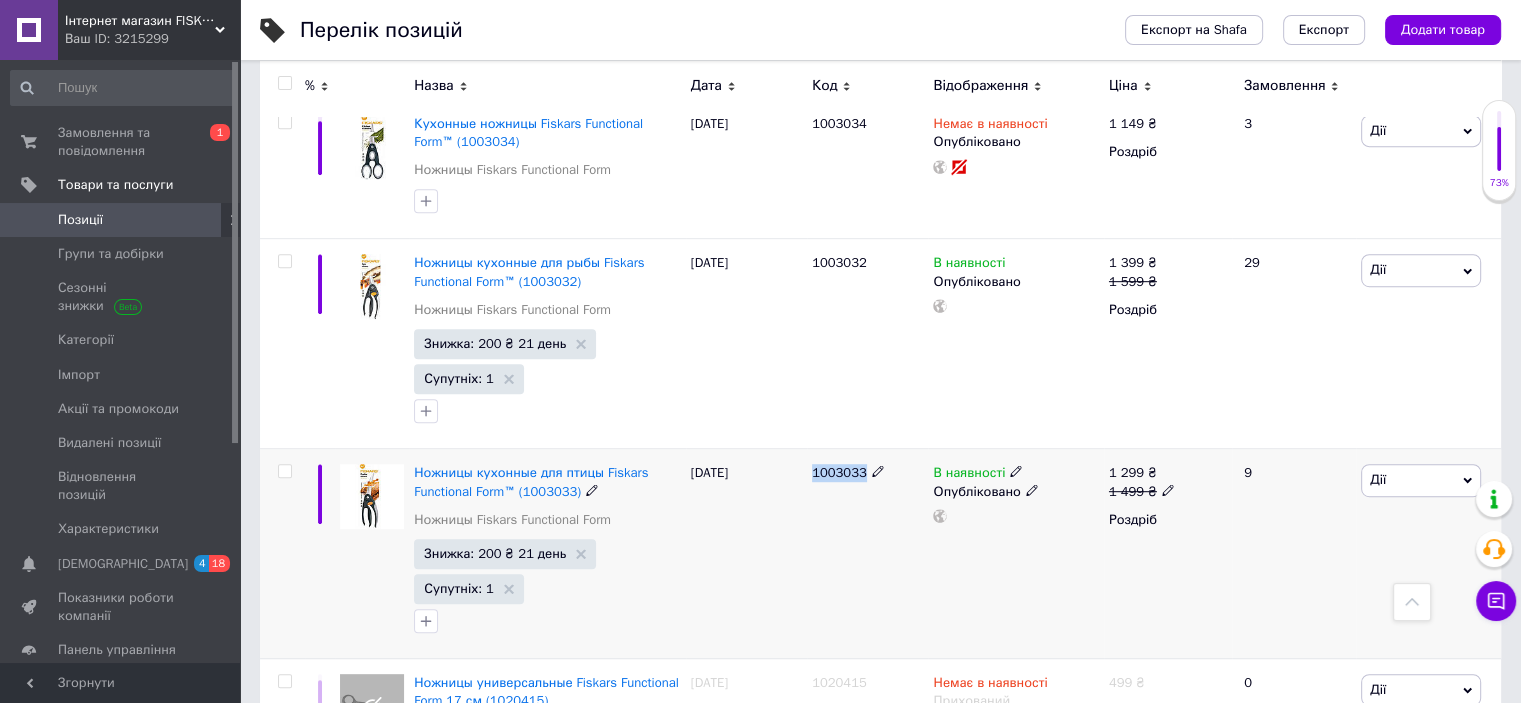 click on "1003033" at bounding box center (839, 472) 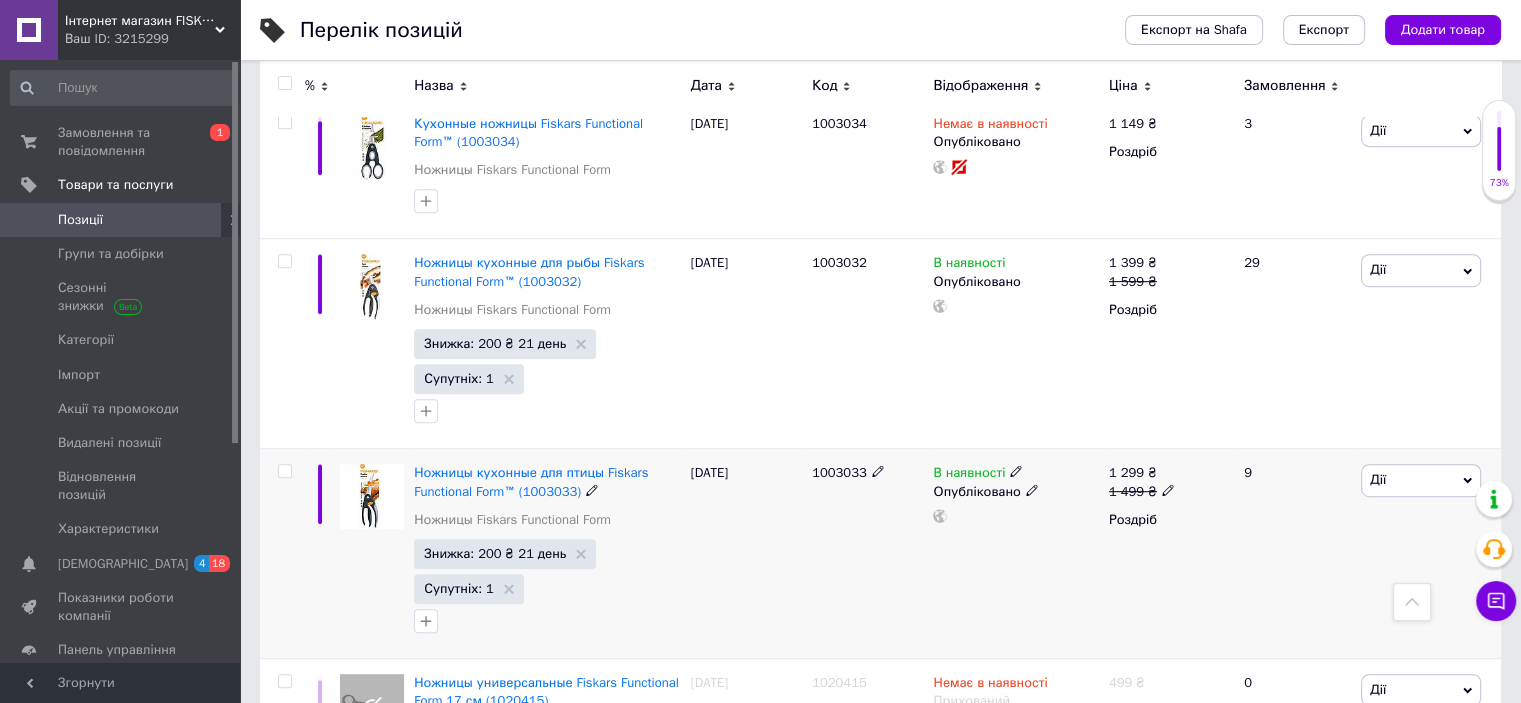 click 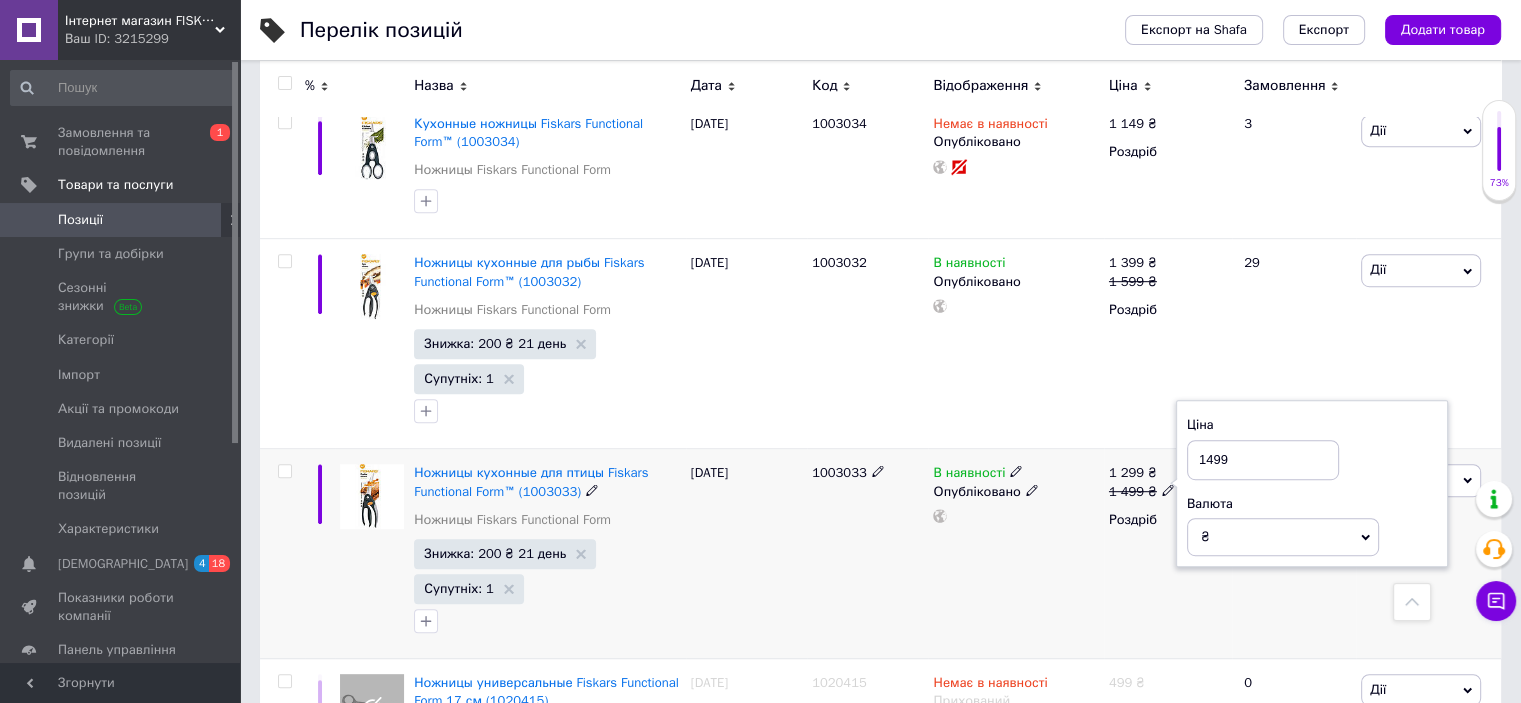 click on "1499" at bounding box center (1263, 460) 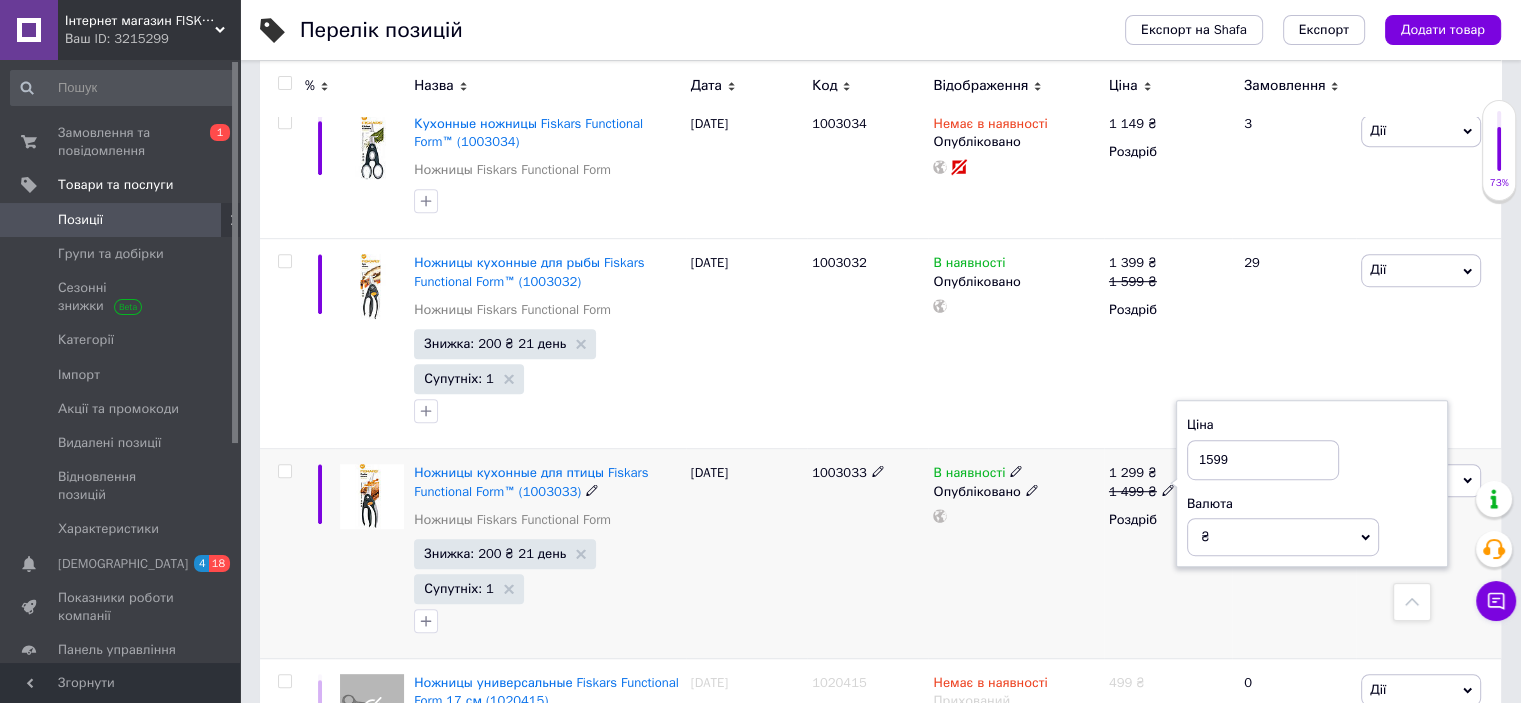 type on "1599" 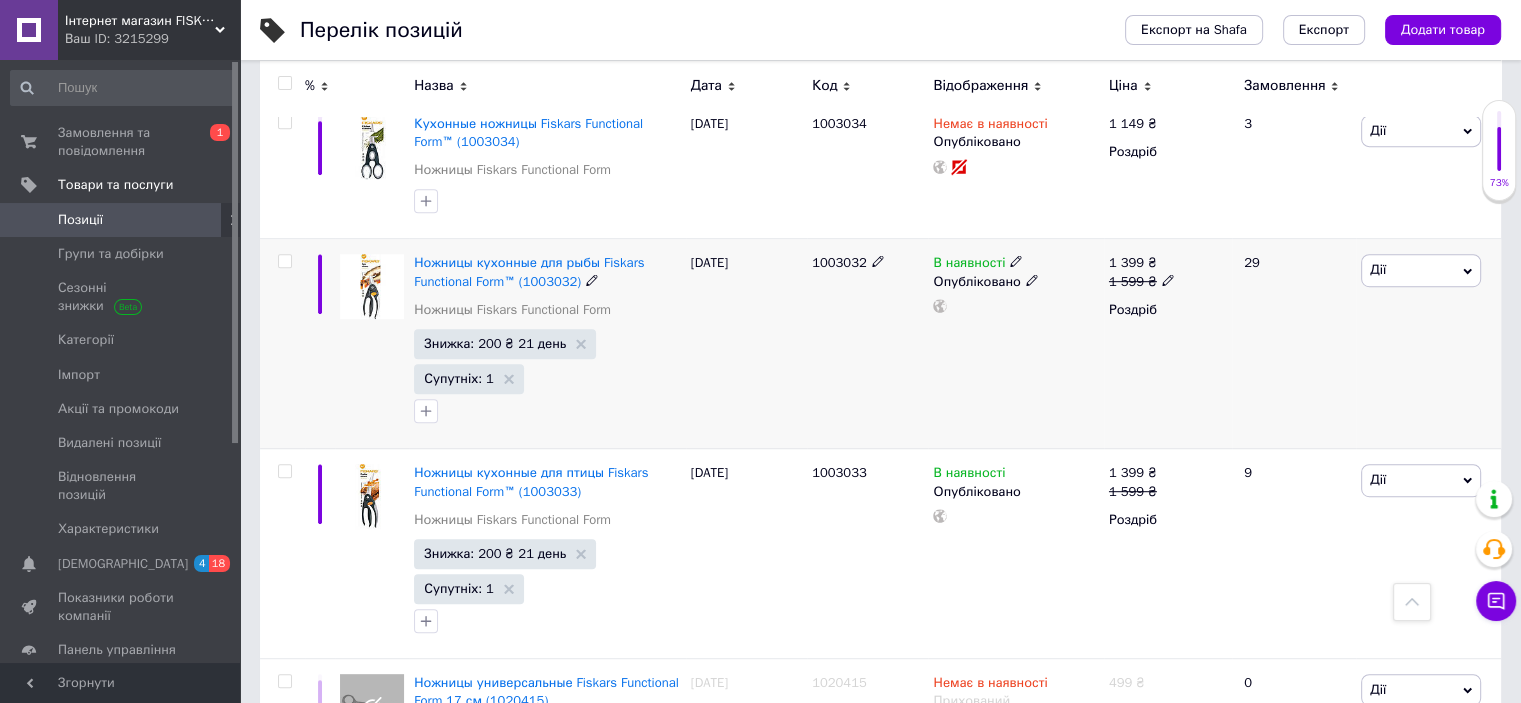 click on "[DATE]" at bounding box center [746, 344] 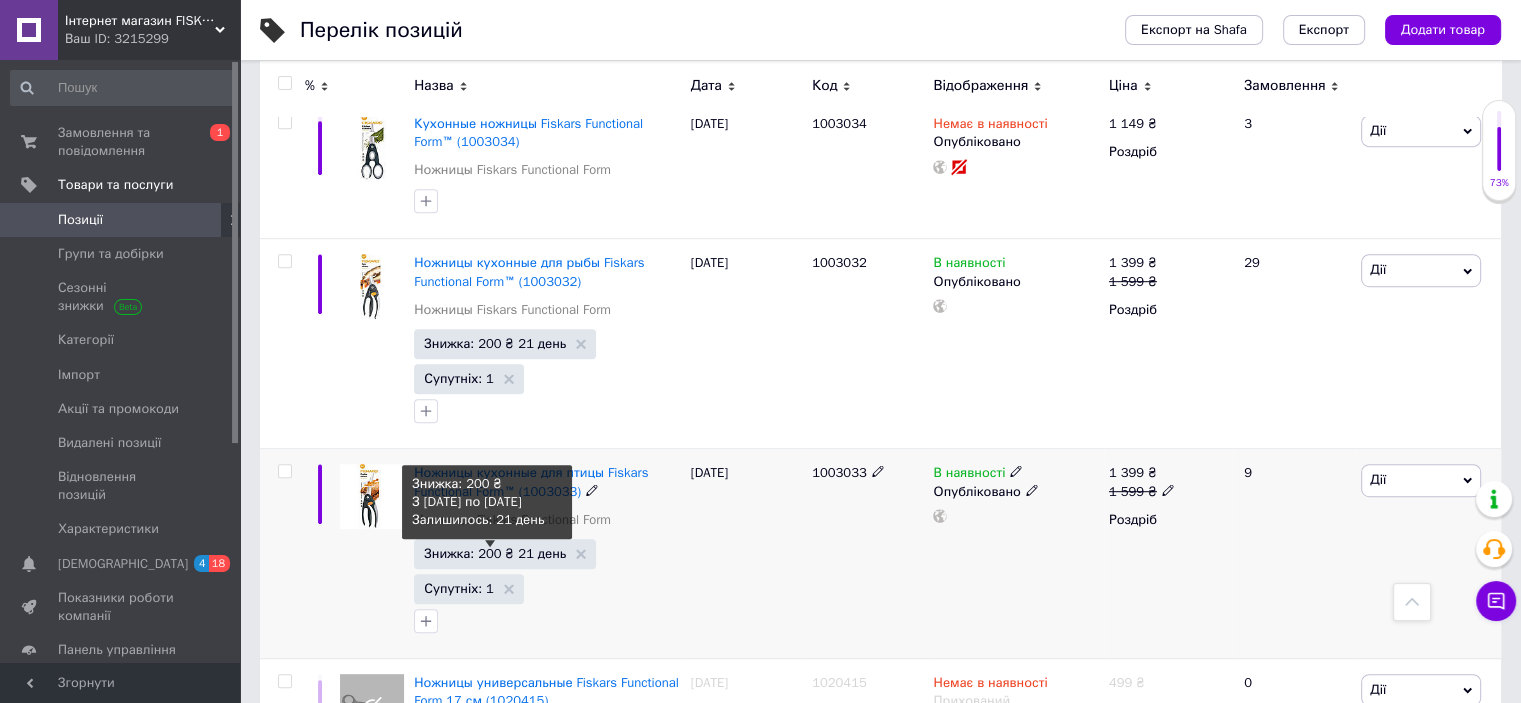 click on "Знижка: 200 ₴ 21 день" at bounding box center (495, 553) 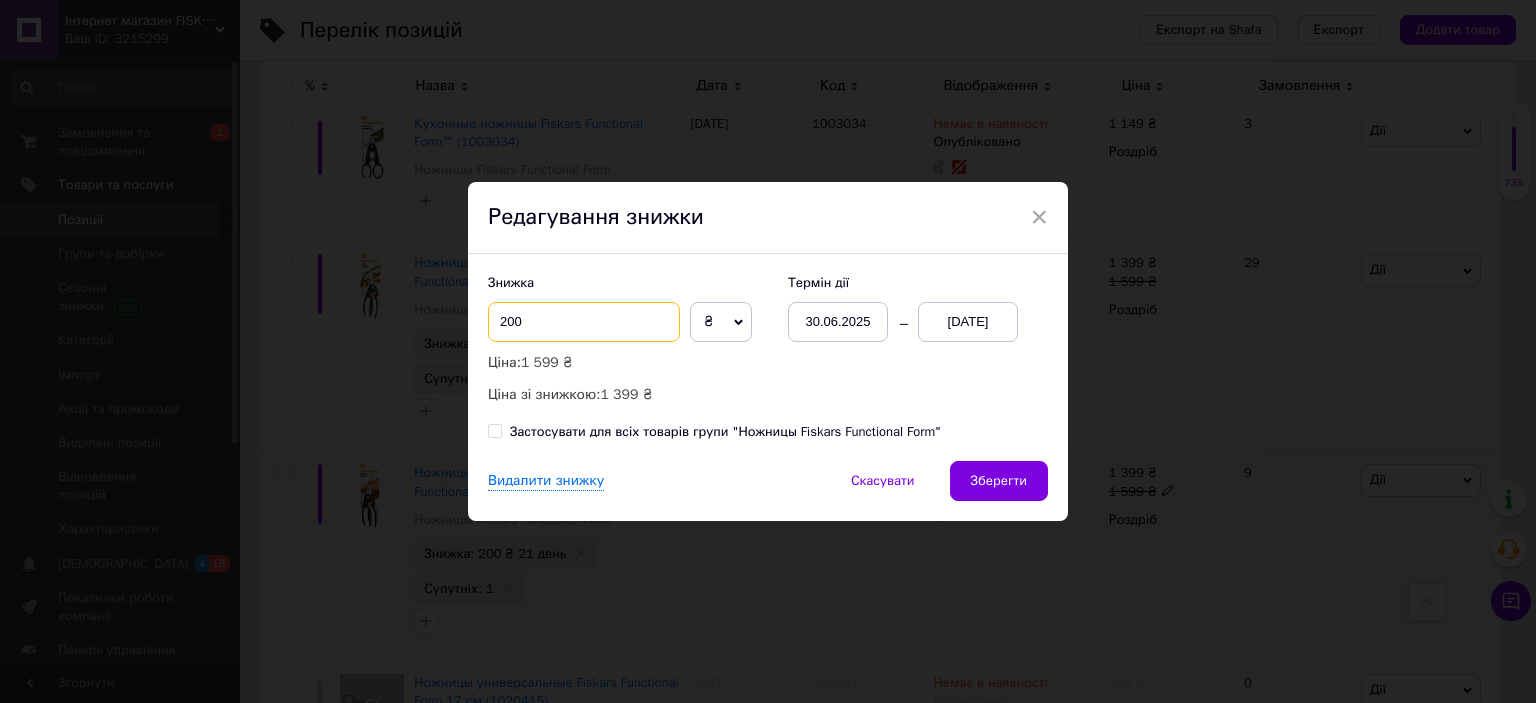 drag, startPoint x: 503, startPoint y: 328, endPoint x: 491, endPoint y: 328, distance: 12 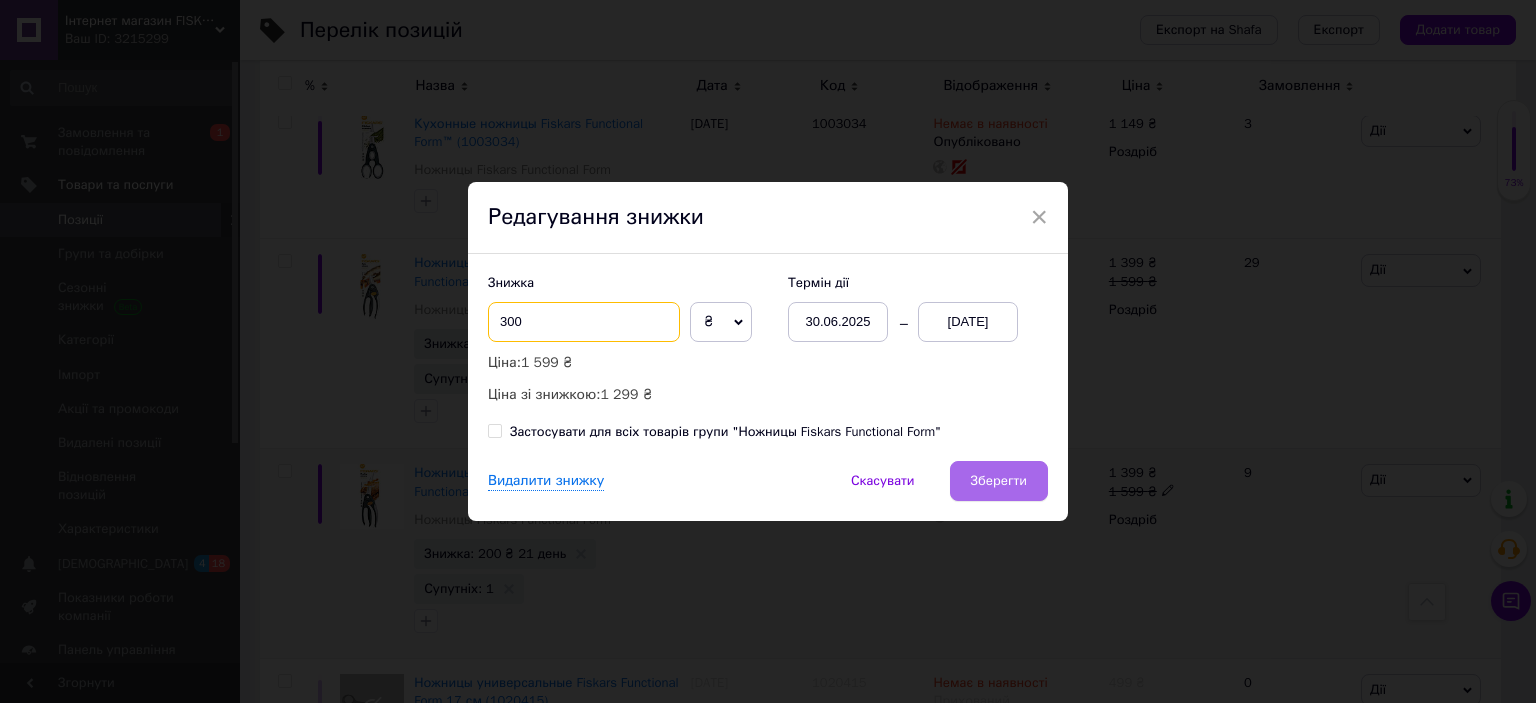 type on "300" 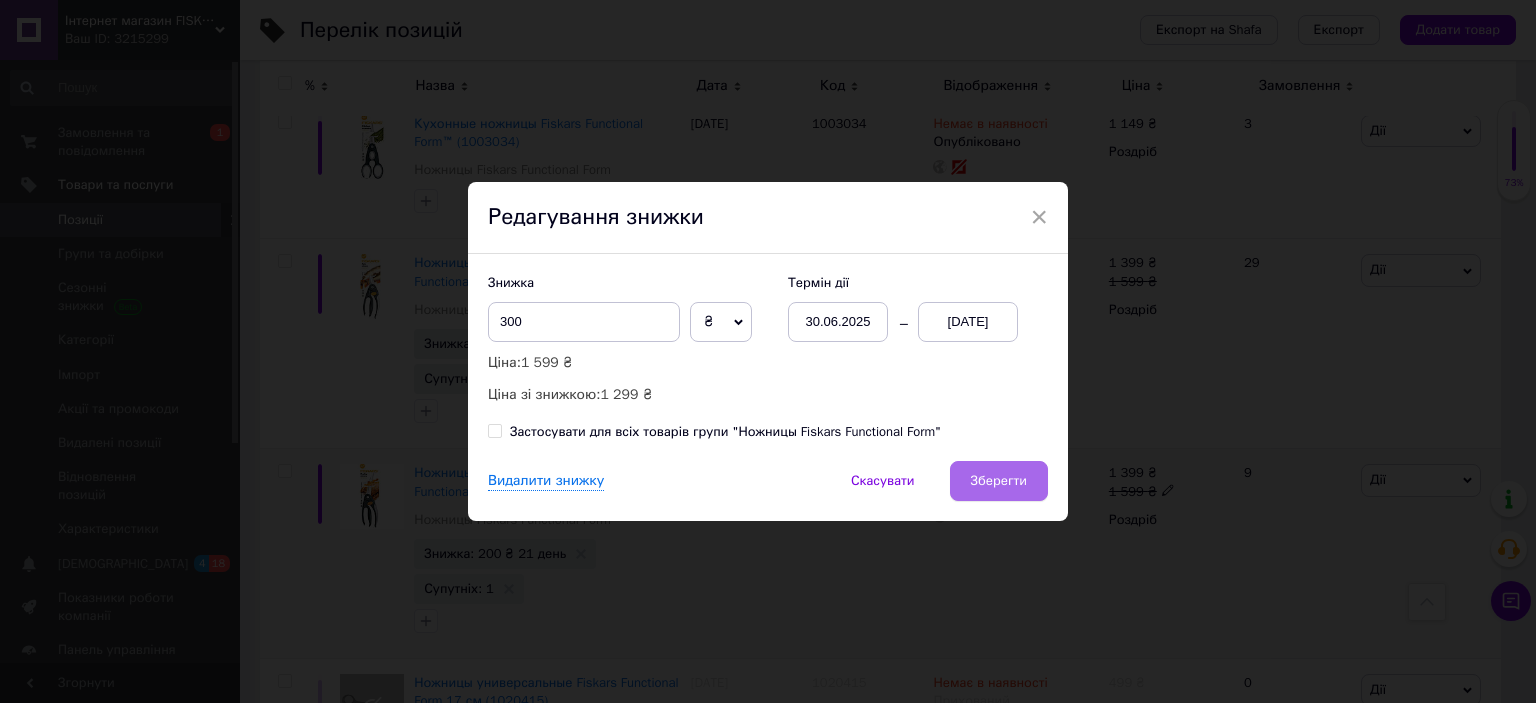 click on "Зберегти" at bounding box center [999, 481] 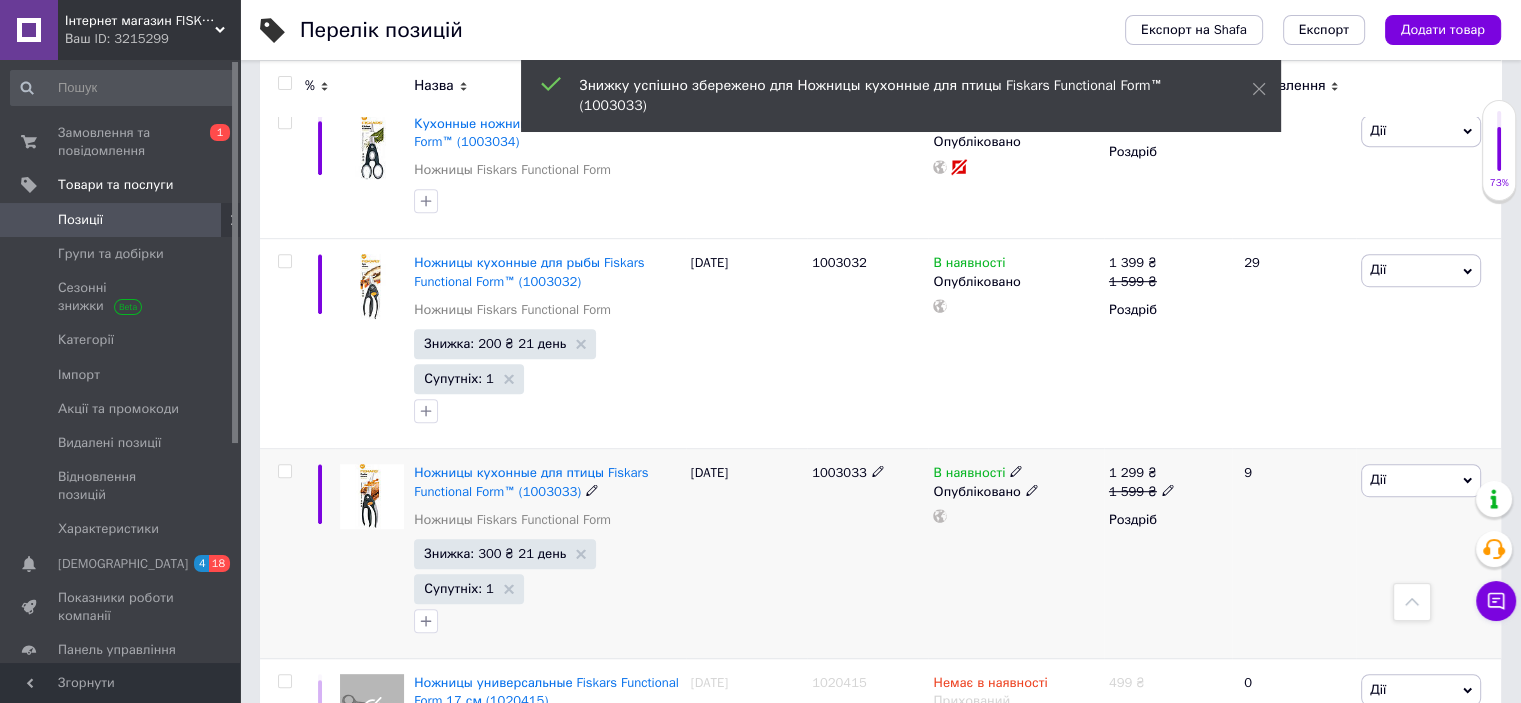 click on "1003033" at bounding box center (839, 472) 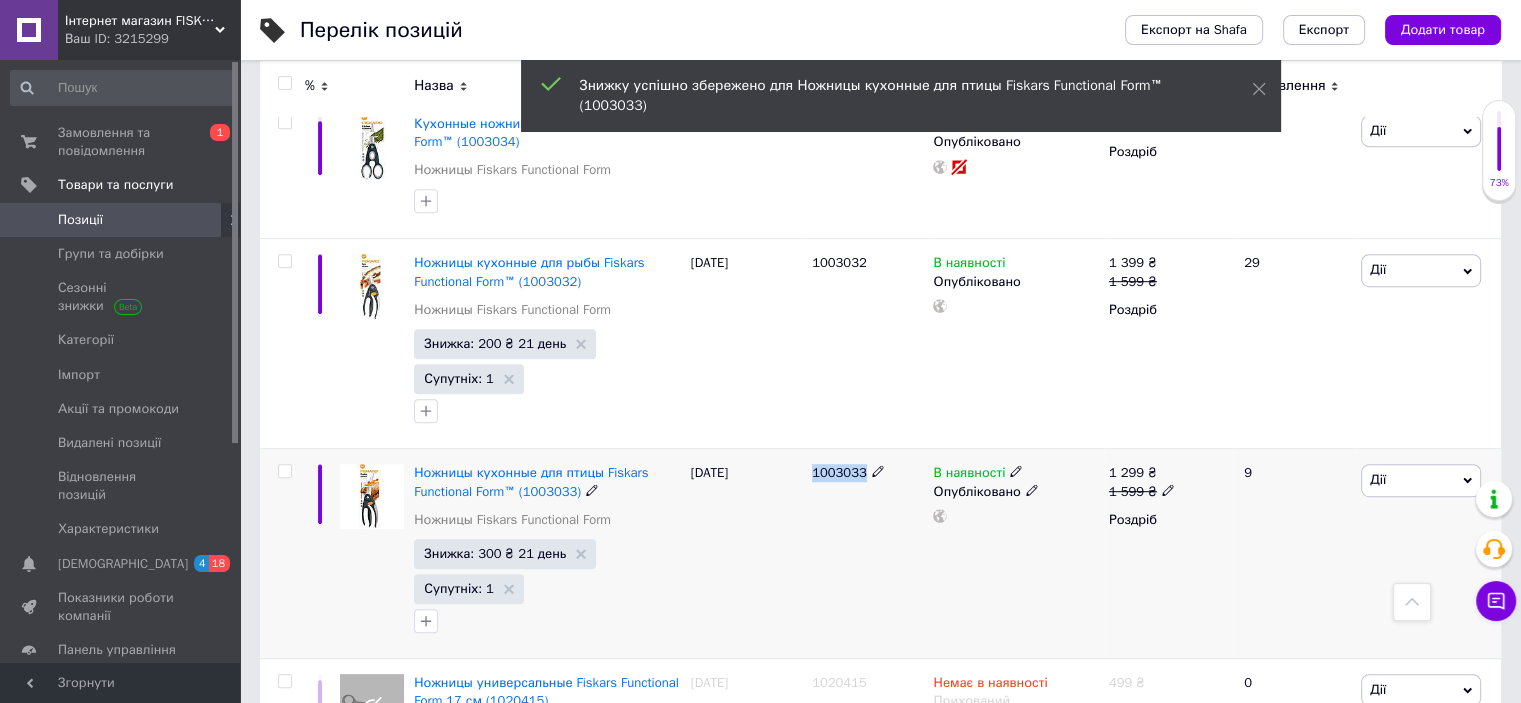 click on "1003033" at bounding box center [839, 472] 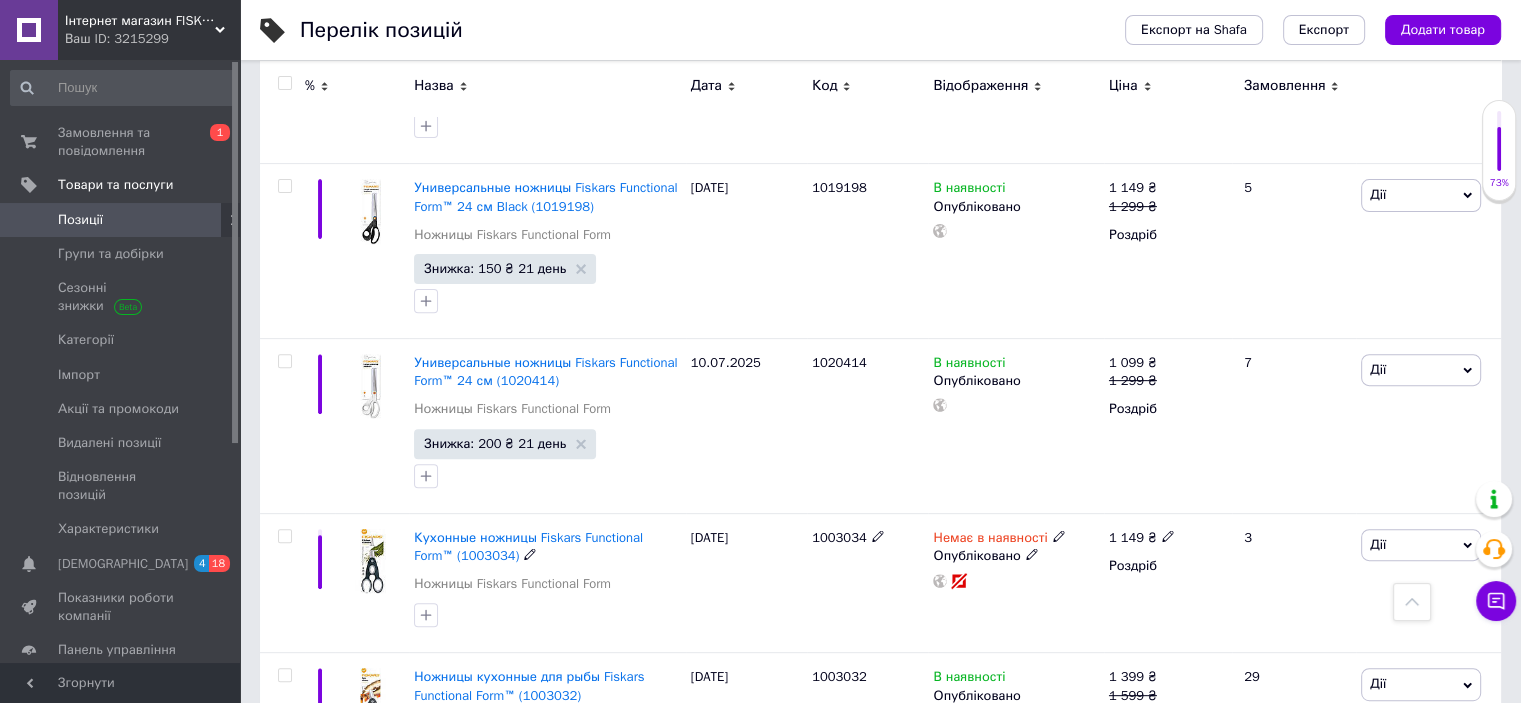 scroll, scrollTop: 0, scrollLeft: 0, axis: both 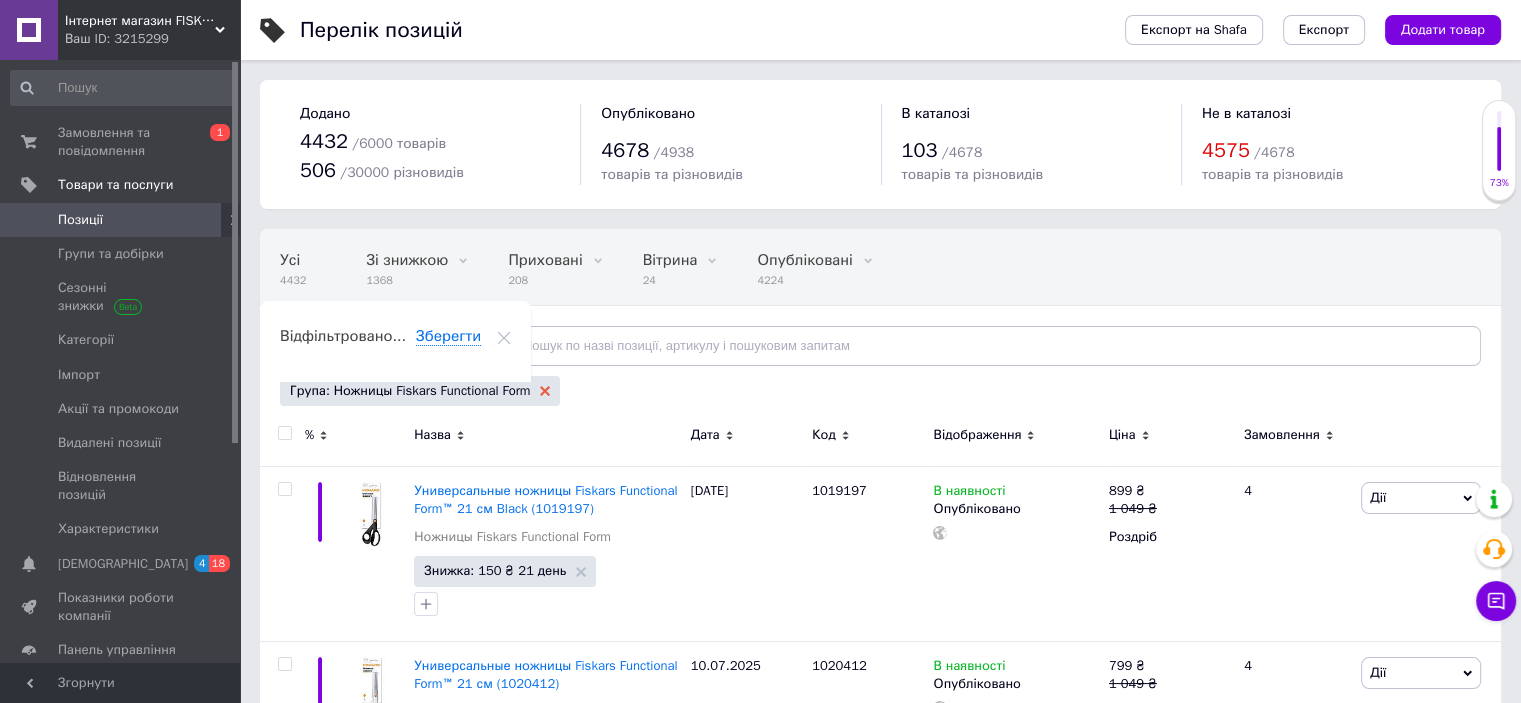click 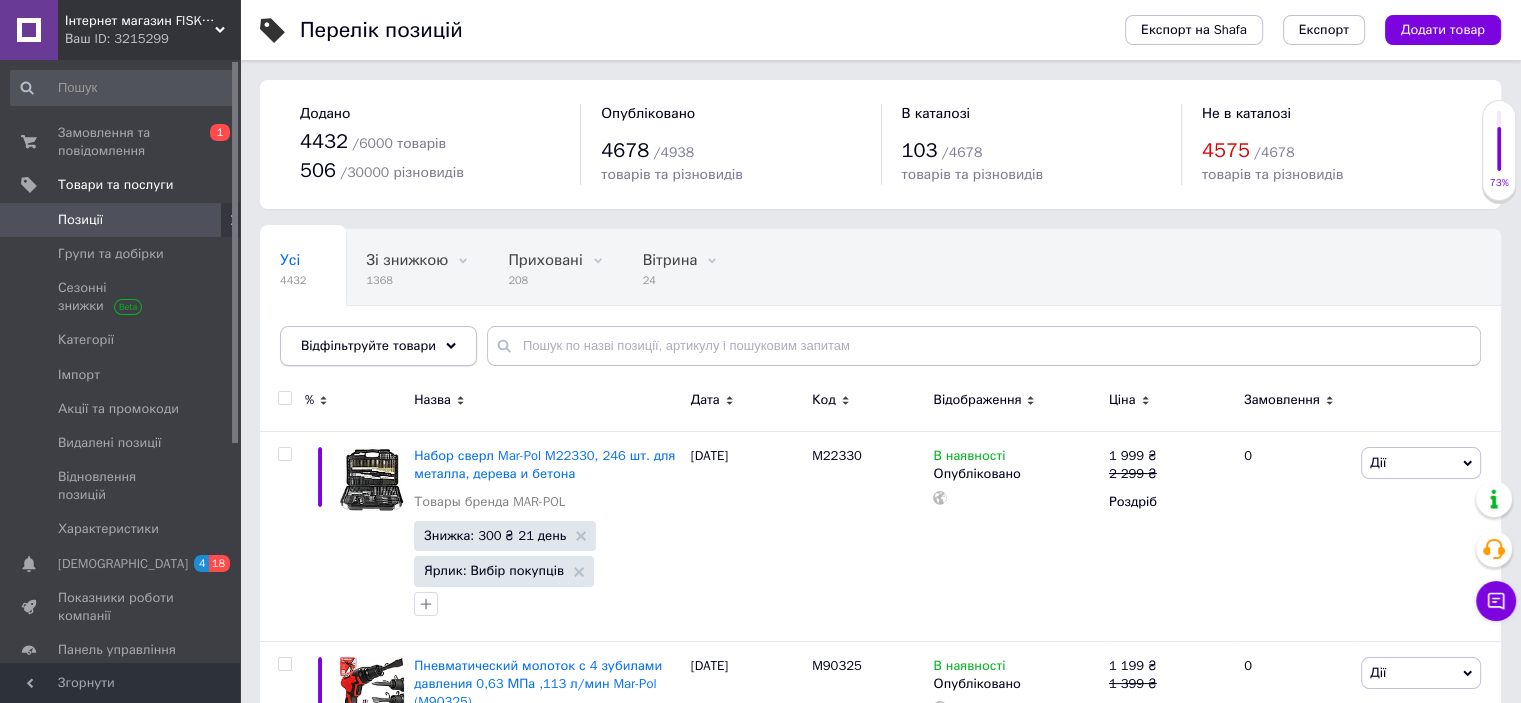 click on "Відфільтруйте товари" at bounding box center [378, 346] 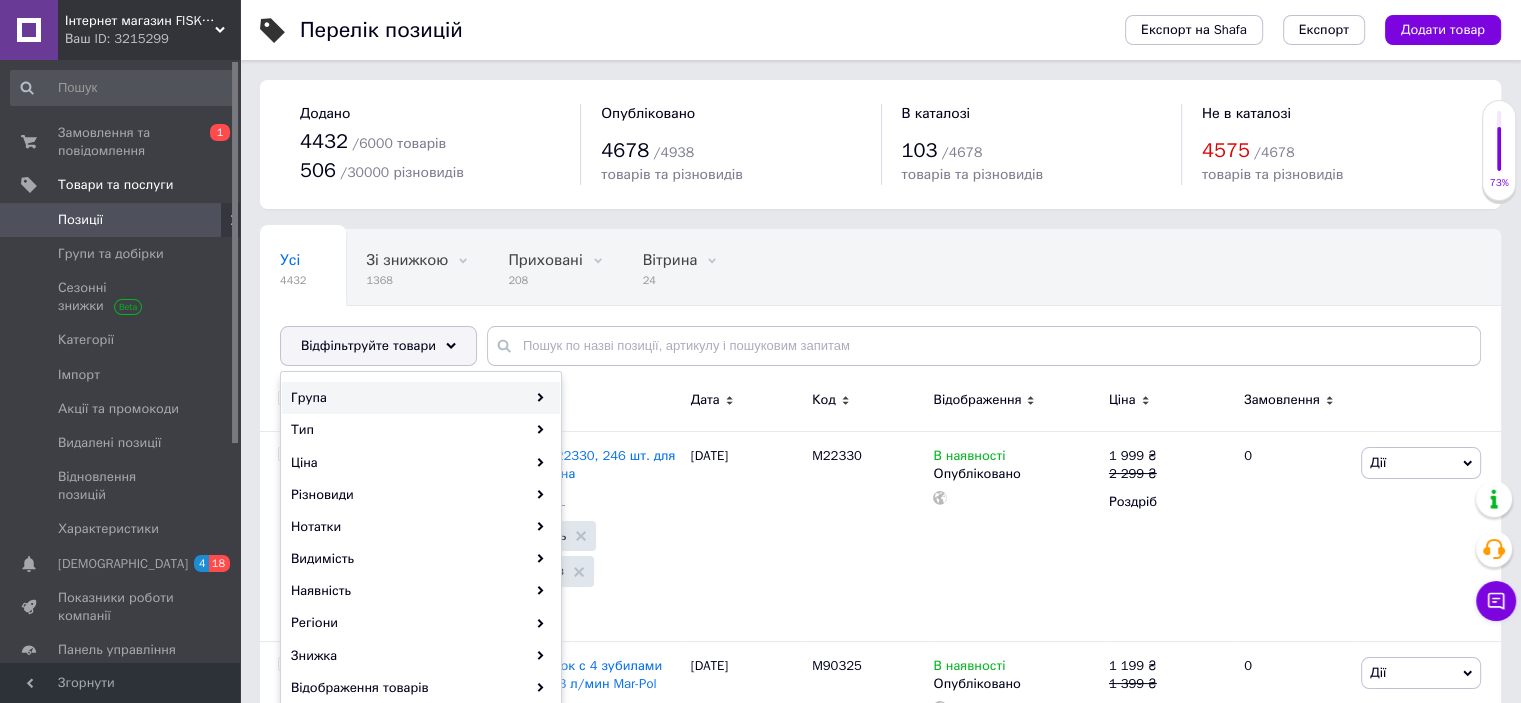 click on "Група" at bounding box center (421, 398) 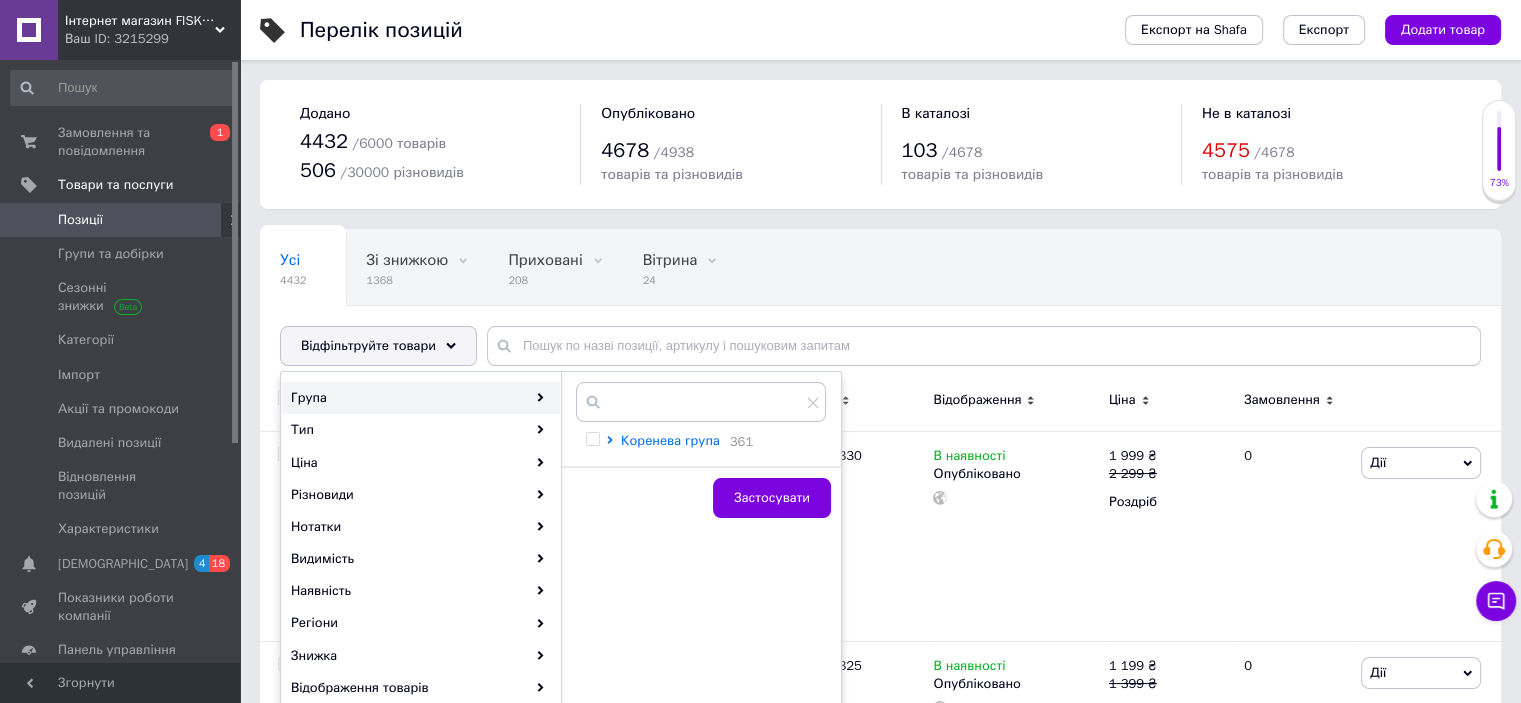 click on "Коренева група" at bounding box center (670, 440) 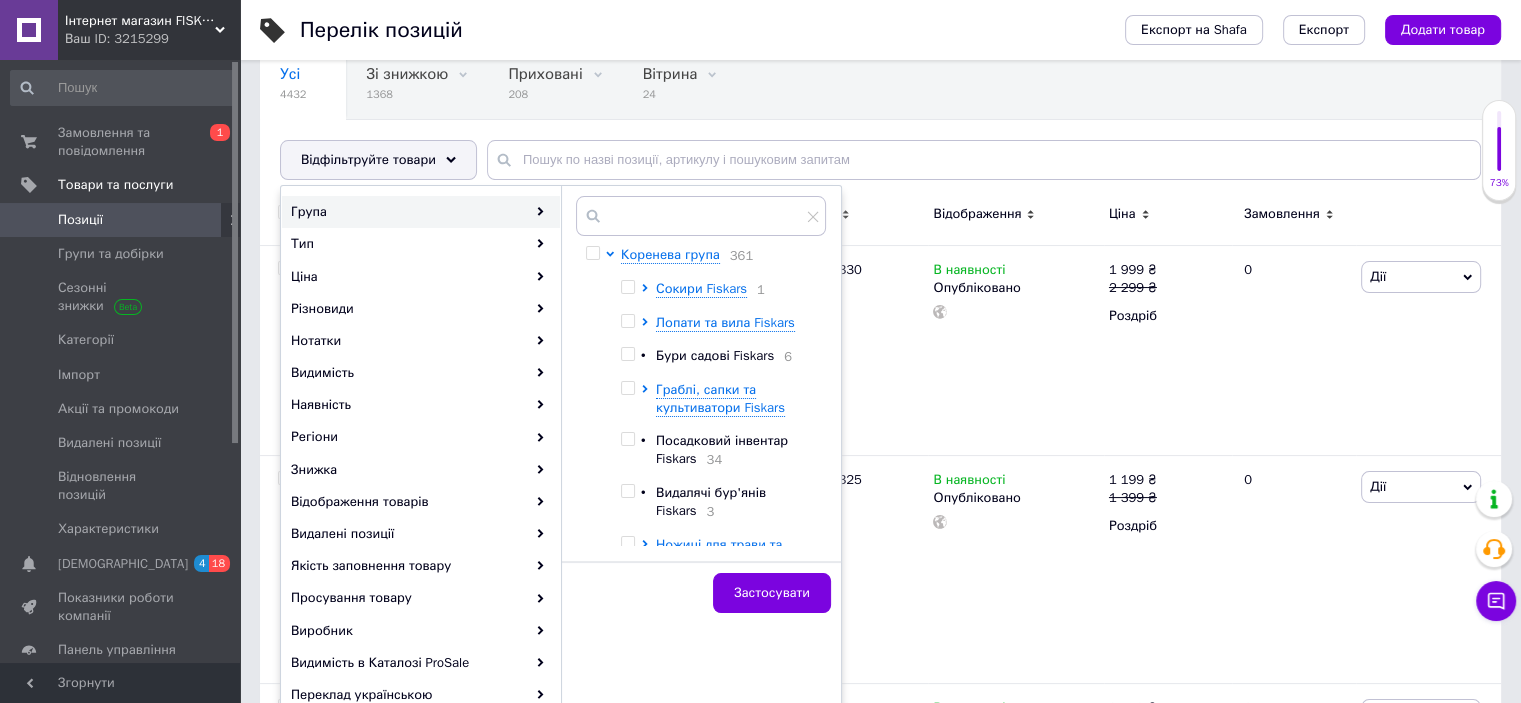 scroll, scrollTop: 266, scrollLeft: 0, axis: vertical 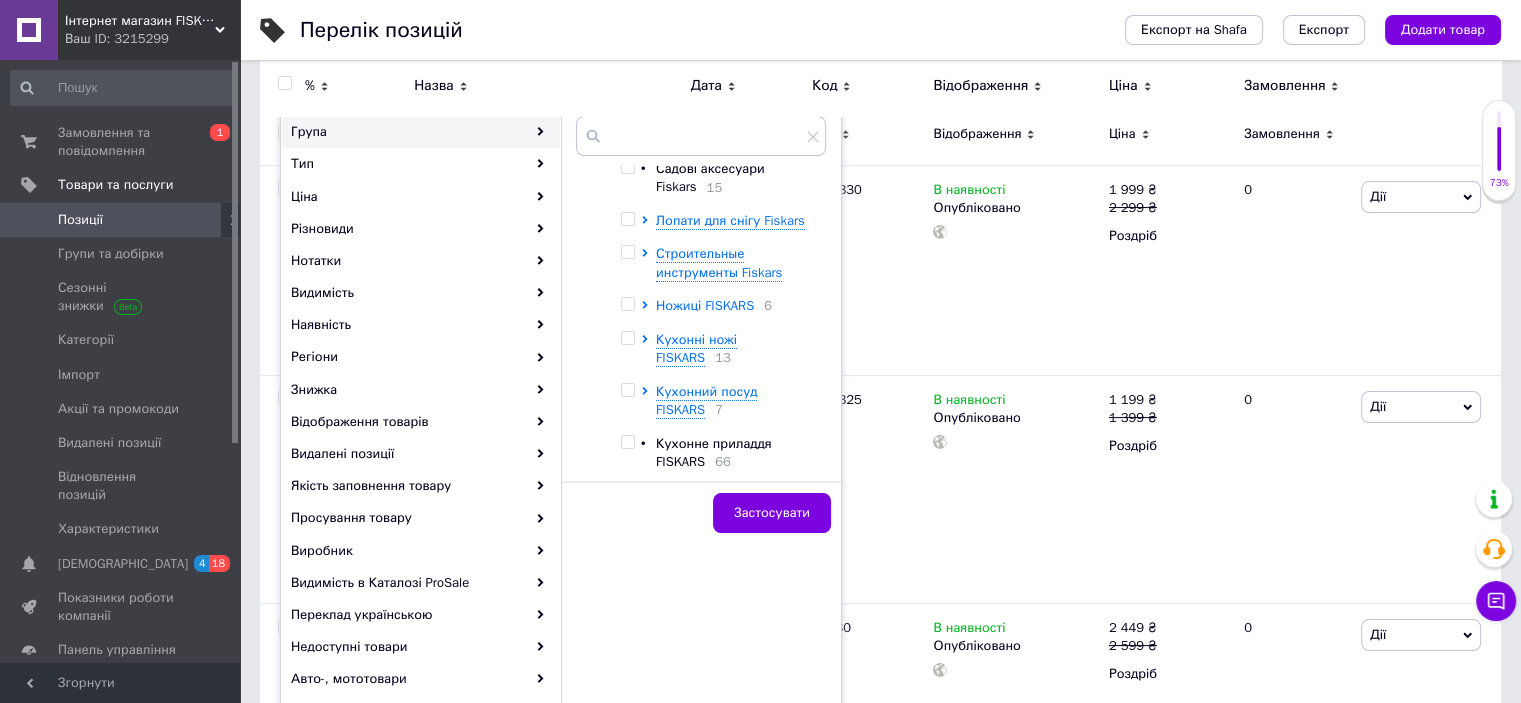 click on "Ножиці FISKARS" at bounding box center [705, 305] 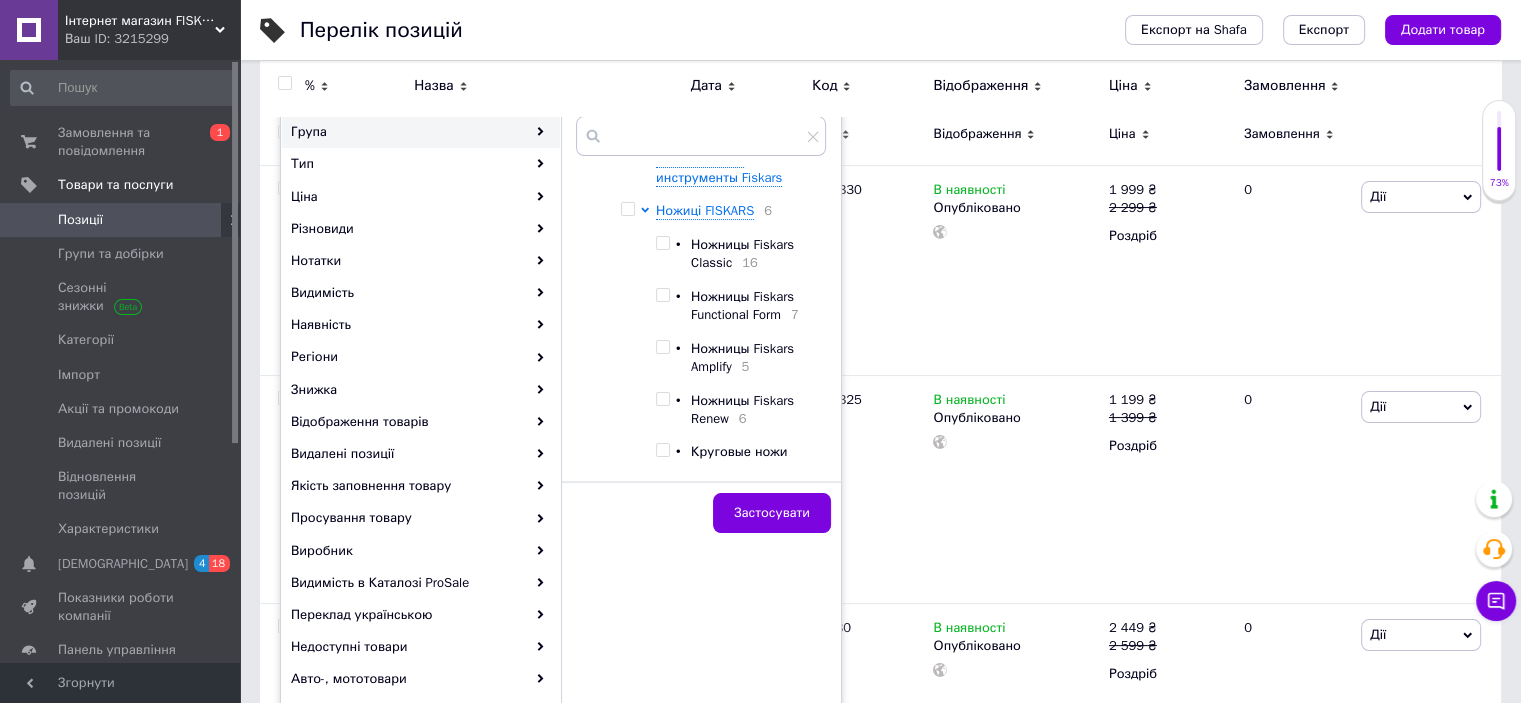 scroll, scrollTop: 666, scrollLeft: 0, axis: vertical 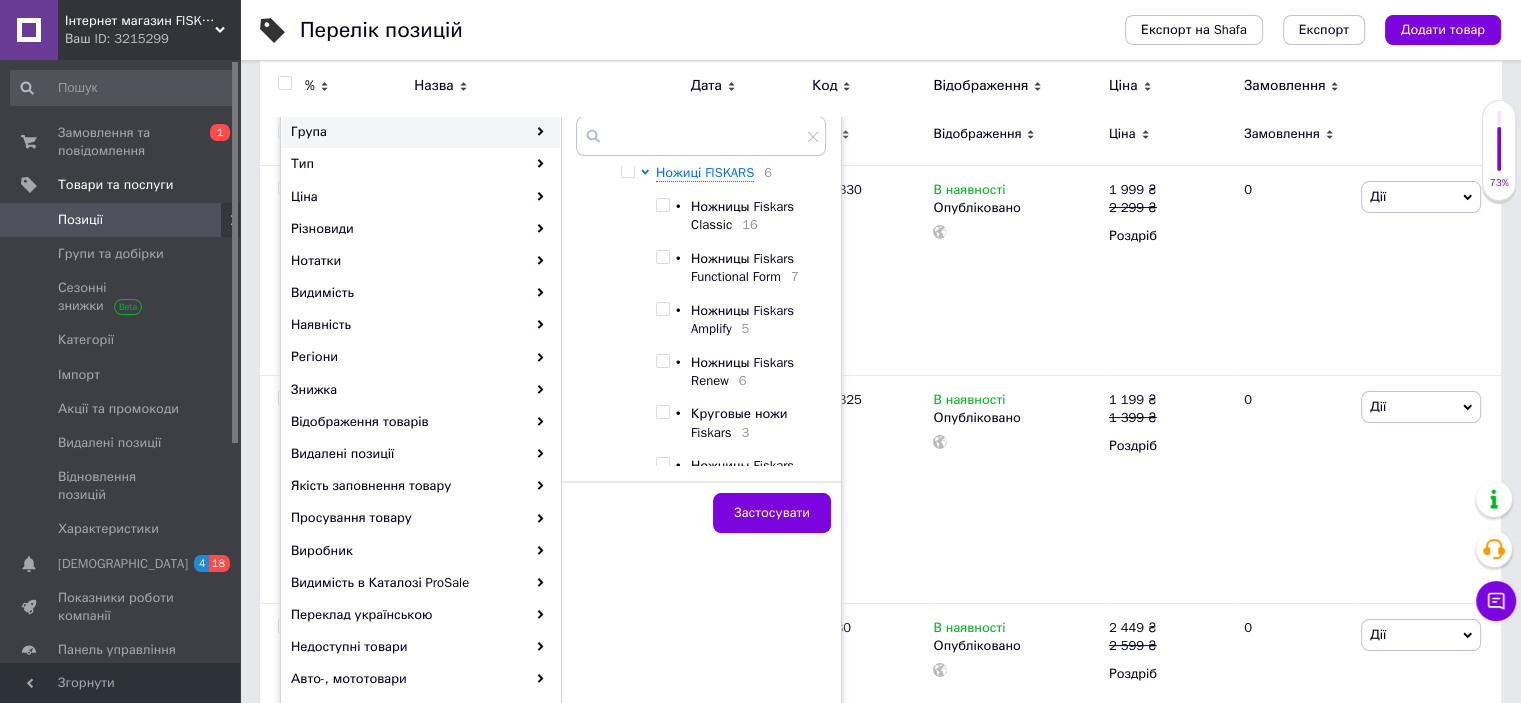 click at bounding box center (662, 309) 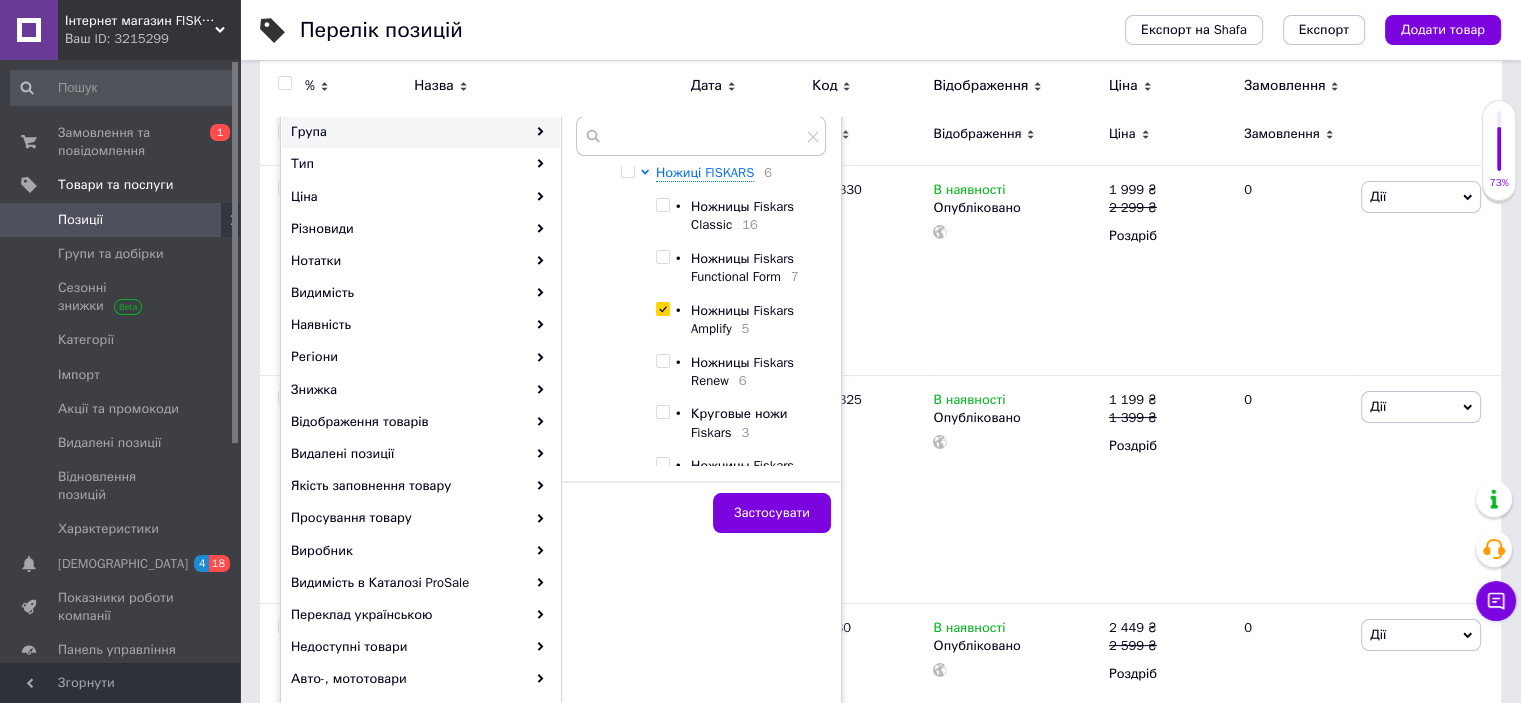 checkbox on "true" 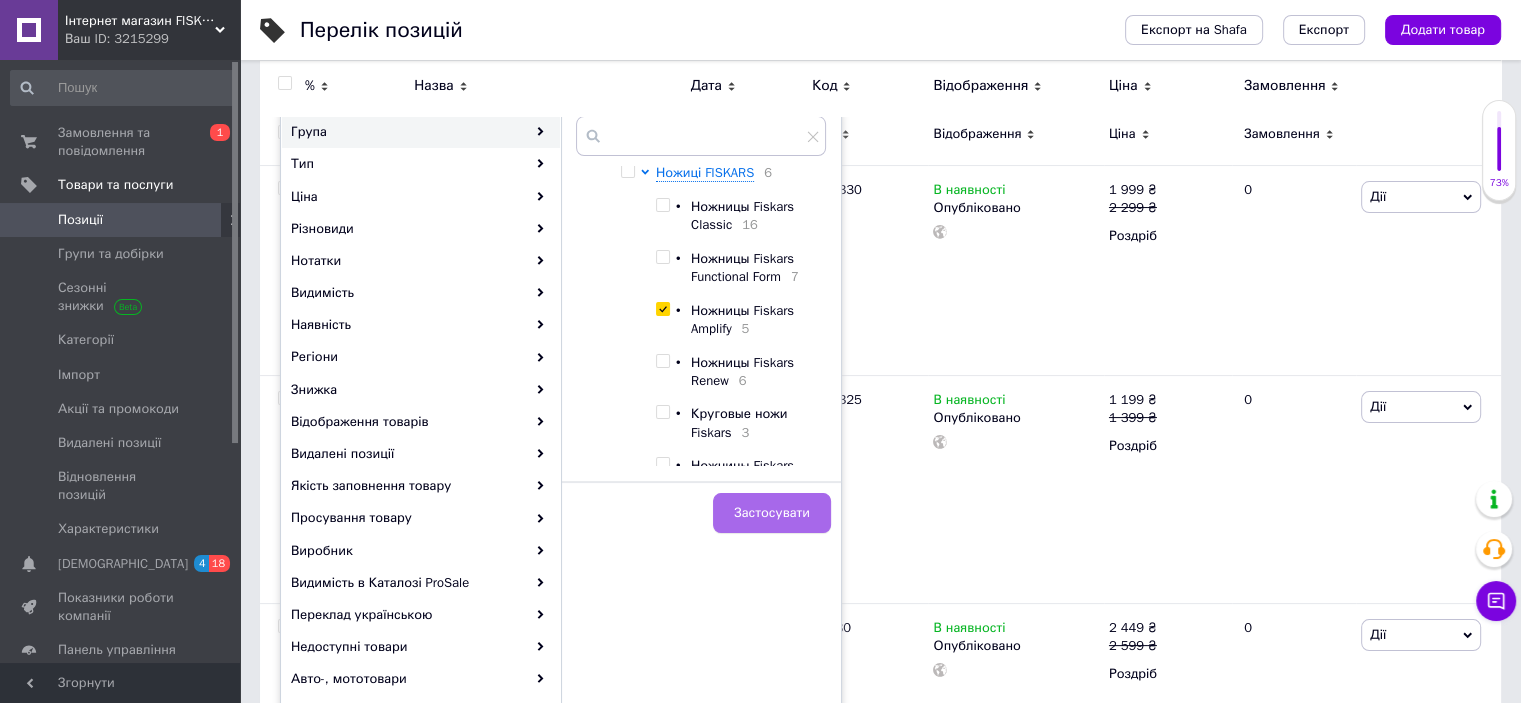 click on "Застосувати" at bounding box center [772, 513] 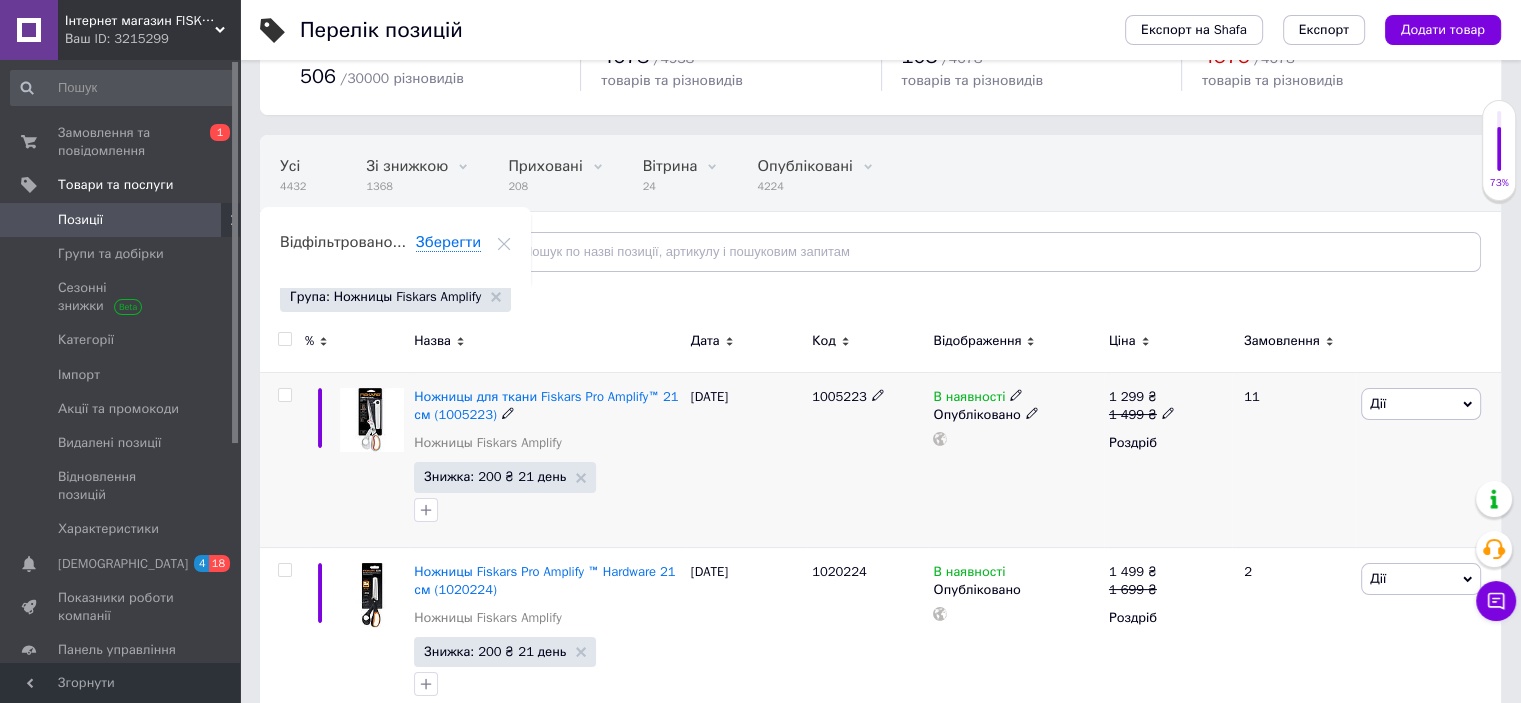 scroll, scrollTop: 133, scrollLeft: 0, axis: vertical 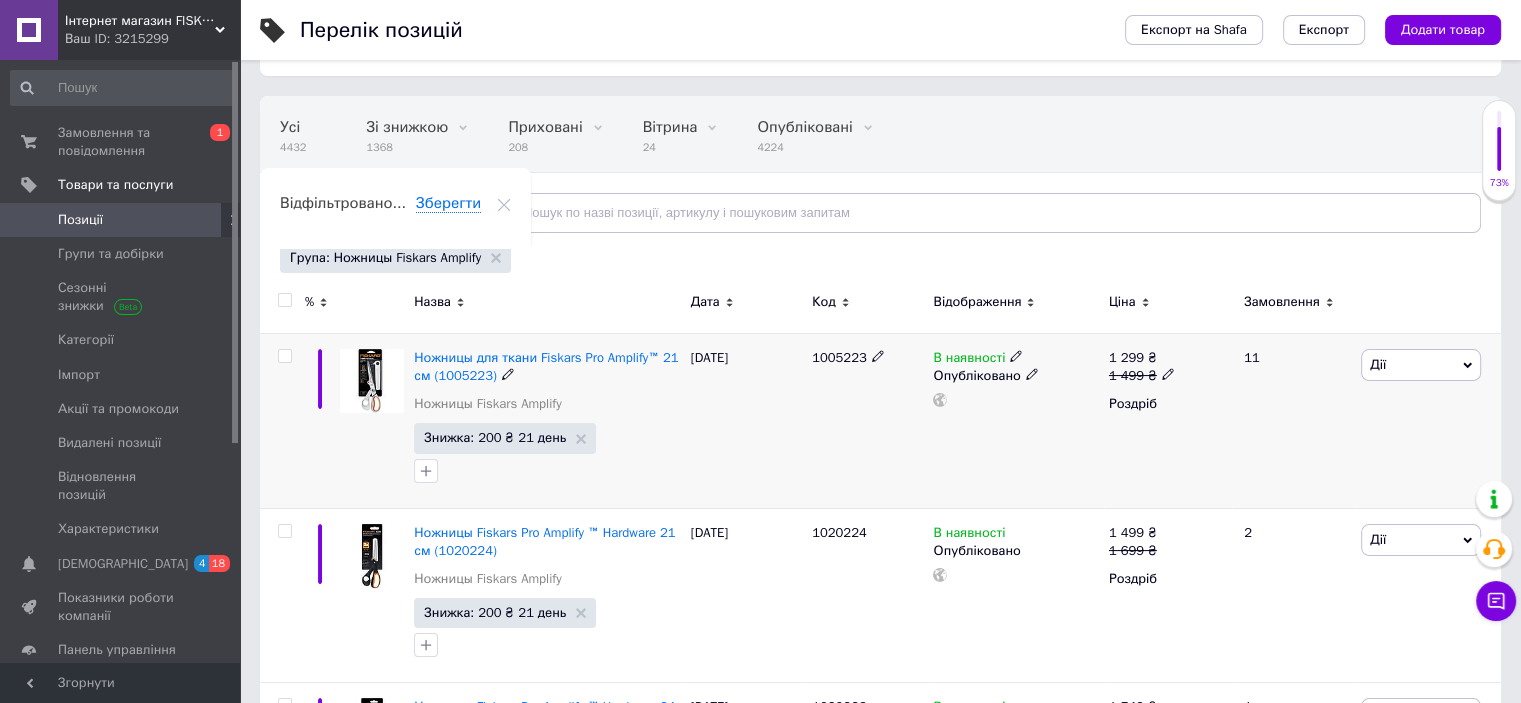 click on "1005223" at bounding box center (839, 357) 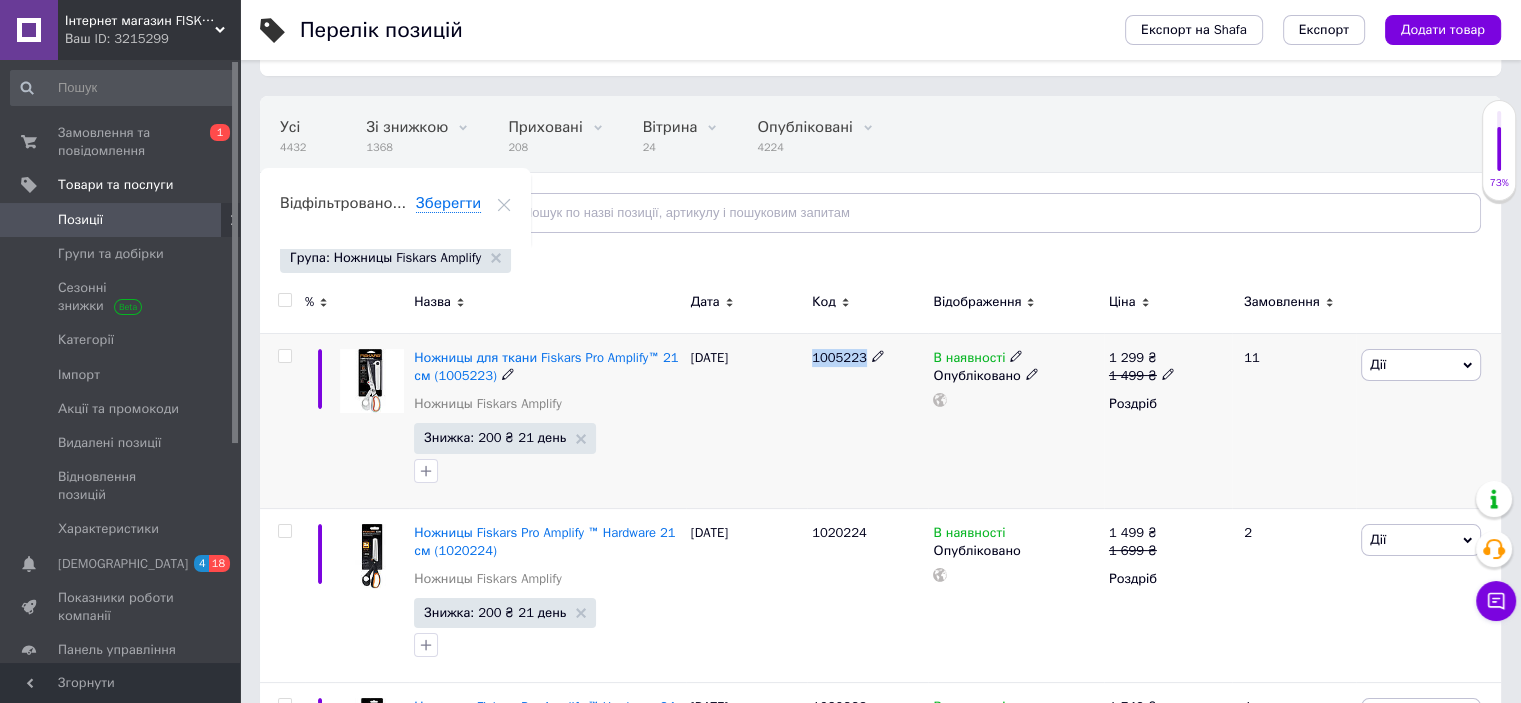 click on "1005223" at bounding box center (839, 357) 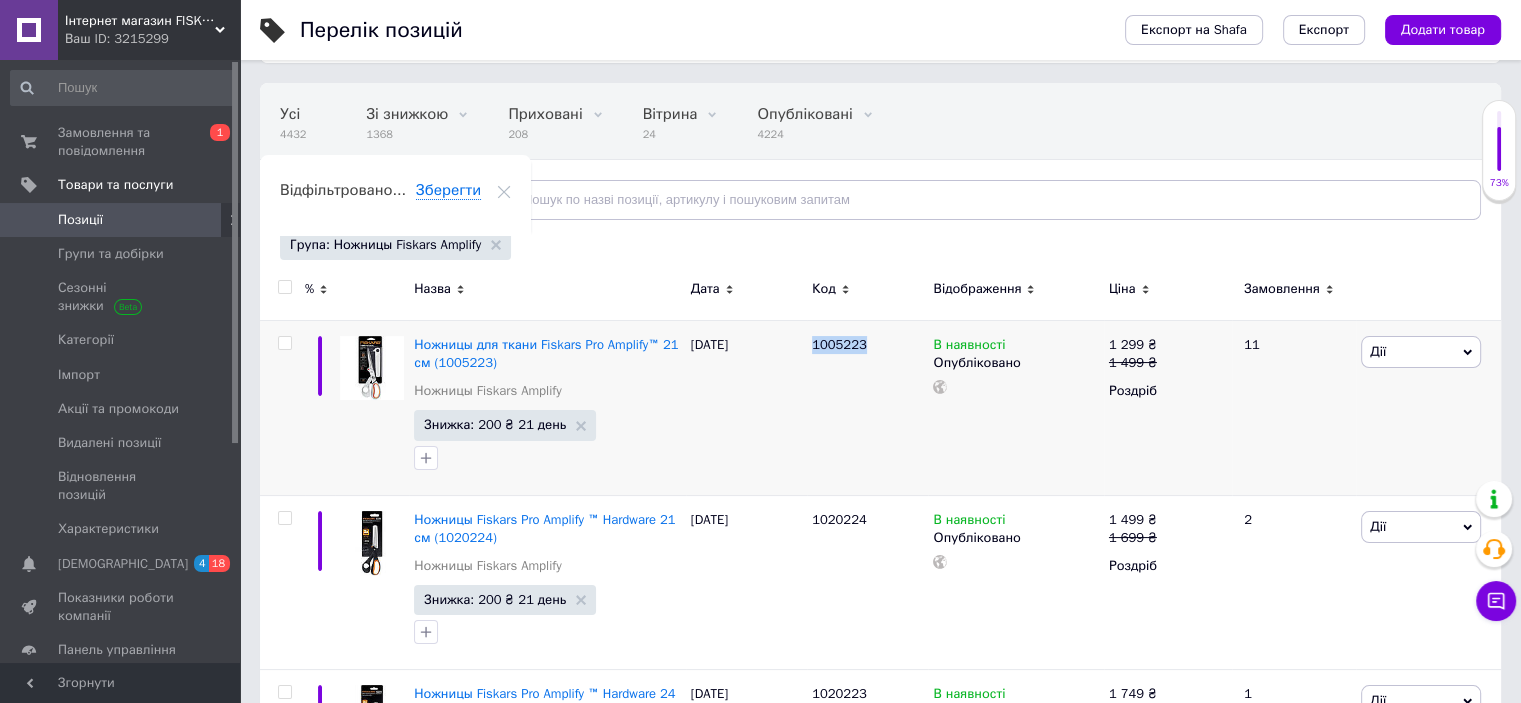 scroll, scrollTop: 184, scrollLeft: 0, axis: vertical 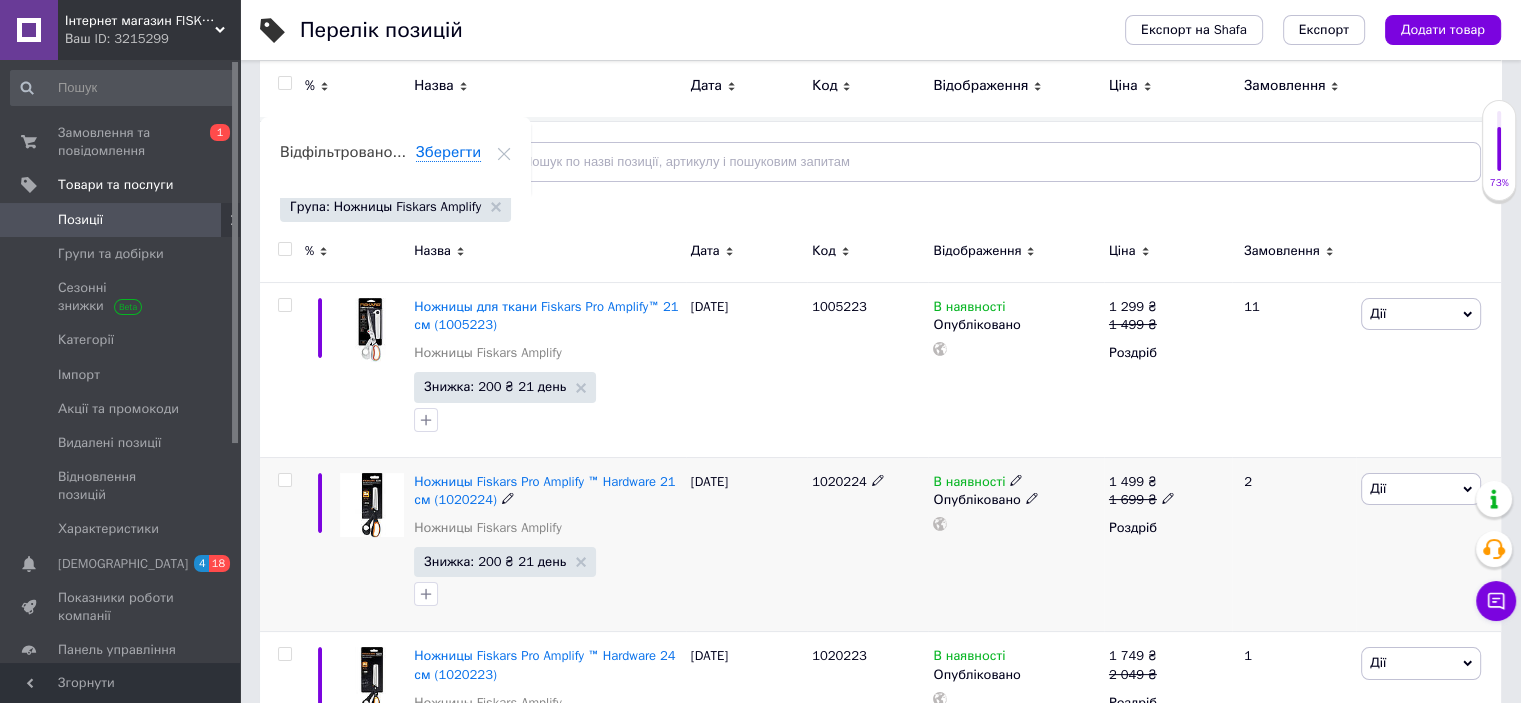 click on "1020224" at bounding box center (839, 481) 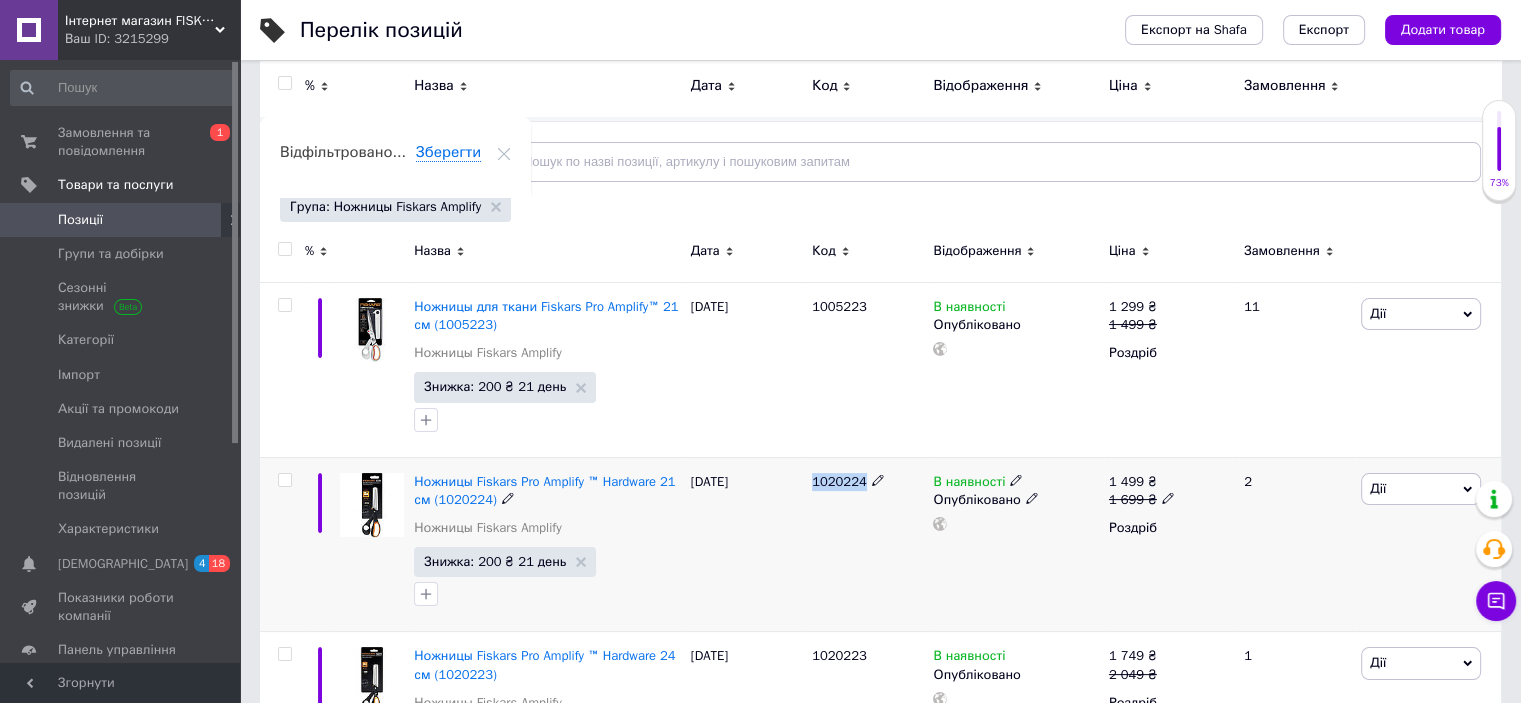click on "1020224" at bounding box center (839, 481) 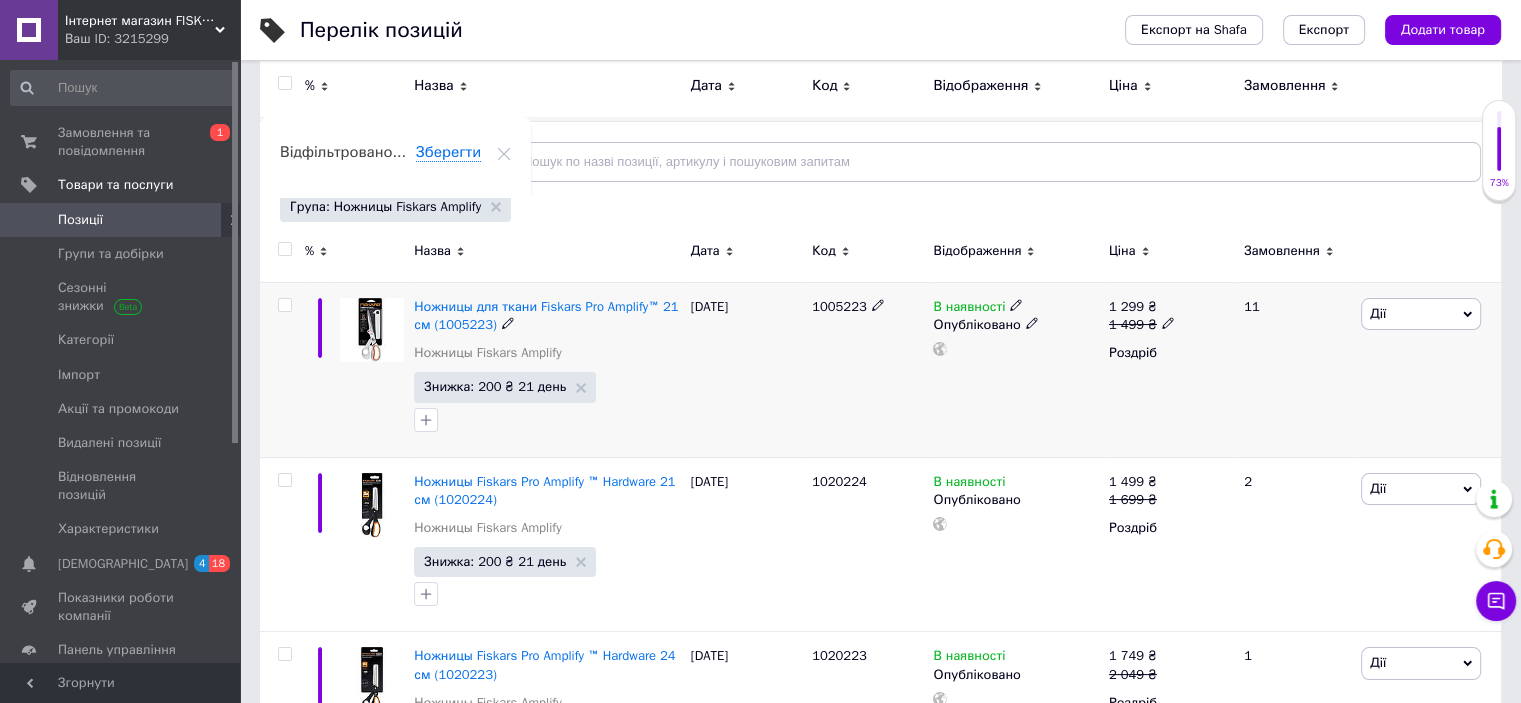 click on "В наявності Опубліковано" at bounding box center [1015, 369] 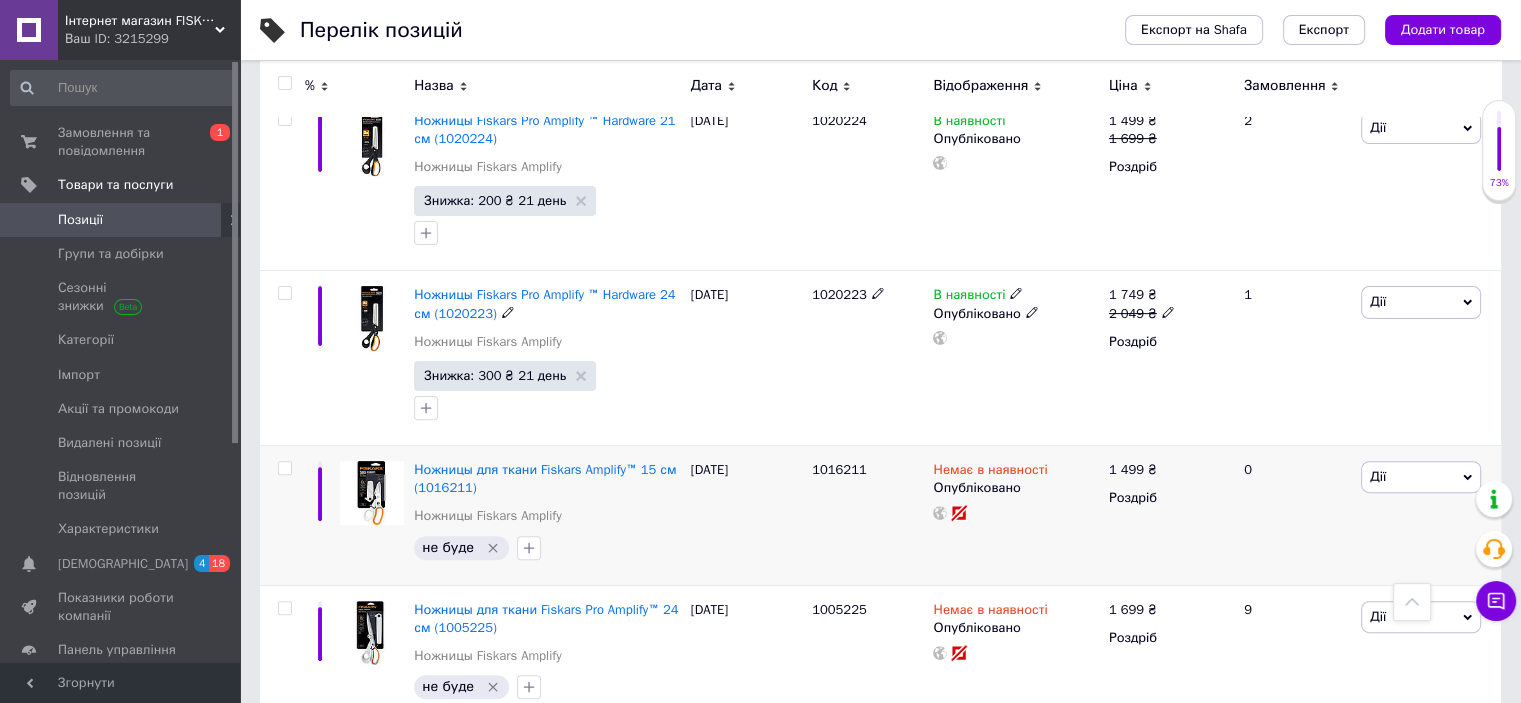 scroll, scrollTop: 584, scrollLeft: 0, axis: vertical 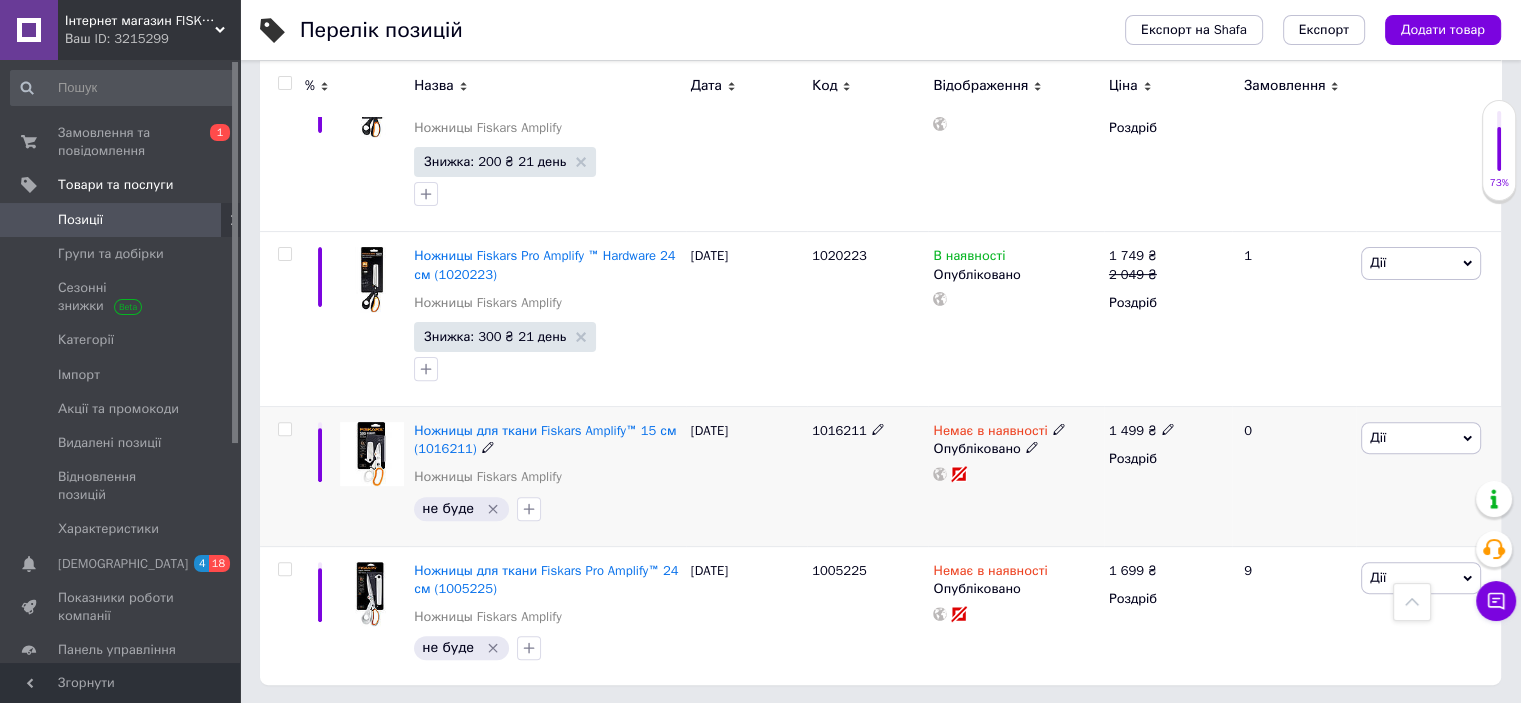 click on "1016211" at bounding box center (839, 430) 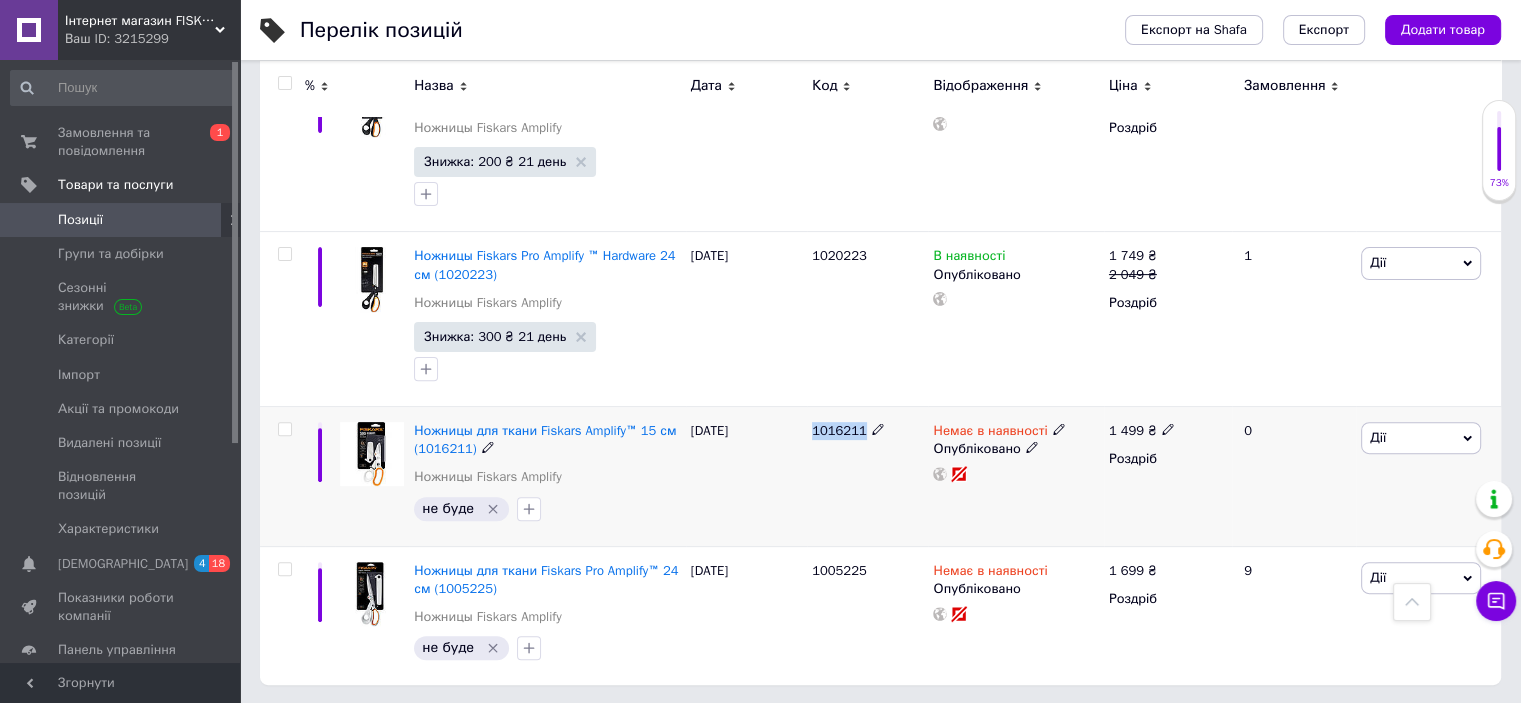 click on "1016211" at bounding box center (839, 430) 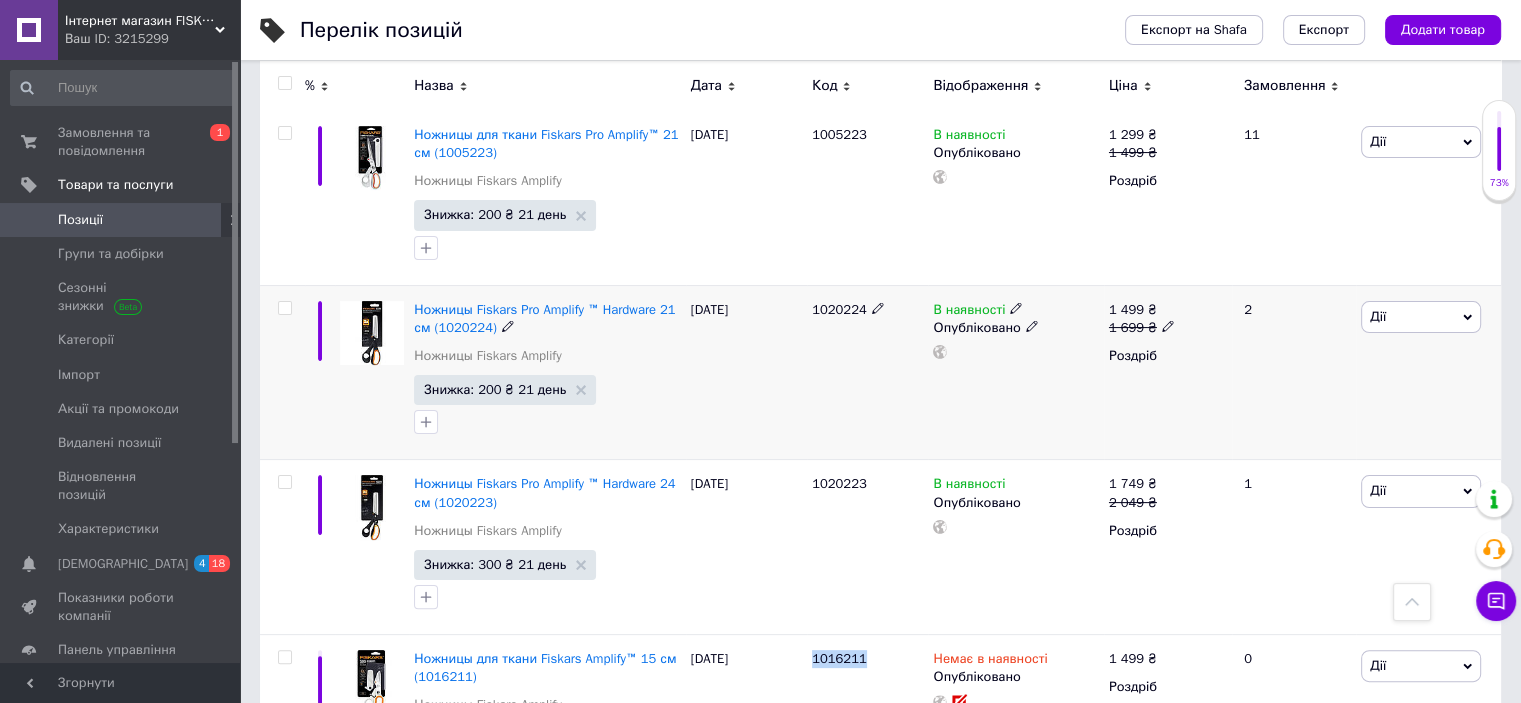 scroll, scrollTop: 318, scrollLeft: 0, axis: vertical 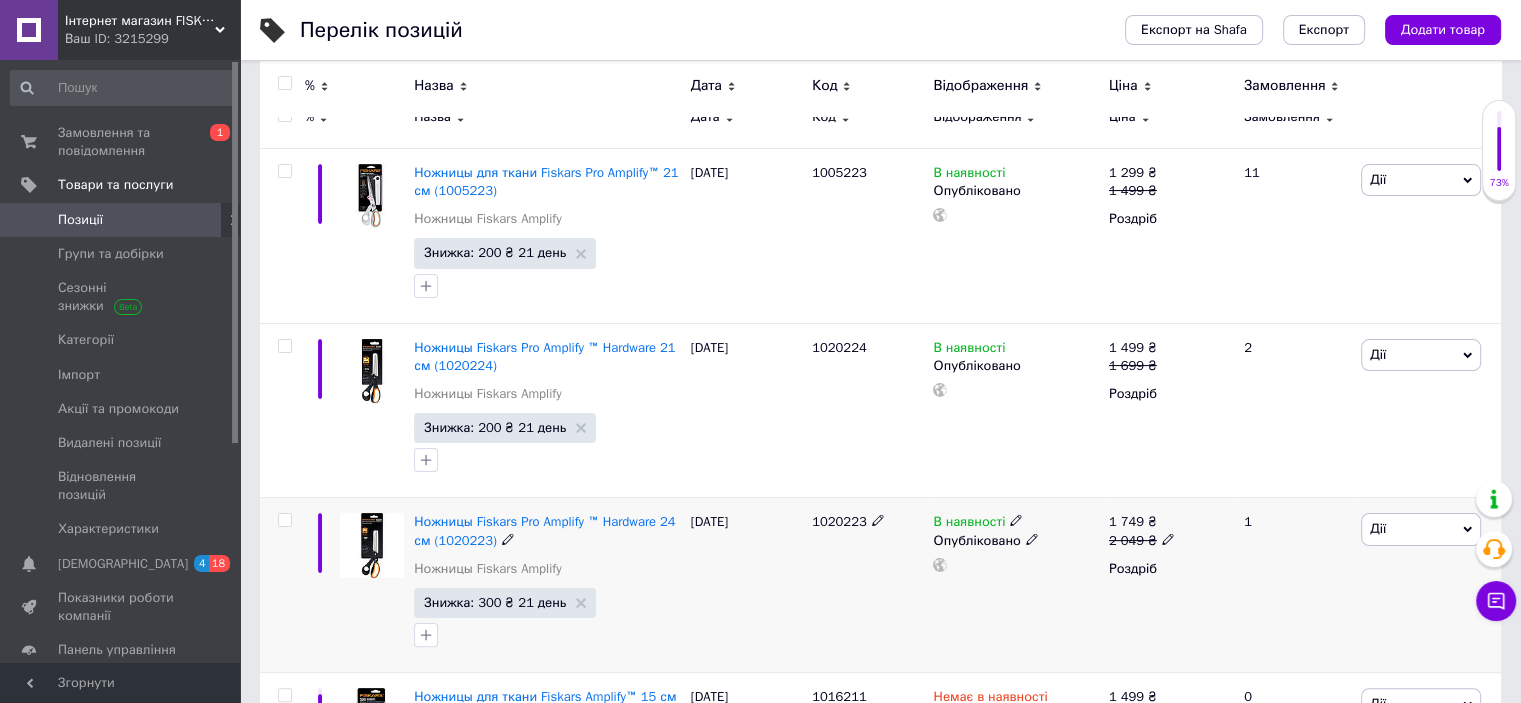 click on "1020223" at bounding box center (839, 521) 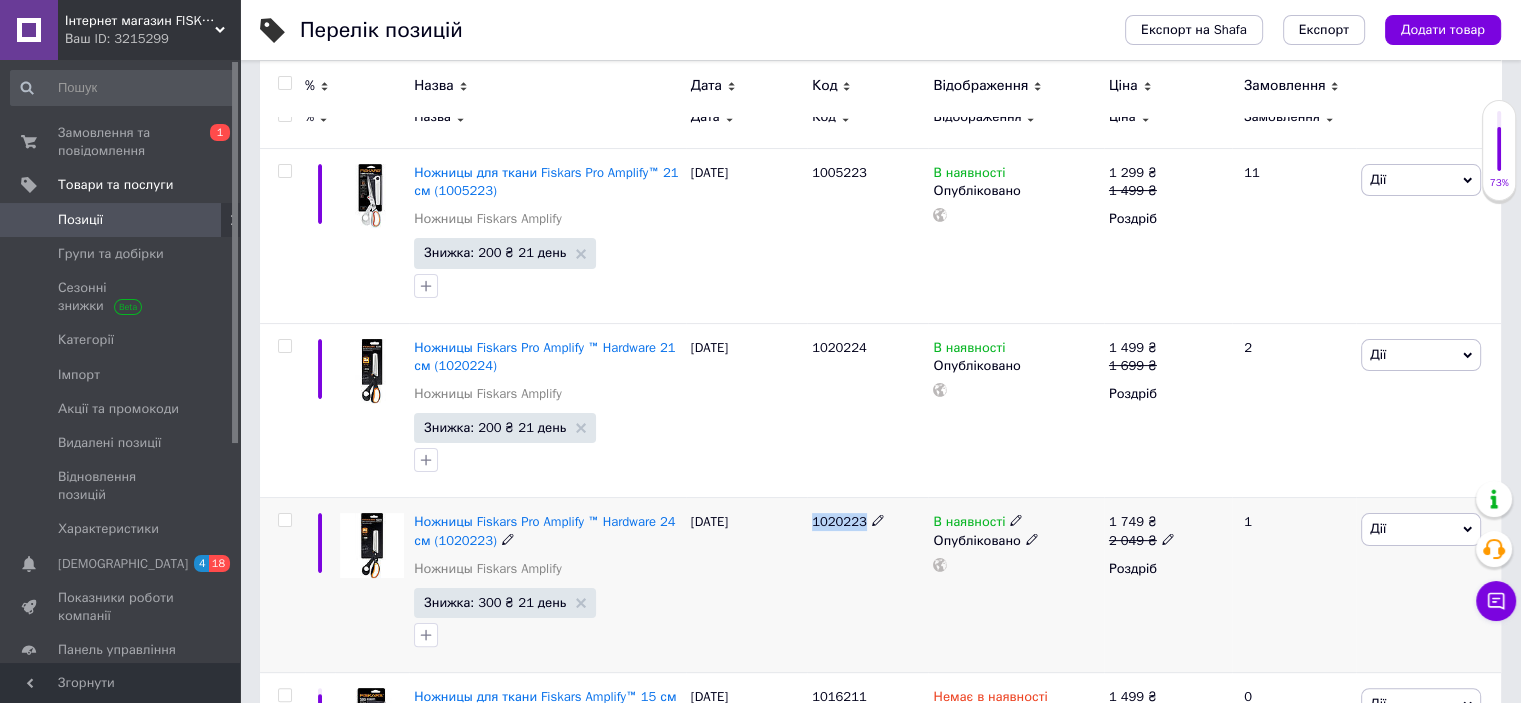 click on "1020223" at bounding box center (839, 521) 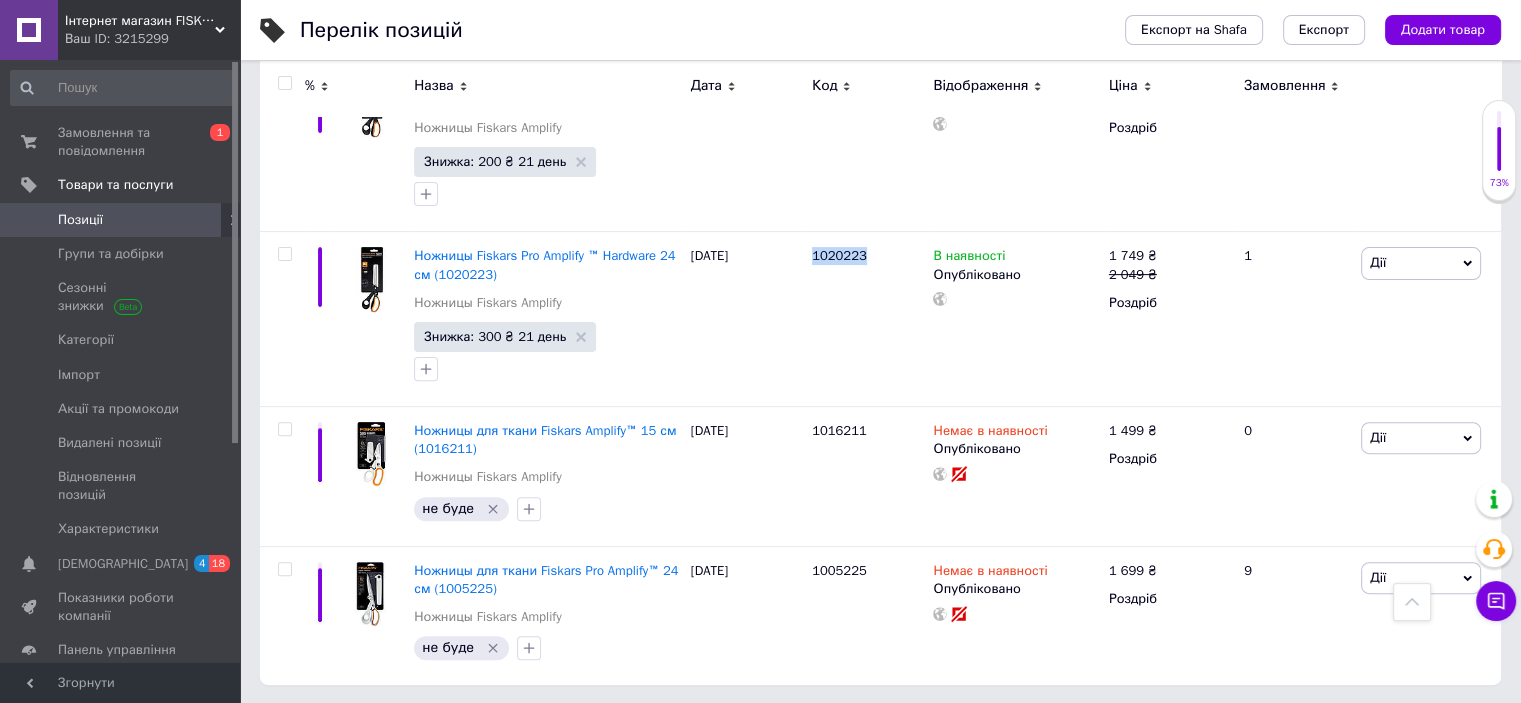 scroll, scrollTop: 0, scrollLeft: 0, axis: both 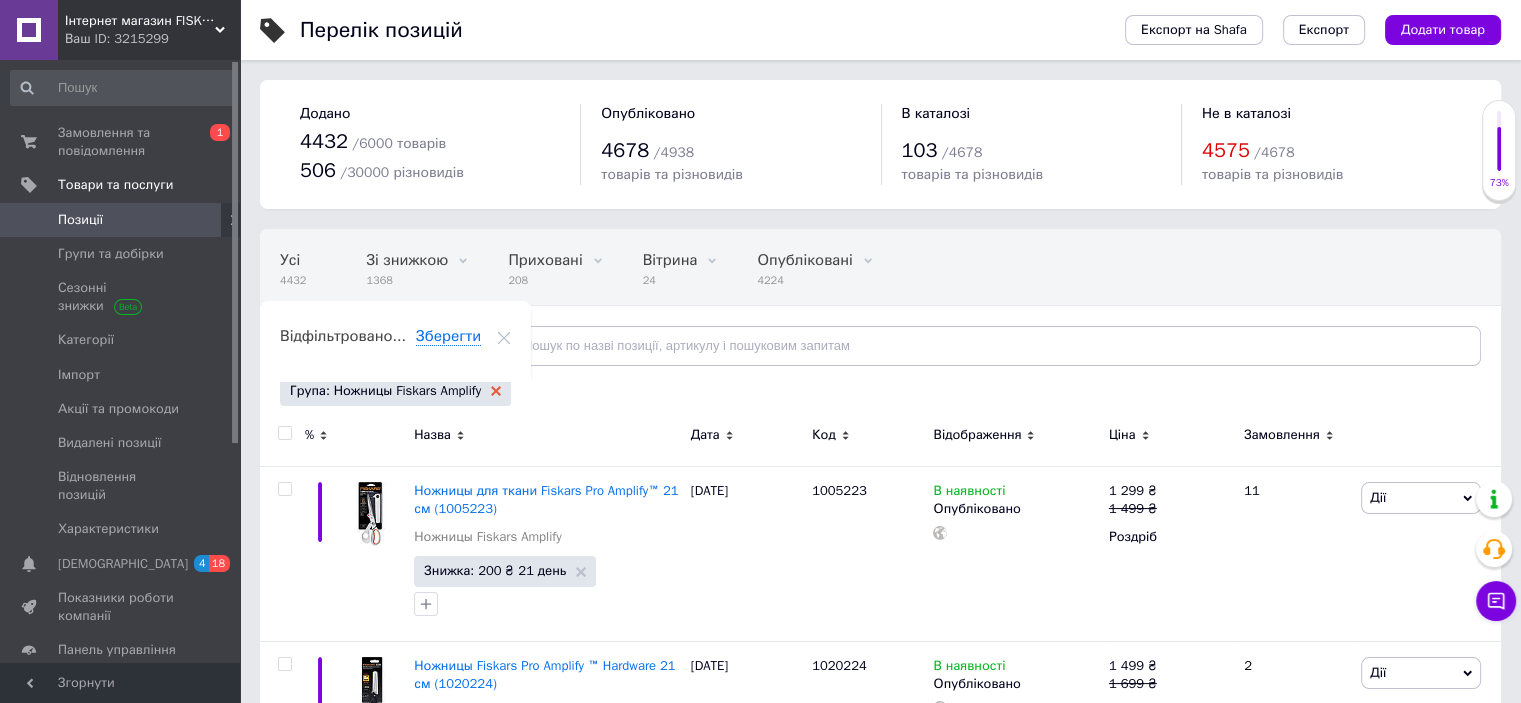click 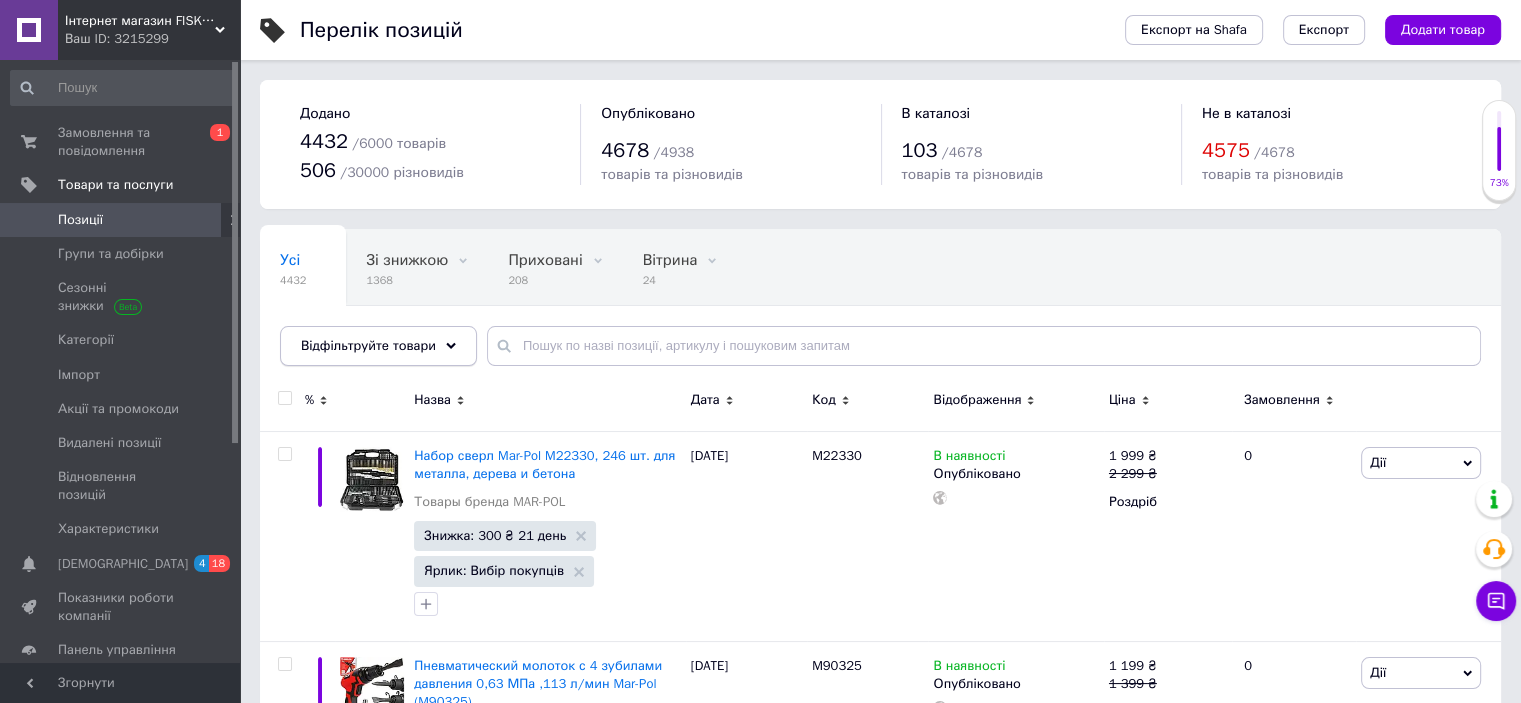 click on "Відфільтруйте товари" at bounding box center [378, 346] 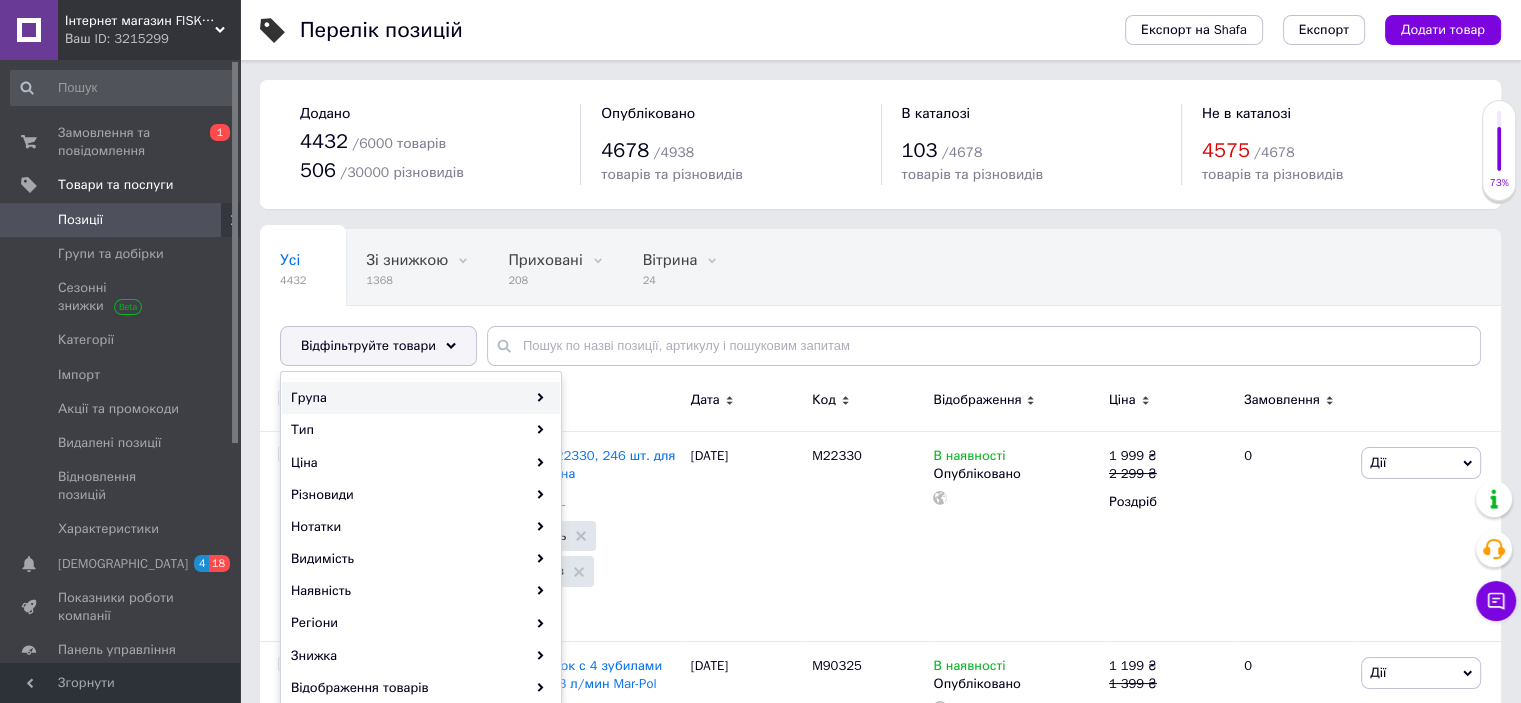 click on "Група" at bounding box center [421, 398] 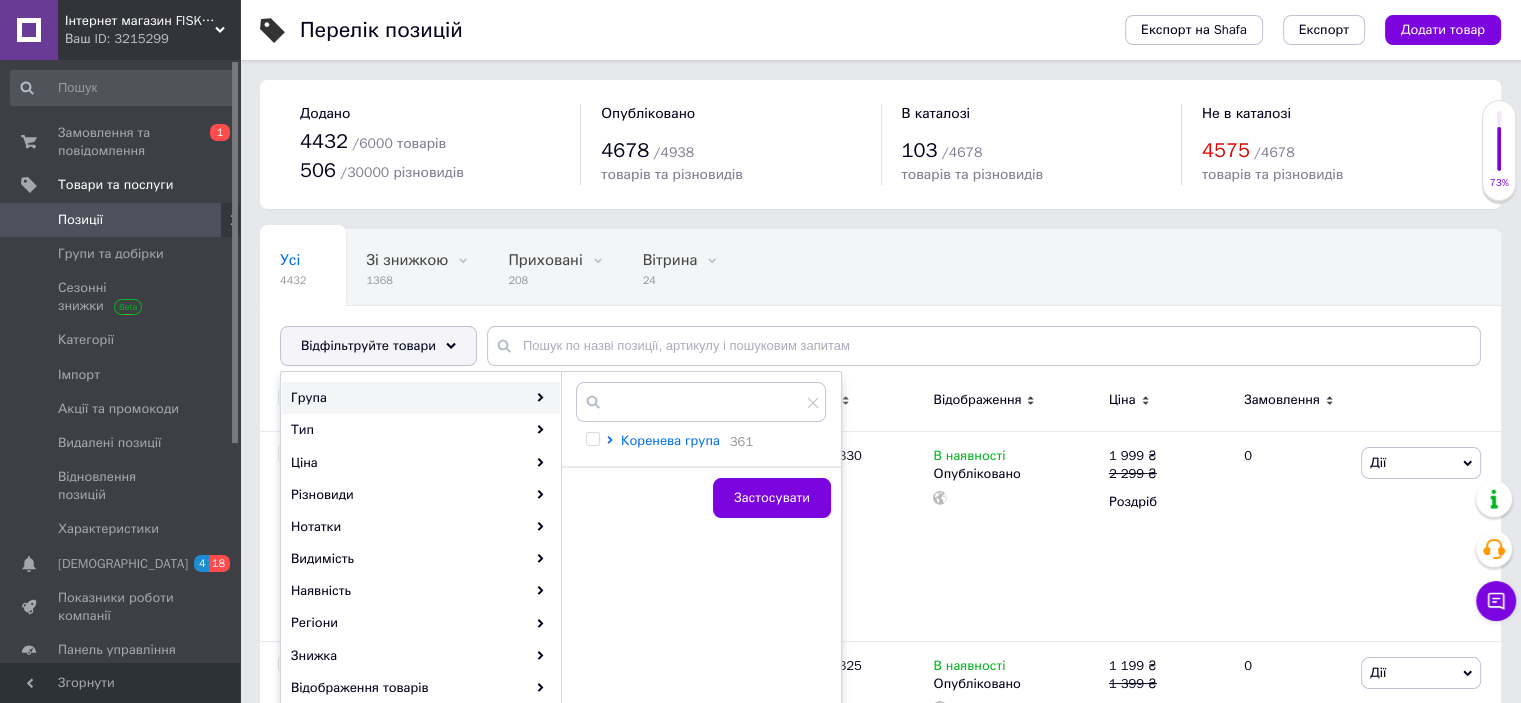 click on "Коренева група" at bounding box center [670, 440] 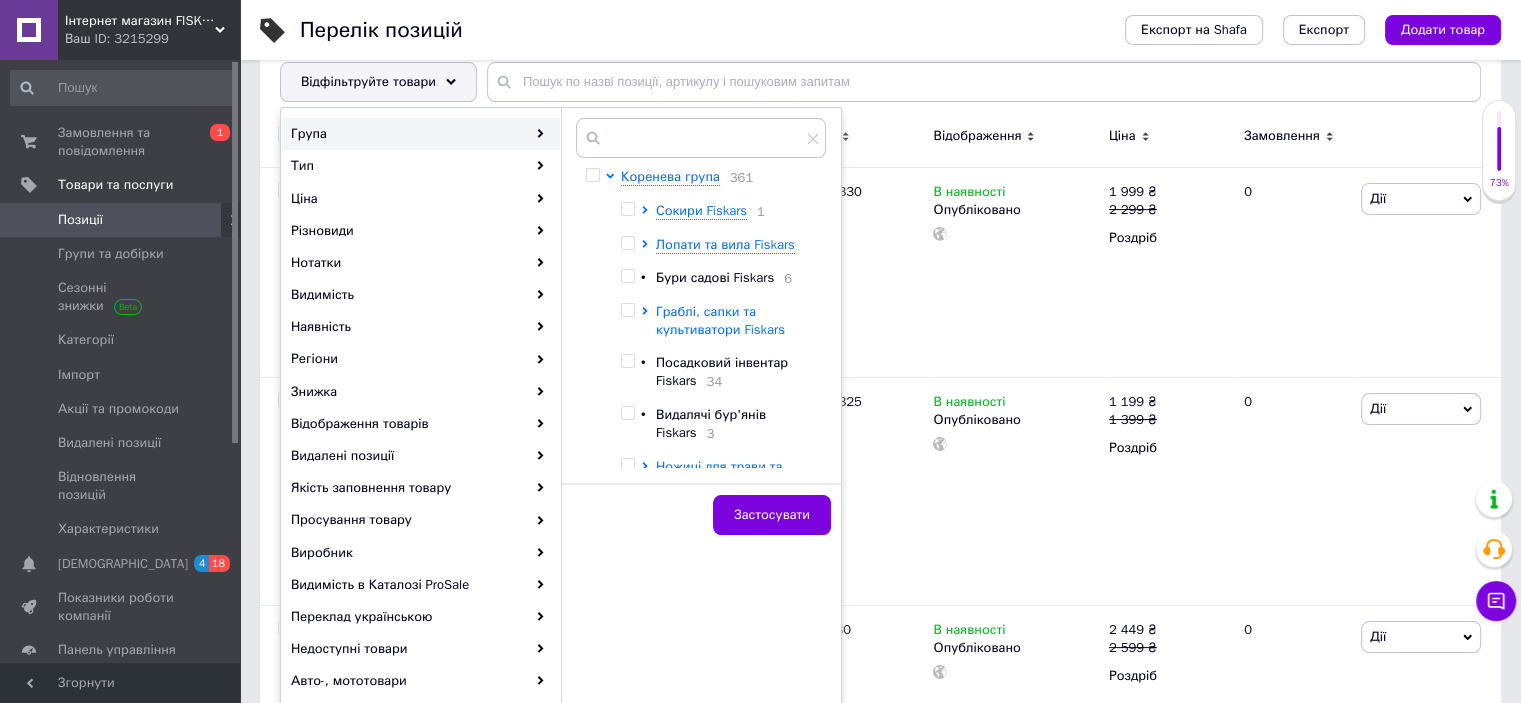 scroll, scrollTop: 266, scrollLeft: 0, axis: vertical 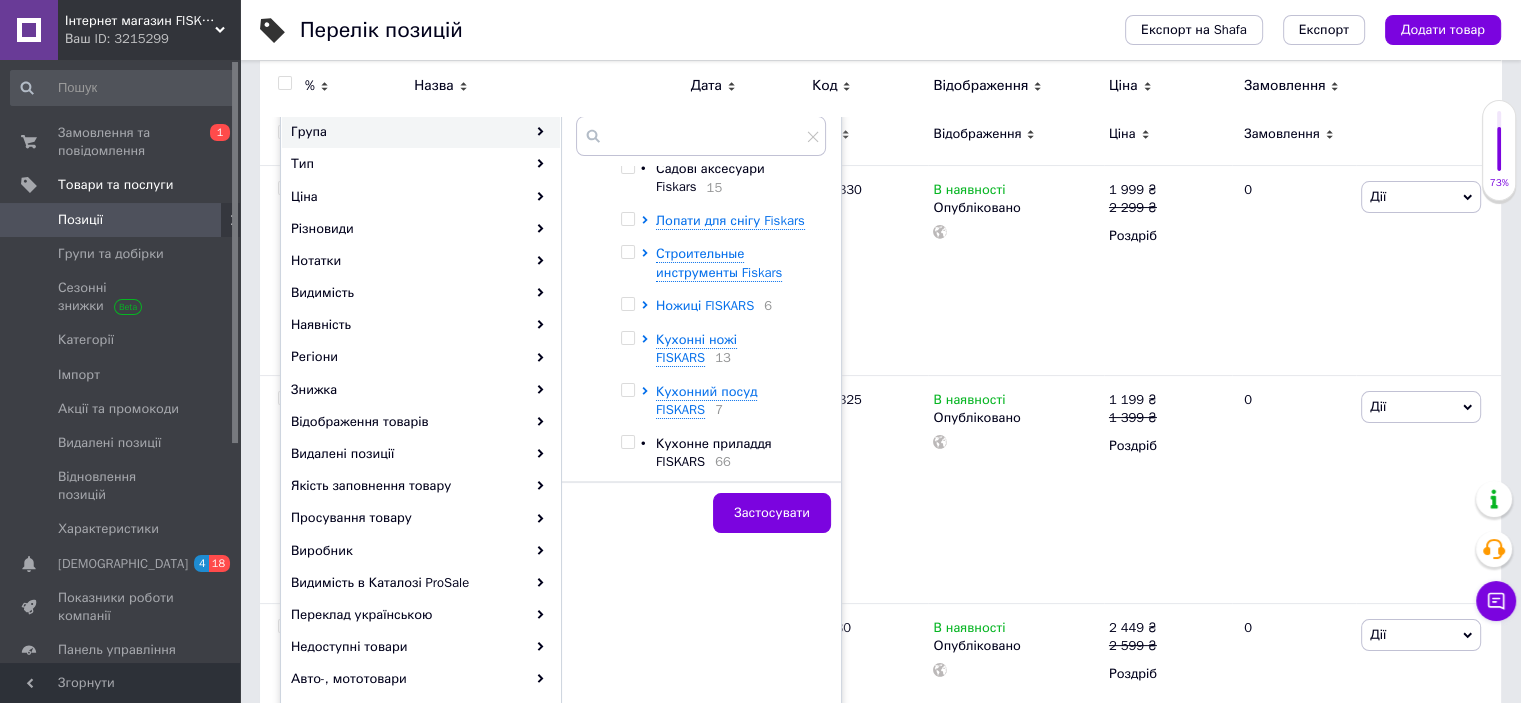 click on "Ножиці FISKARS" at bounding box center [705, 305] 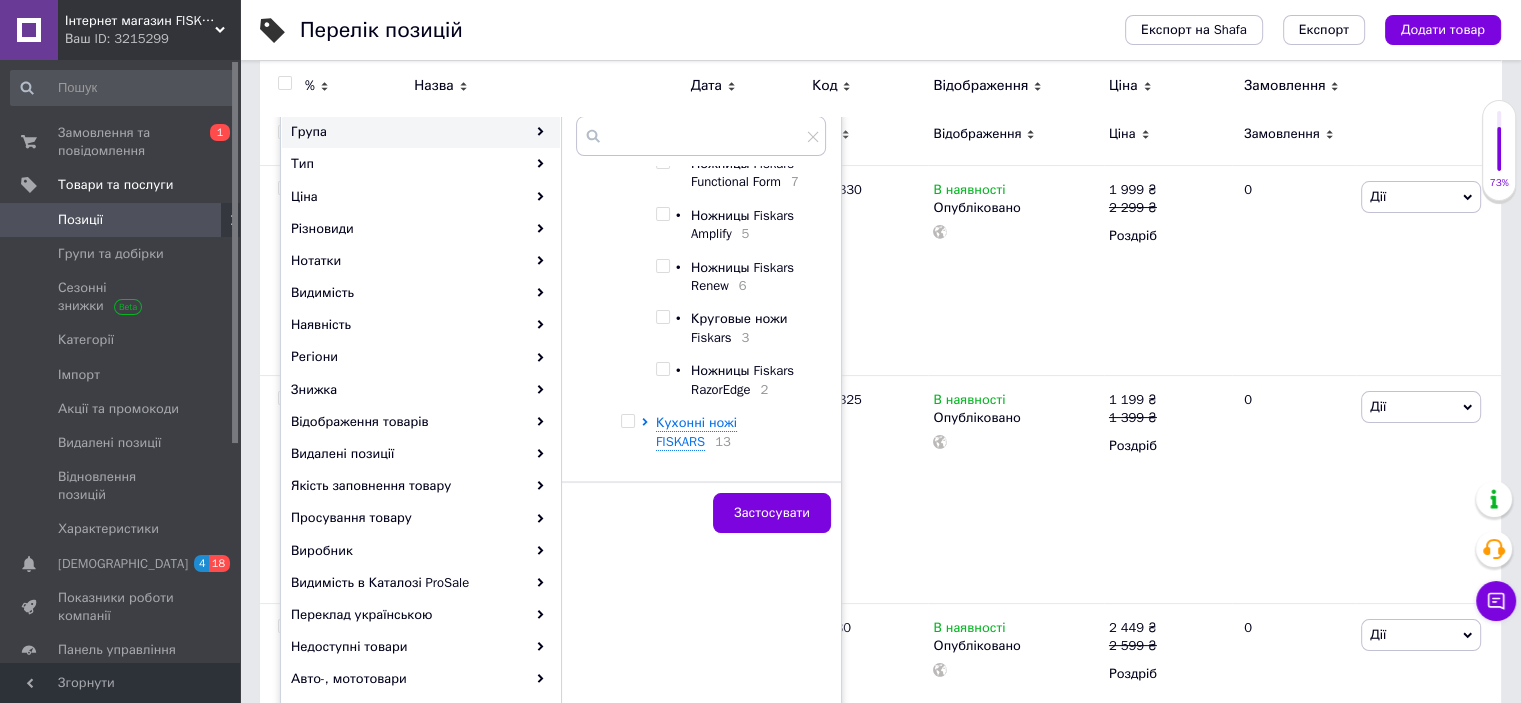 scroll, scrollTop: 800, scrollLeft: 0, axis: vertical 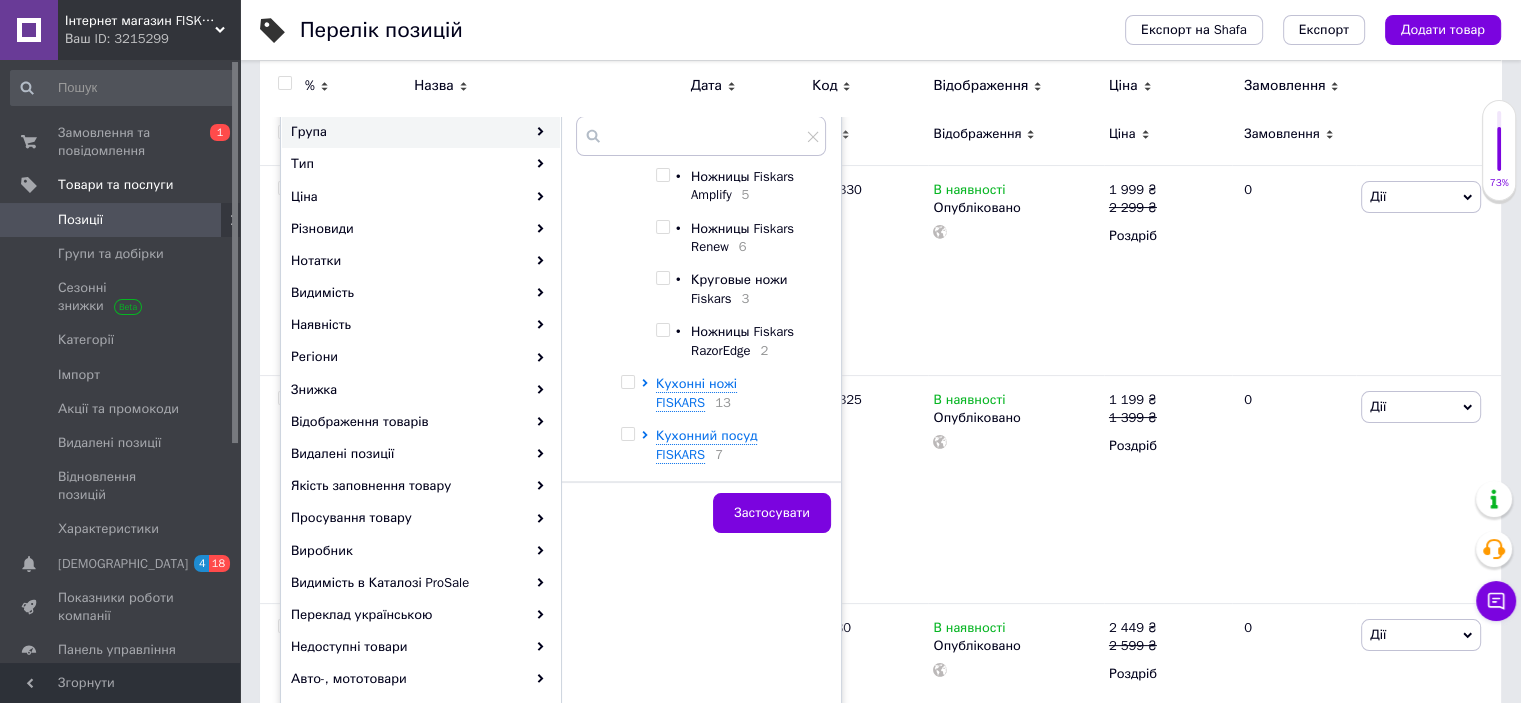 click at bounding box center [662, 227] 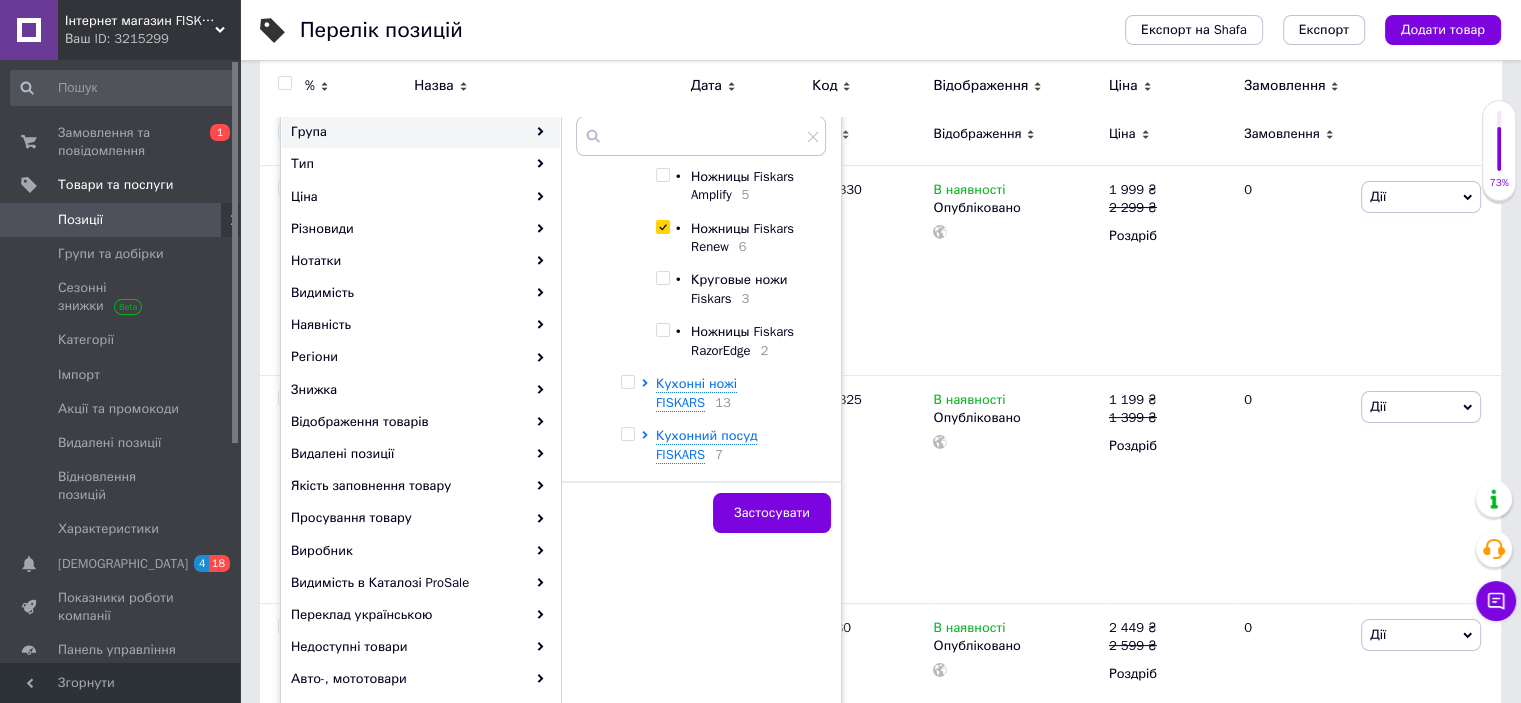checkbox on "true" 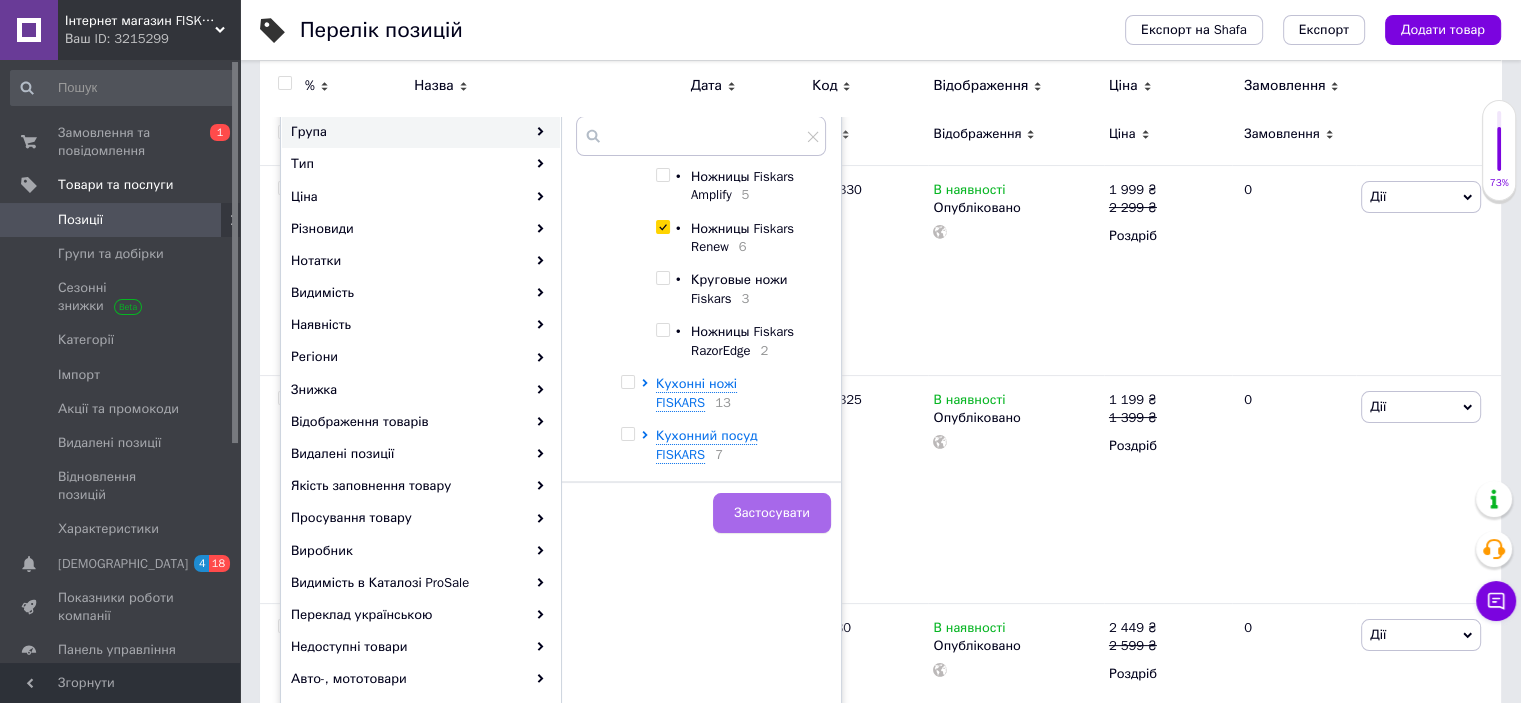 click on "Застосувати" at bounding box center [772, 513] 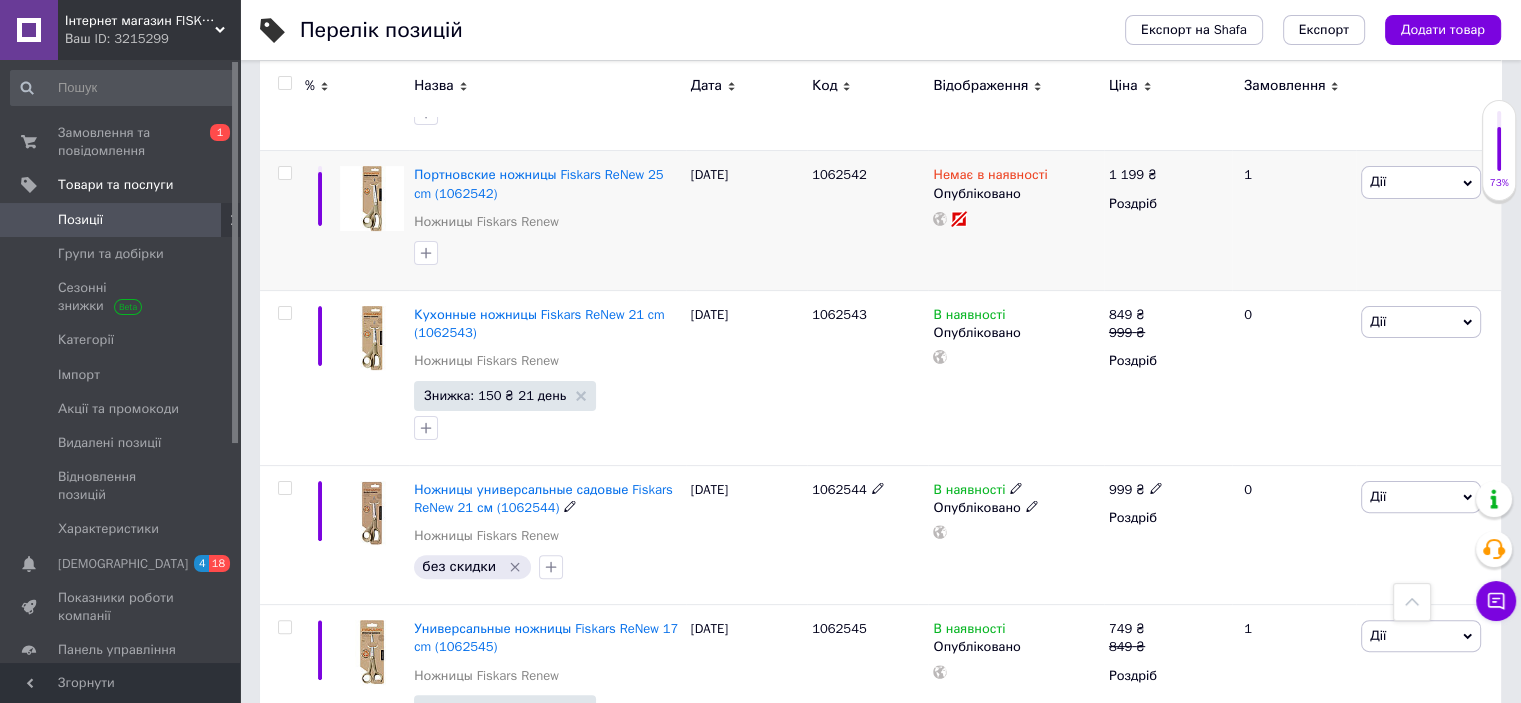 scroll, scrollTop: 266, scrollLeft: 0, axis: vertical 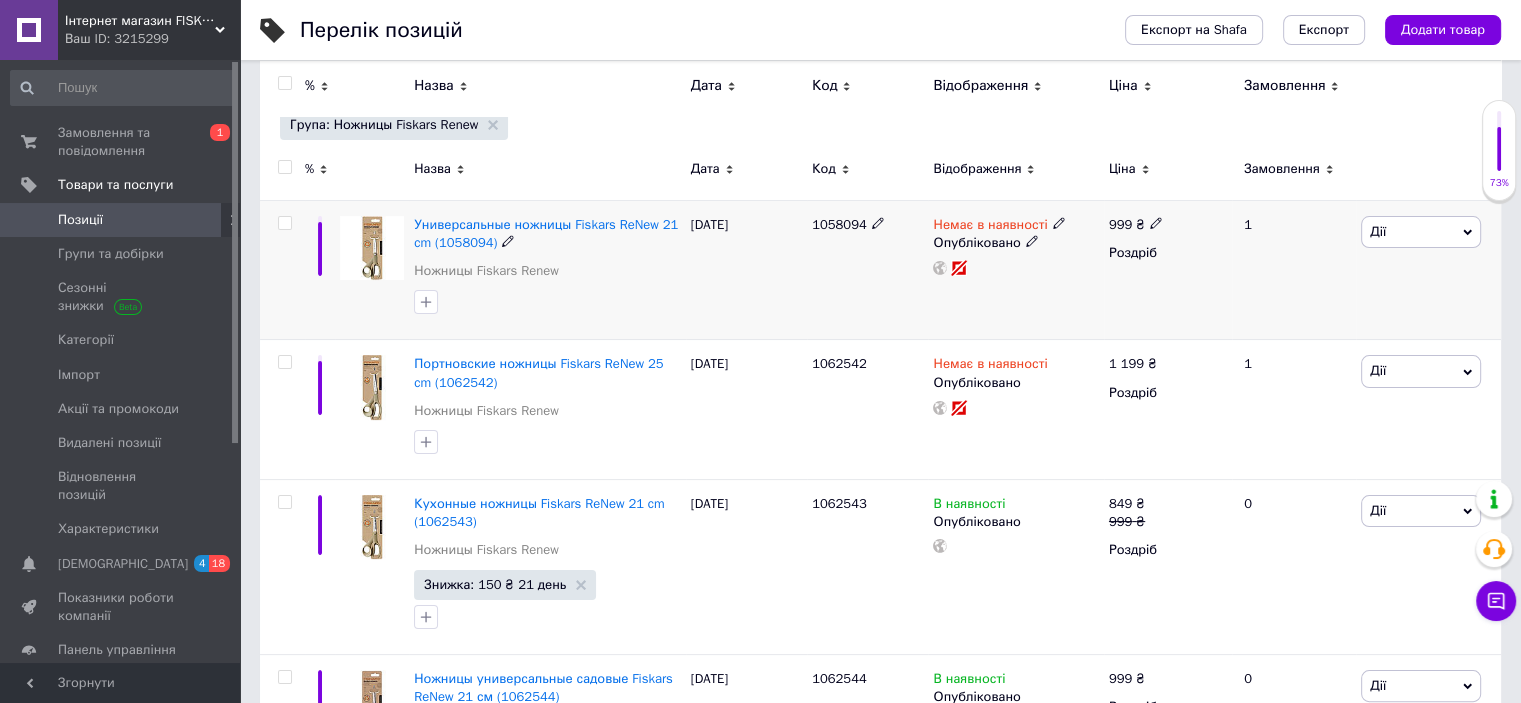 click on "1058094" at bounding box center [839, 224] 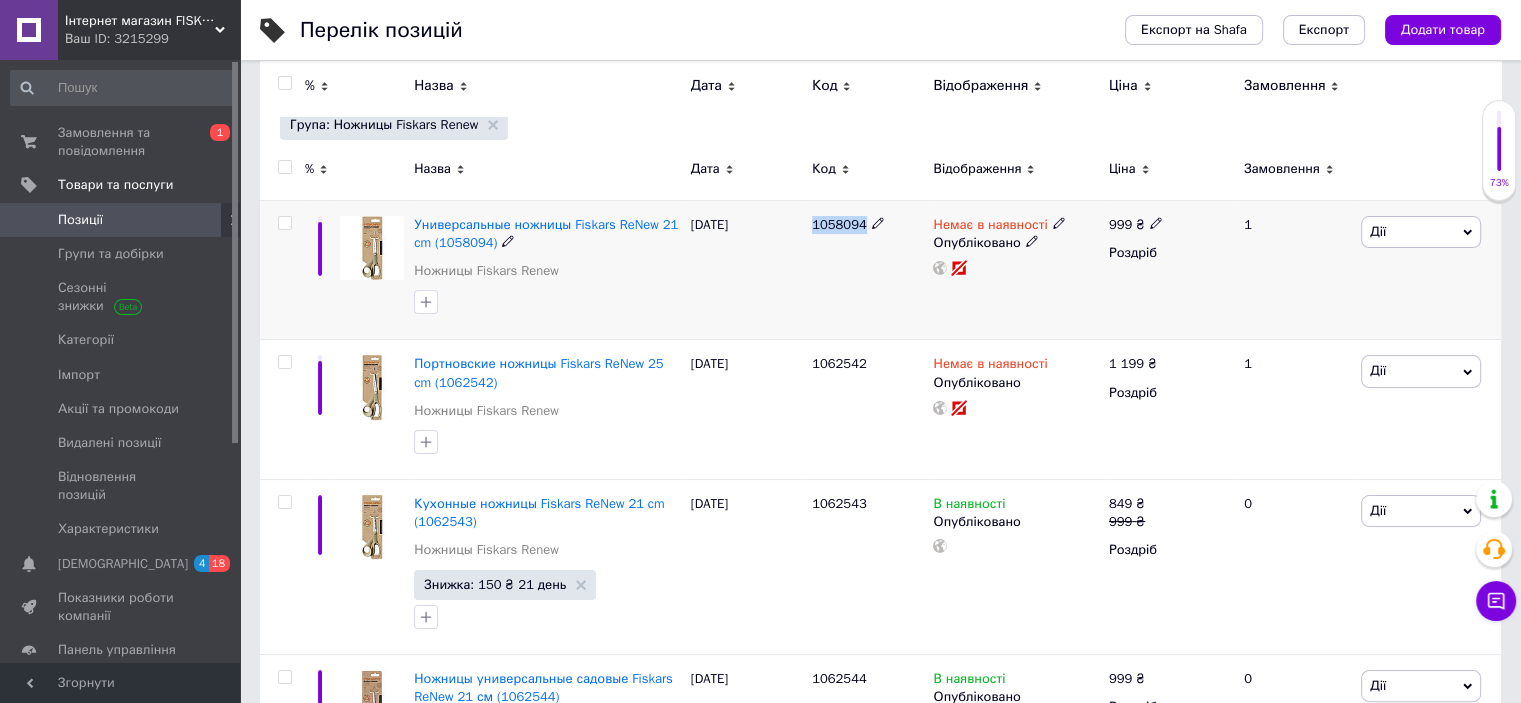 click on "1058094" at bounding box center (839, 224) 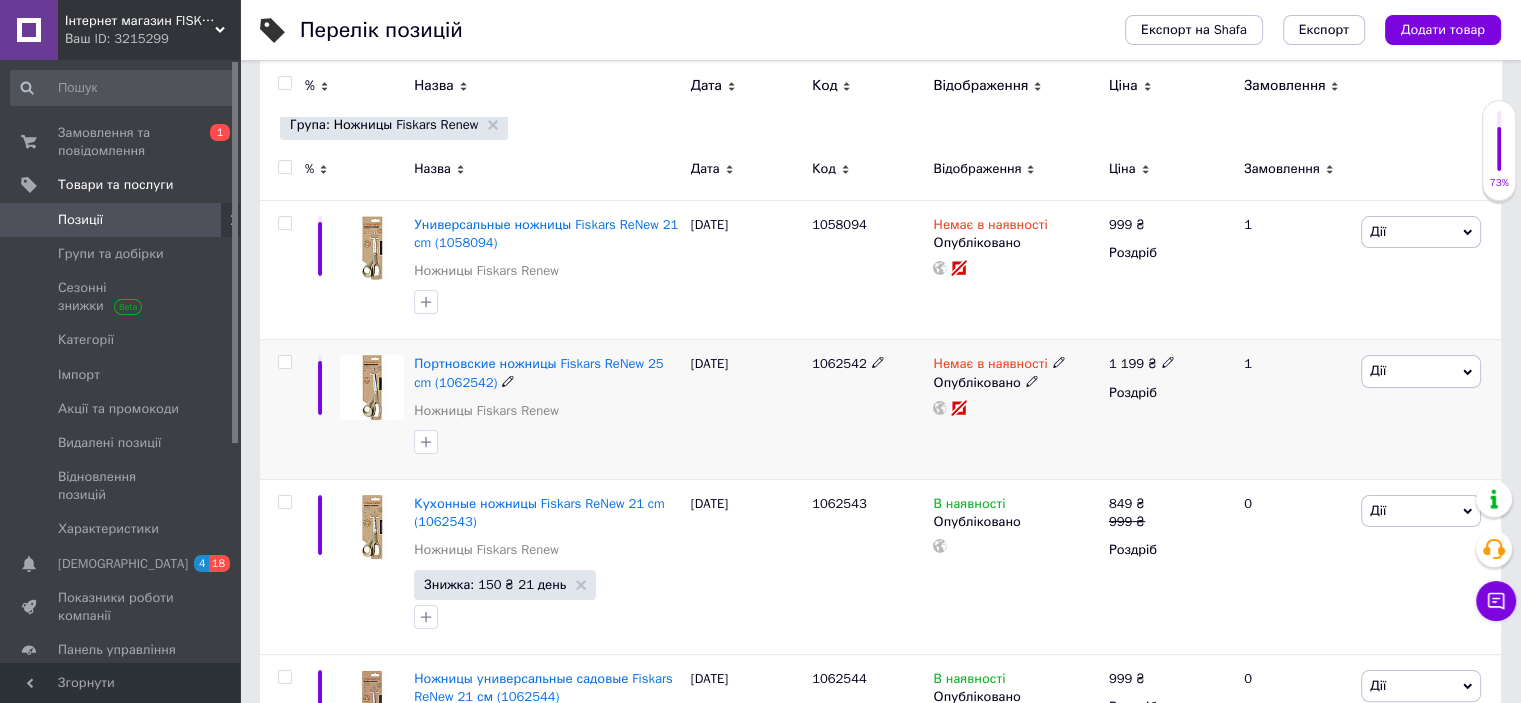 click on "1062542" at bounding box center [839, 363] 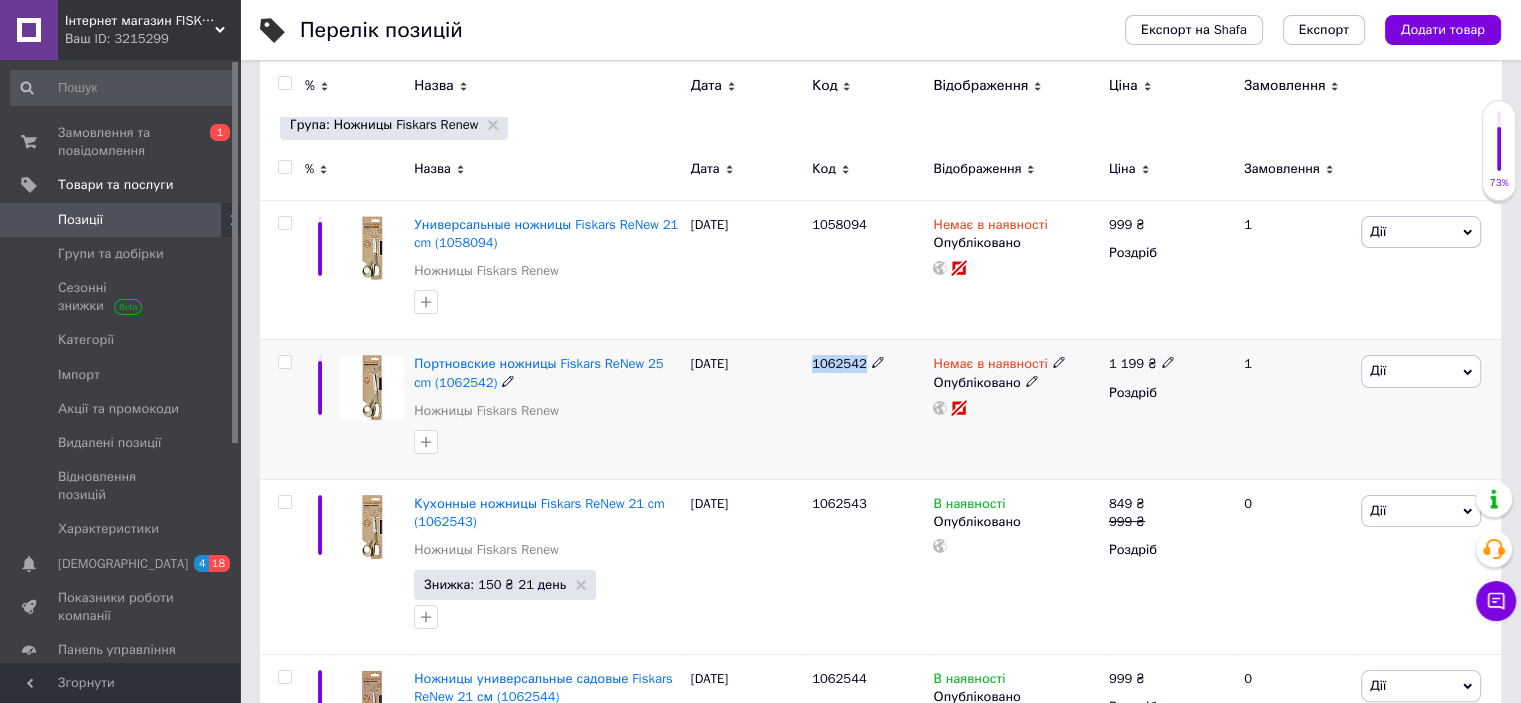 click on "1062542" at bounding box center [839, 363] 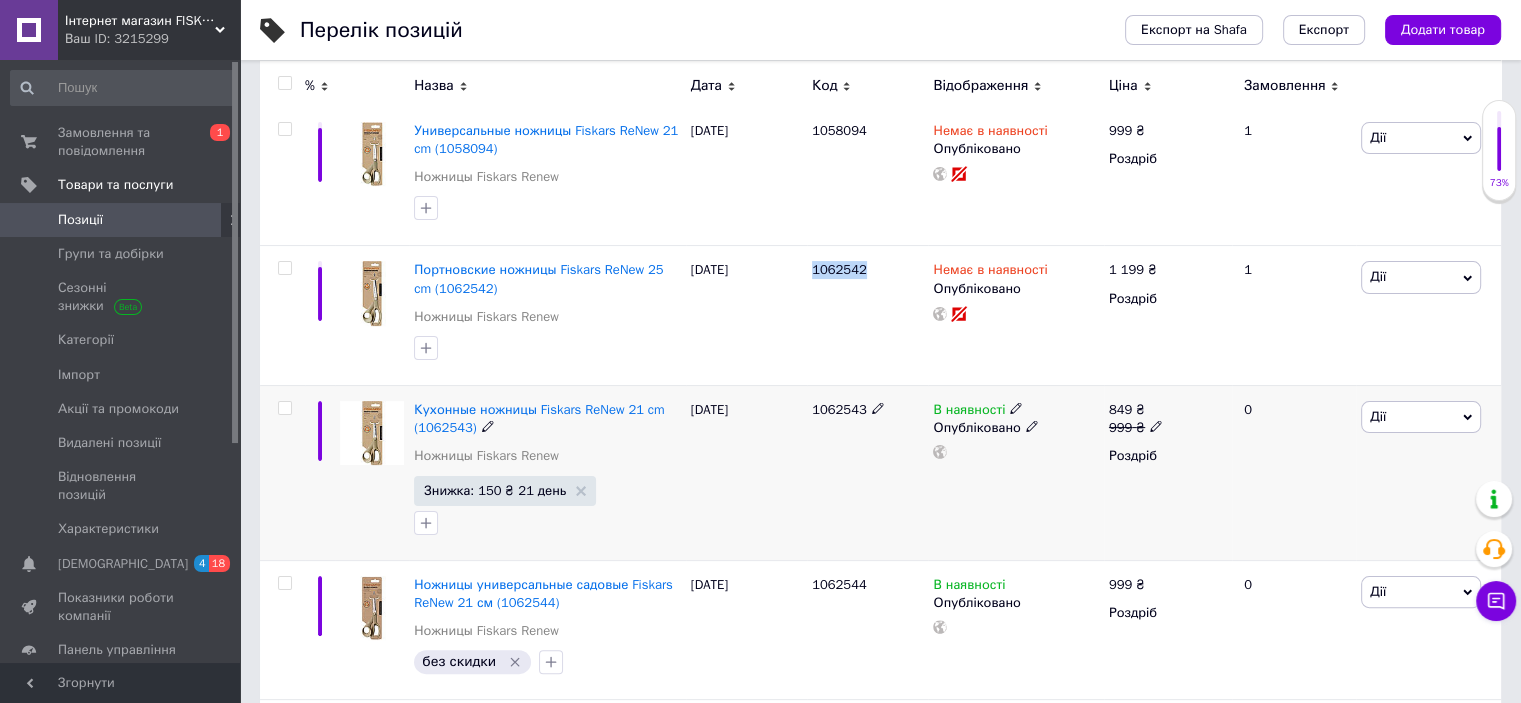 scroll, scrollTop: 400, scrollLeft: 0, axis: vertical 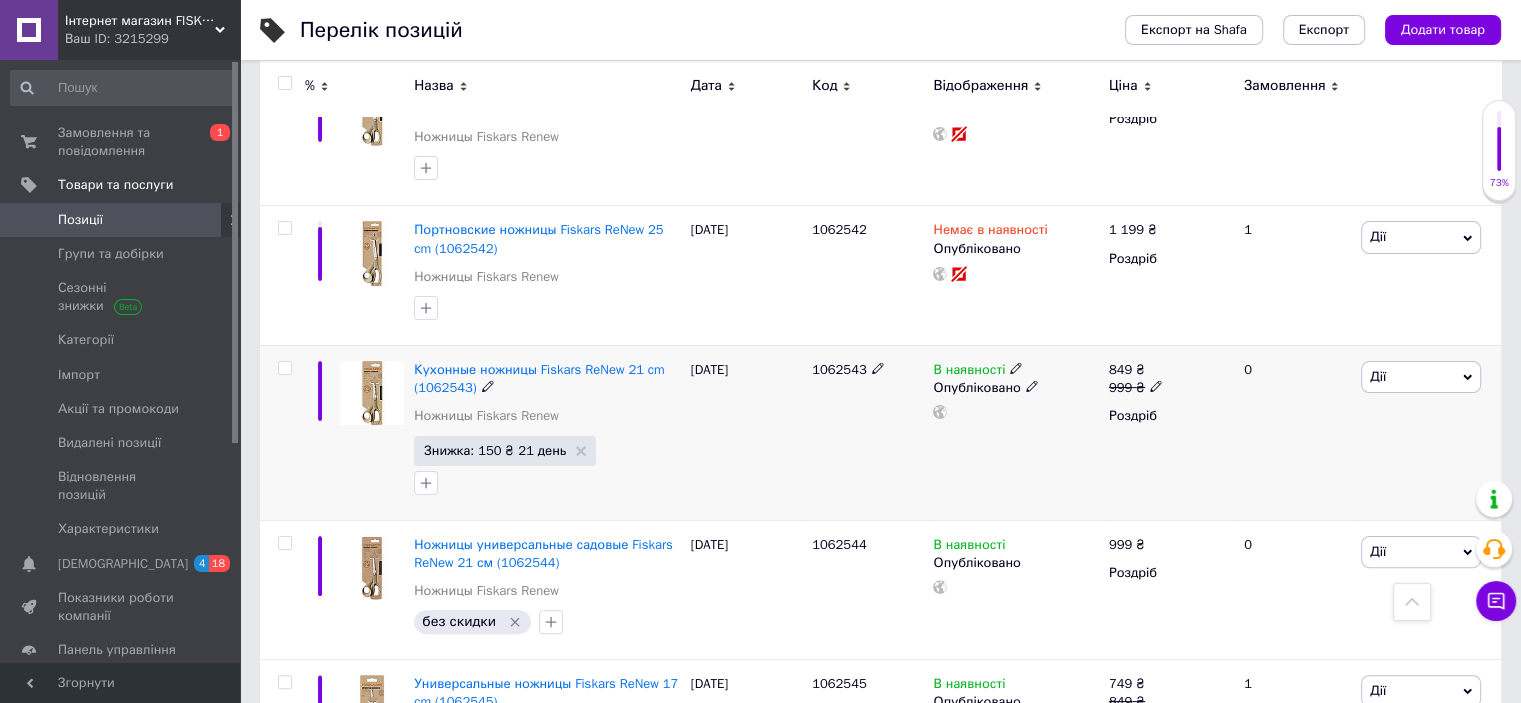 click on "1062543" at bounding box center (839, 369) 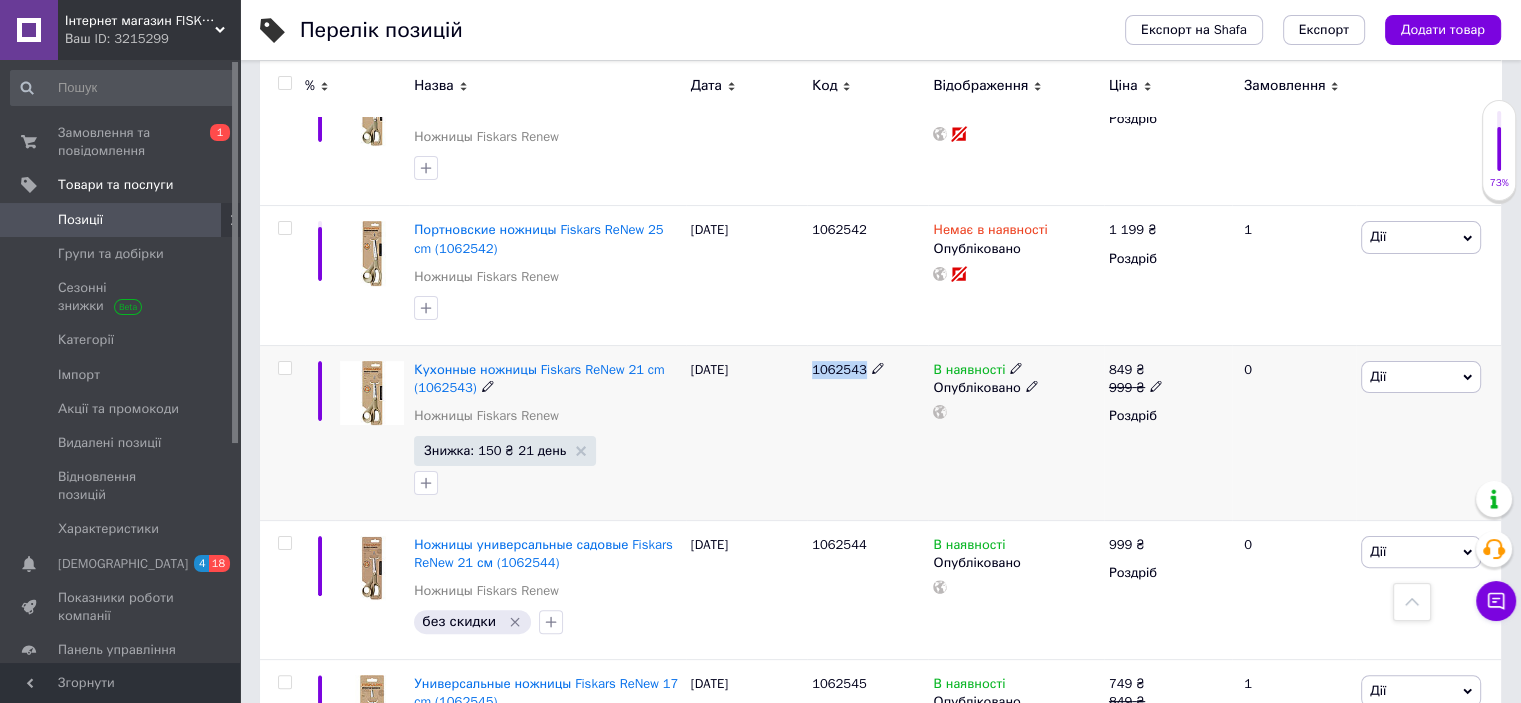 click on "1062543" at bounding box center (839, 369) 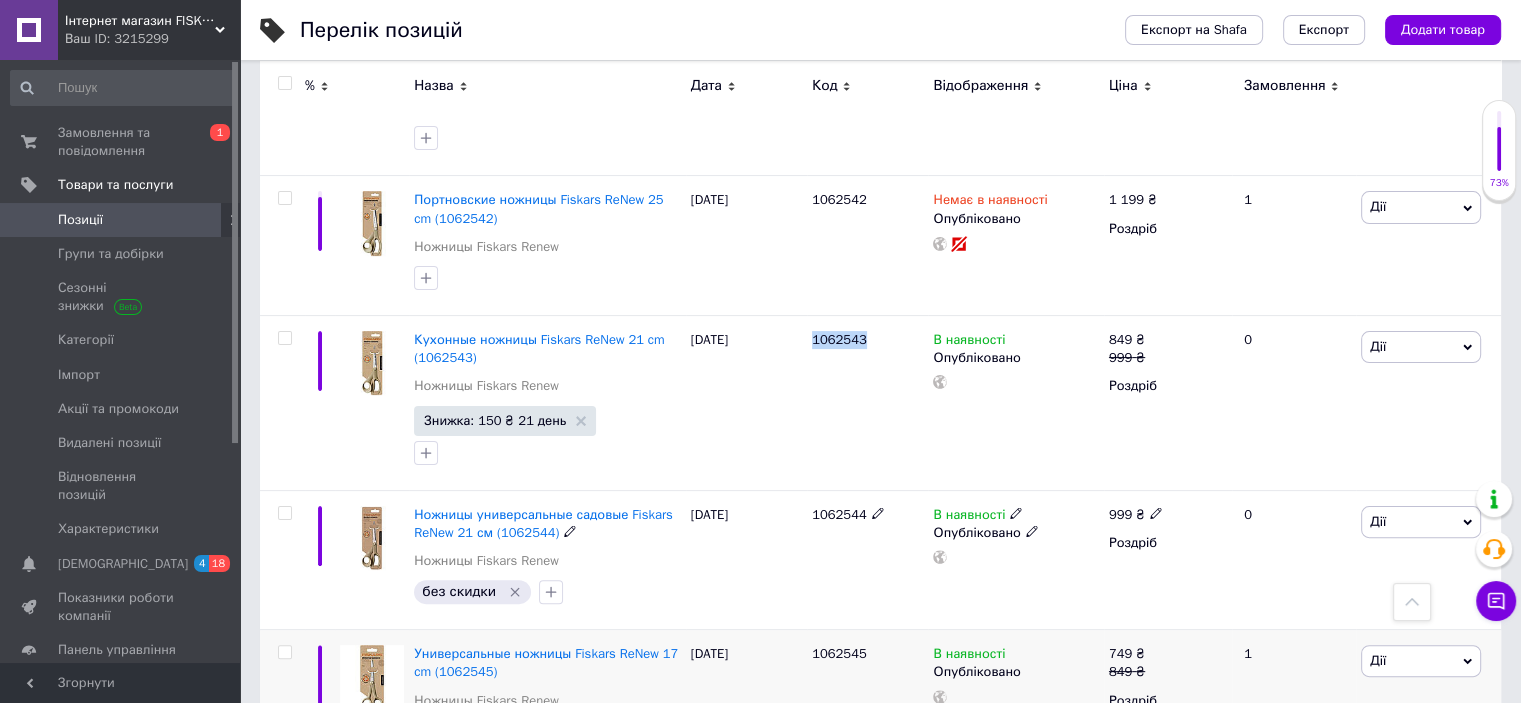 scroll, scrollTop: 400, scrollLeft: 0, axis: vertical 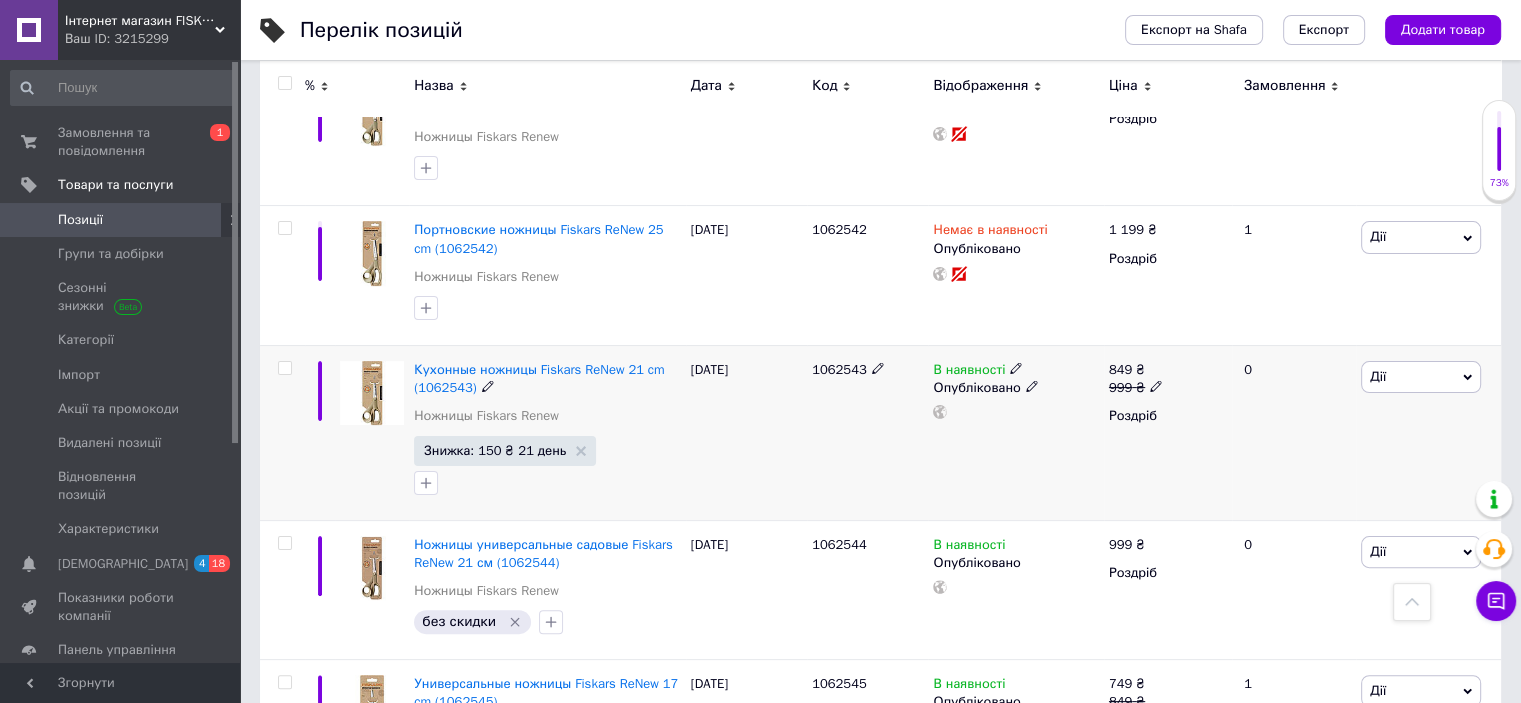 click on "1062543" at bounding box center [867, 432] 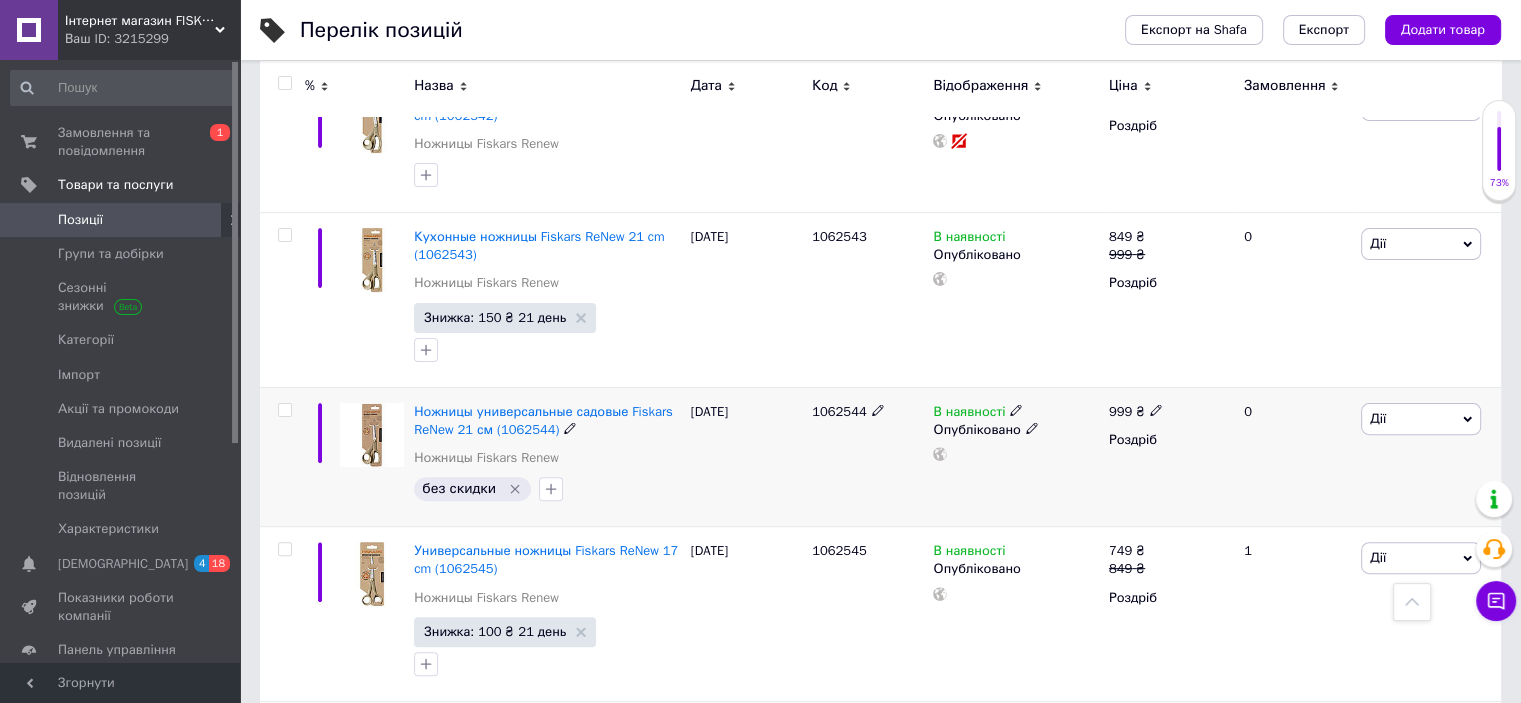 scroll, scrollTop: 666, scrollLeft: 0, axis: vertical 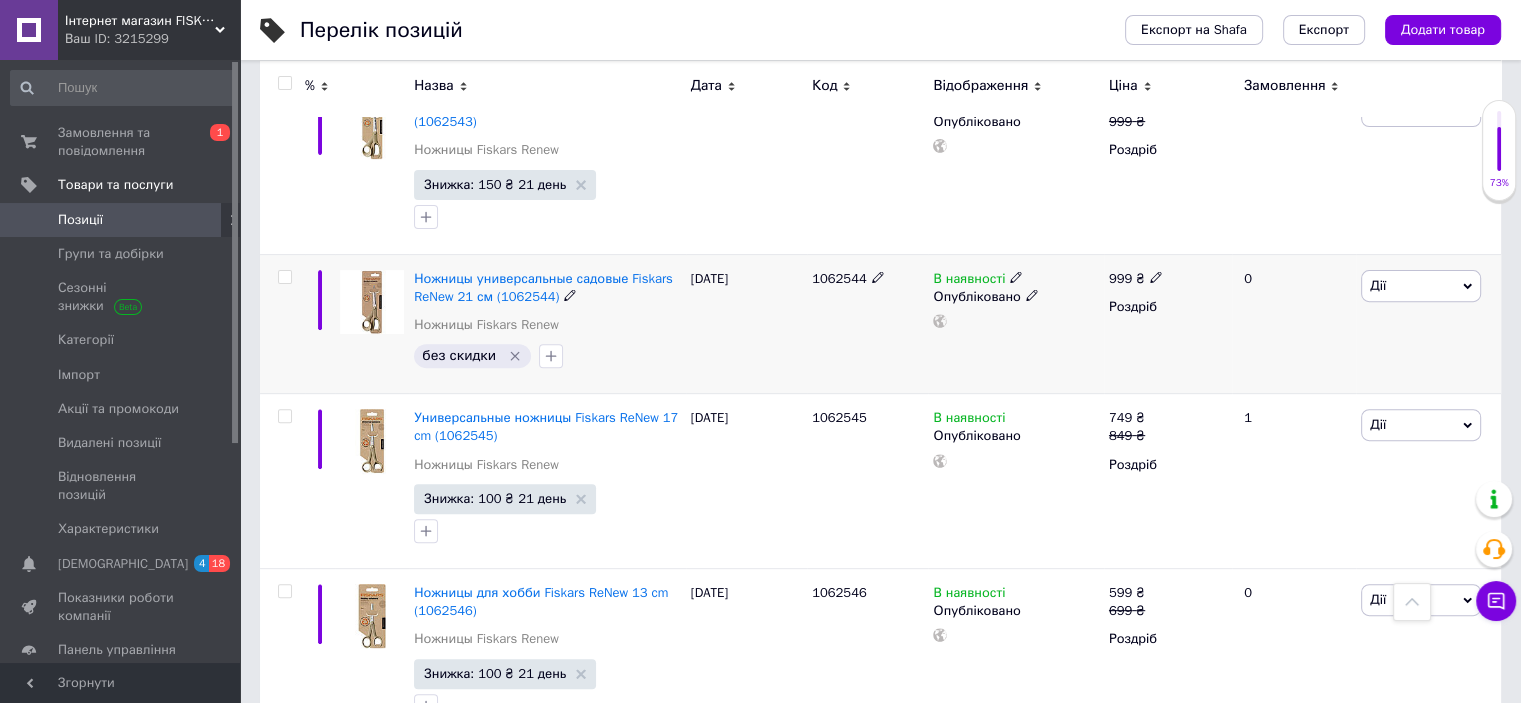 click on "1062544" at bounding box center [839, 278] 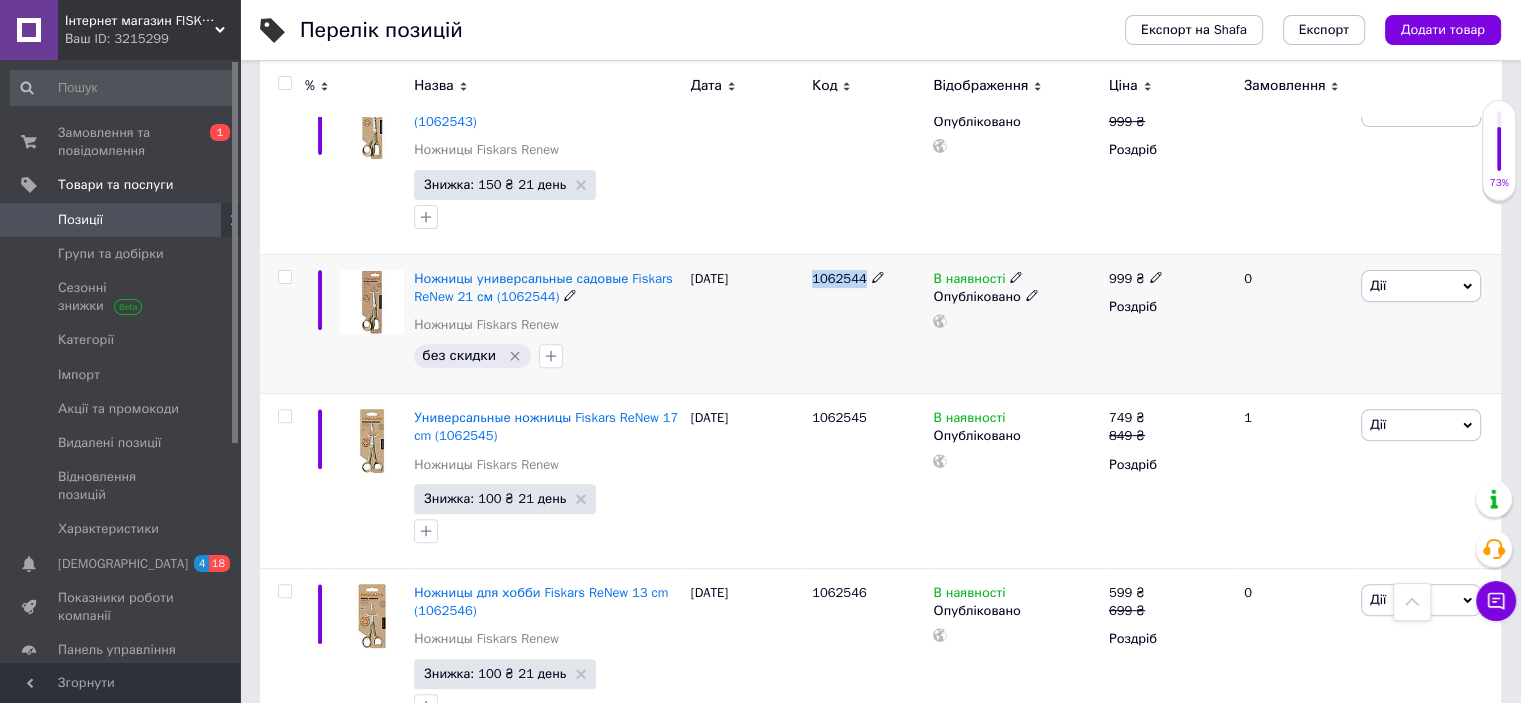 click on "1062544" at bounding box center (839, 278) 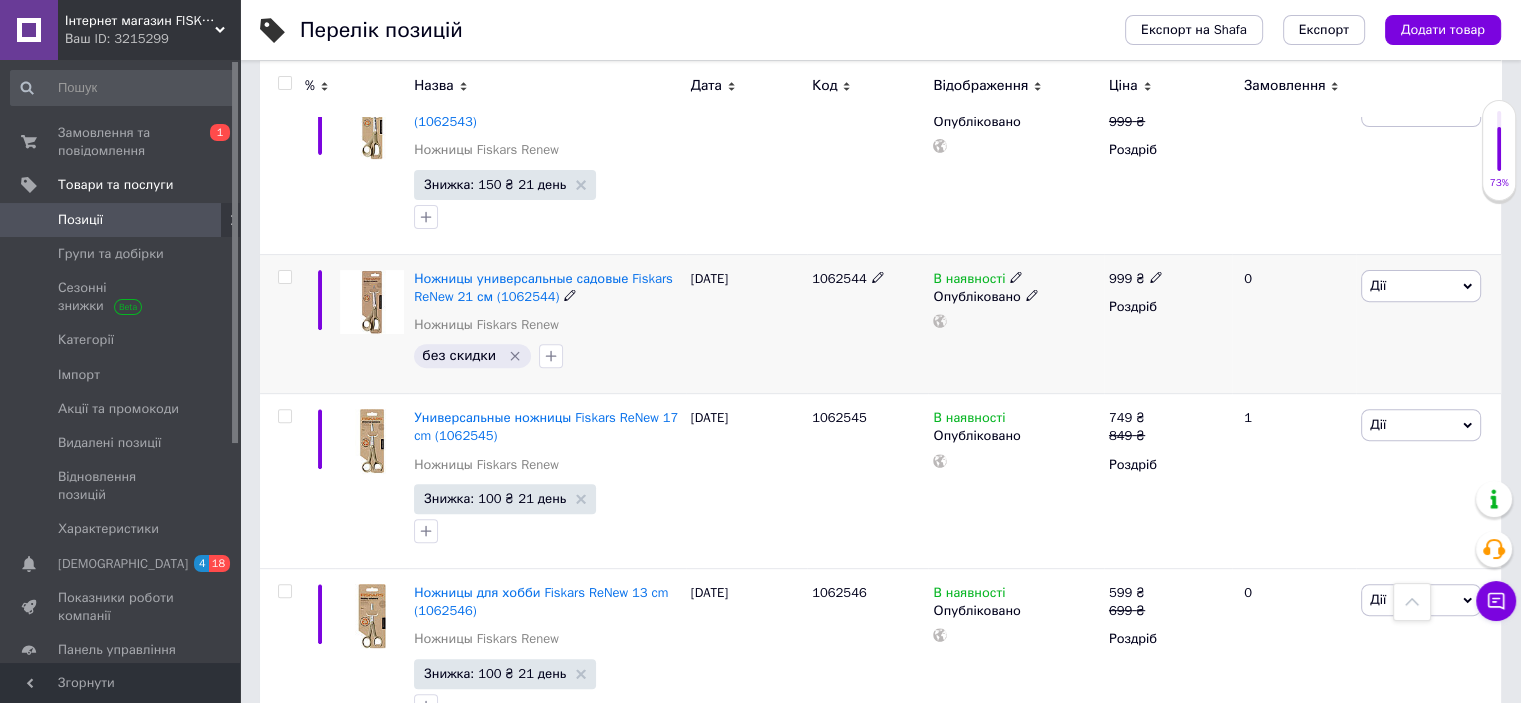 click 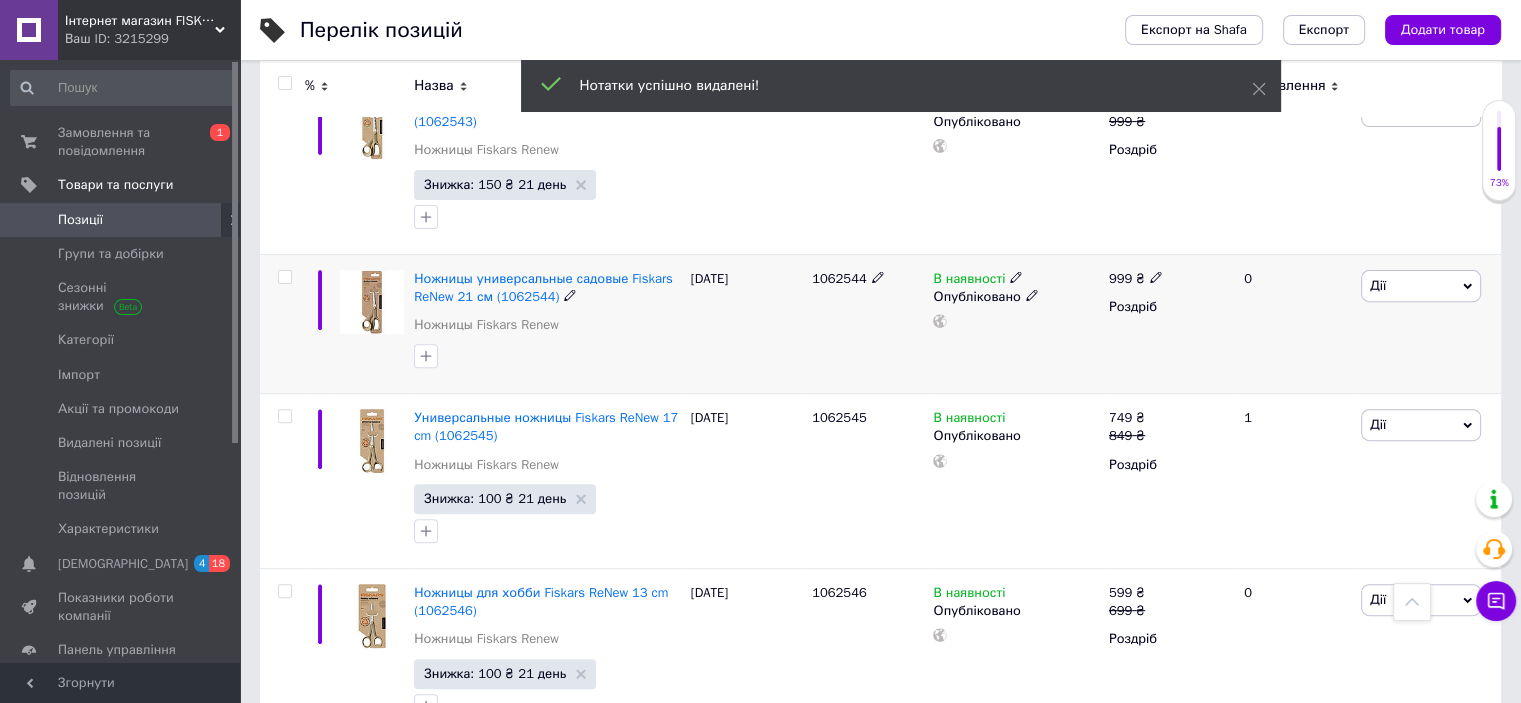 click 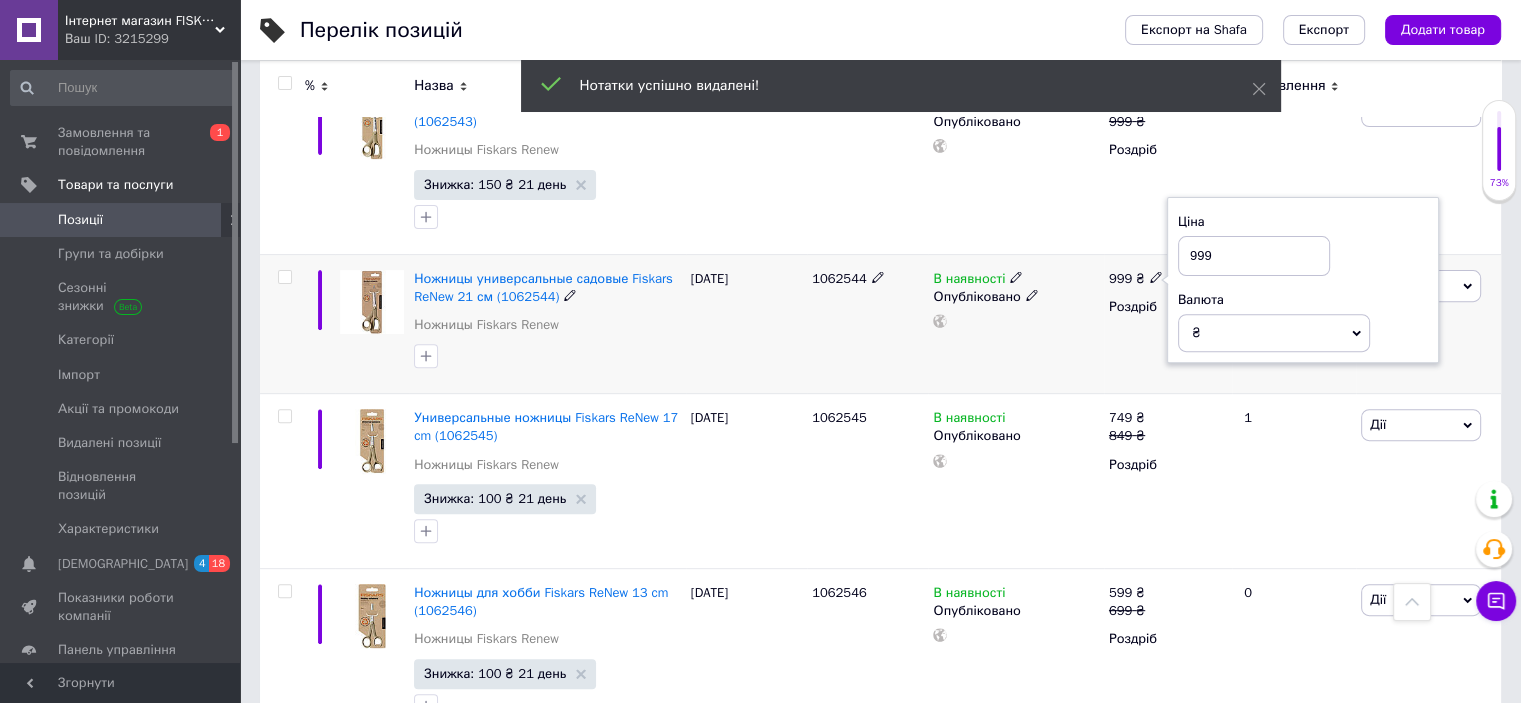 drag, startPoint x: 1201, startPoint y: 255, endPoint x: 1165, endPoint y: 244, distance: 37.64306 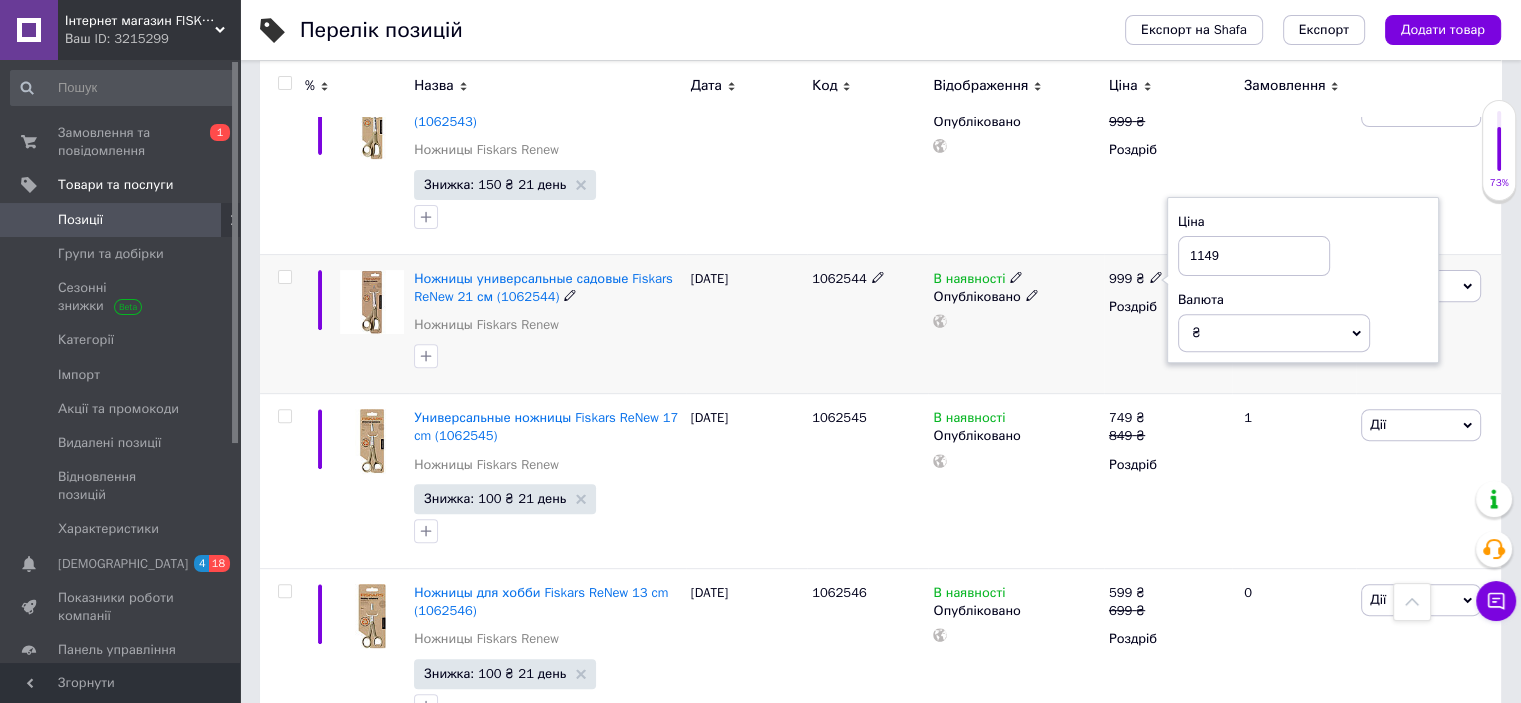 type on "1149" 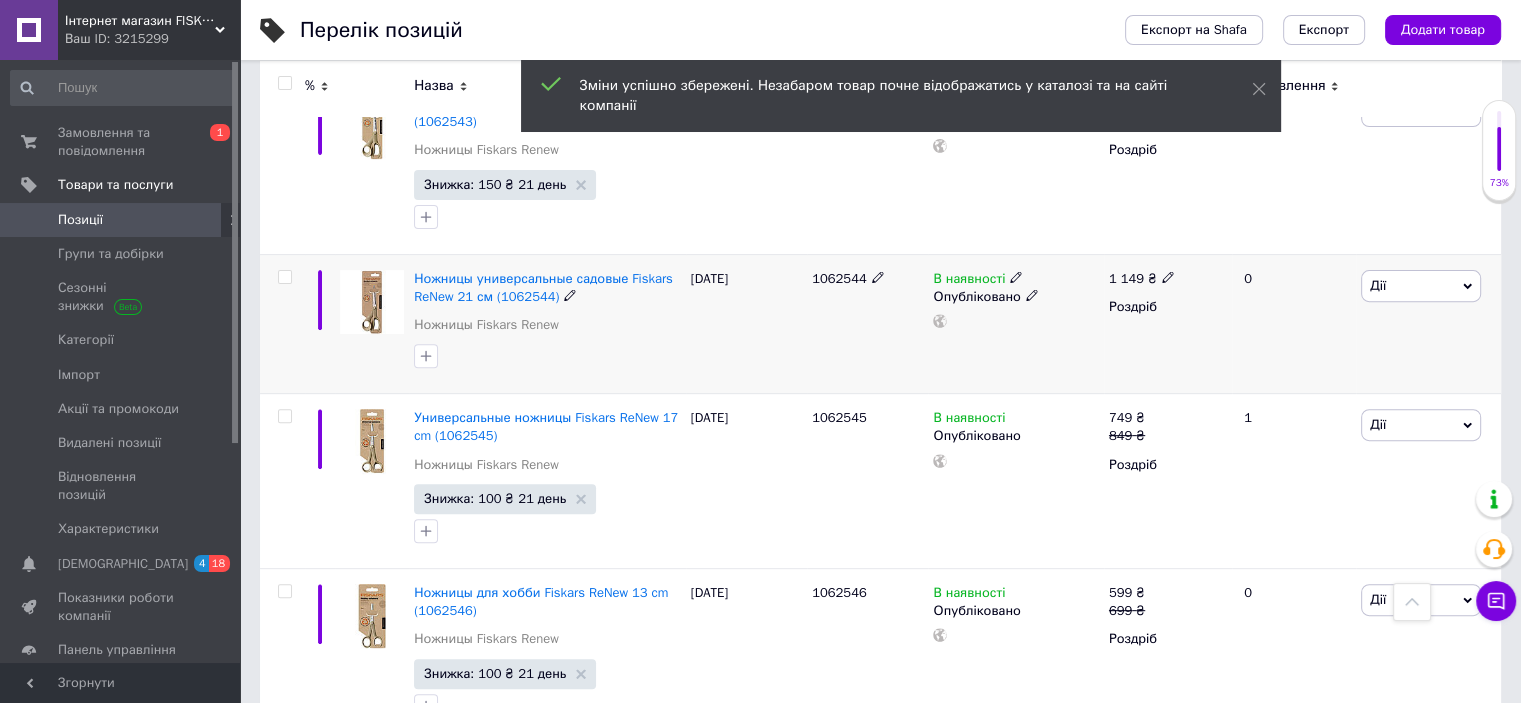 click on "Дії" at bounding box center [1421, 286] 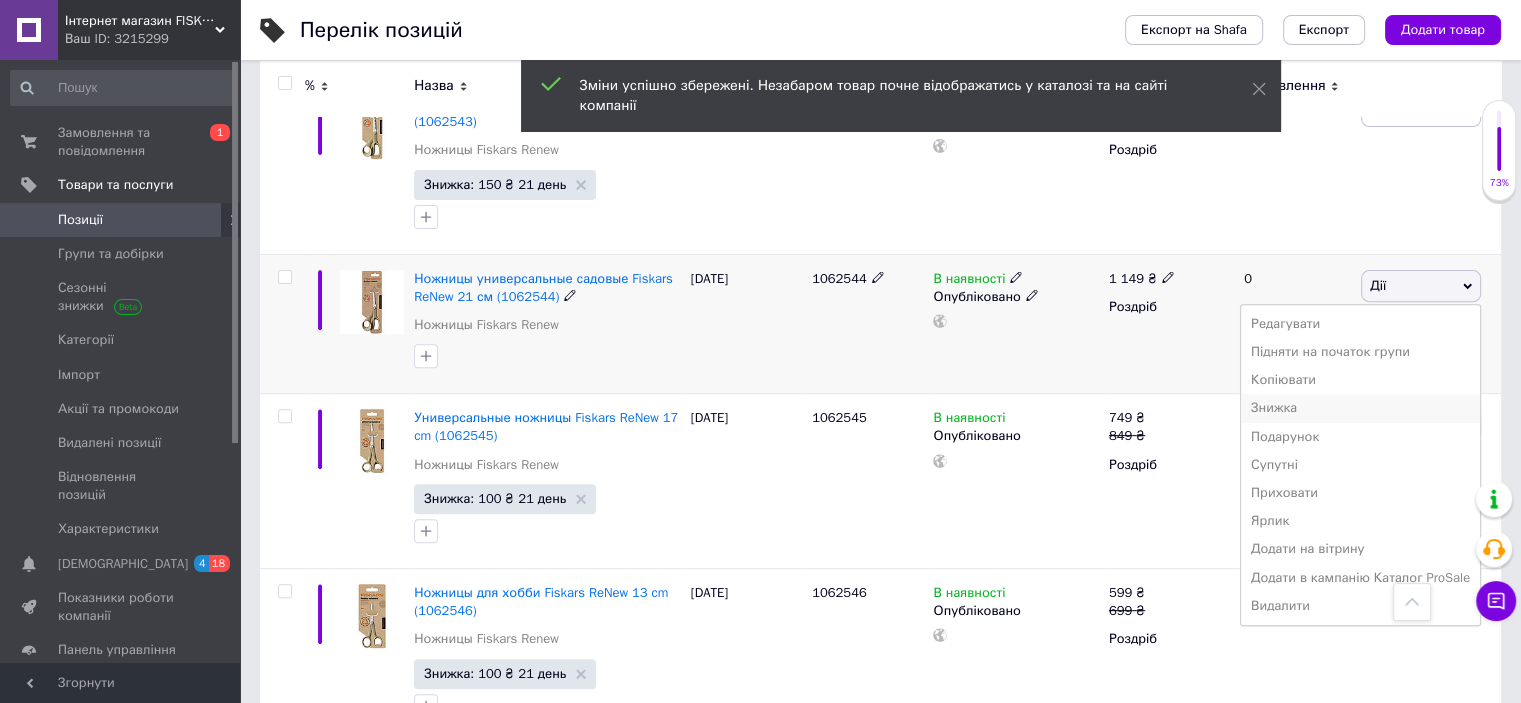 click on "Знижка" at bounding box center (1360, 408) 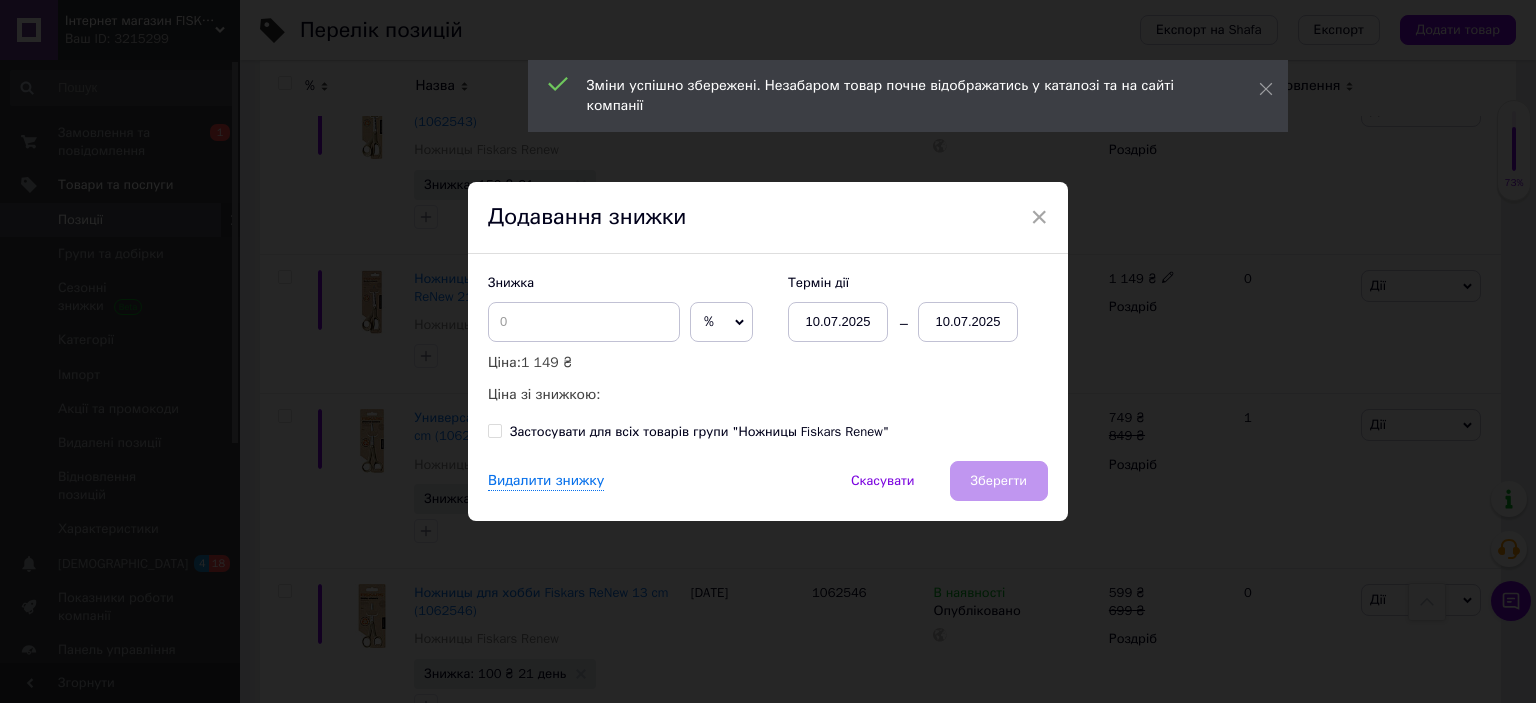 drag, startPoint x: 716, startPoint y: 316, endPoint x: 716, endPoint y: 366, distance: 50 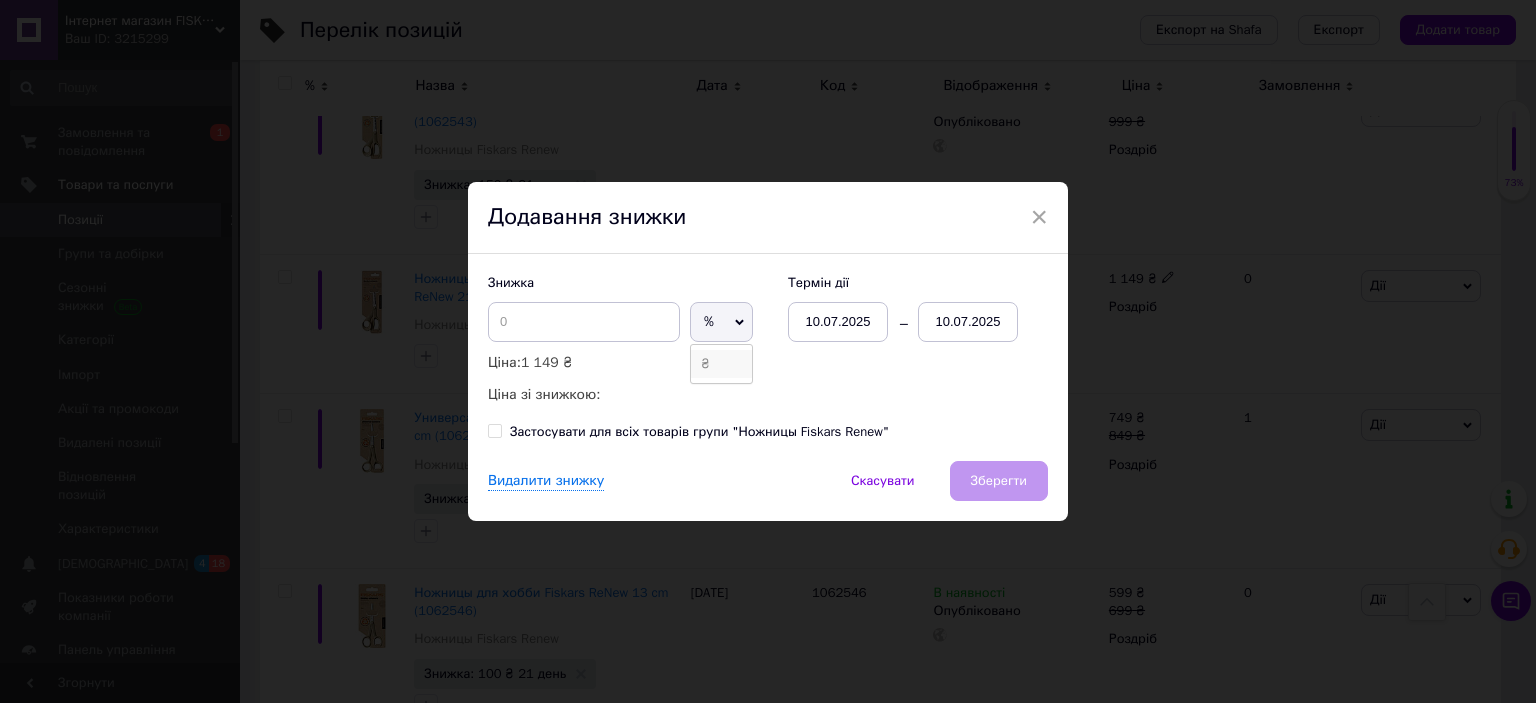 click on "₴" at bounding box center [721, 364] 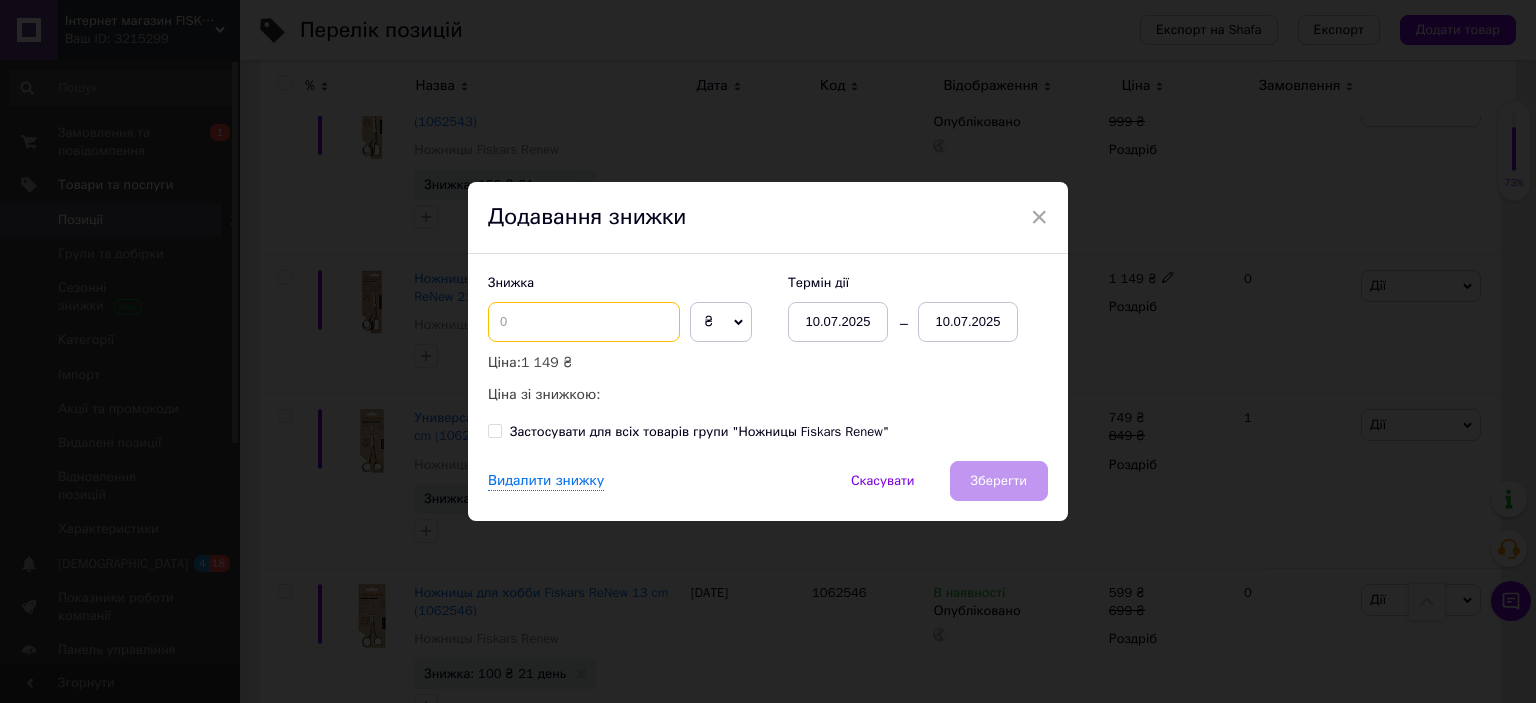 click at bounding box center (584, 322) 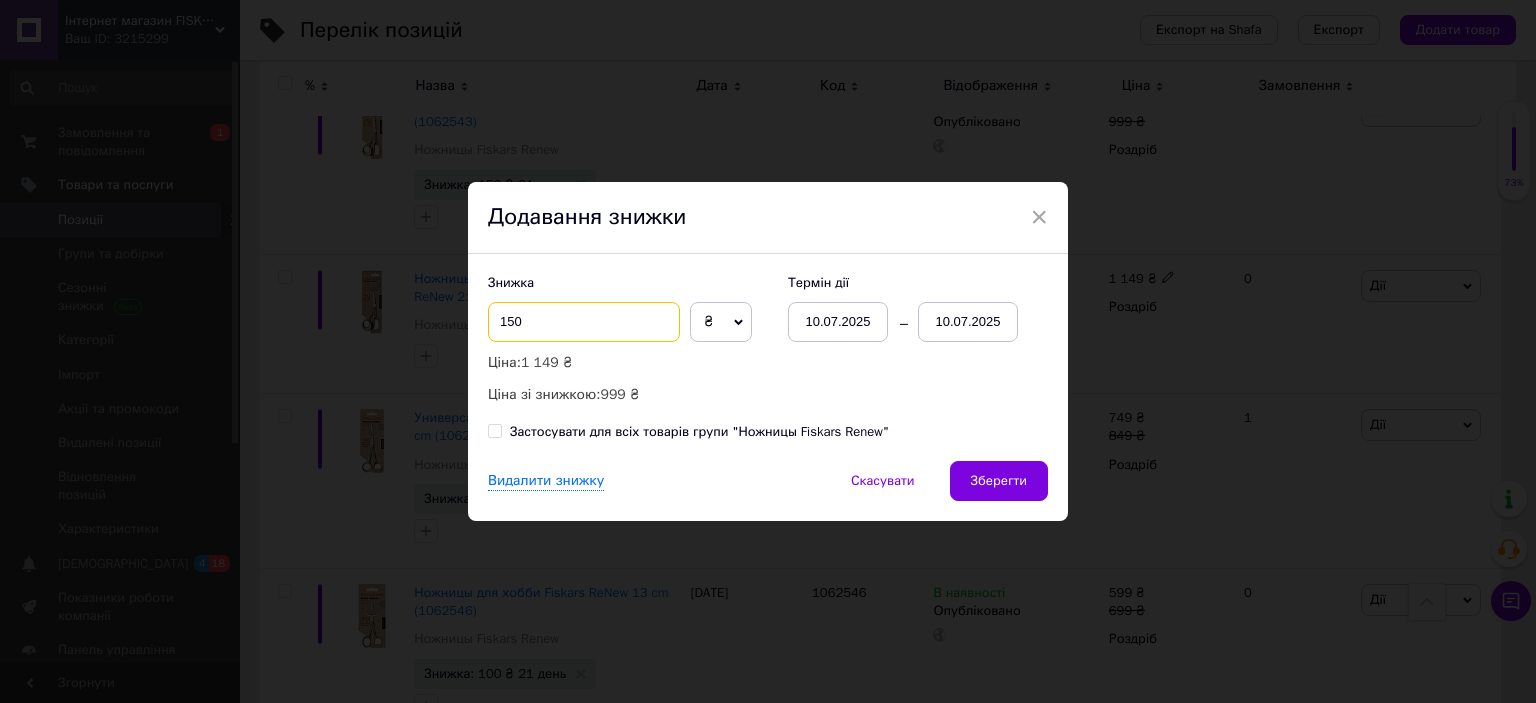 type on "150" 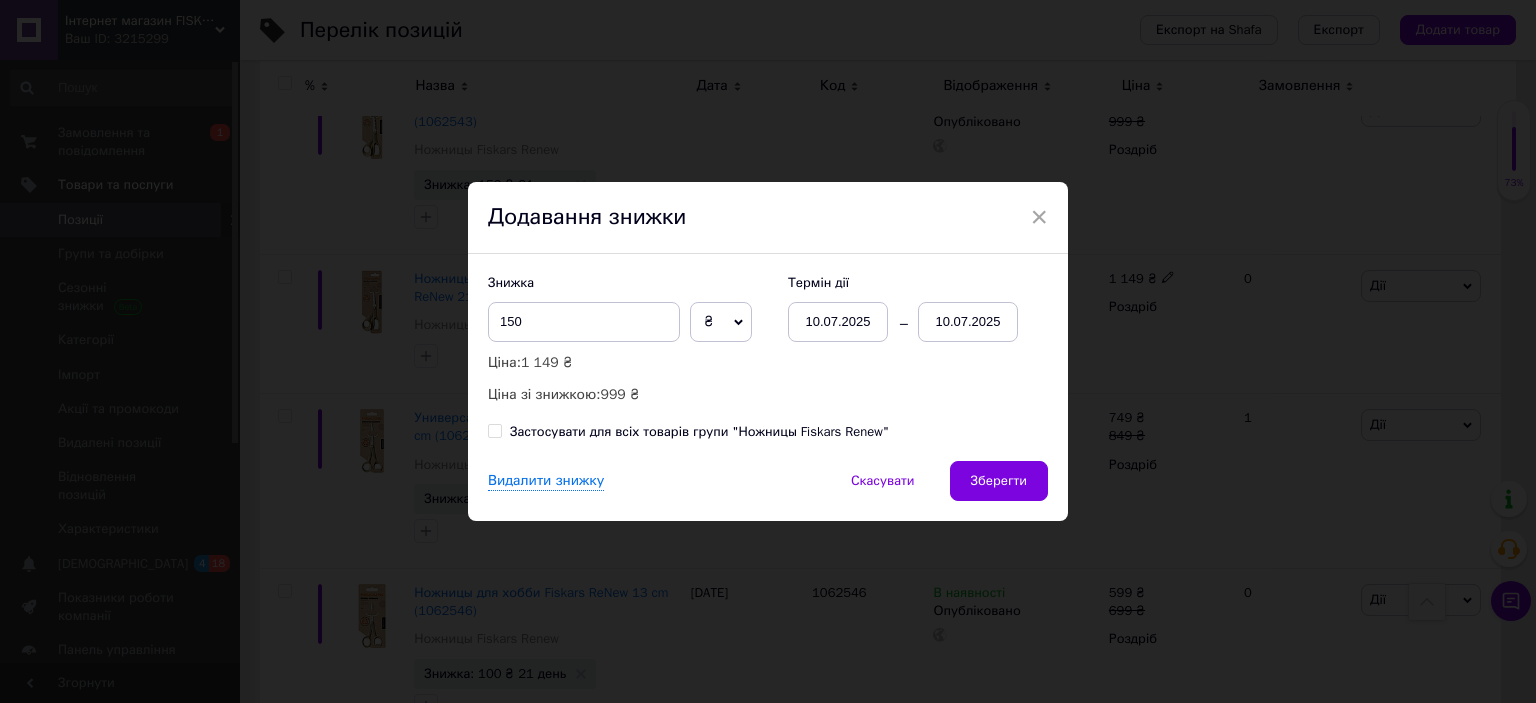 click on "10.07.2025" at bounding box center (968, 322) 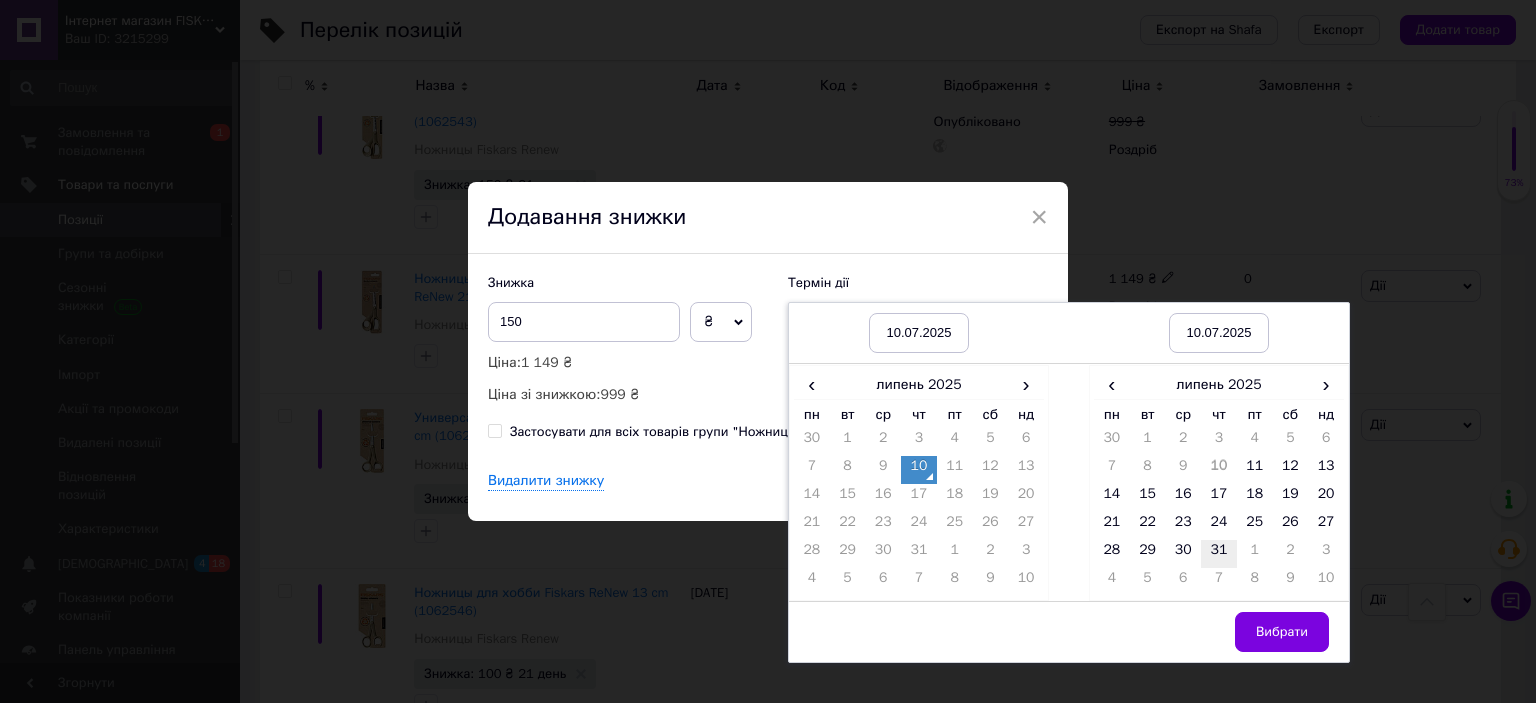 click on "31" at bounding box center [1219, 554] 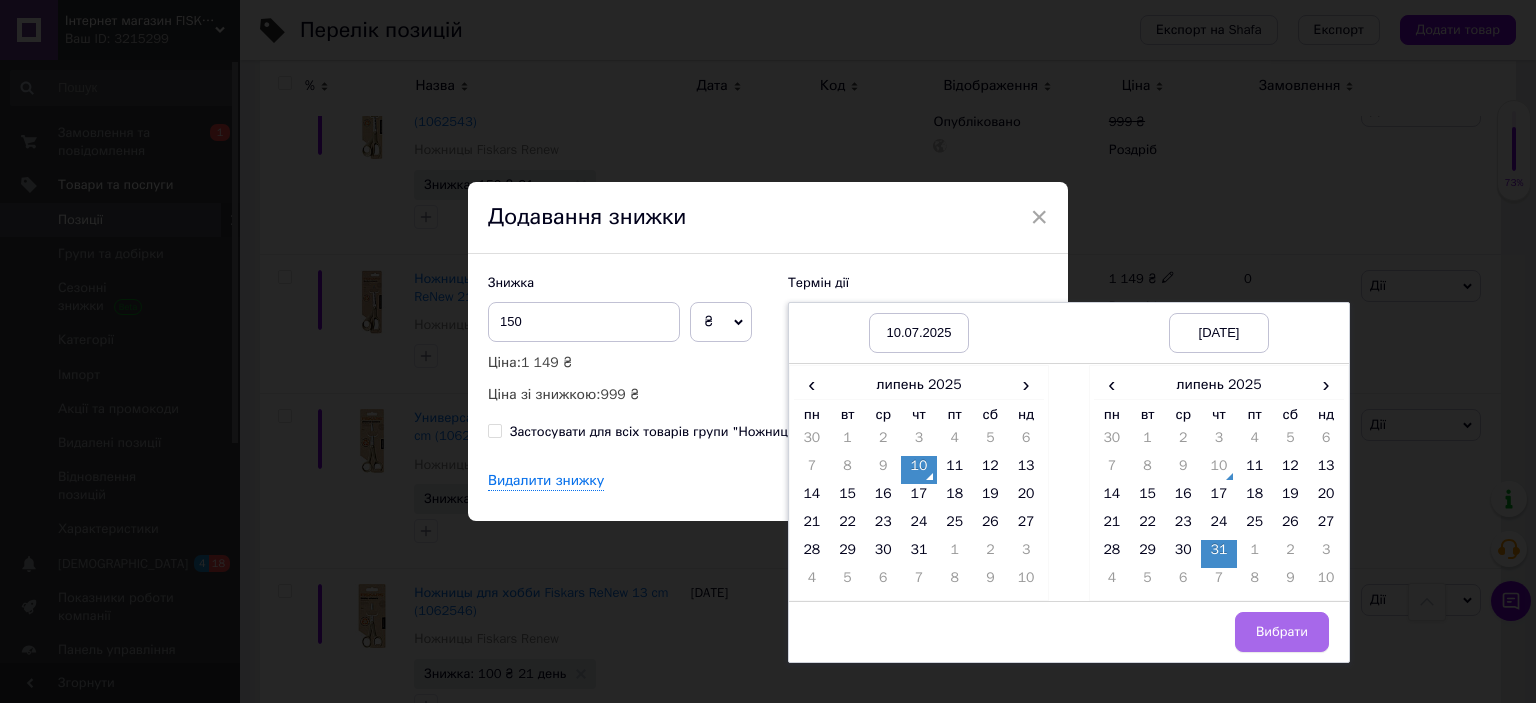 click on "Вибрати" at bounding box center (1282, 632) 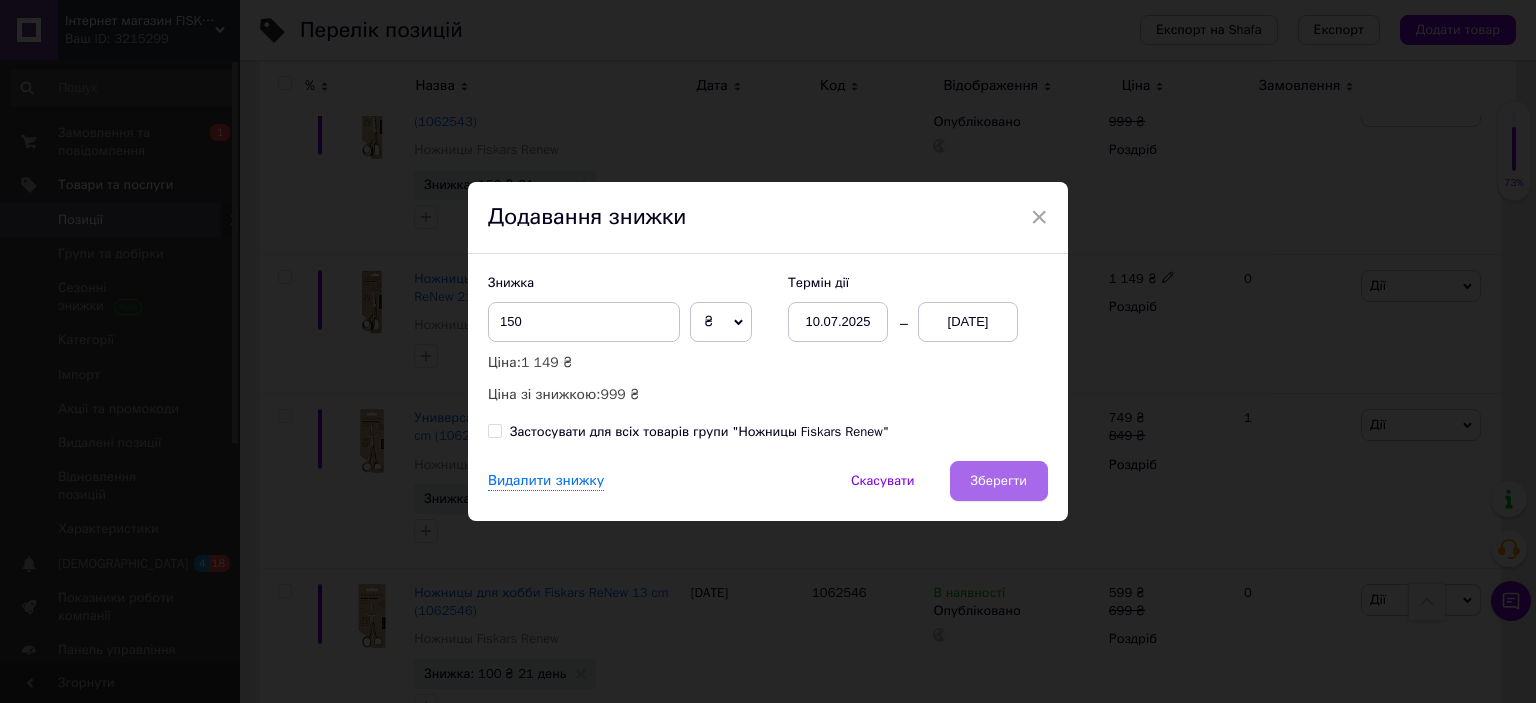 click on "Зберегти" at bounding box center (999, 481) 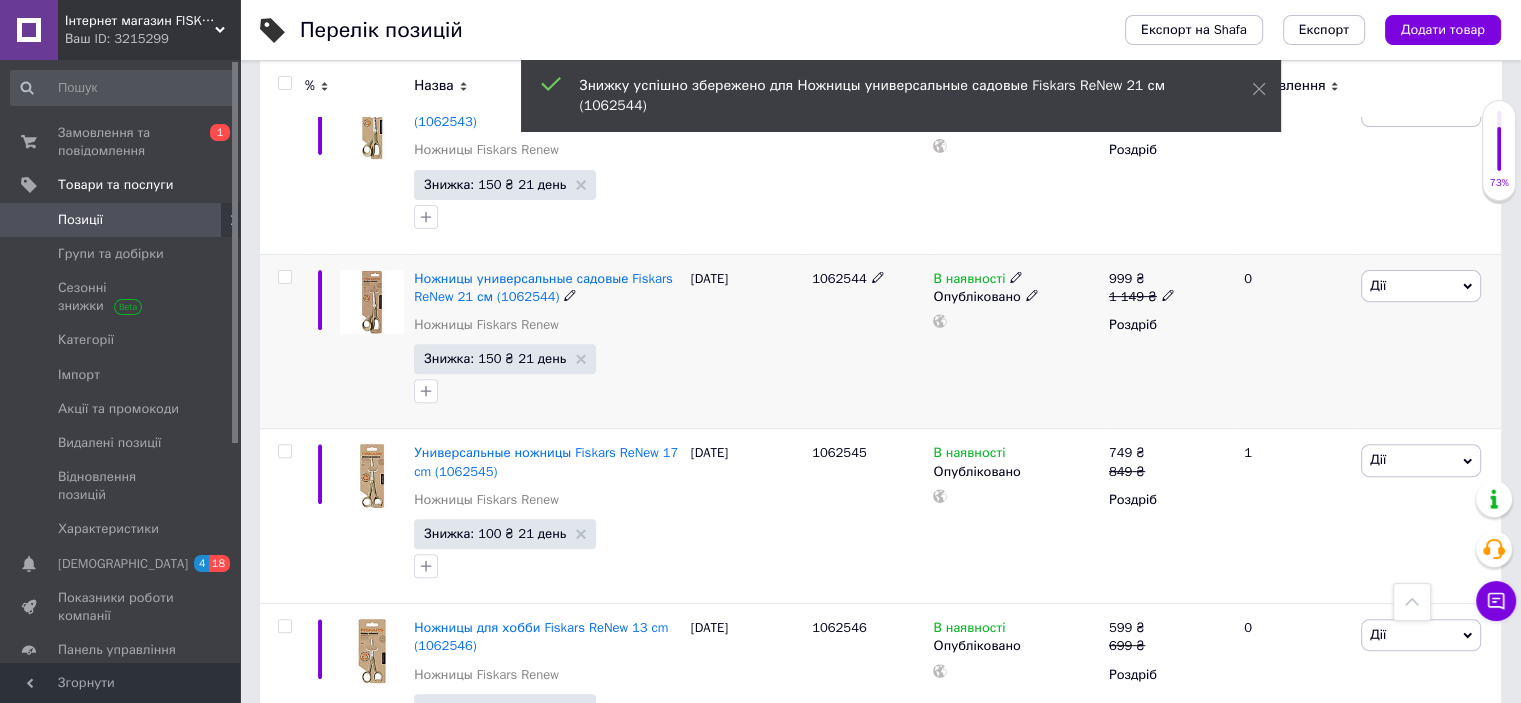 click on "1062544" at bounding box center [839, 278] 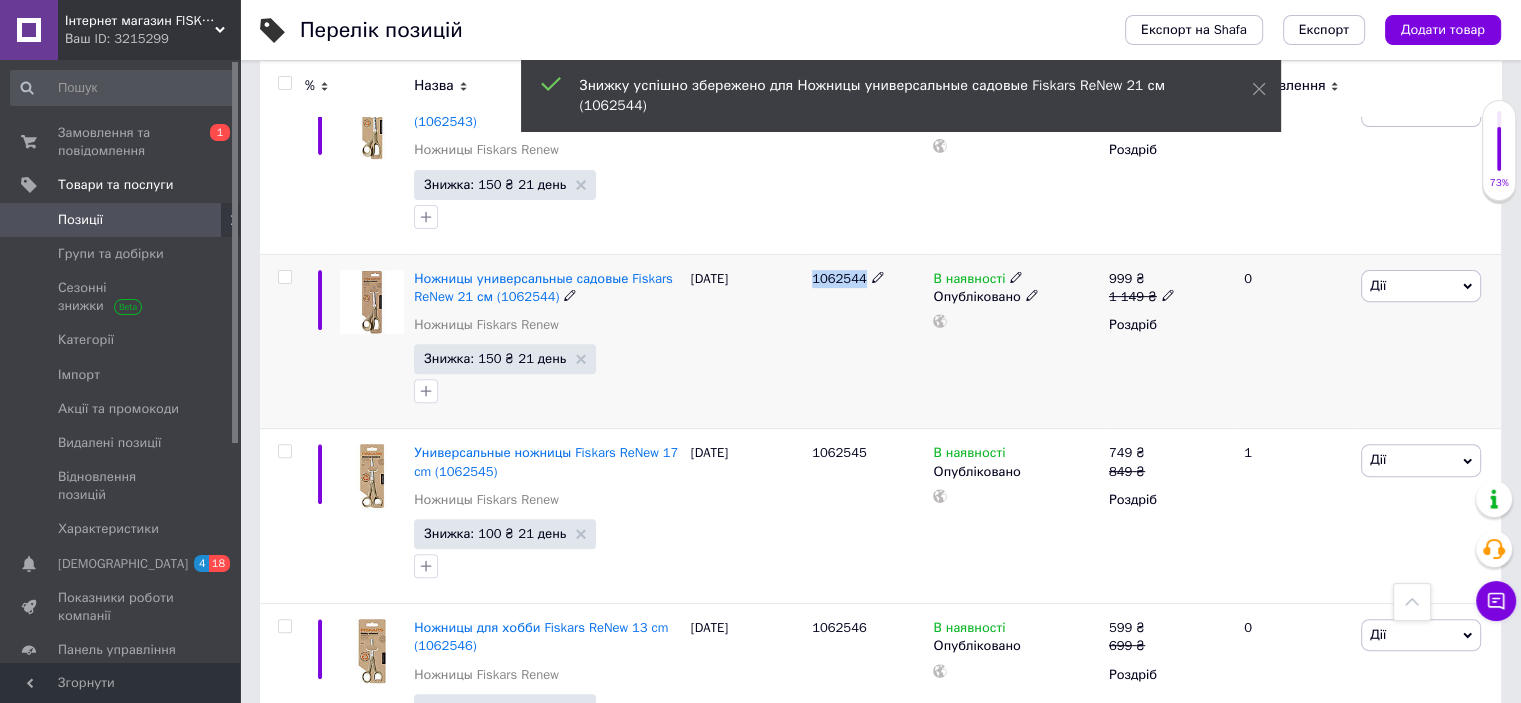 click on "1062544" at bounding box center (839, 278) 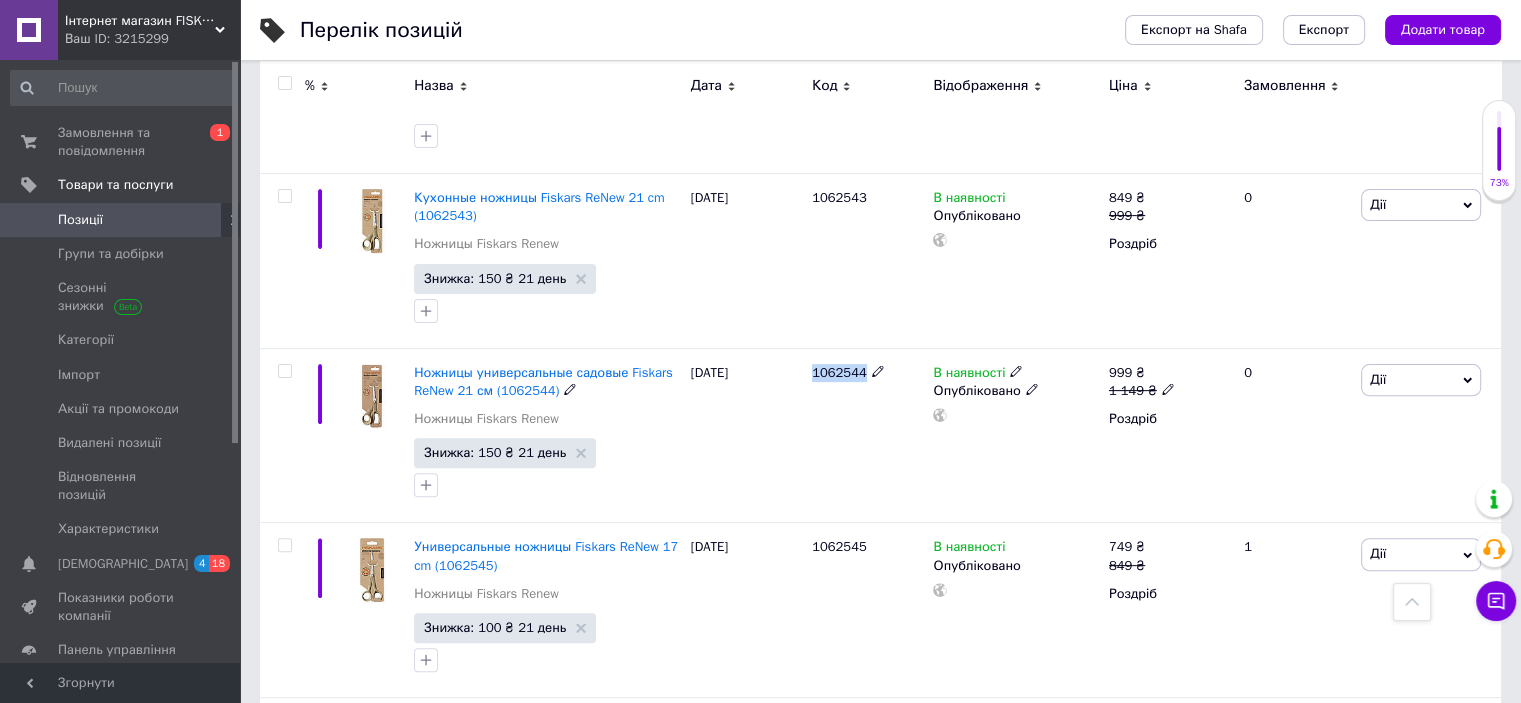 scroll, scrollTop: 533, scrollLeft: 0, axis: vertical 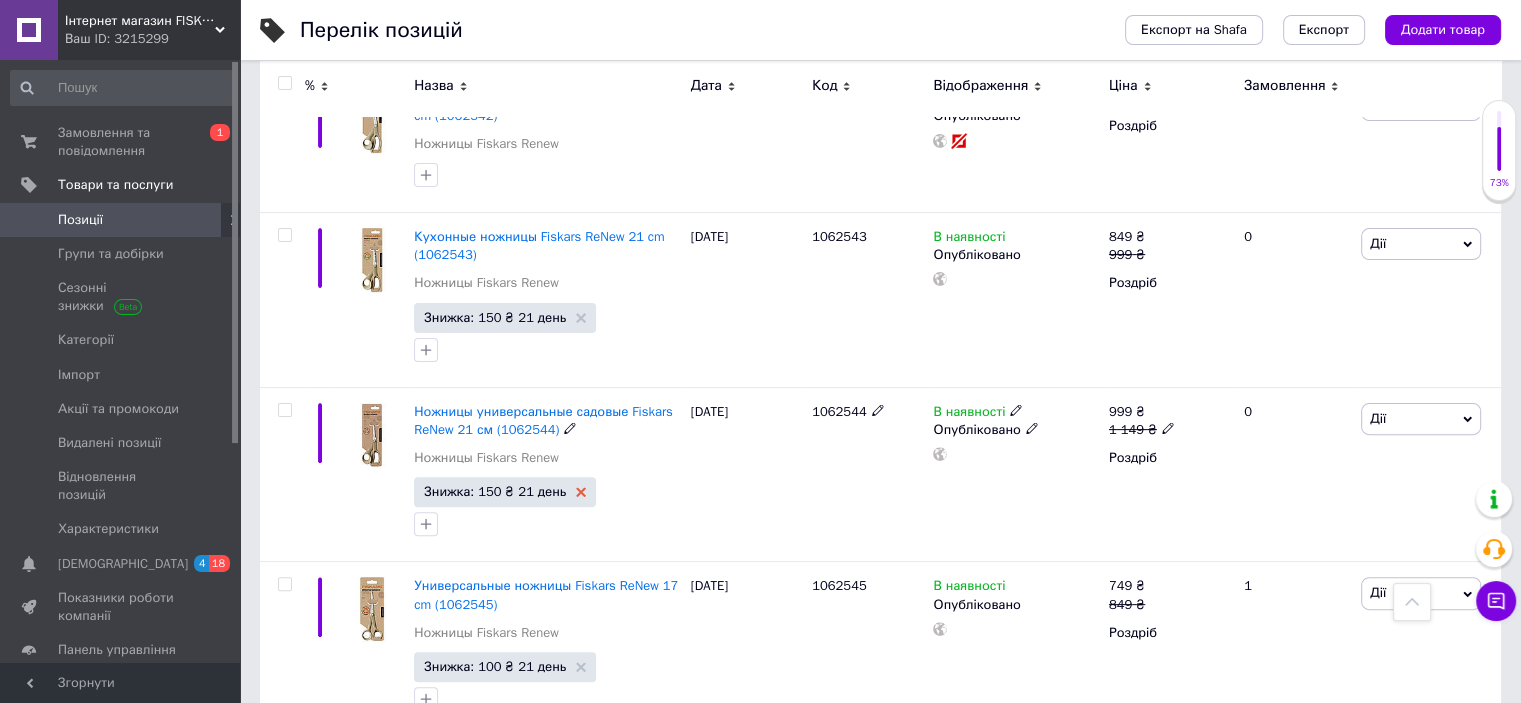 click 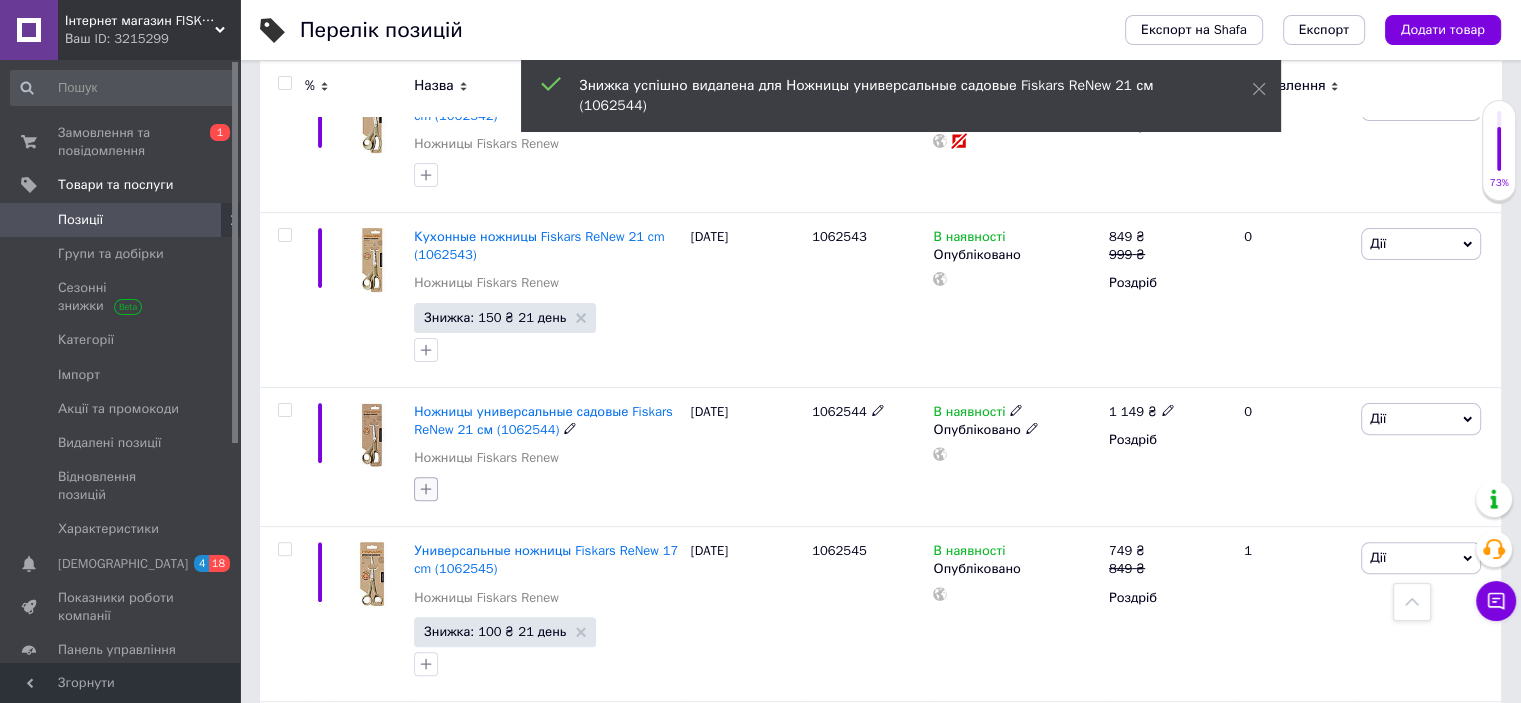 click 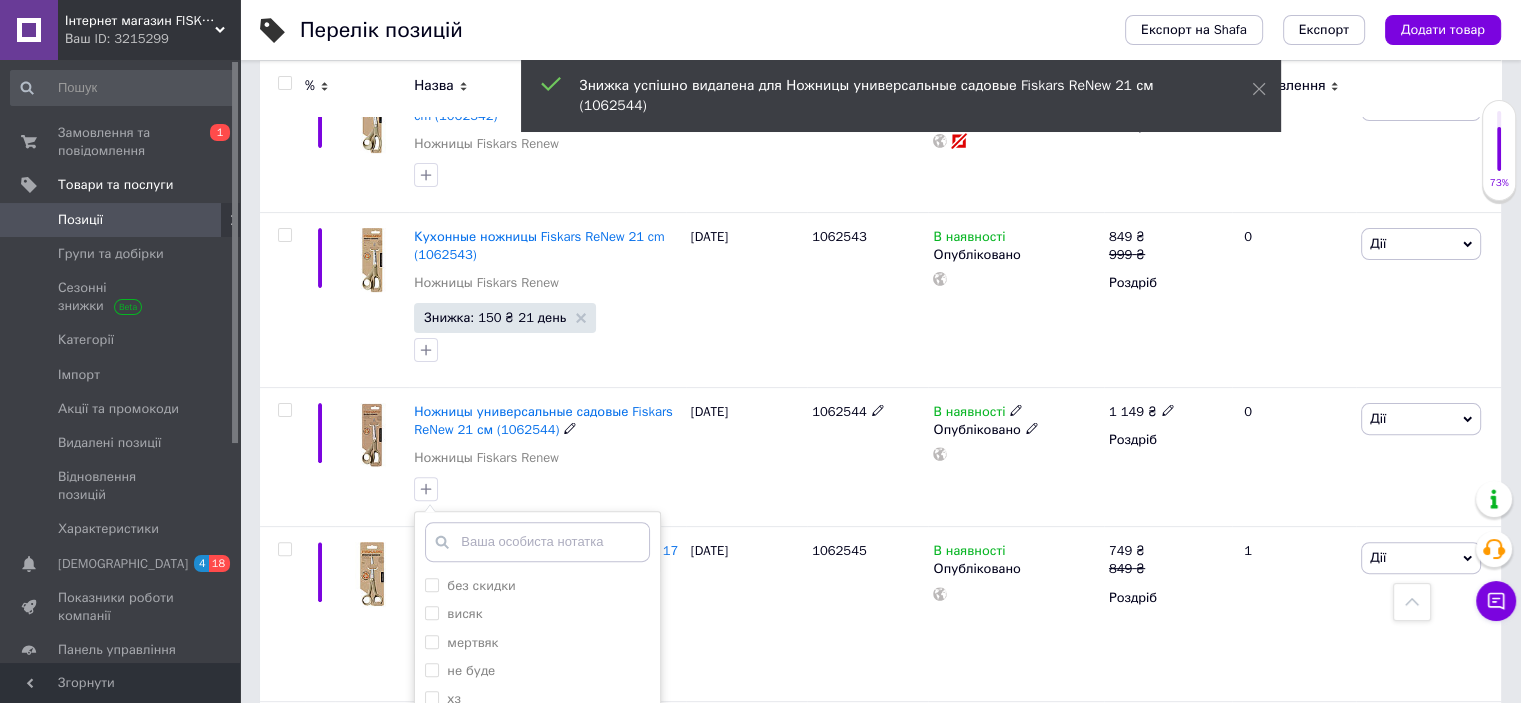 scroll, scrollTop: 724, scrollLeft: 0, axis: vertical 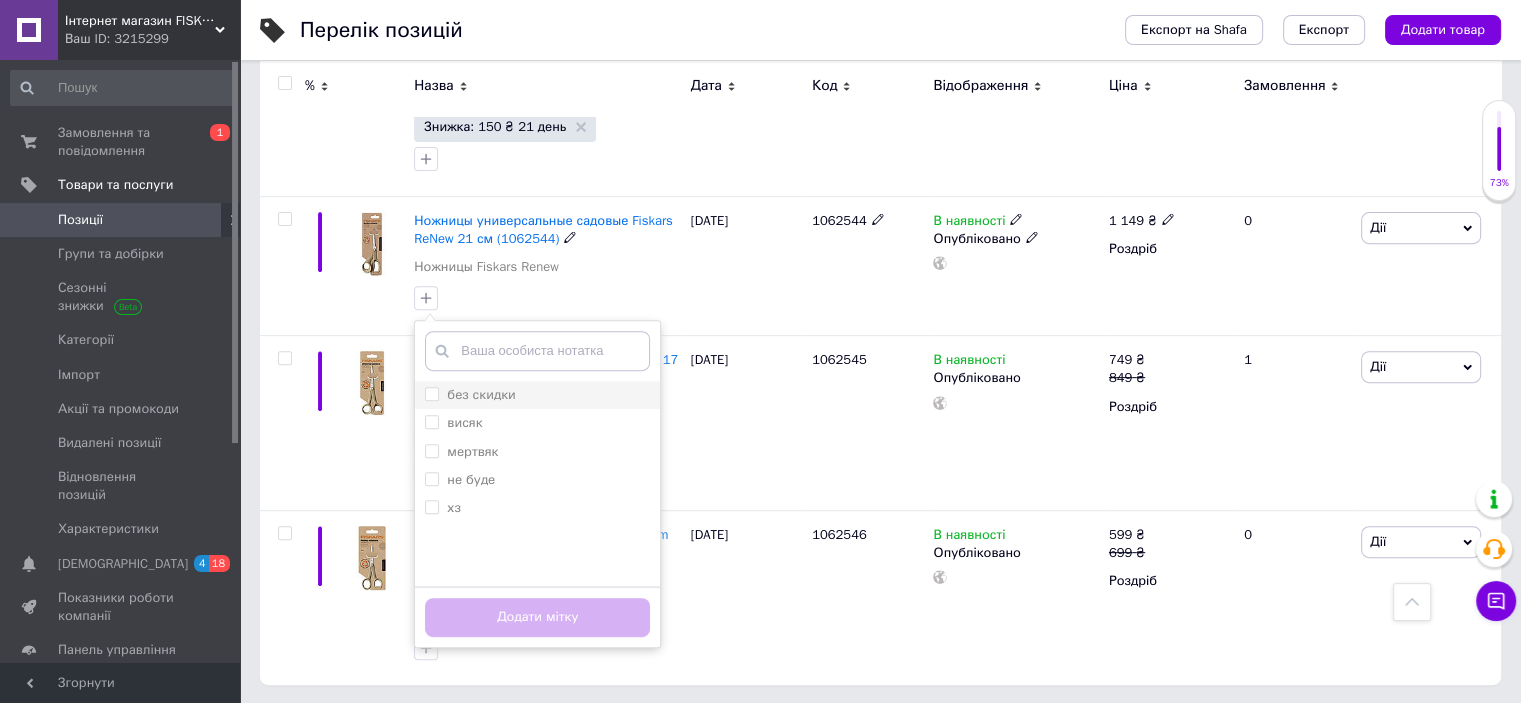 click on "без скидки" at bounding box center (431, 393) 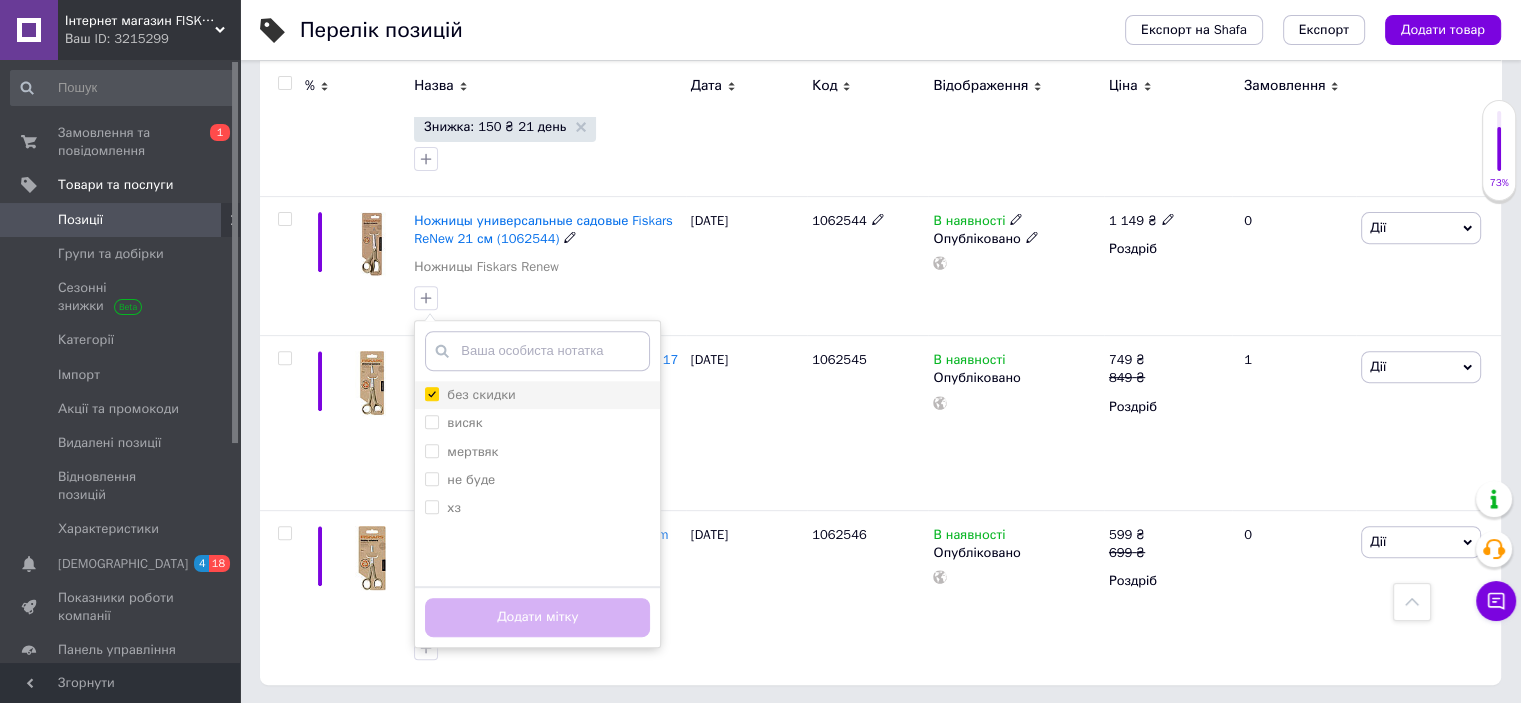 checkbox on "true" 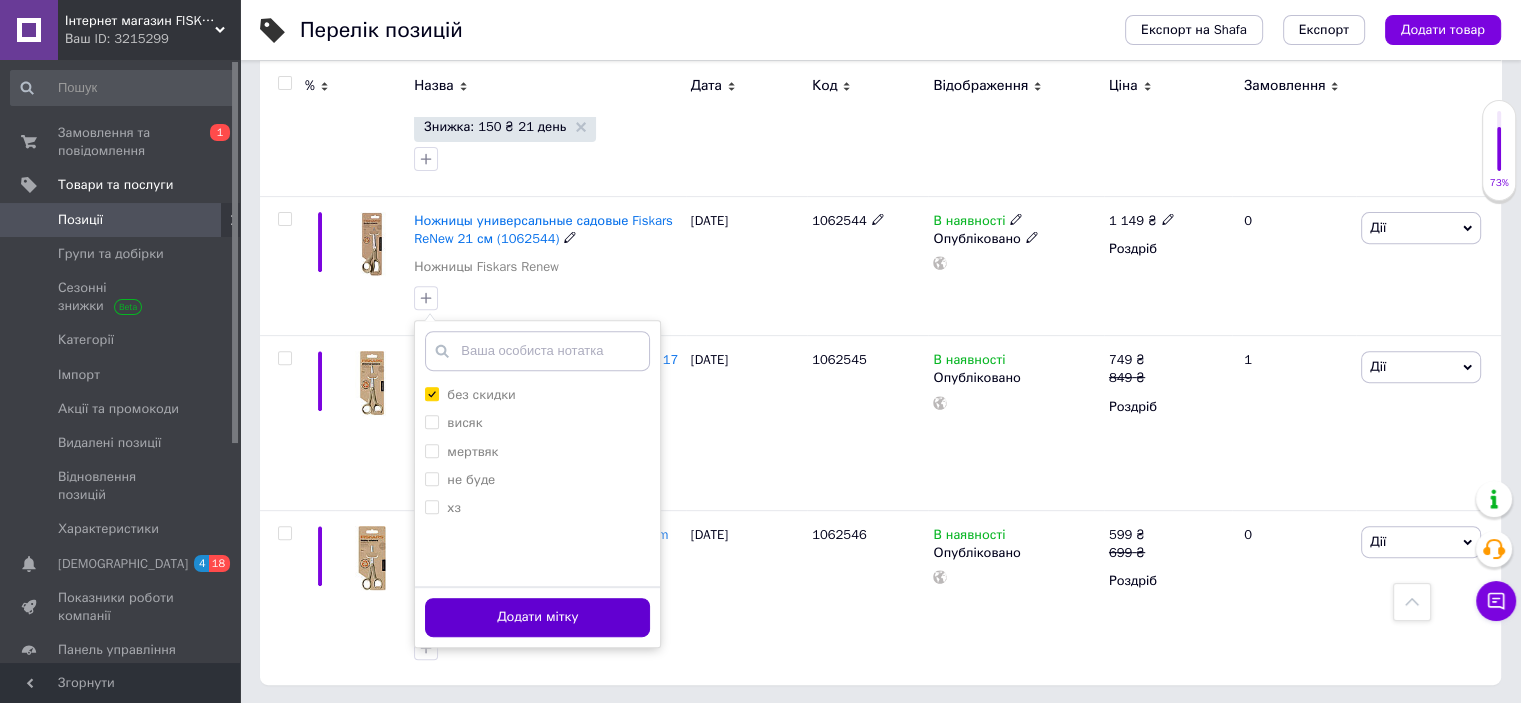 click on "Додати мітку" at bounding box center (537, 617) 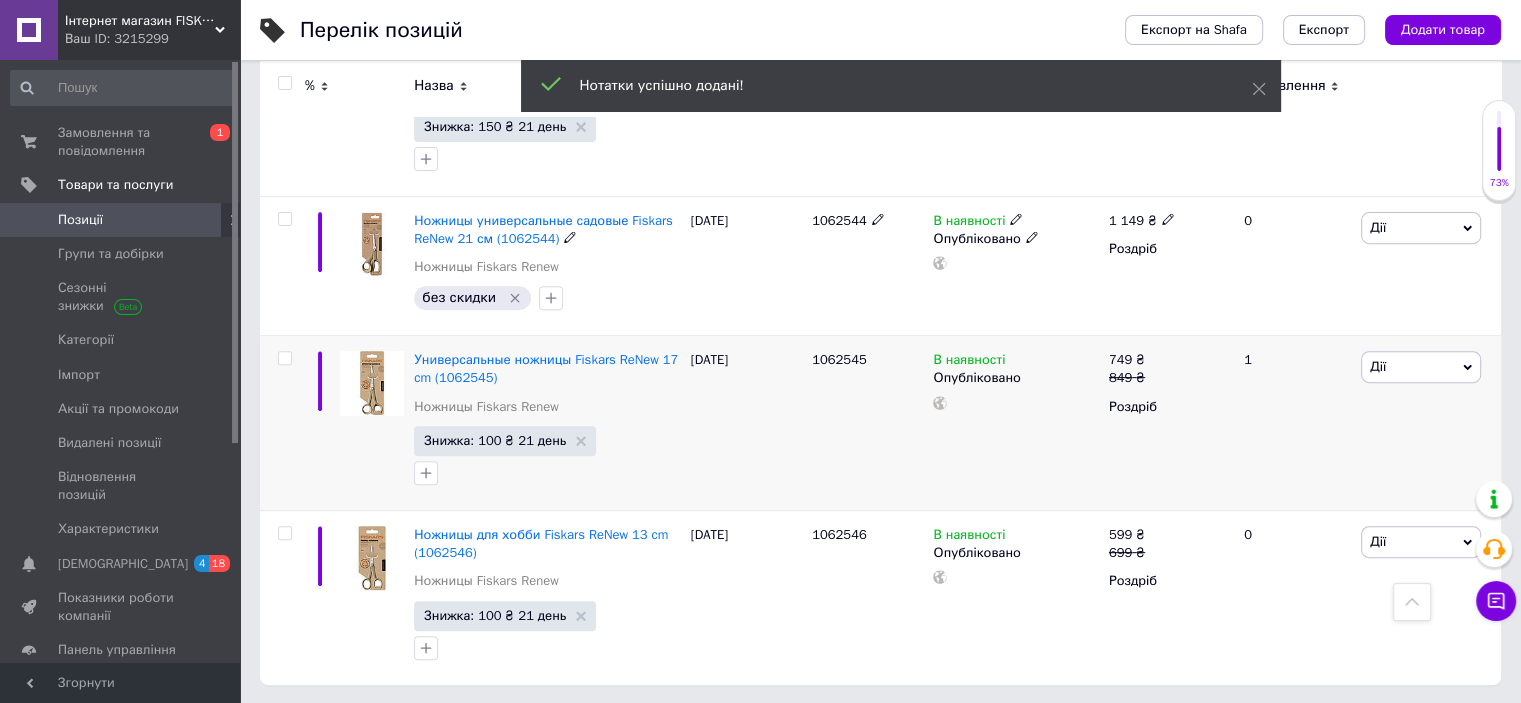 scroll, scrollTop: 590, scrollLeft: 0, axis: vertical 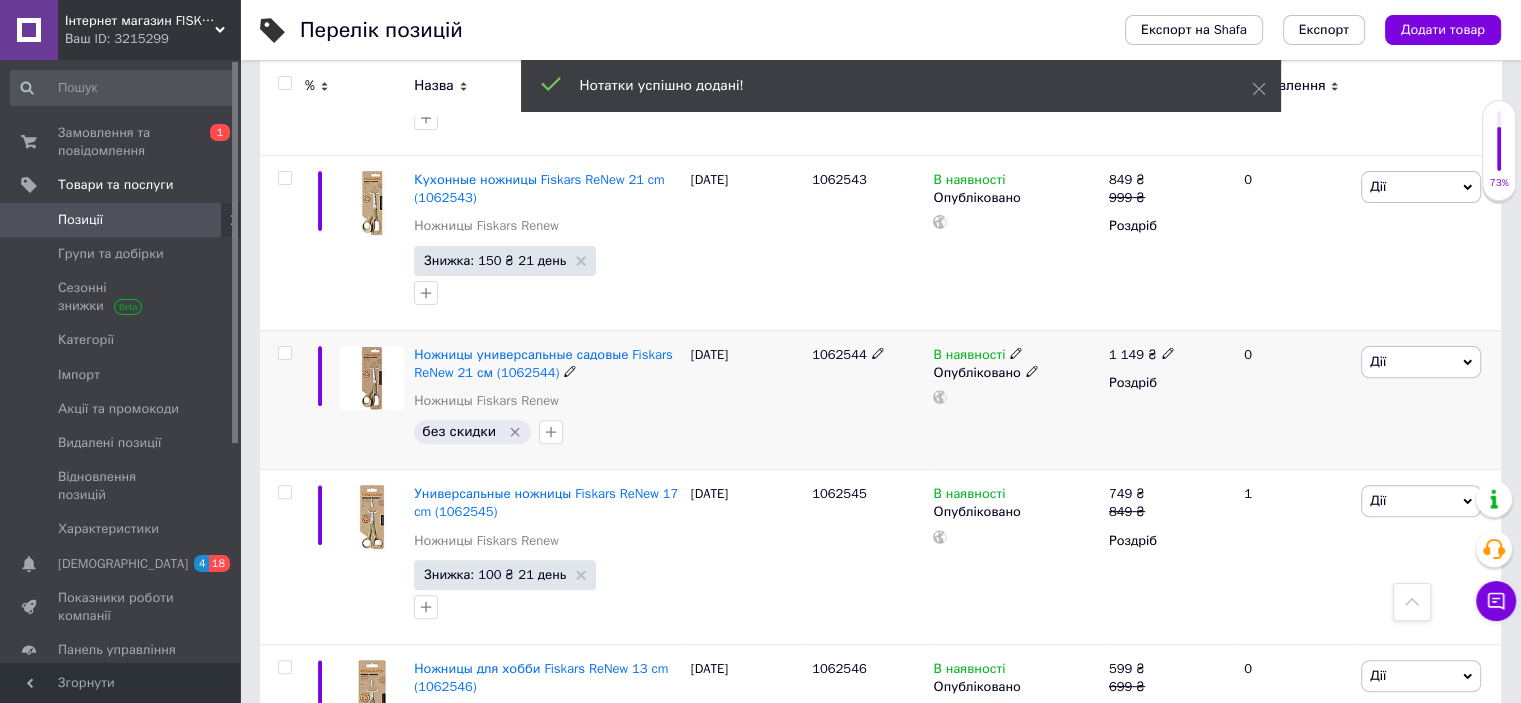 click on "1062544" at bounding box center [839, 354] 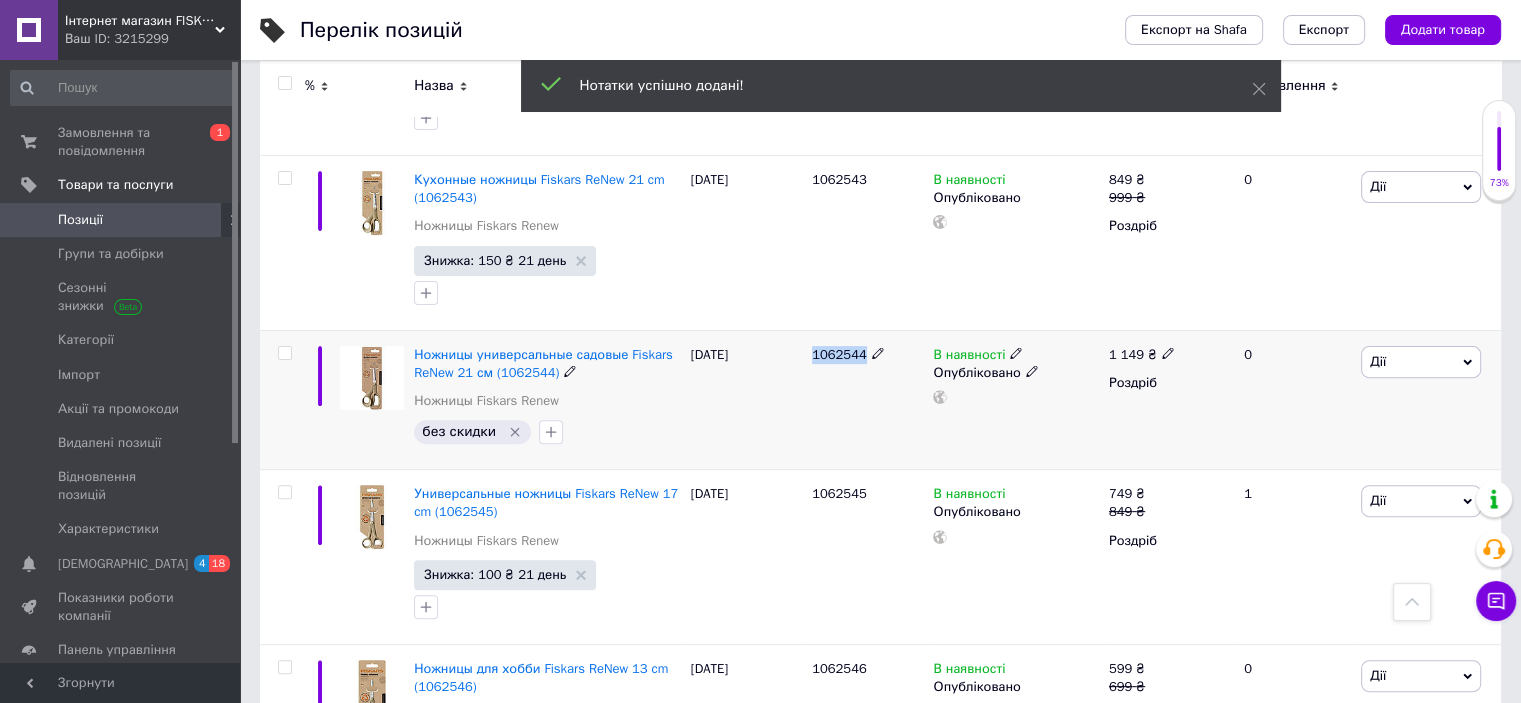 click on "1062544" at bounding box center [839, 354] 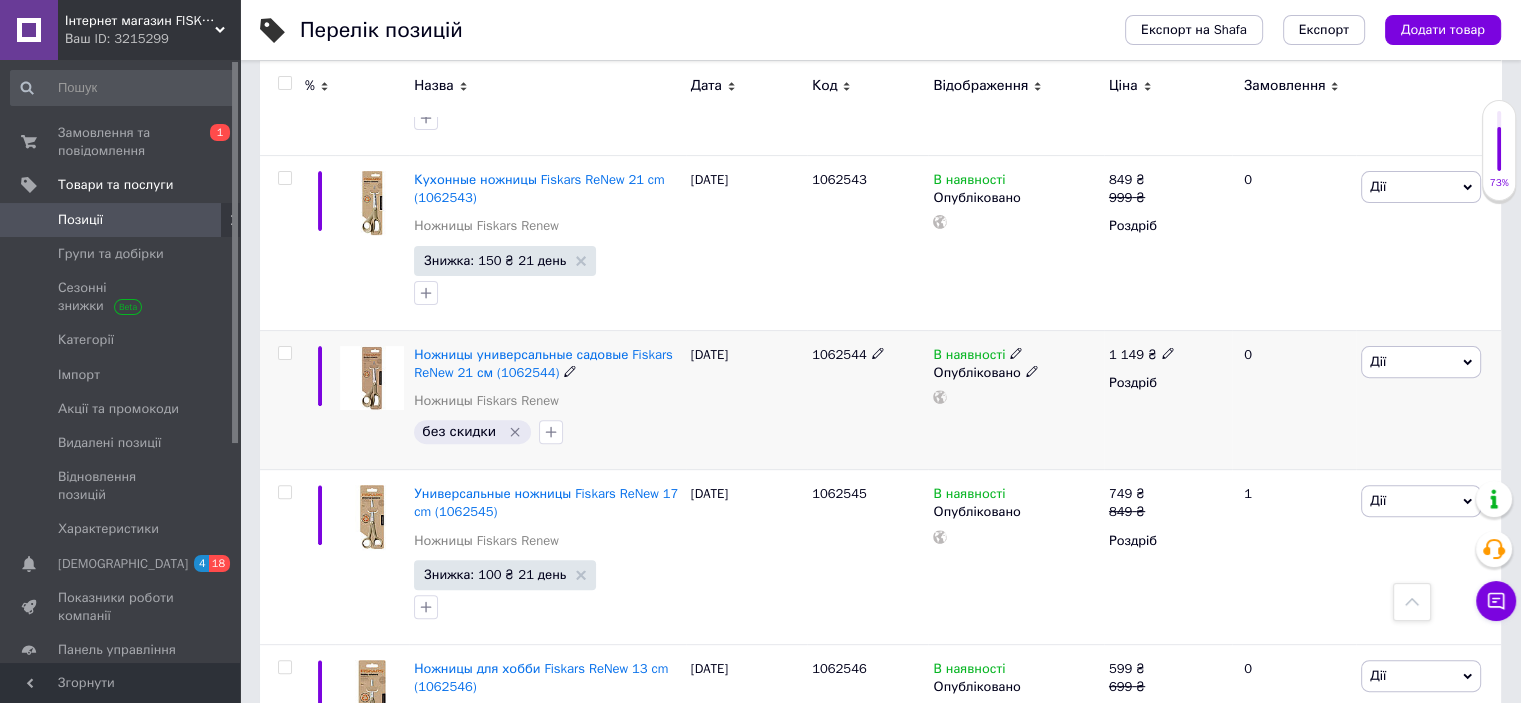 click 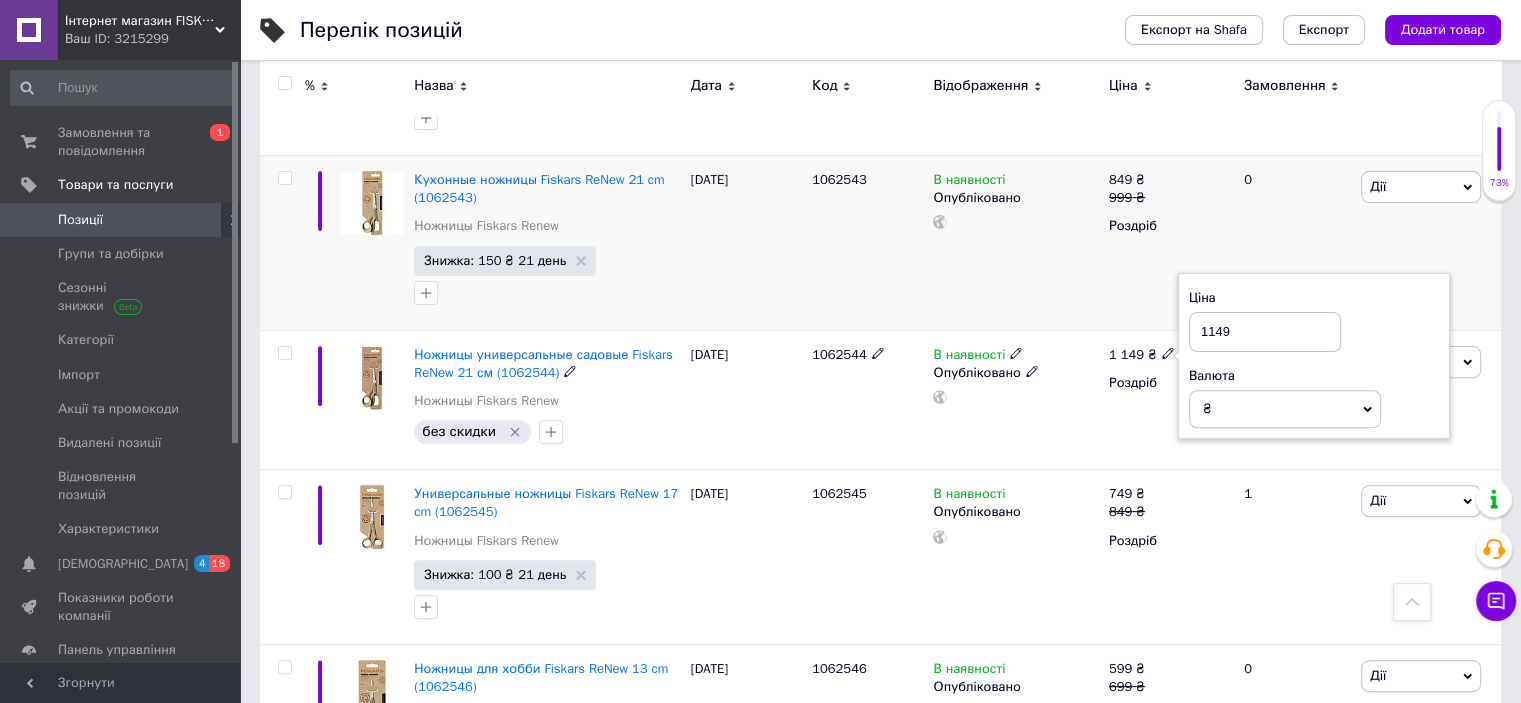 drag, startPoint x: 1220, startPoint y: 326, endPoint x: 1175, endPoint y: 323, distance: 45.099888 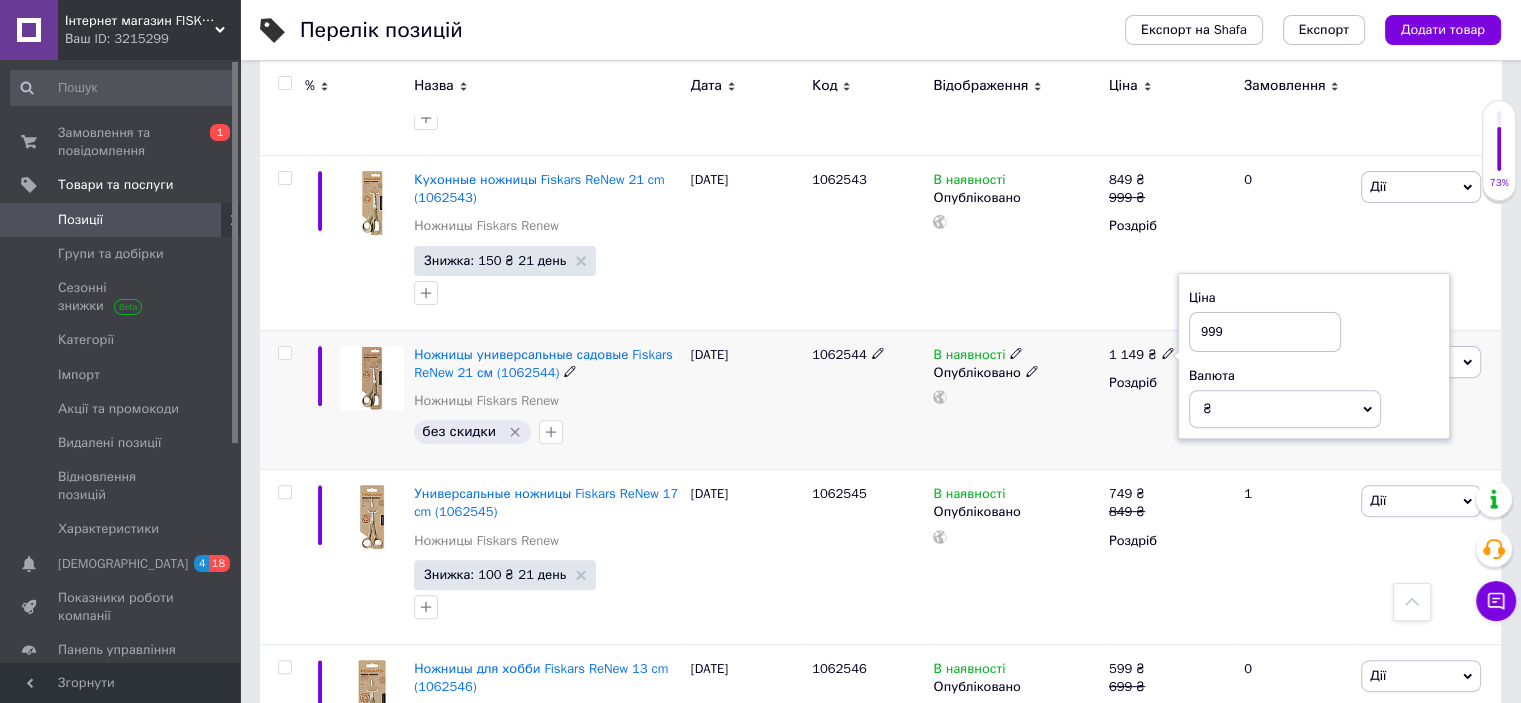 type on "999" 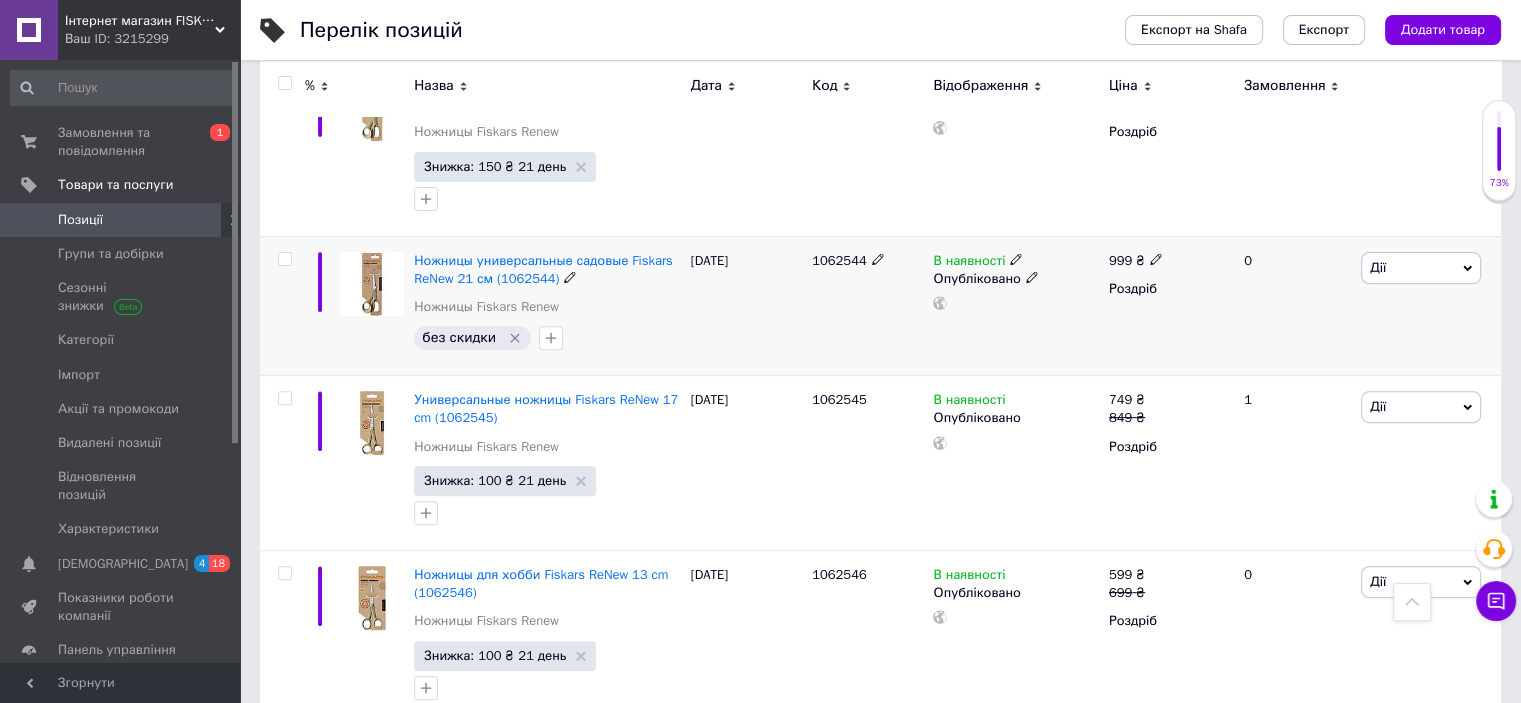 scroll, scrollTop: 724, scrollLeft: 0, axis: vertical 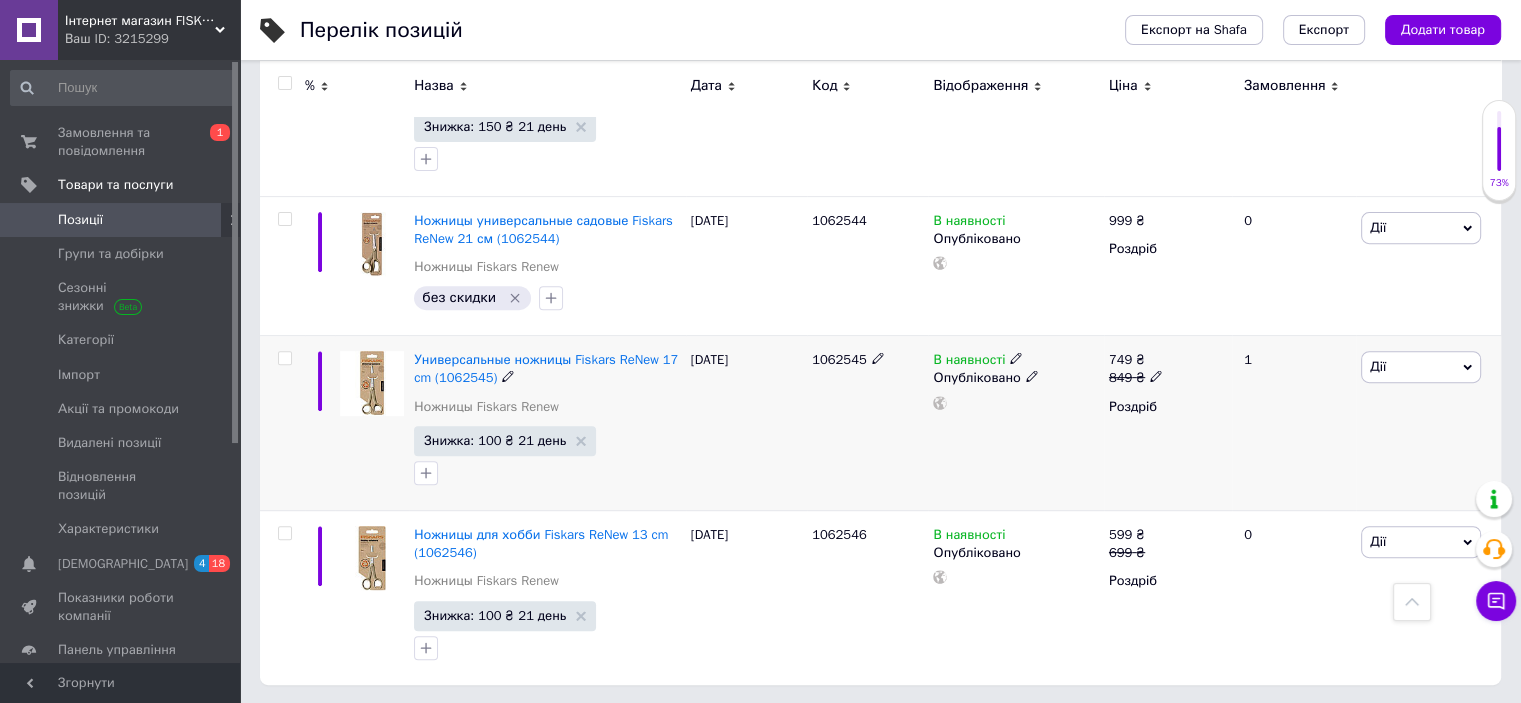 click on "1062545" at bounding box center [839, 359] 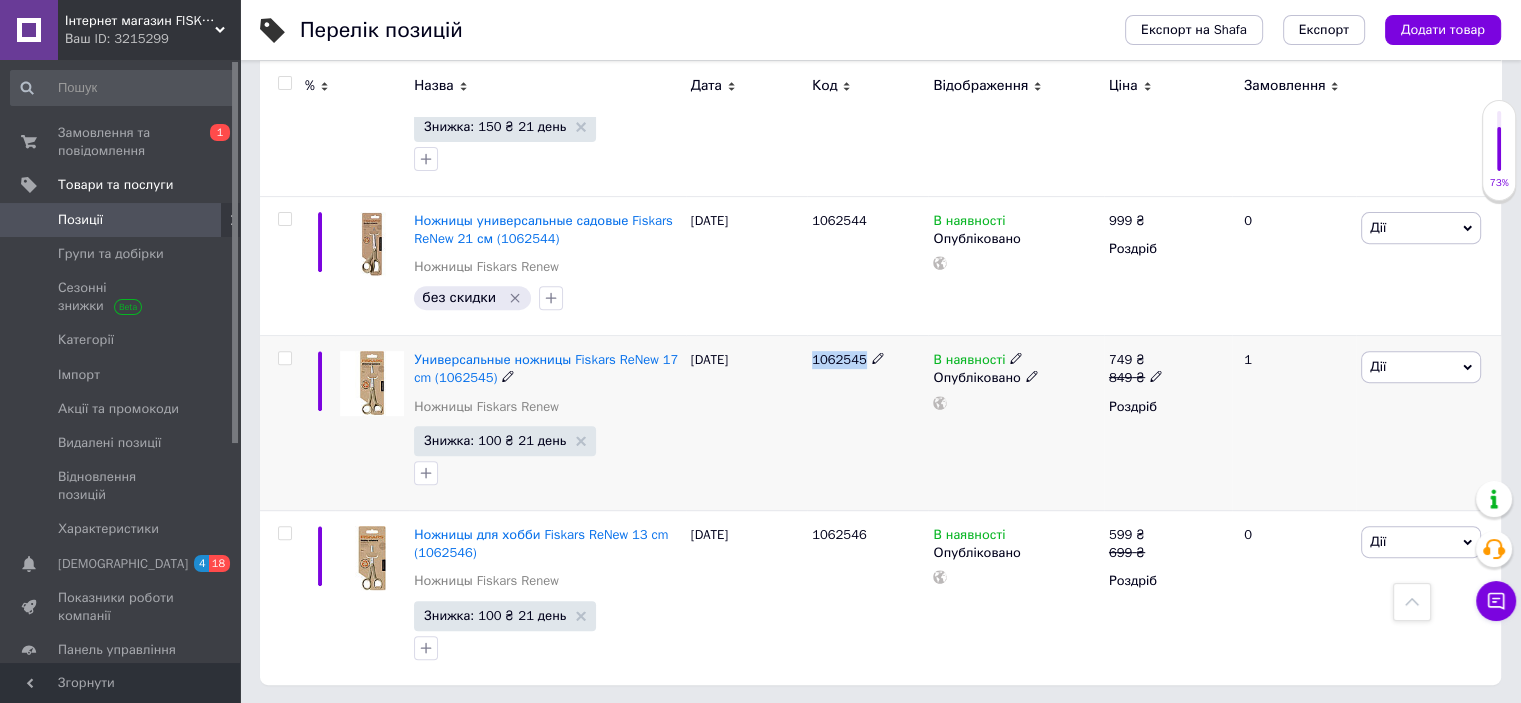 click on "1062545" at bounding box center (839, 359) 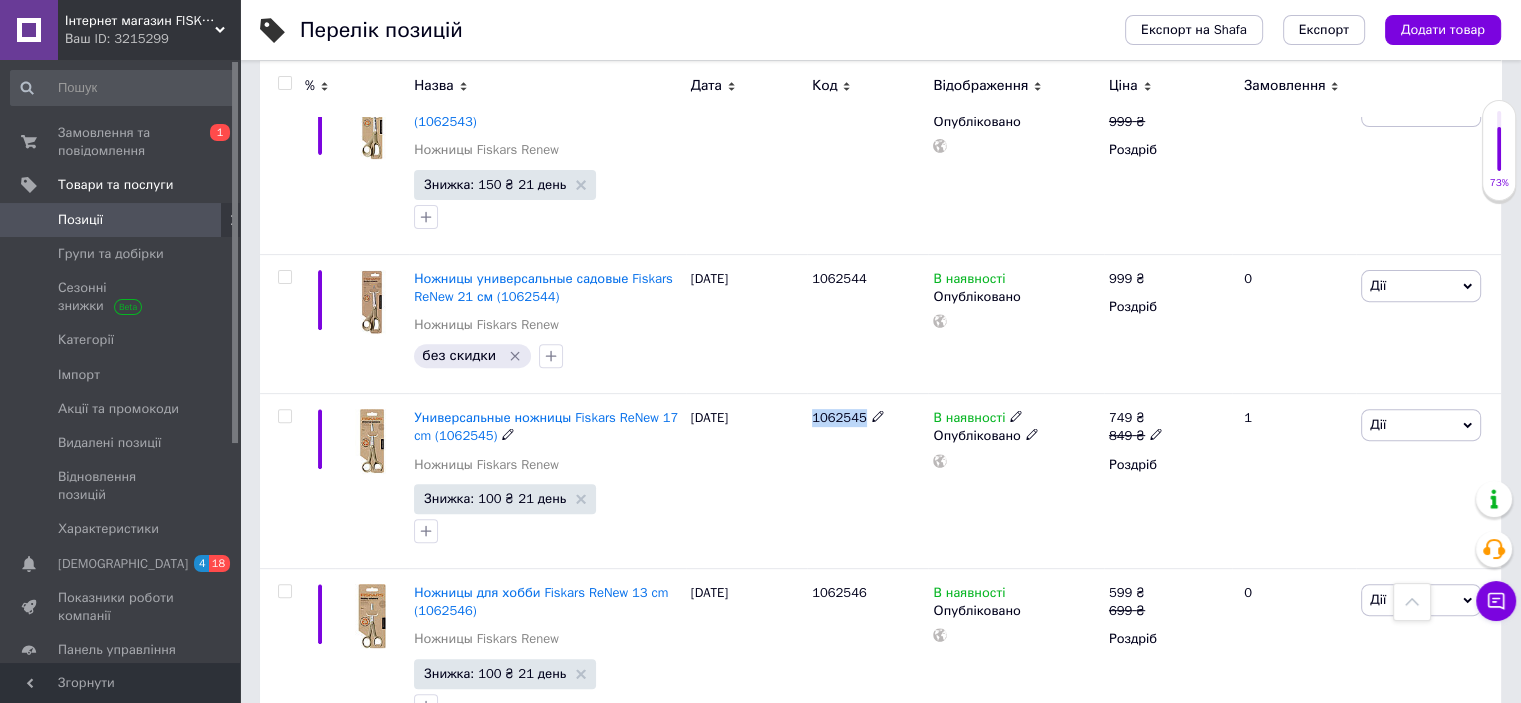 scroll, scrollTop: 724, scrollLeft: 0, axis: vertical 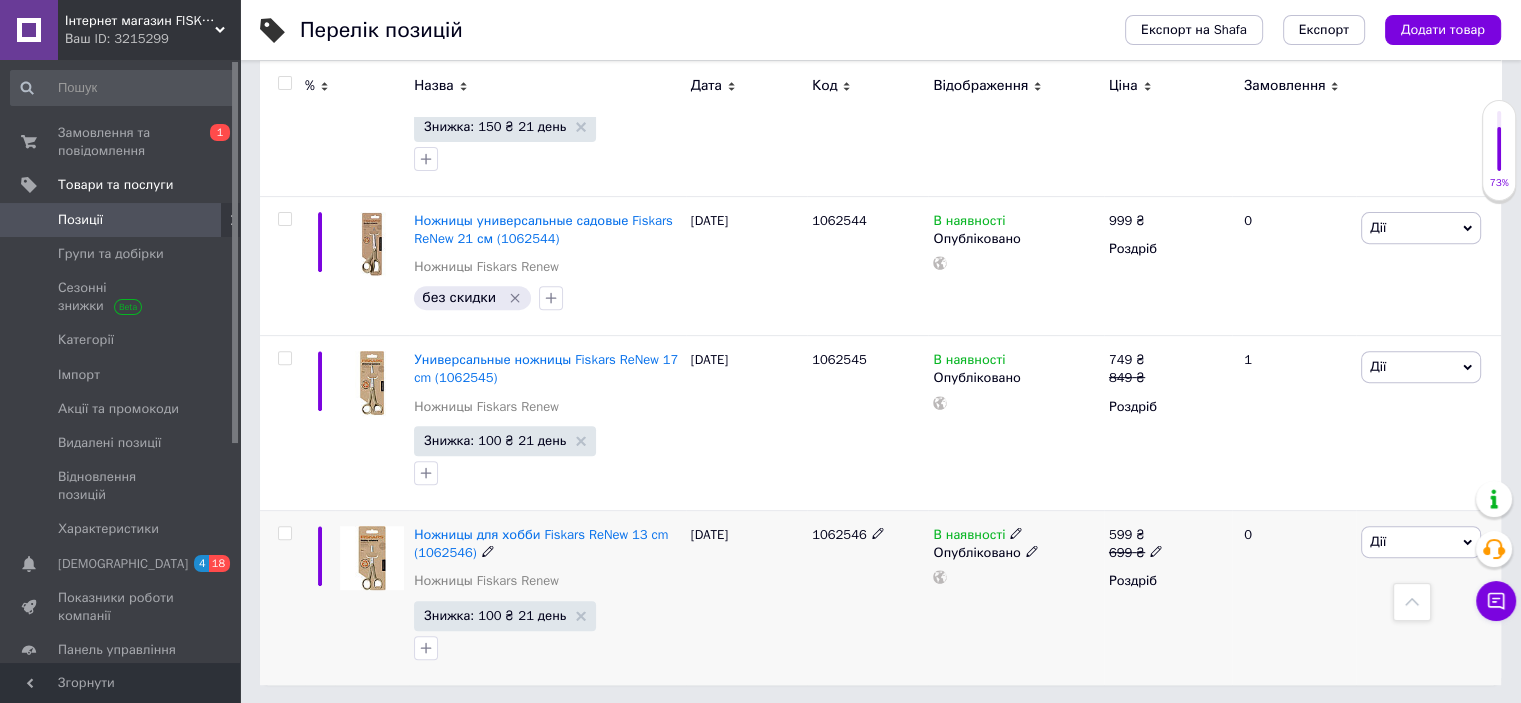 click on "1062546" at bounding box center (839, 534) 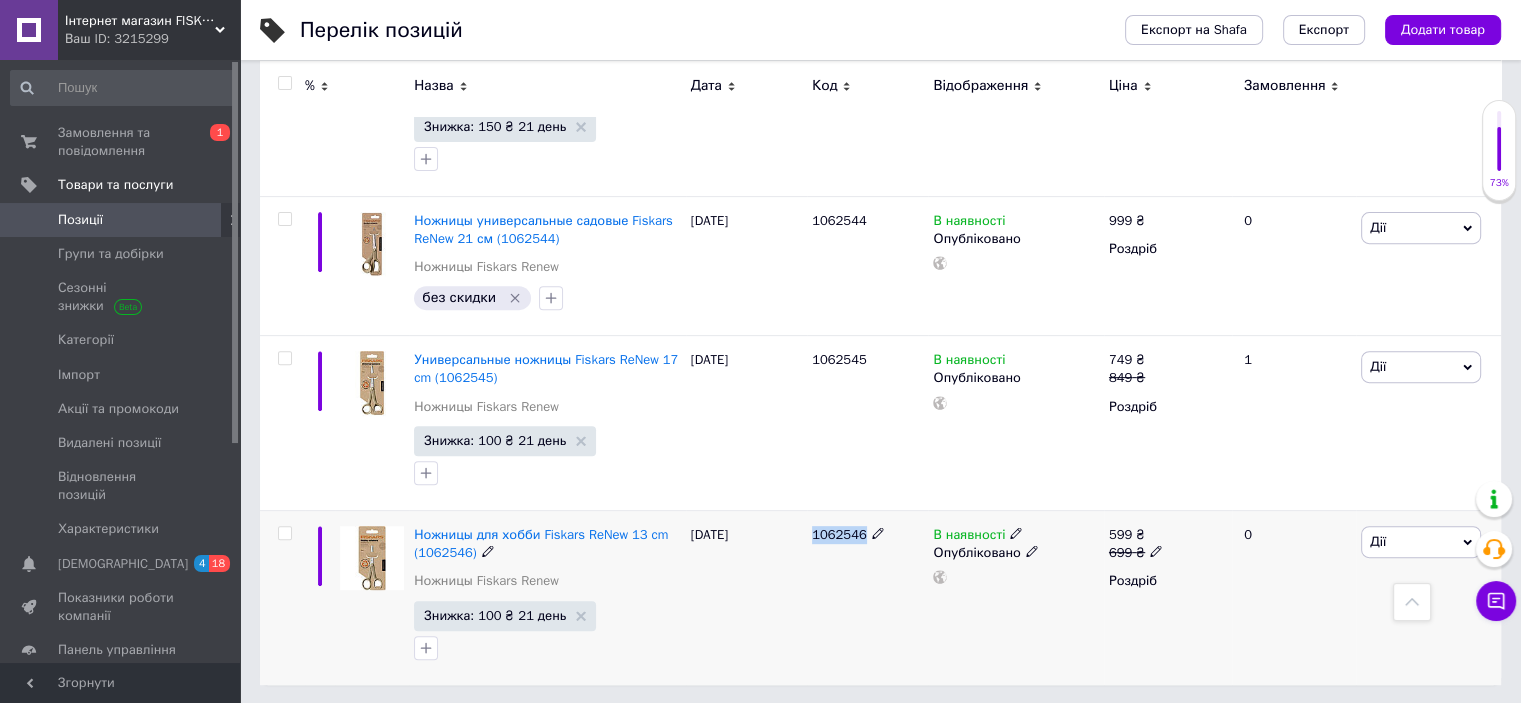 click on "1062546" at bounding box center [839, 534] 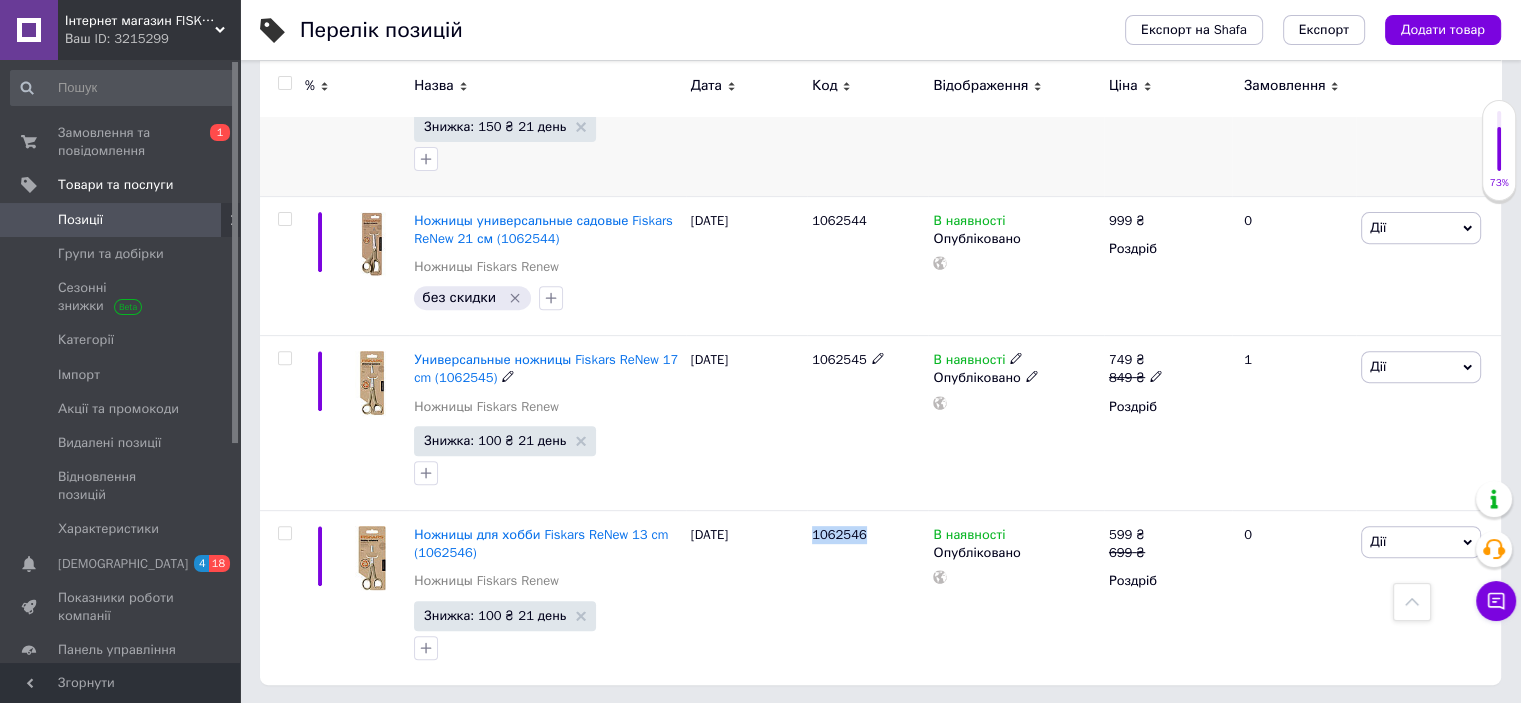 scroll, scrollTop: 0, scrollLeft: 0, axis: both 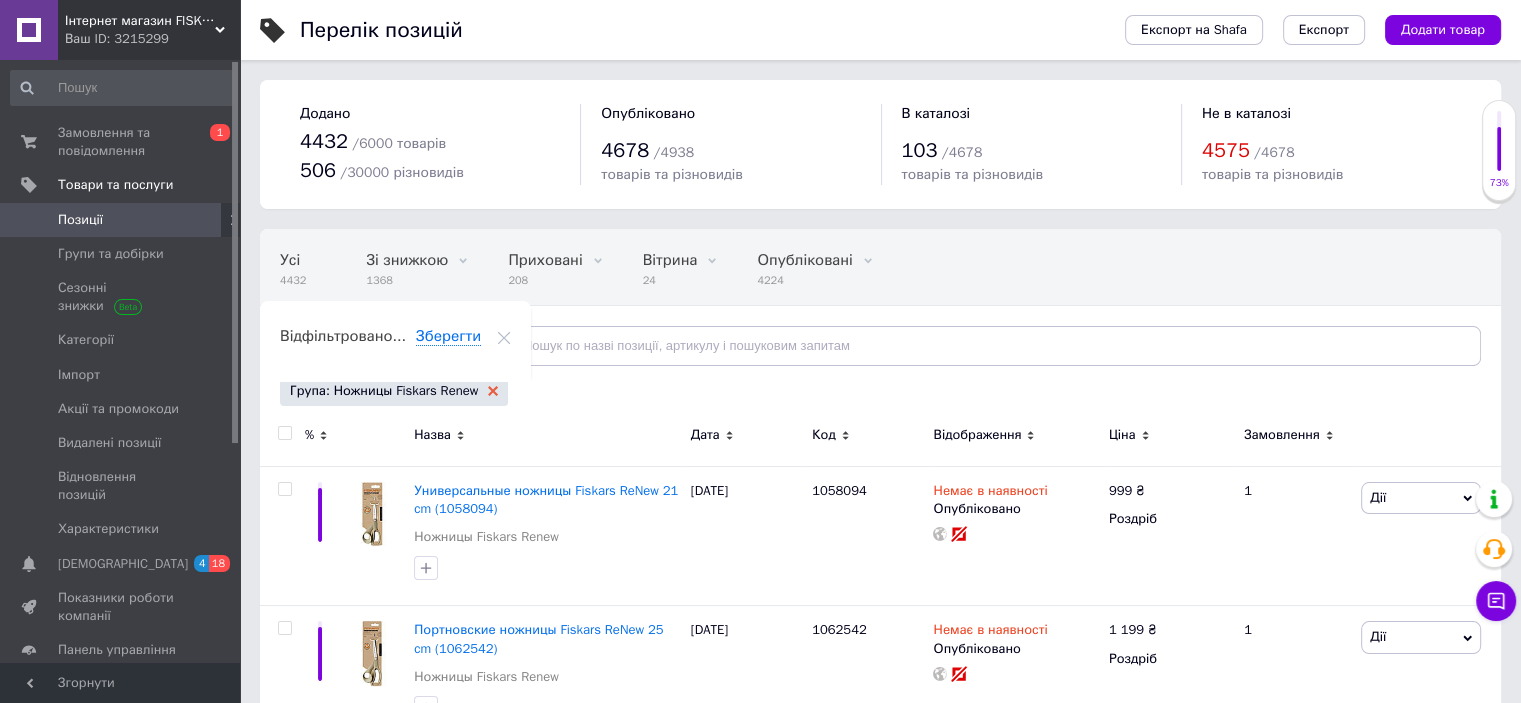 click 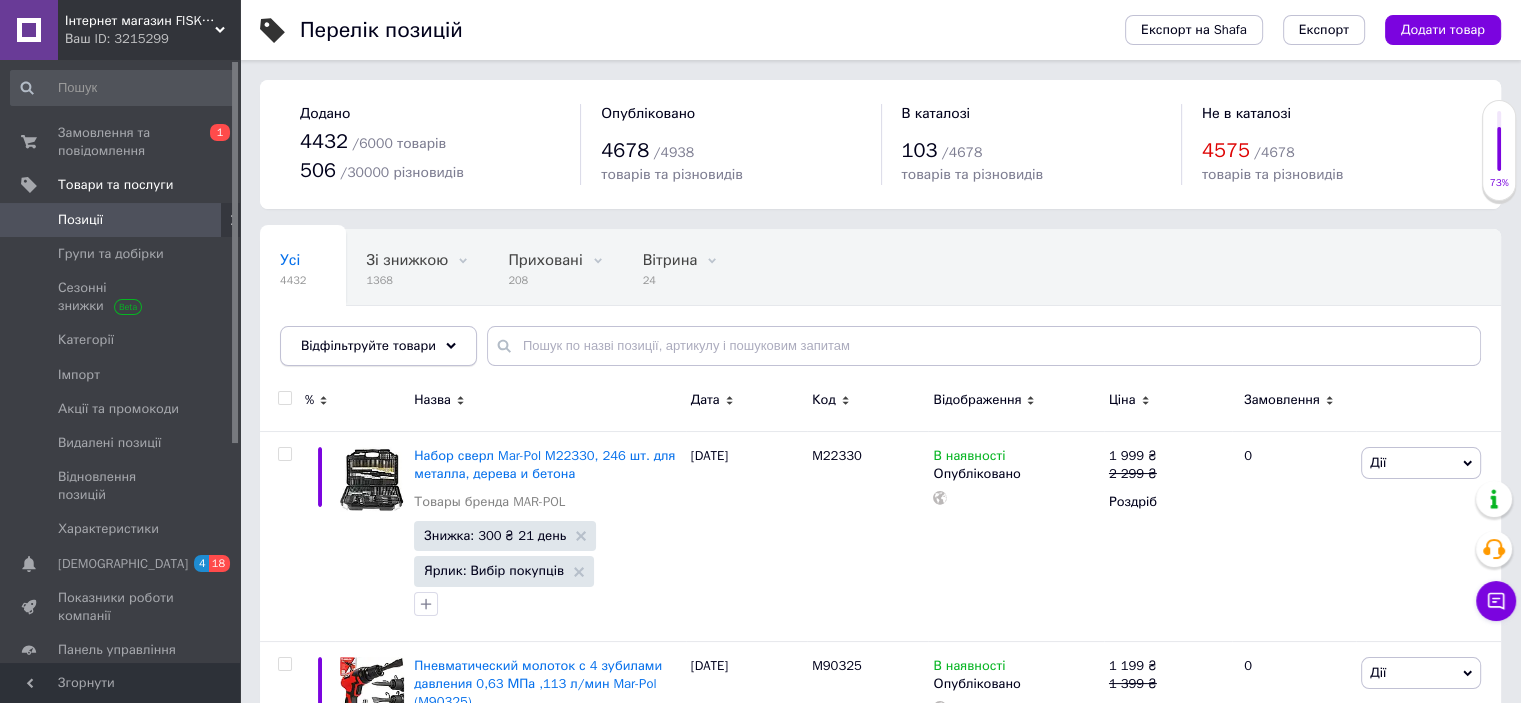 click on "Відфільтруйте товари" at bounding box center (368, 345) 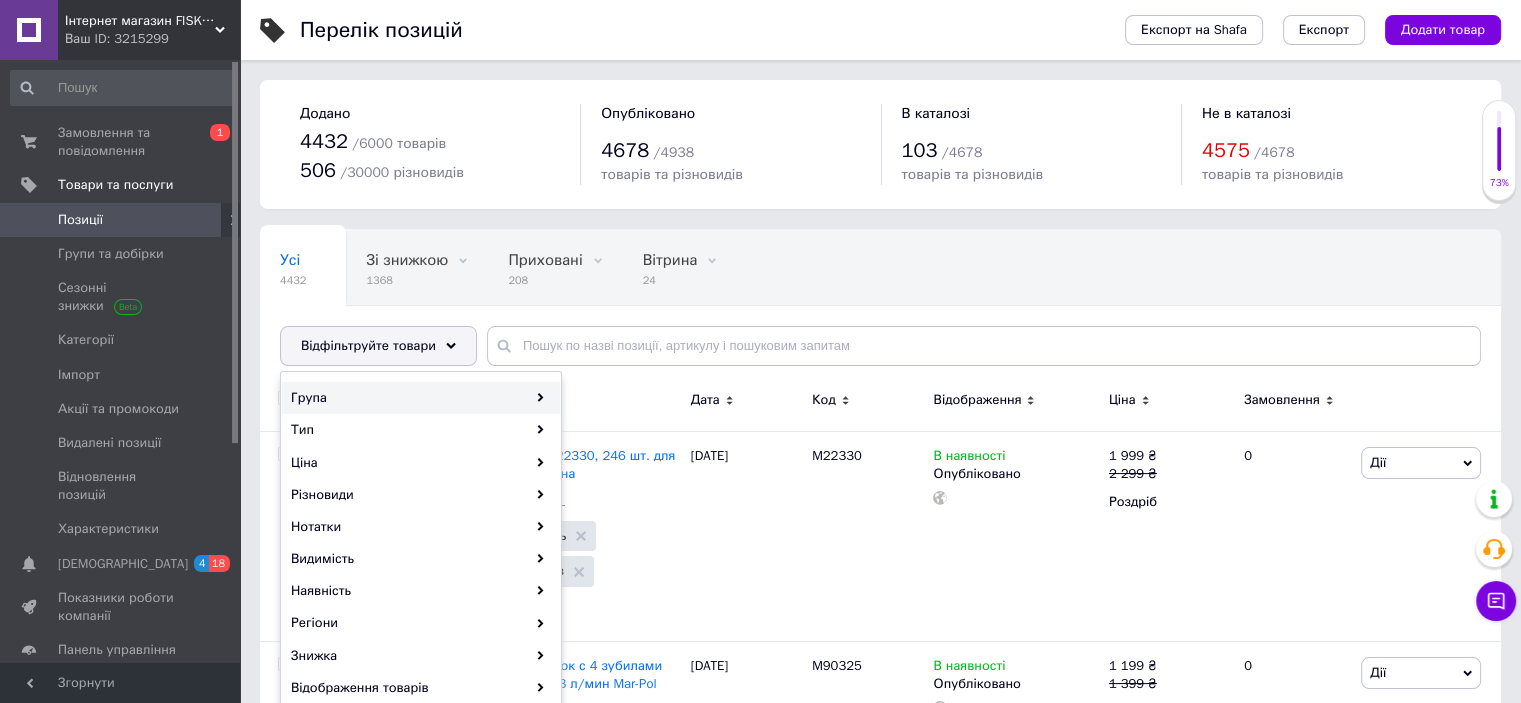 click on "Група" at bounding box center (421, 398) 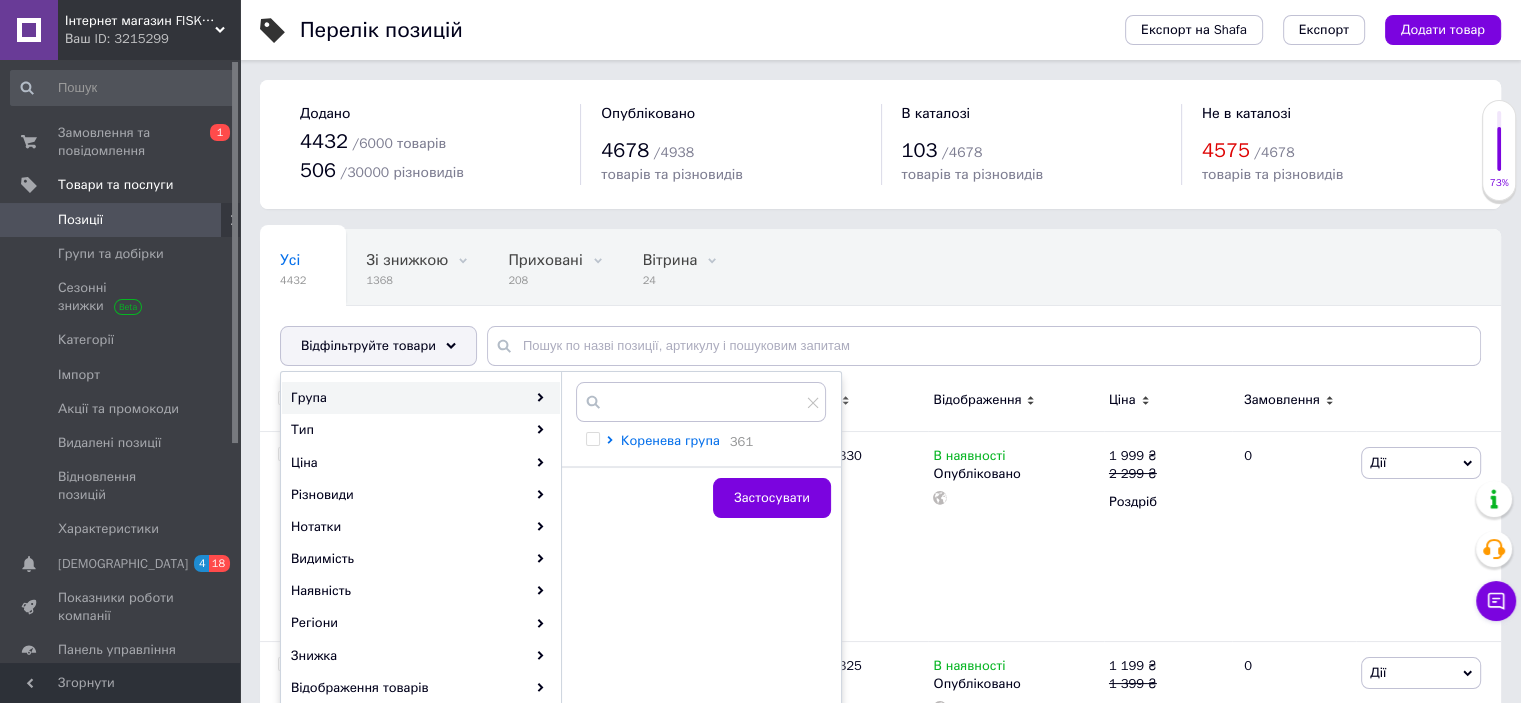 click on "Коренева група" at bounding box center (670, 440) 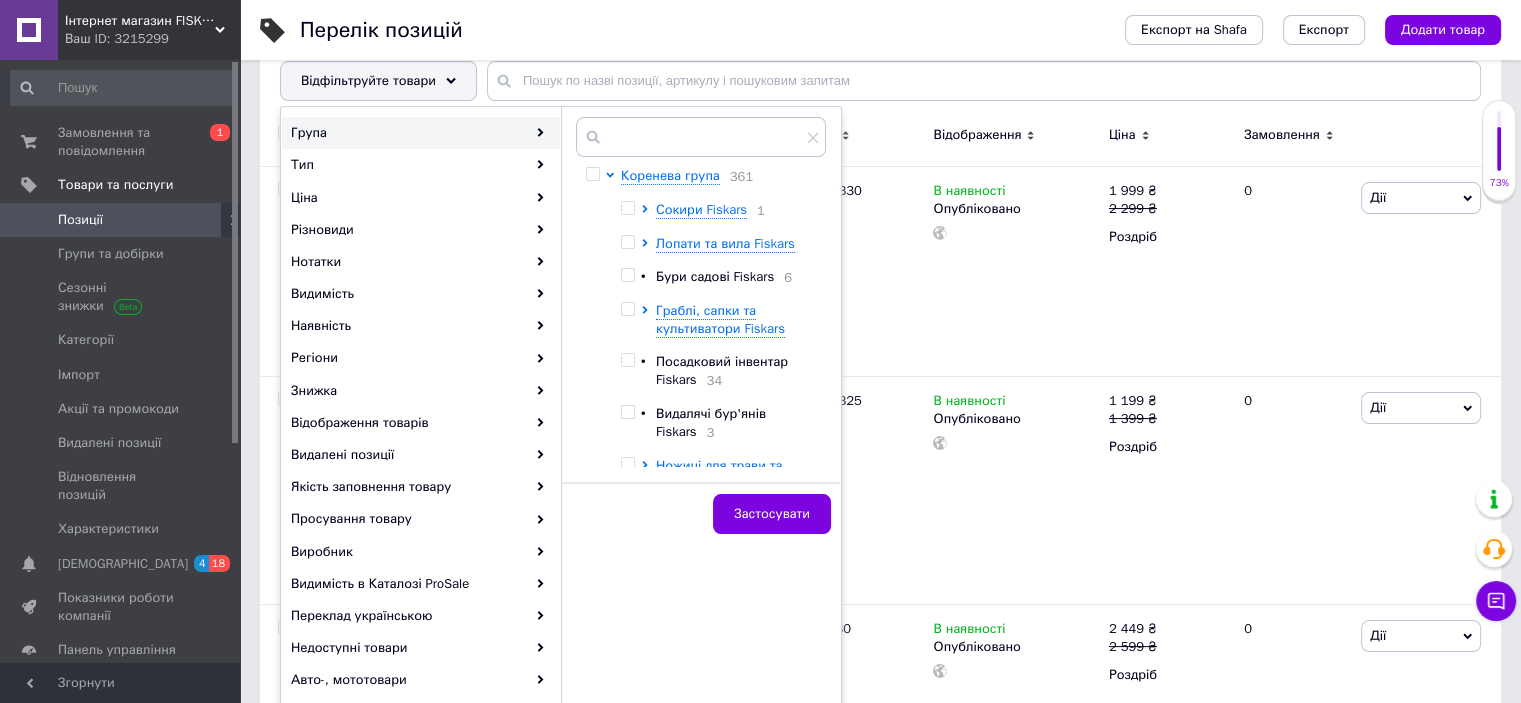 scroll, scrollTop: 400, scrollLeft: 0, axis: vertical 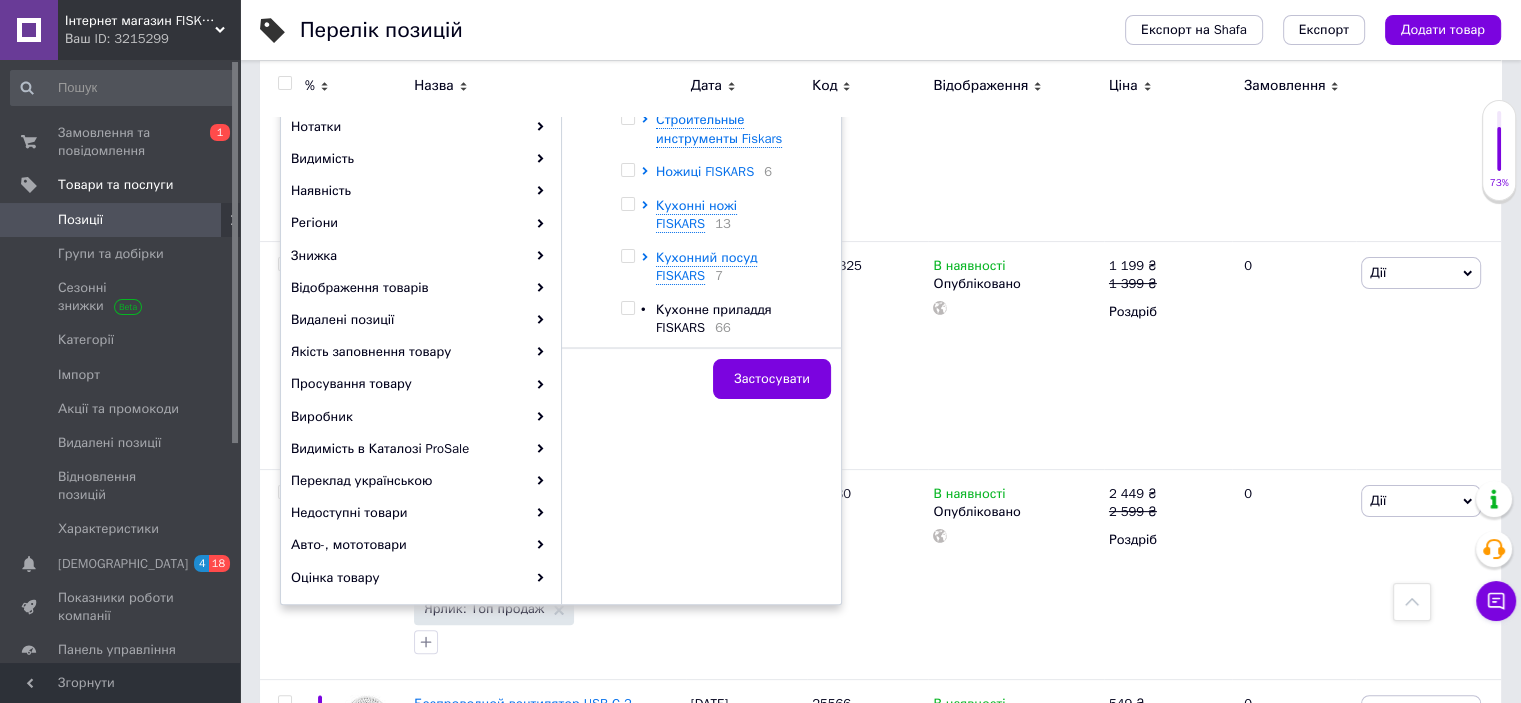 click on "Ножиці FISKARS" at bounding box center (705, 171) 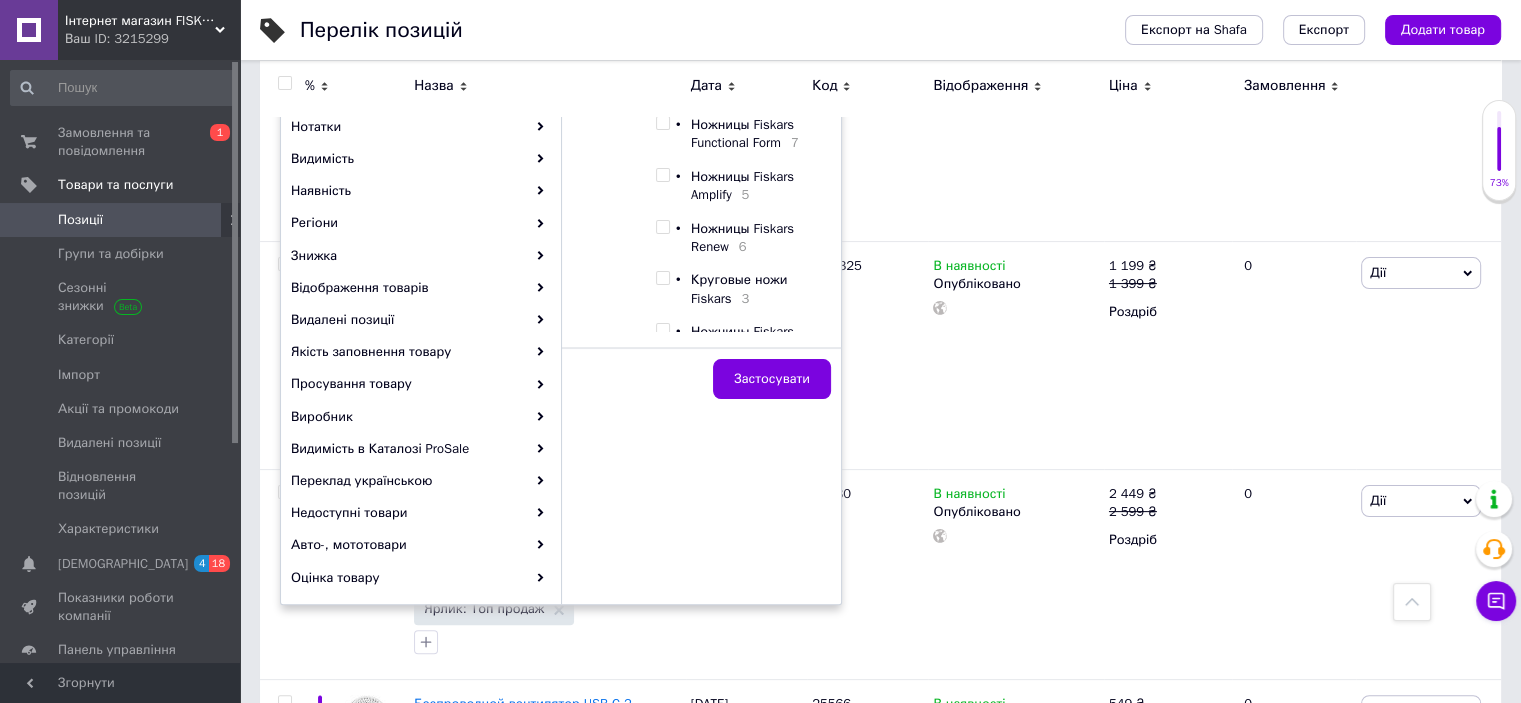 scroll, scrollTop: 800, scrollLeft: 0, axis: vertical 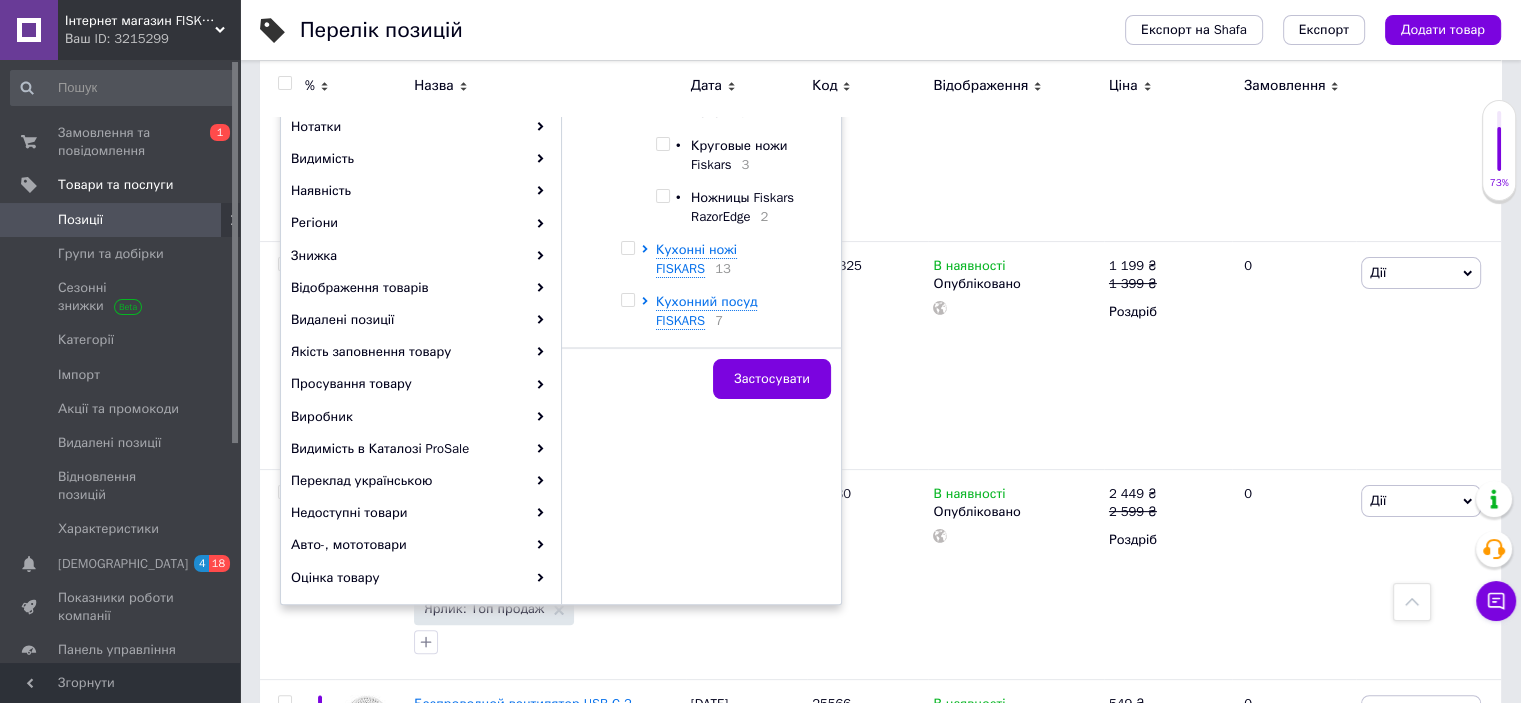 click at bounding box center (662, 196) 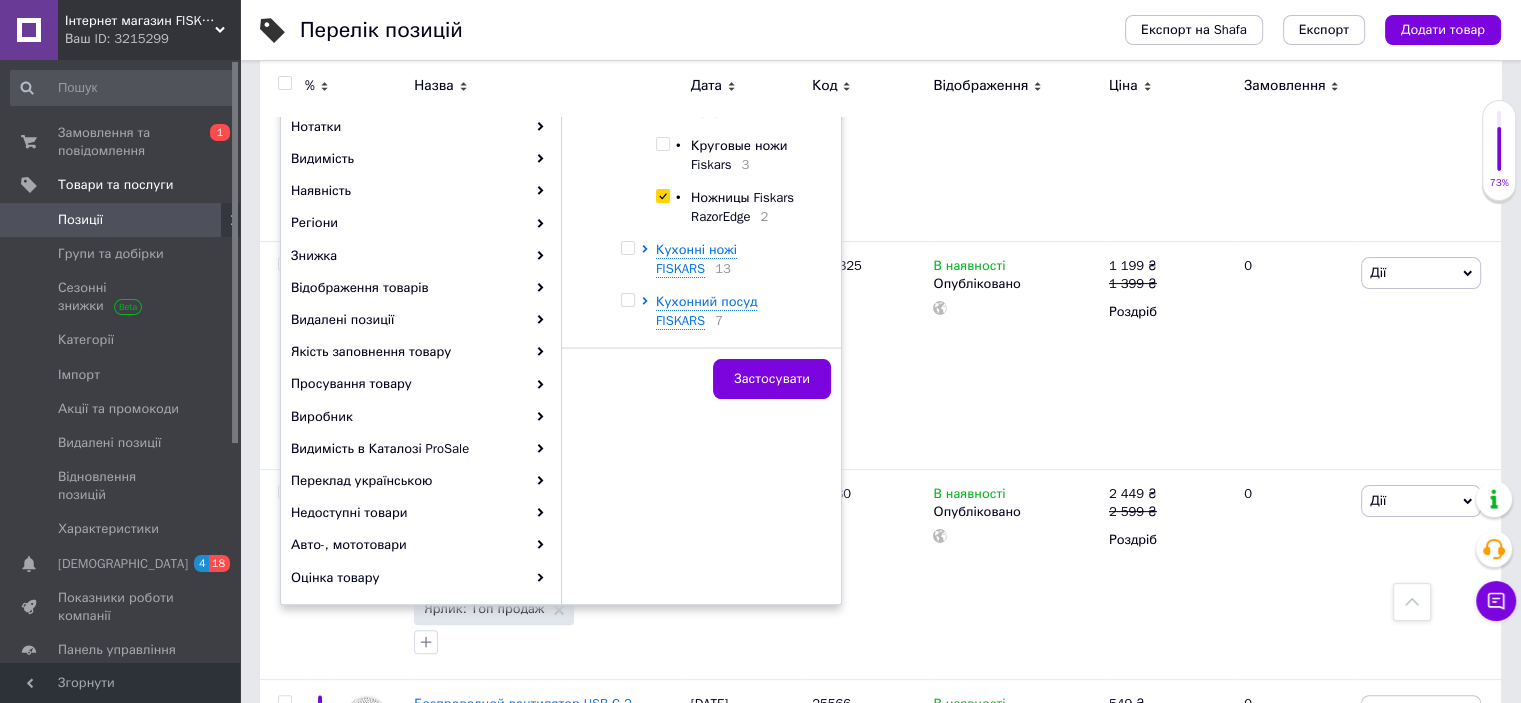 checkbox on "true" 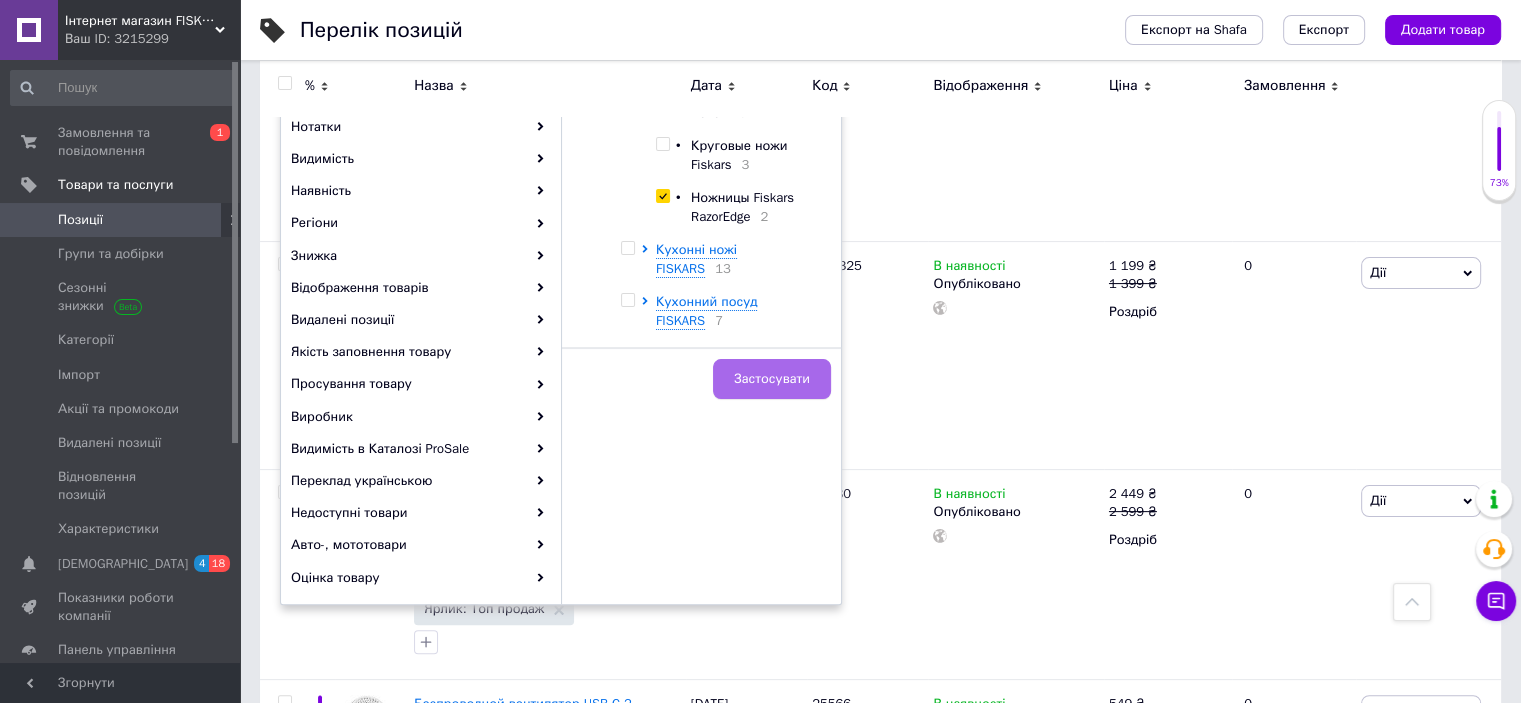 click on "Застосувати" at bounding box center [772, 379] 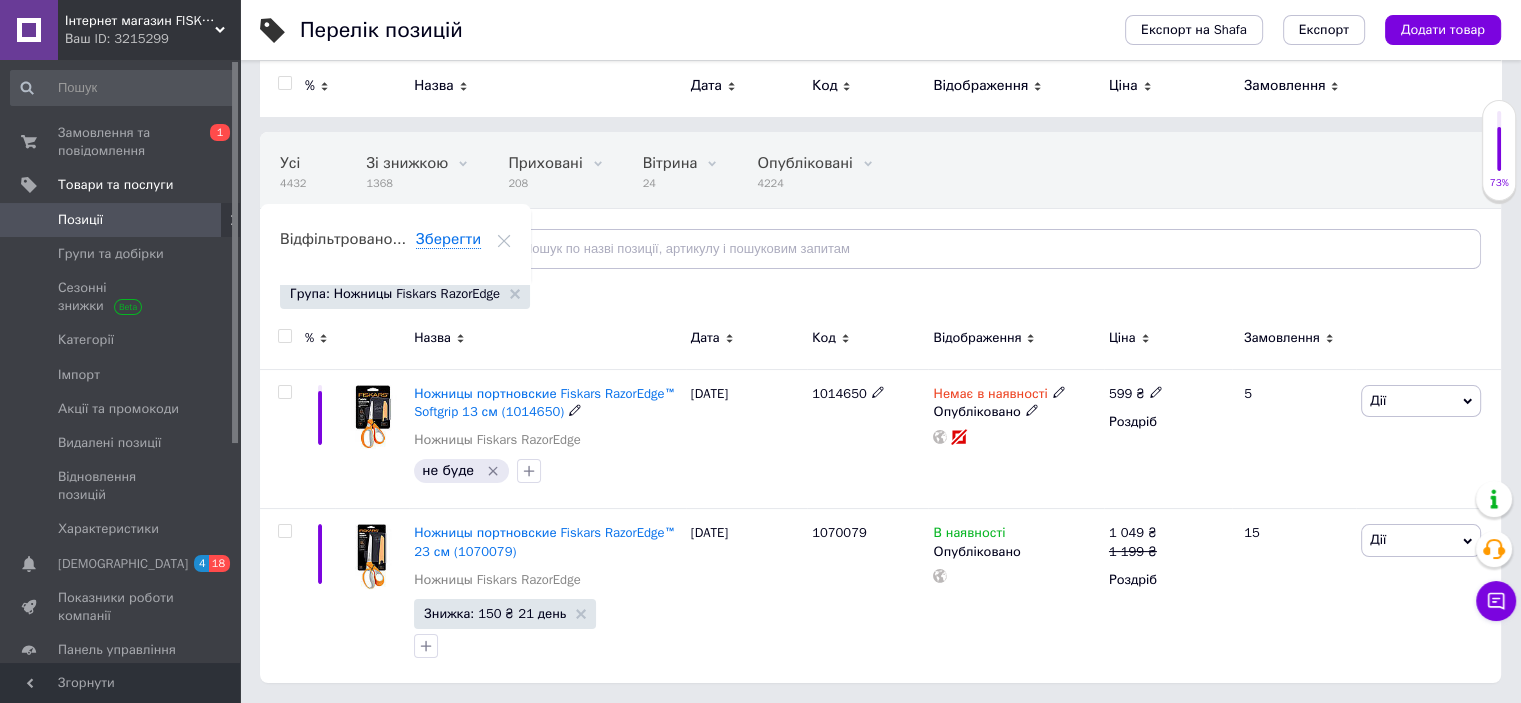 scroll, scrollTop: 96, scrollLeft: 0, axis: vertical 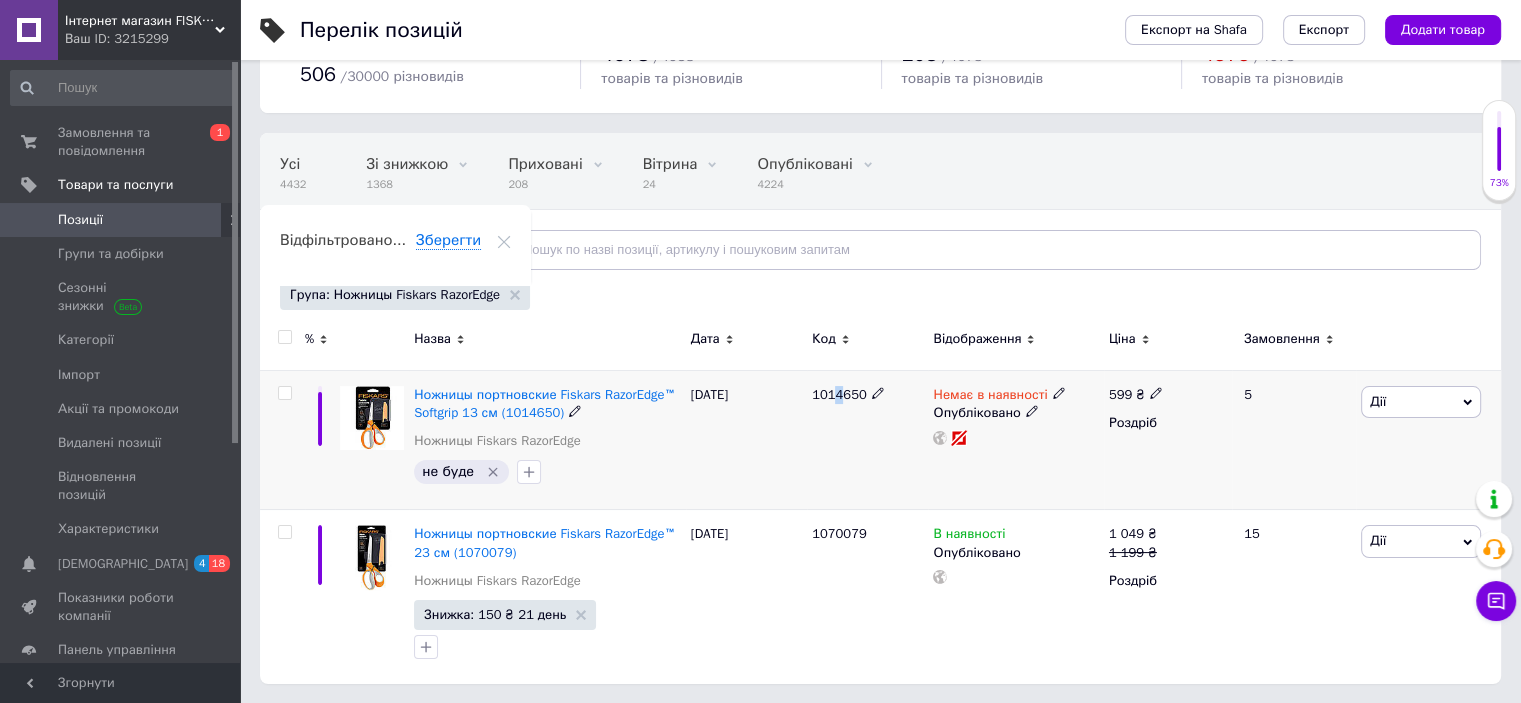 click on "1014650" at bounding box center (839, 394) 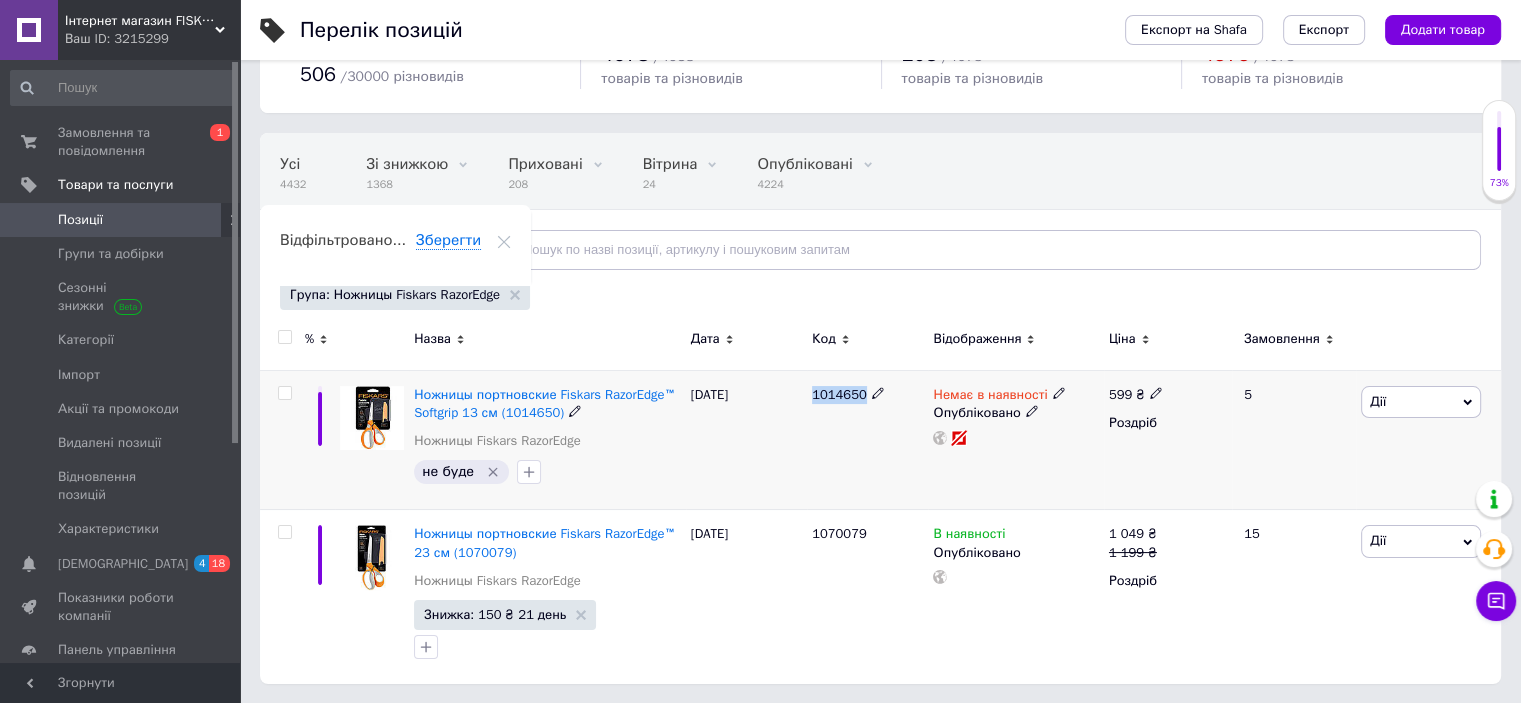 click on "1014650" at bounding box center [839, 394] 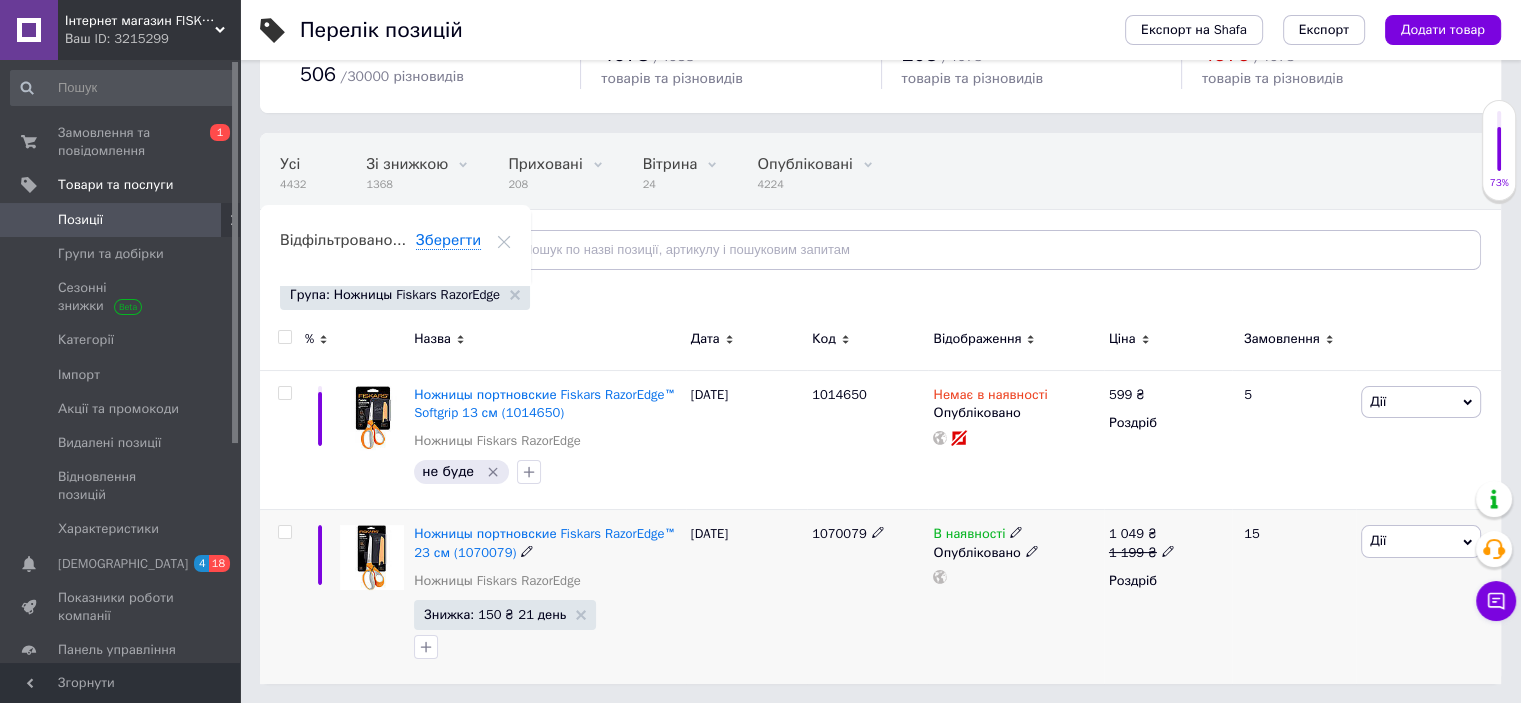 click on "1070079" at bounding box center [839, 533] 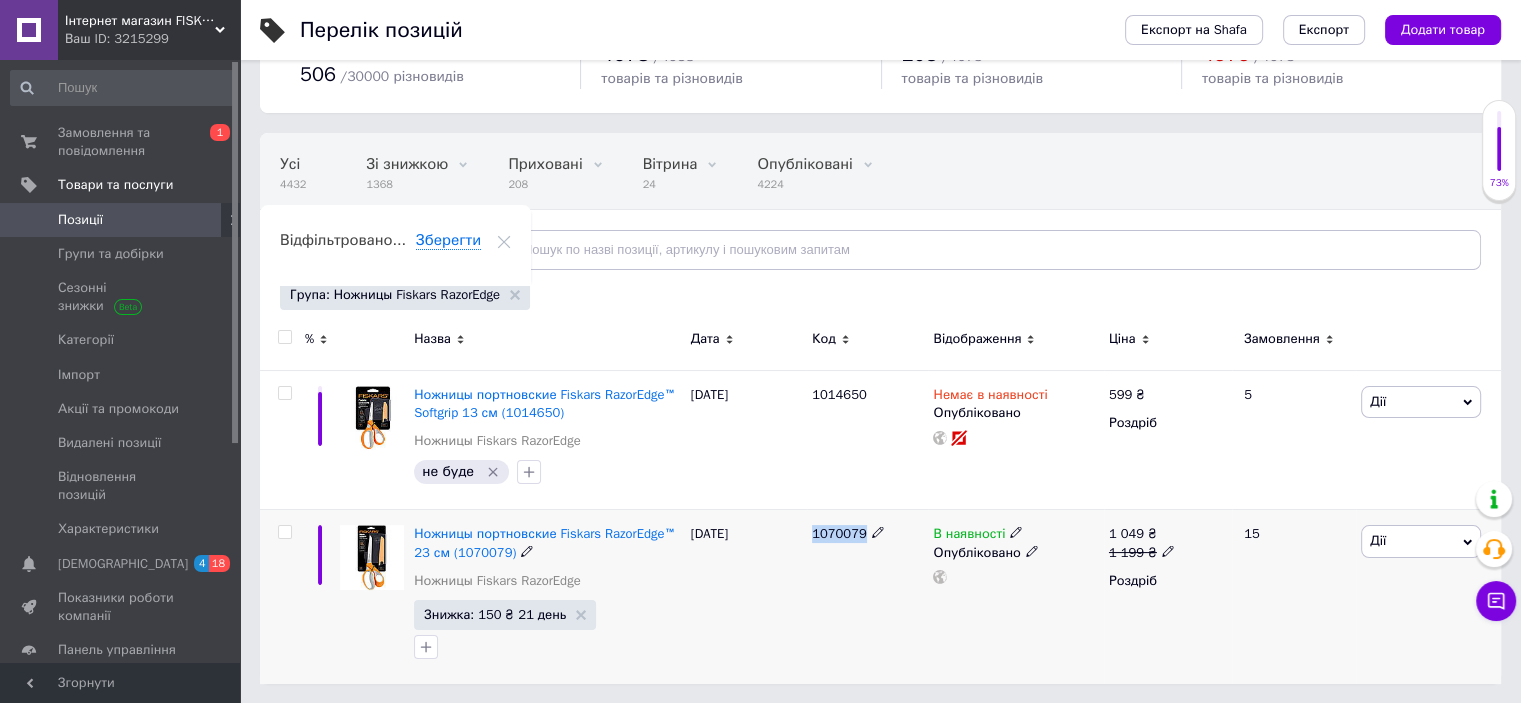 click on "1070079" at bounding box center (839, 533) 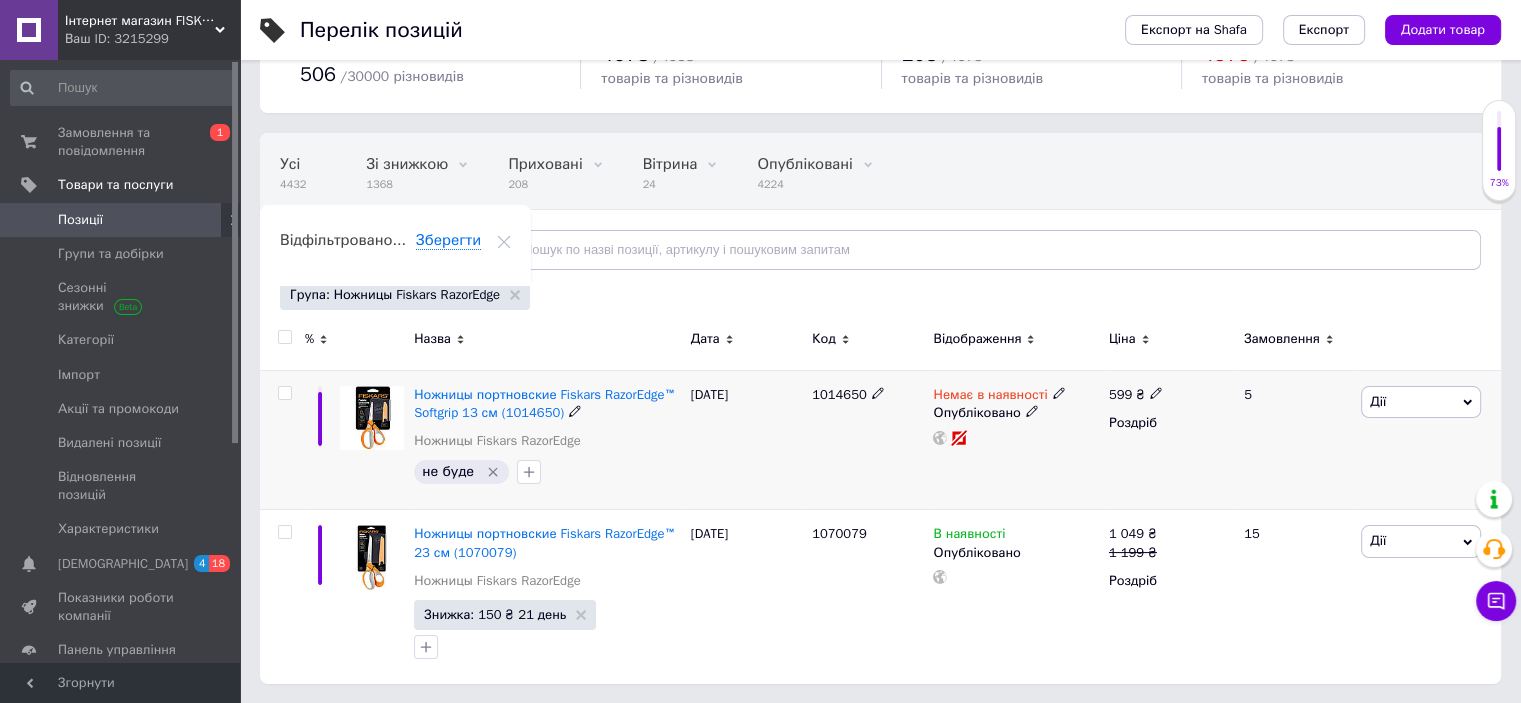 click on "1014650" at bounding box center [867, 440] 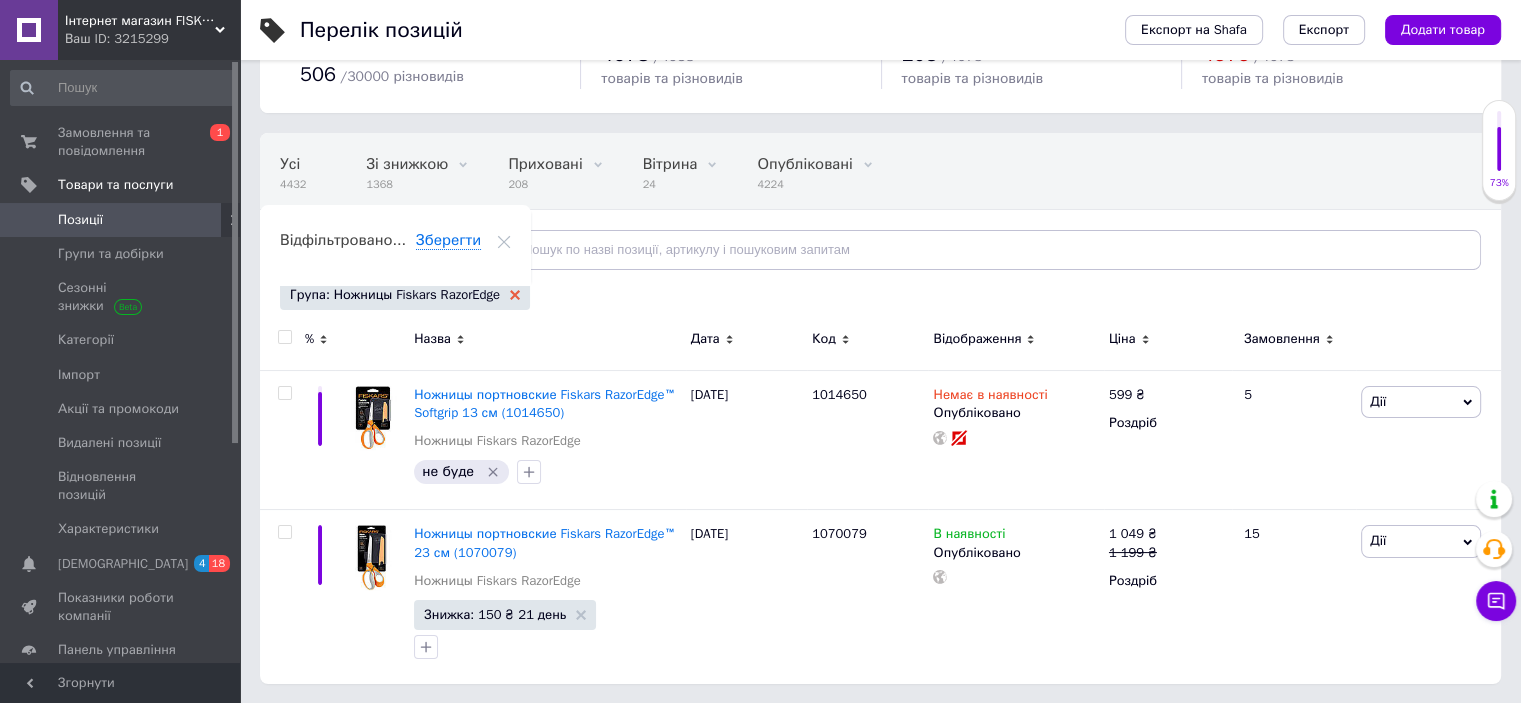 click 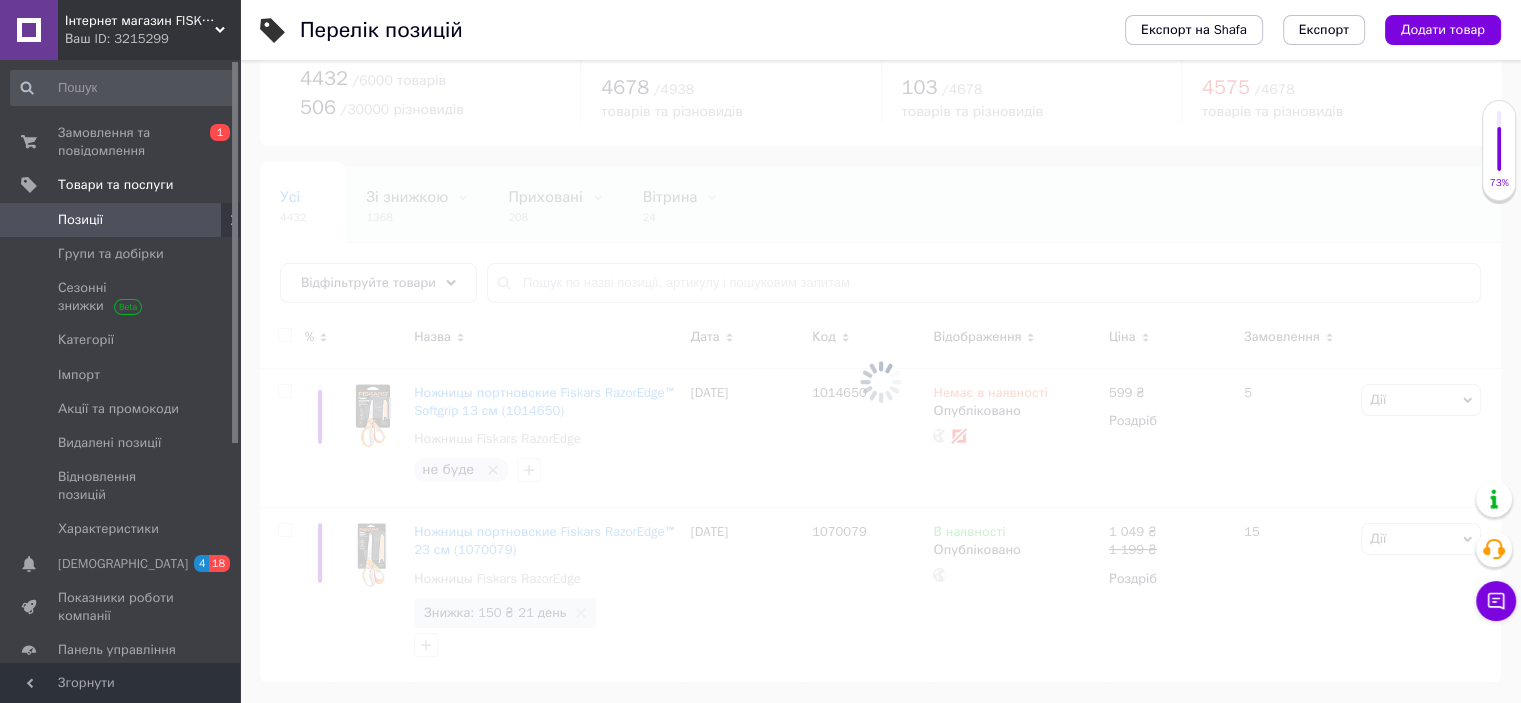 scroll, scrollTop: 61, scrollLeft: 0, axis: vertical 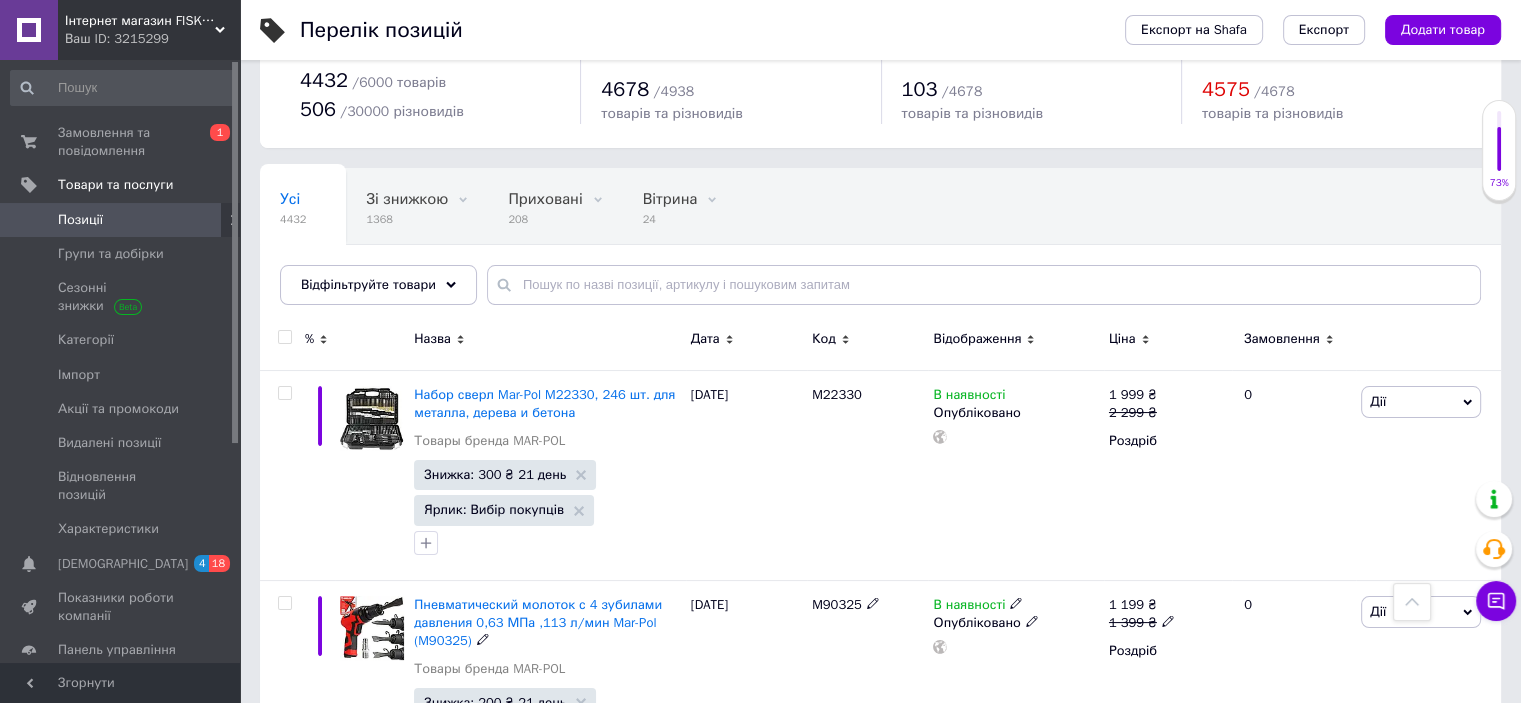 click on "Пневматический молоток с 4 зубилами давления 0,63 МПа ,113 л/мин Mar-Pol (M90325)" at bounding box center (538, 622) 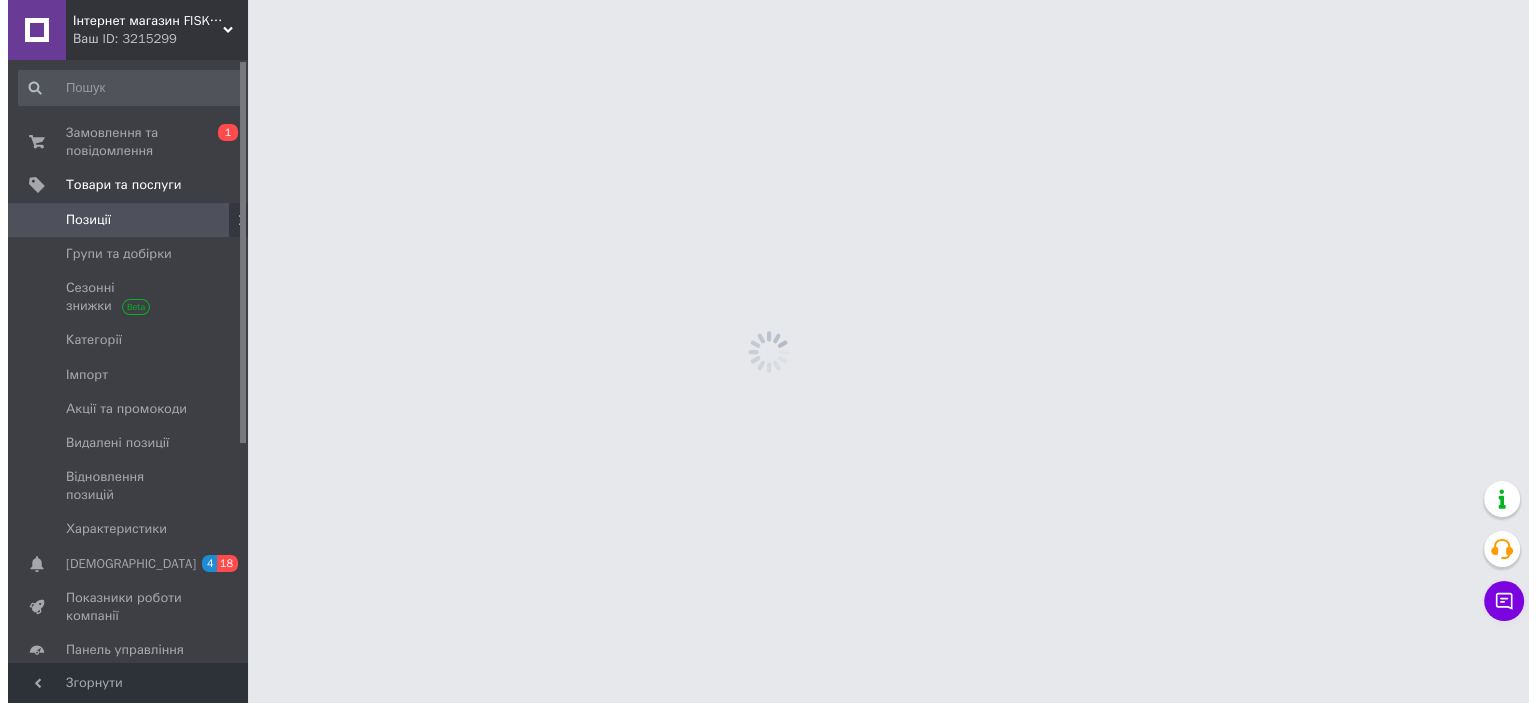 scroll, scrollTop: 0, scrollLeft: 0, axis: both 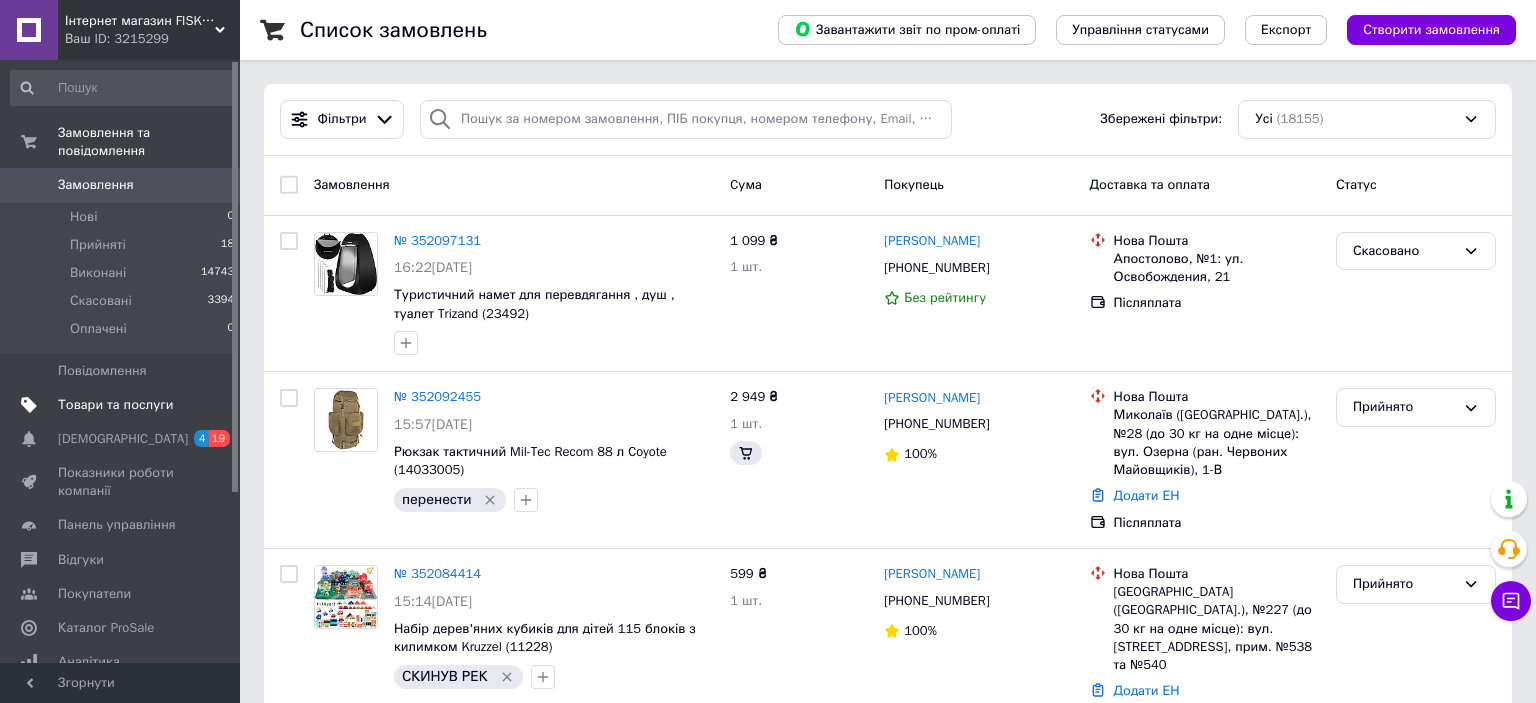 click on "Товари та послуги" at bounding box center (115, 405) 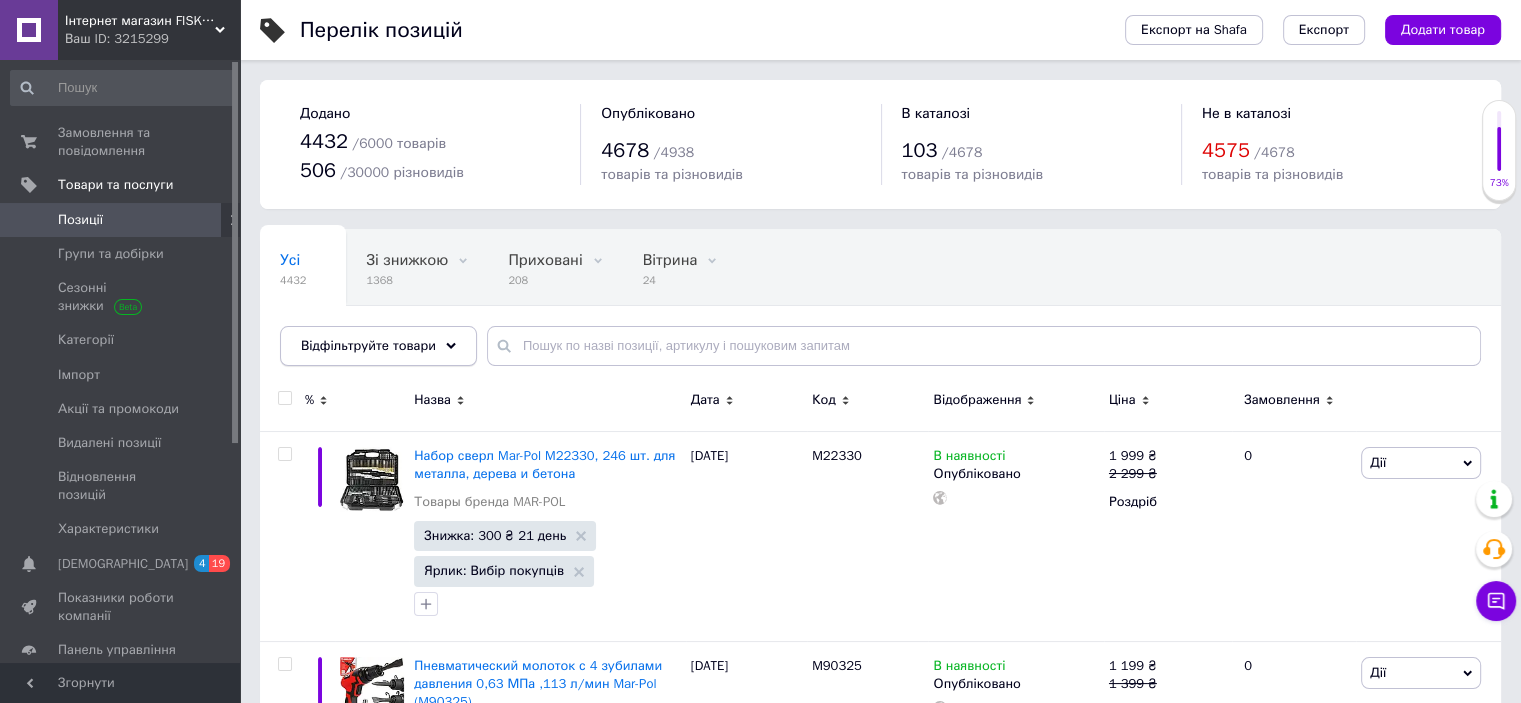 click on "Відфільтруйте товари" at bounding box center [378, 346] 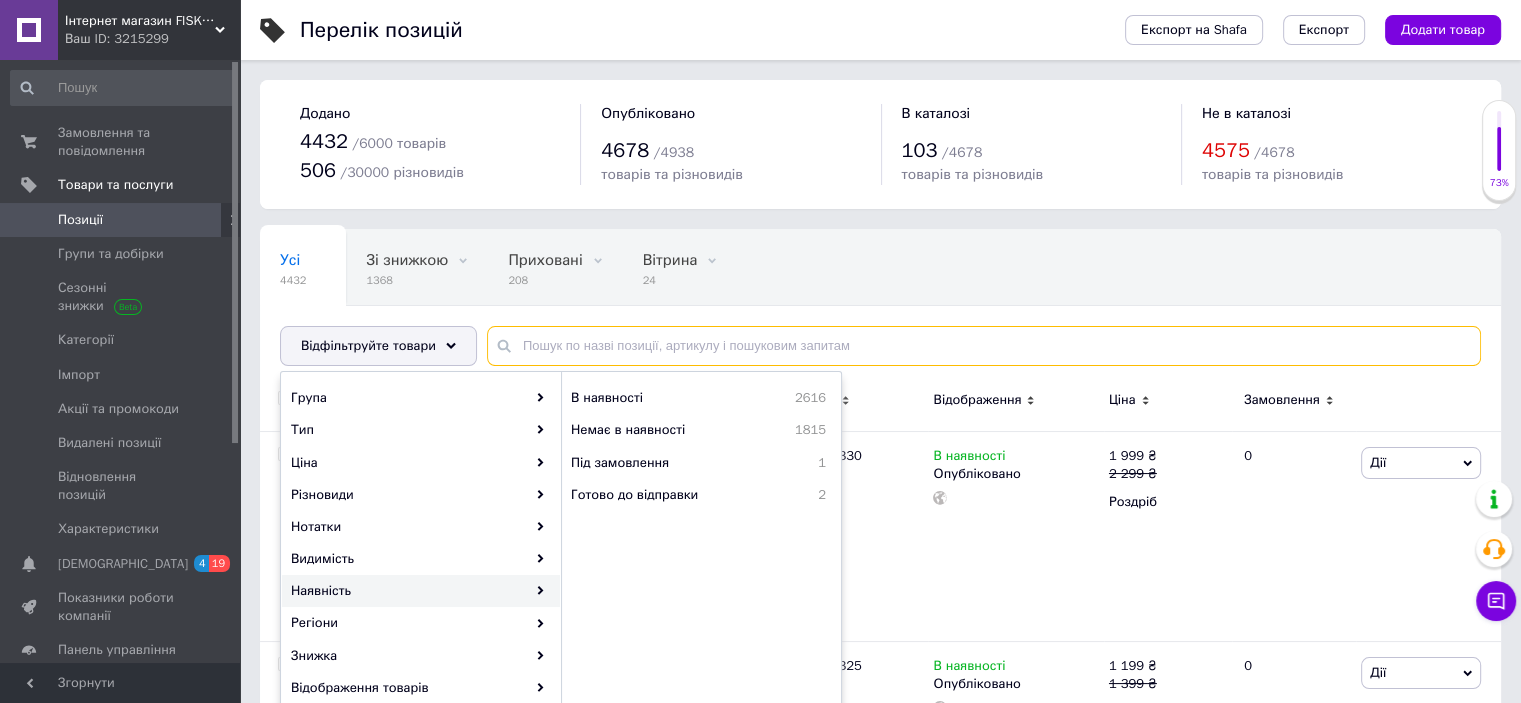 click at bounding box center (984, 346) 